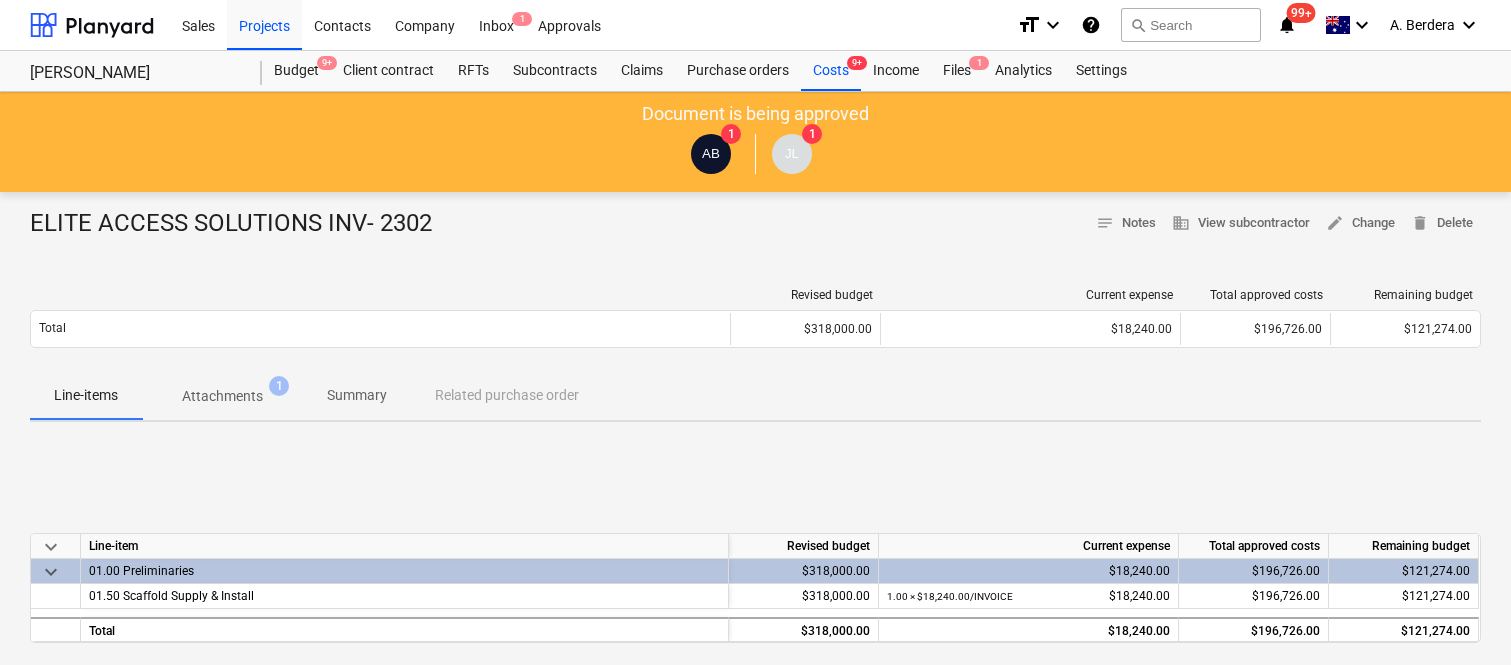 scroll, scrollTop: 0, scrollLeft: 0, axis: both 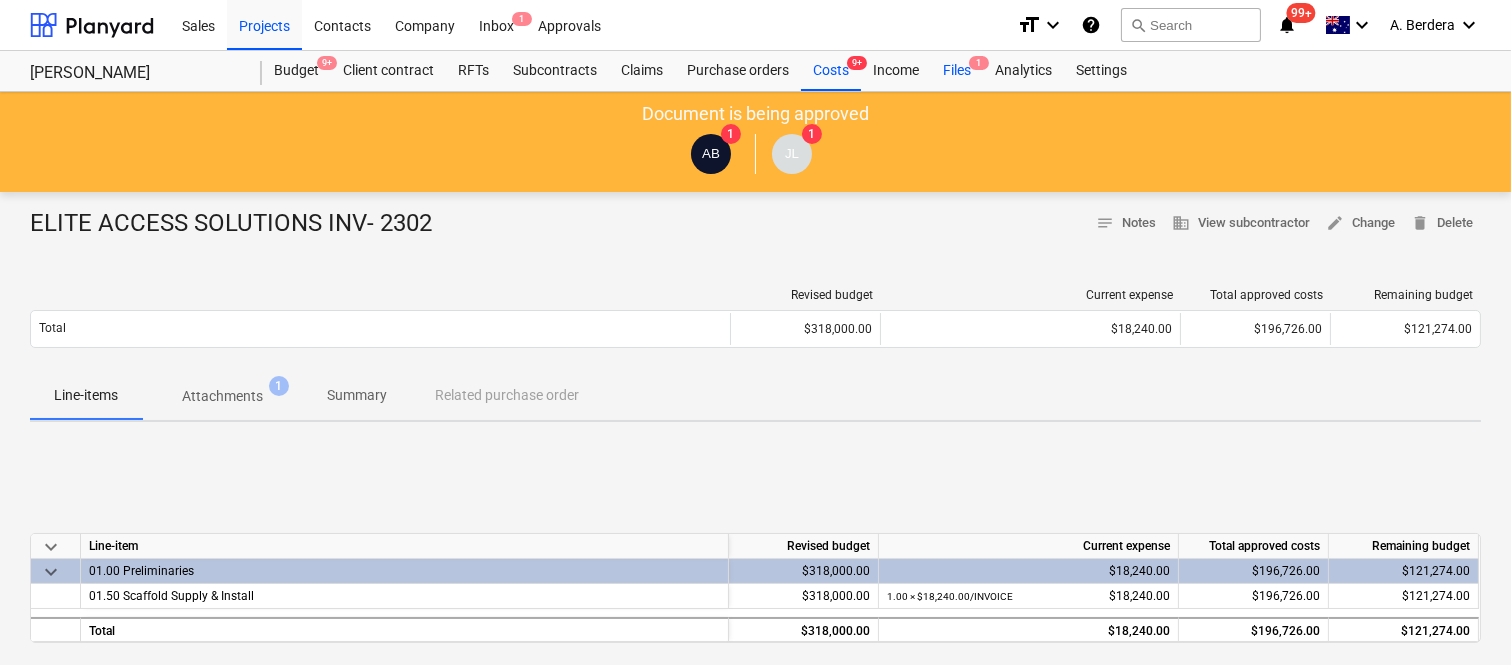 click on "Files 1" at bounding box center [957, 71] 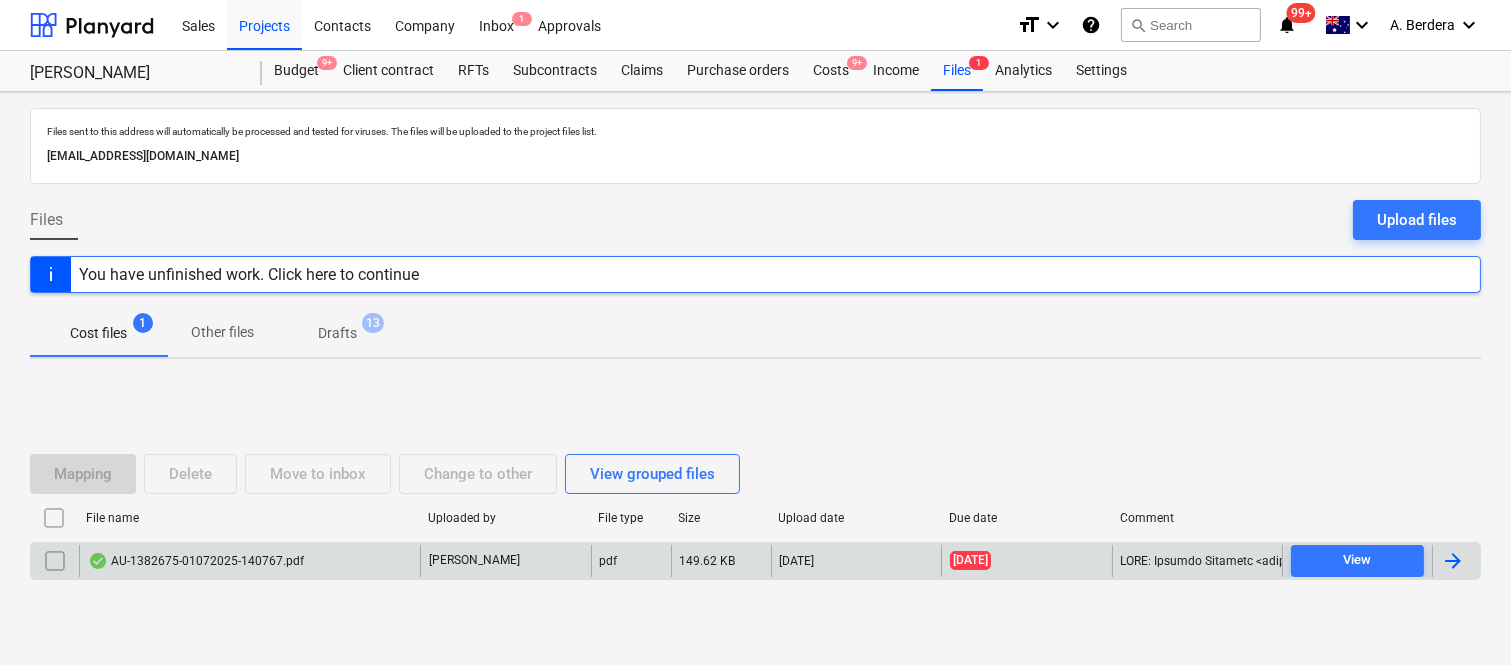 click on "AU-1382675-01072025-140767.pdf" at bounding box center [196, 561] 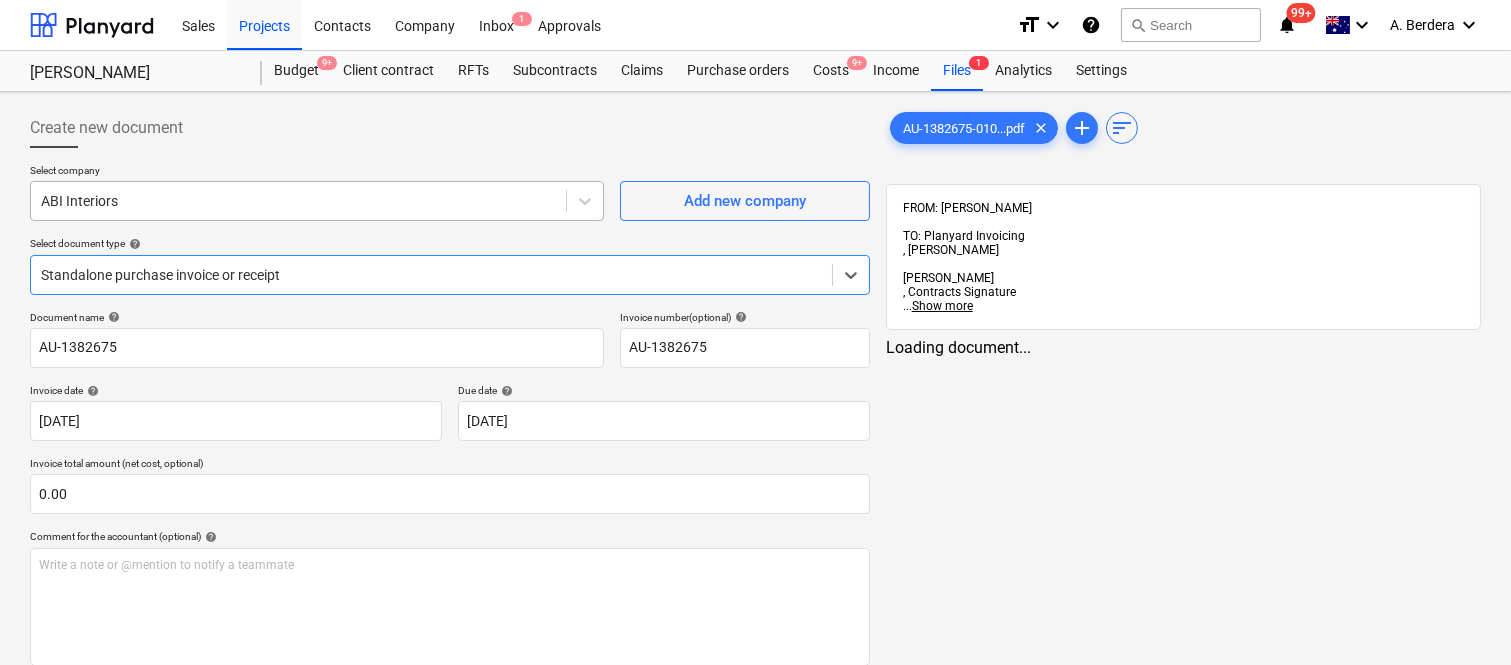 type on "AU-1382675" 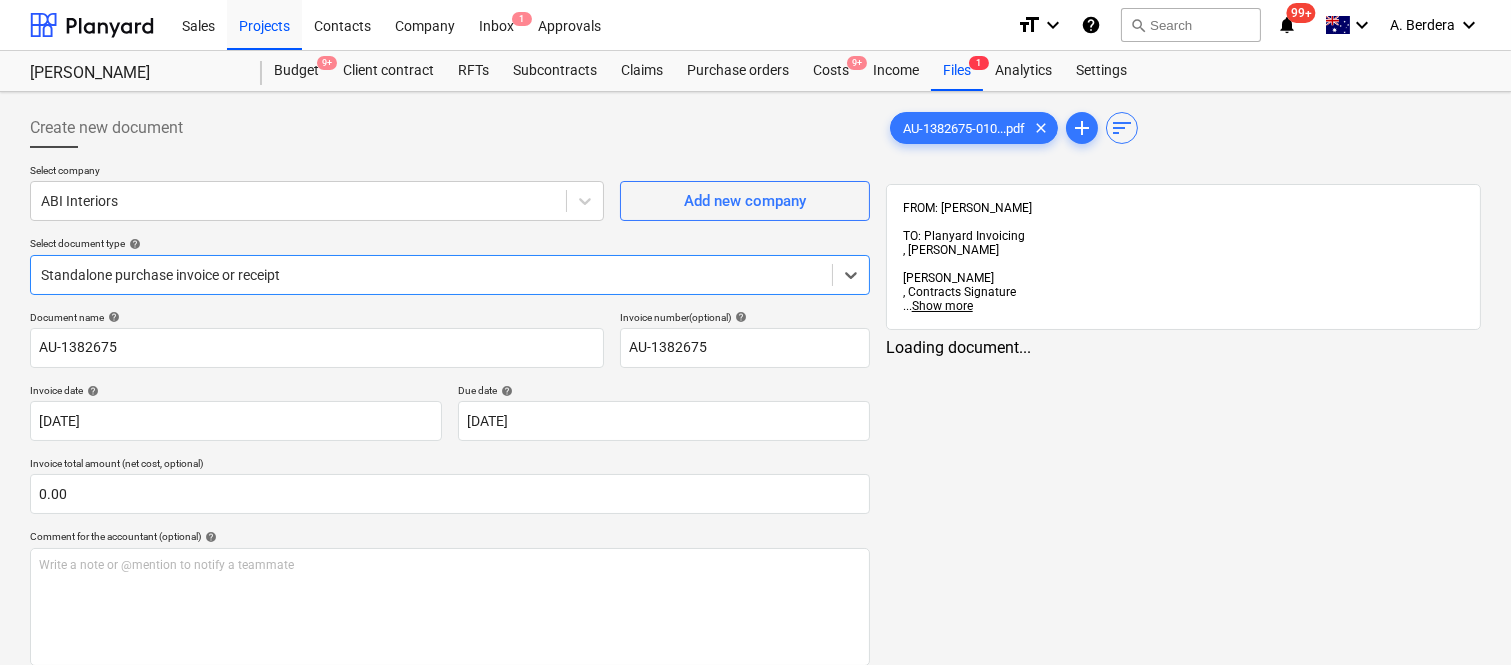 click at bounding box center [431, 275] 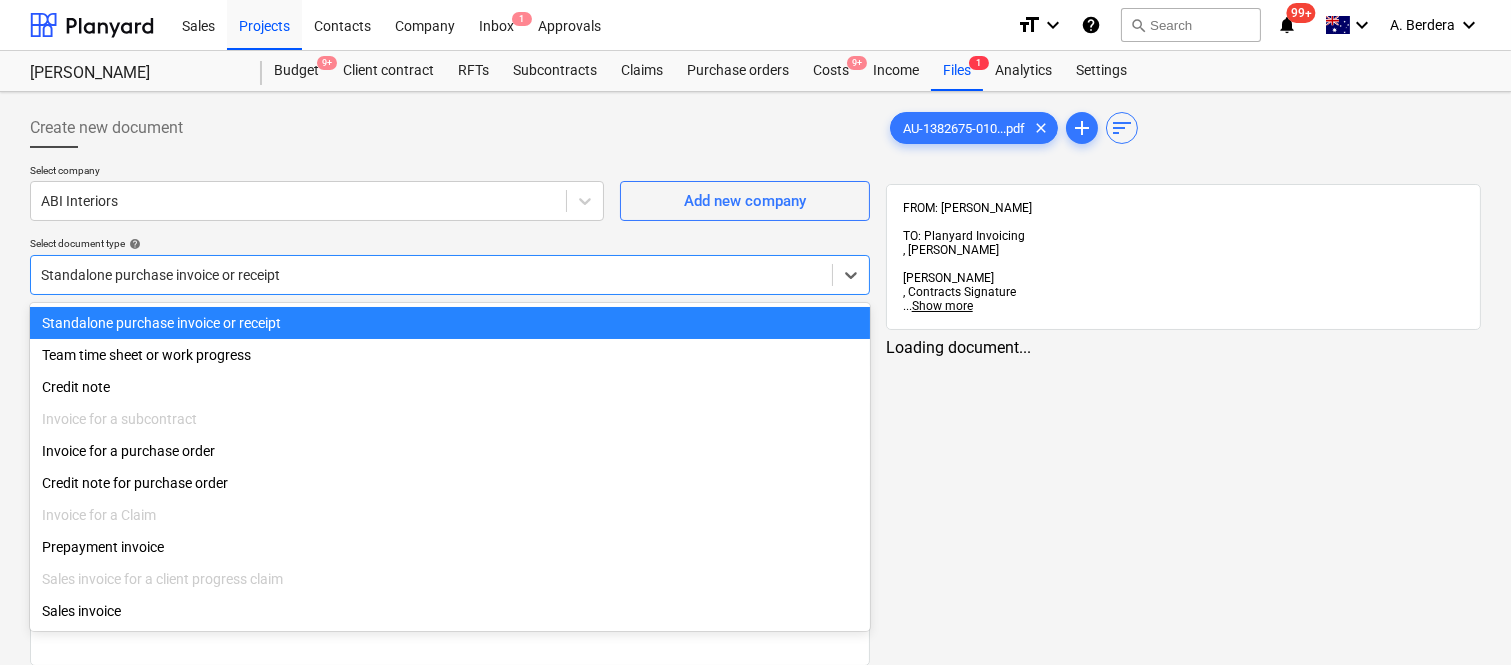 click on "Standalone purchase invoice or receipt" at bounding box center [450, 323] 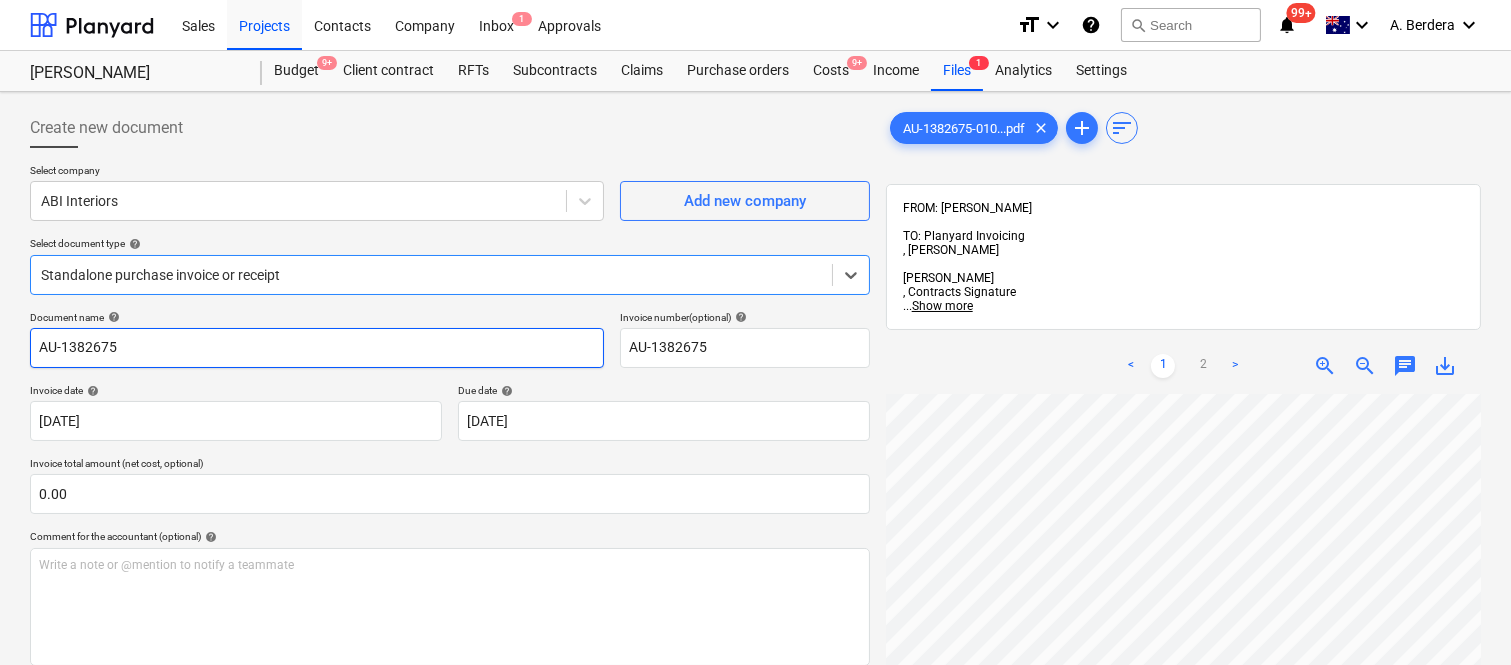 click on "AU-1382675" at bounding box center (317, 348) 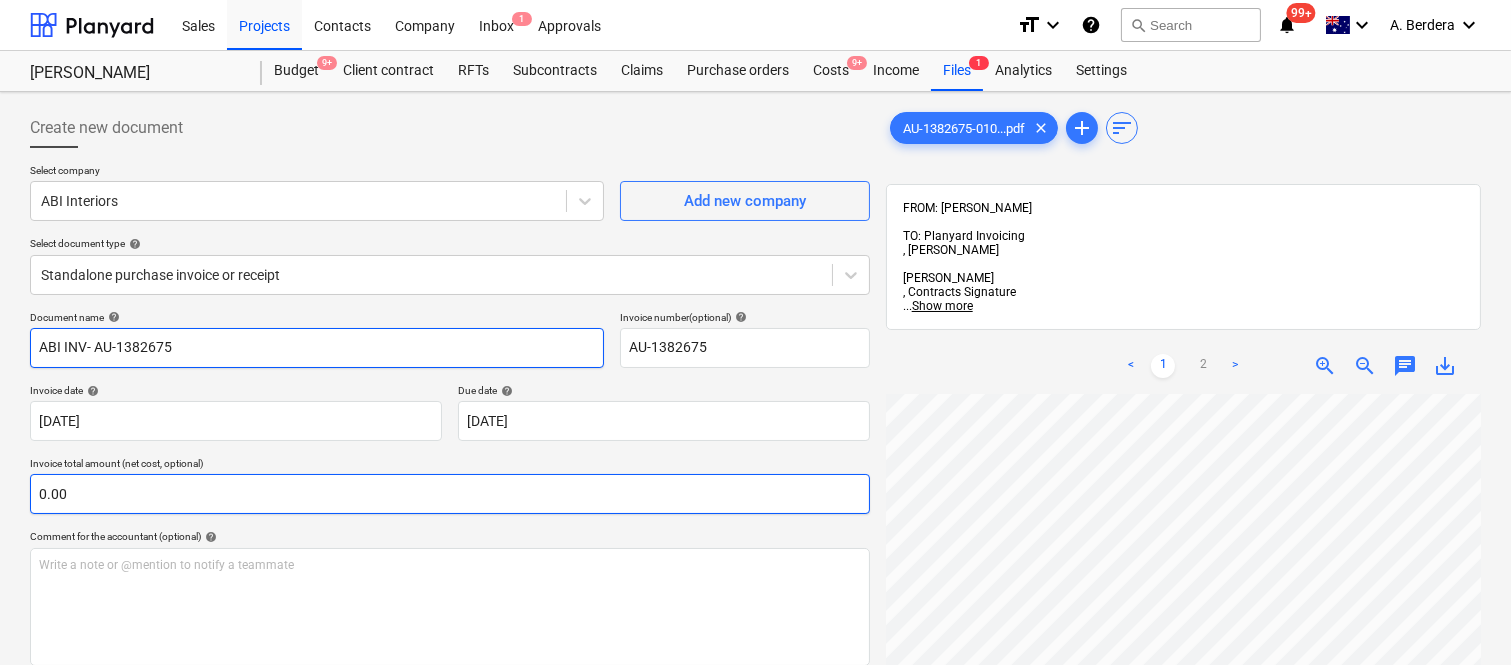 type on "ABI INV- AU-1382675" 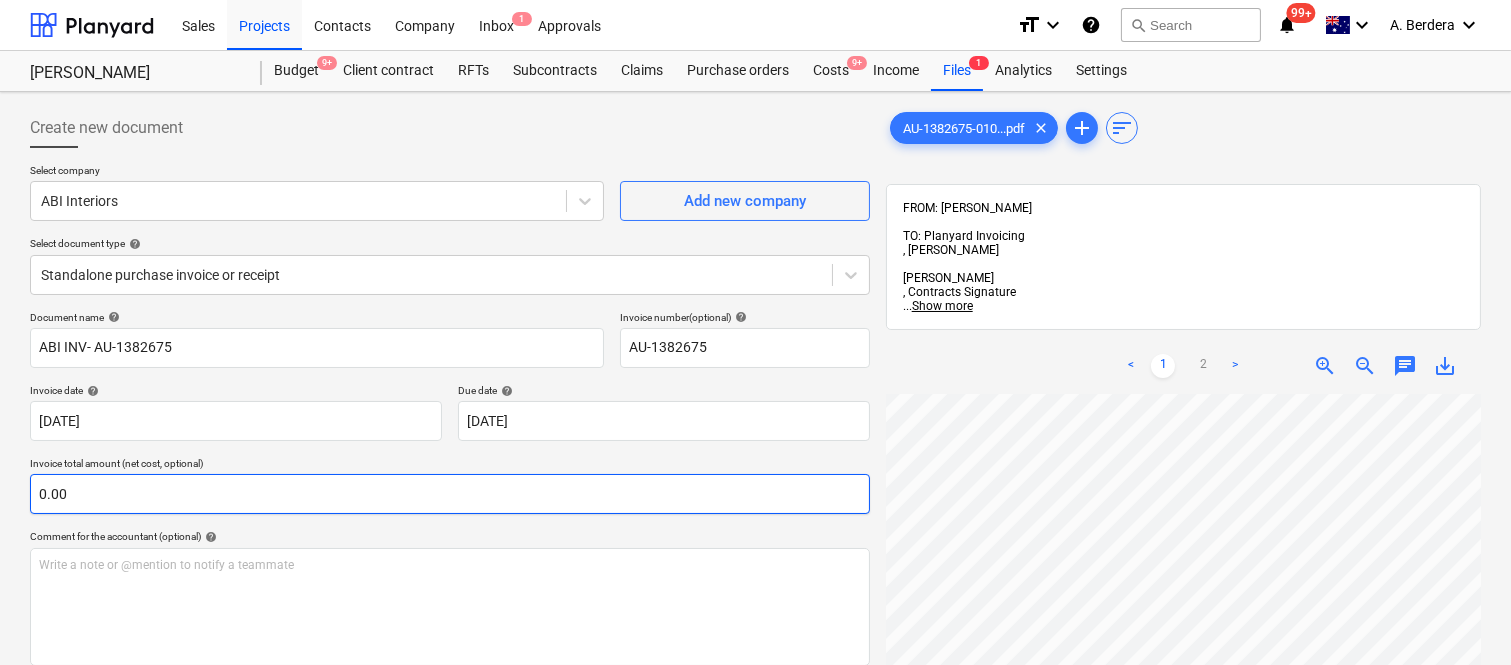 scroll, scrollTop: 0, scrollLeft: 887, axis: horizontal 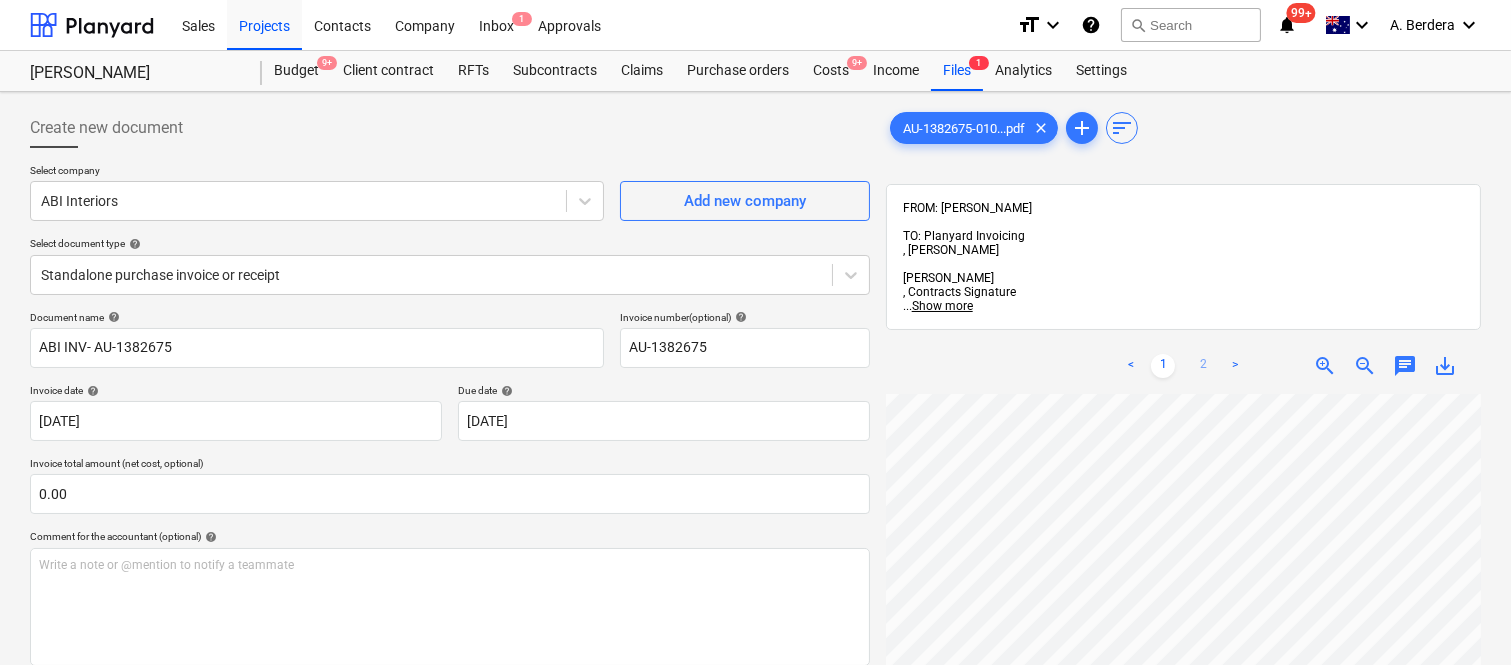 click on "2" at bounding box center (1203, 366) 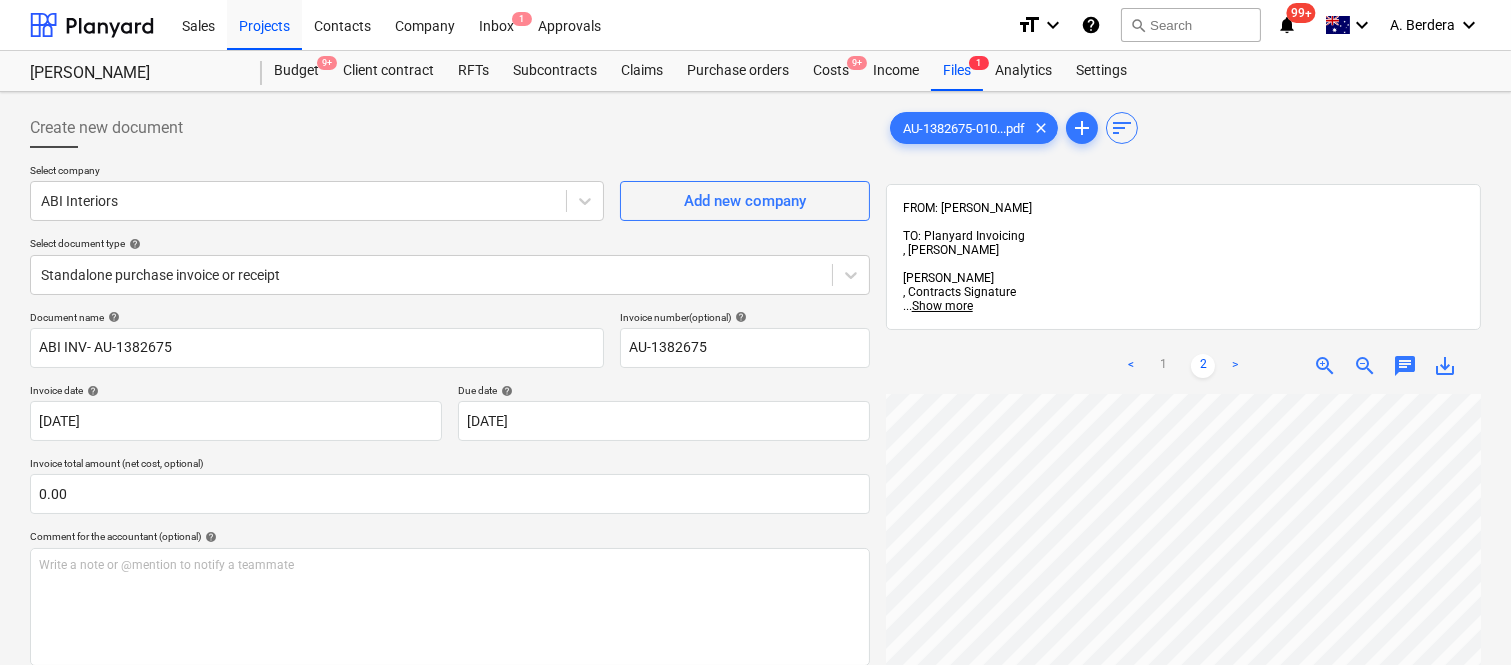 scroll, scrollTop: 1051, scrollLeft: 192, axis: both 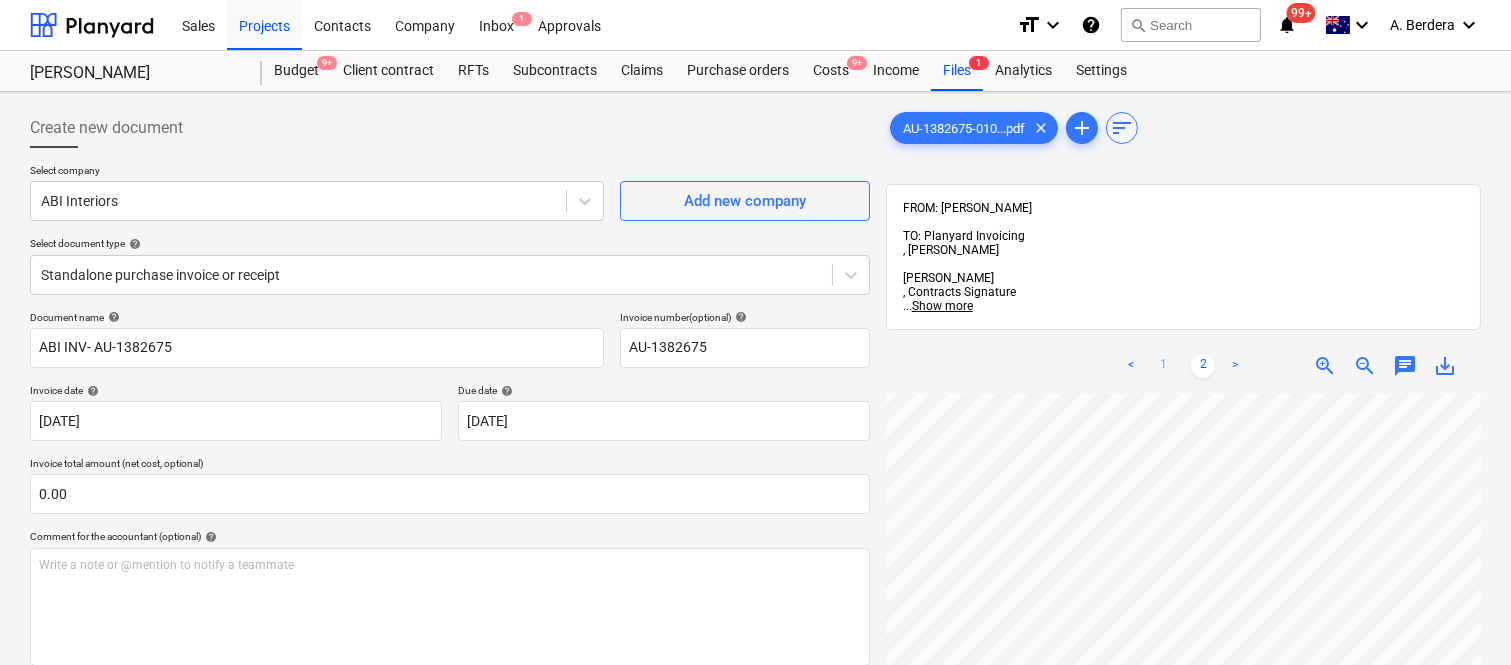click on "1" at bounding box center [1163, 366] 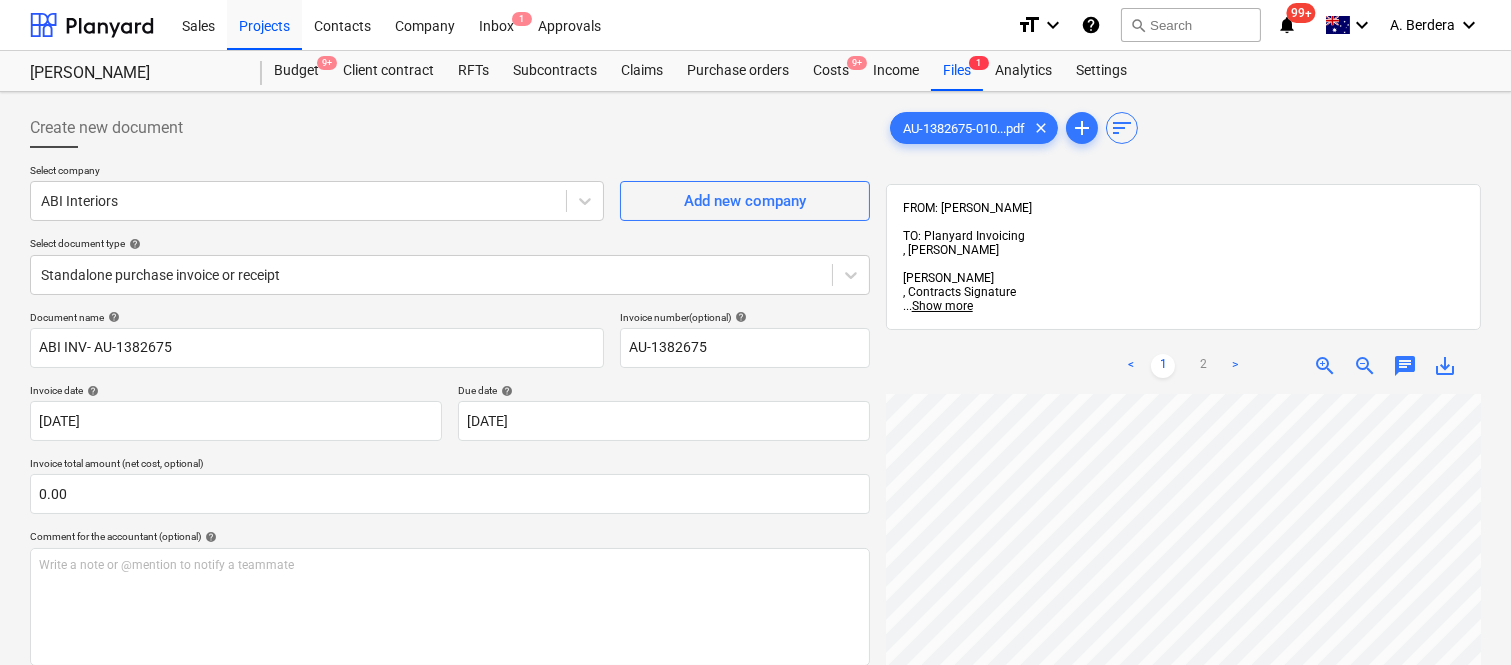 scroll, scrollTop: 1306, scrollLeft: 68, axis: both 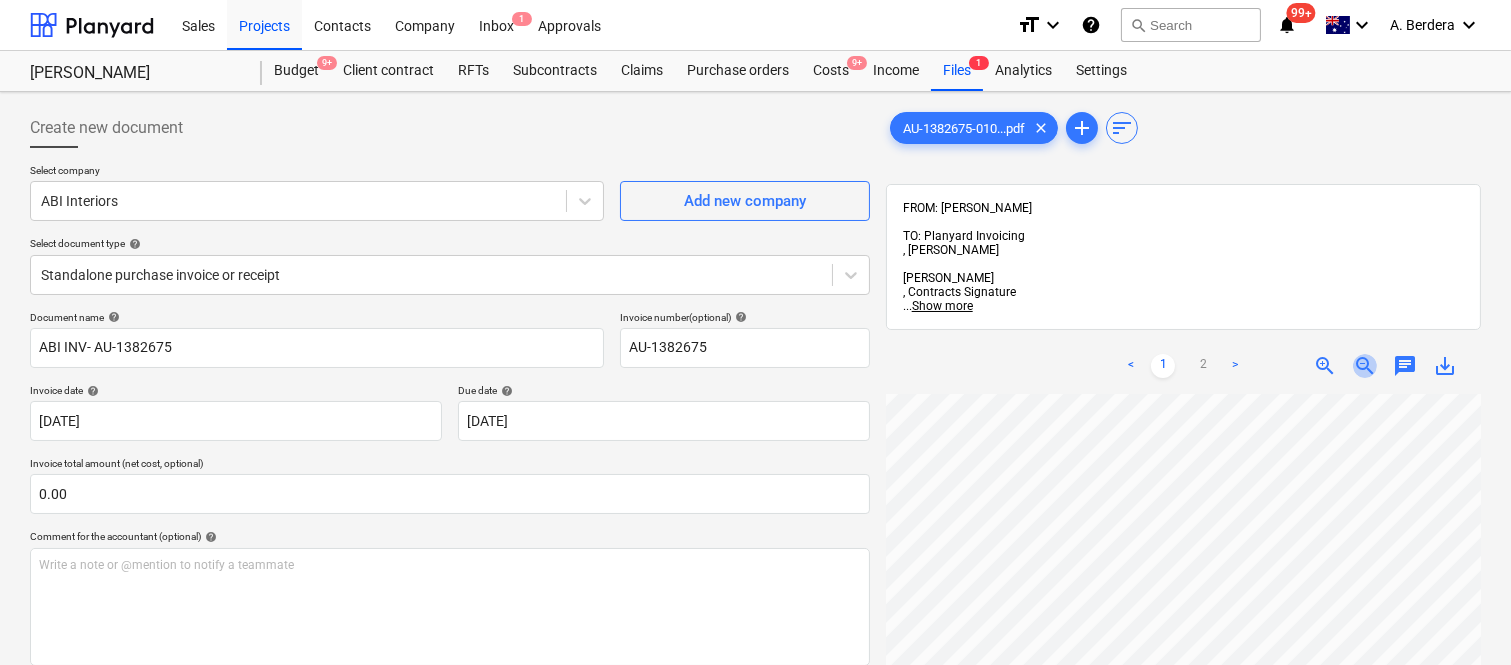 click on "zoom_out" at bounding box center (1365, 366) 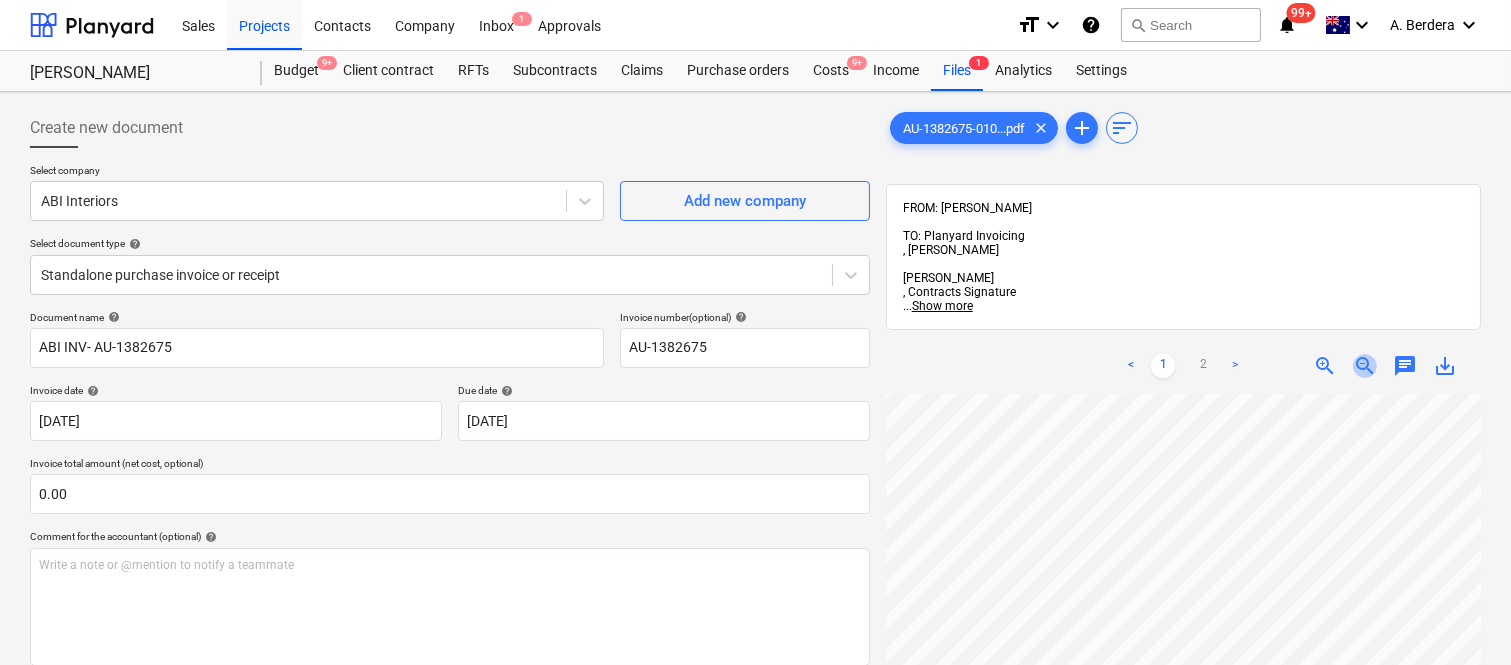 click on "zoom_out" at bounding box center [1365, 366] 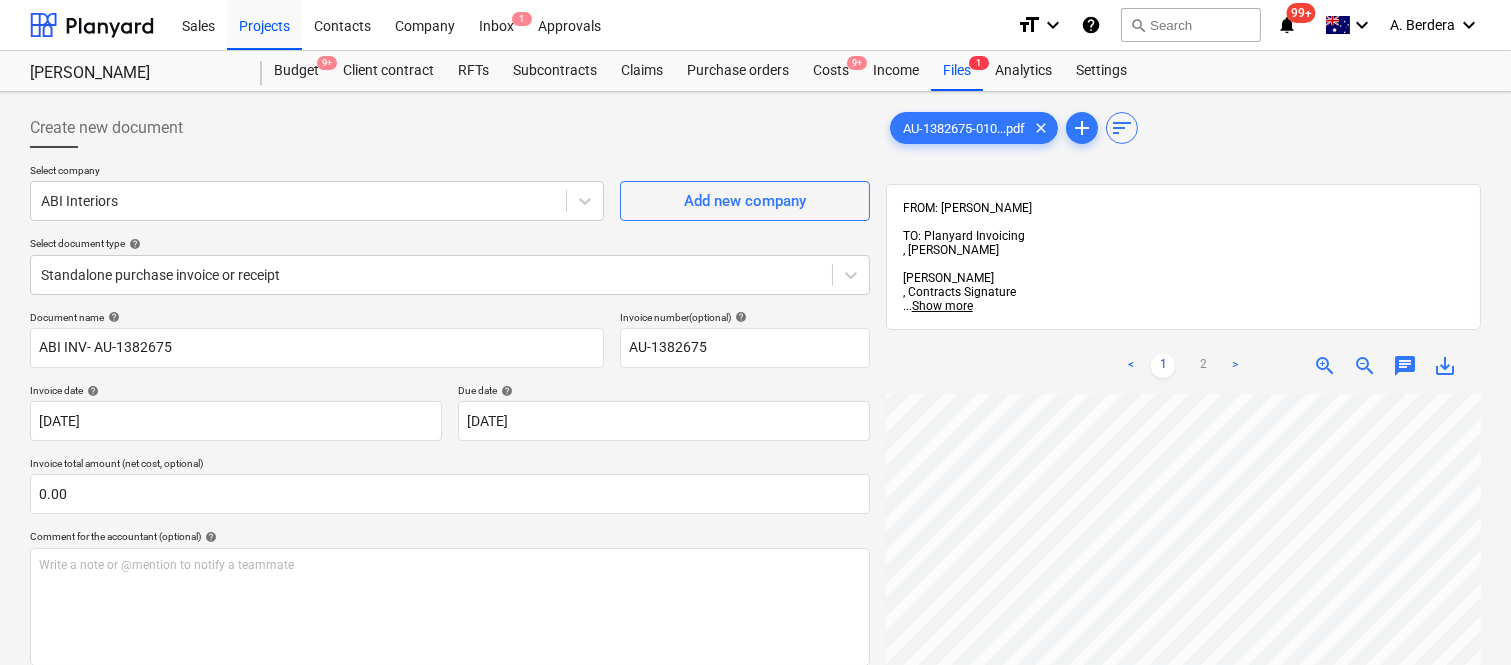 click on "zoom_out" at bounding box center [1365, 366] 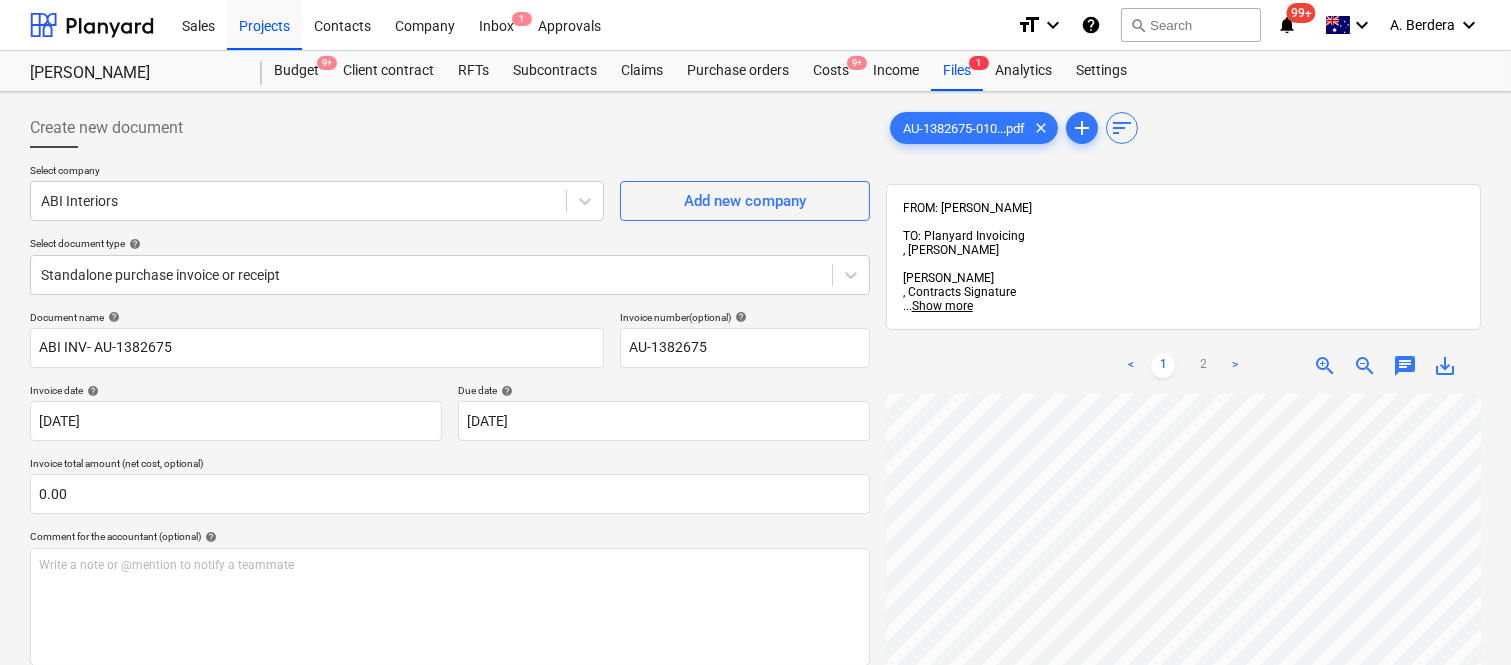 scroll, scrollTop: 485, scrollLeft: 27, axis: both 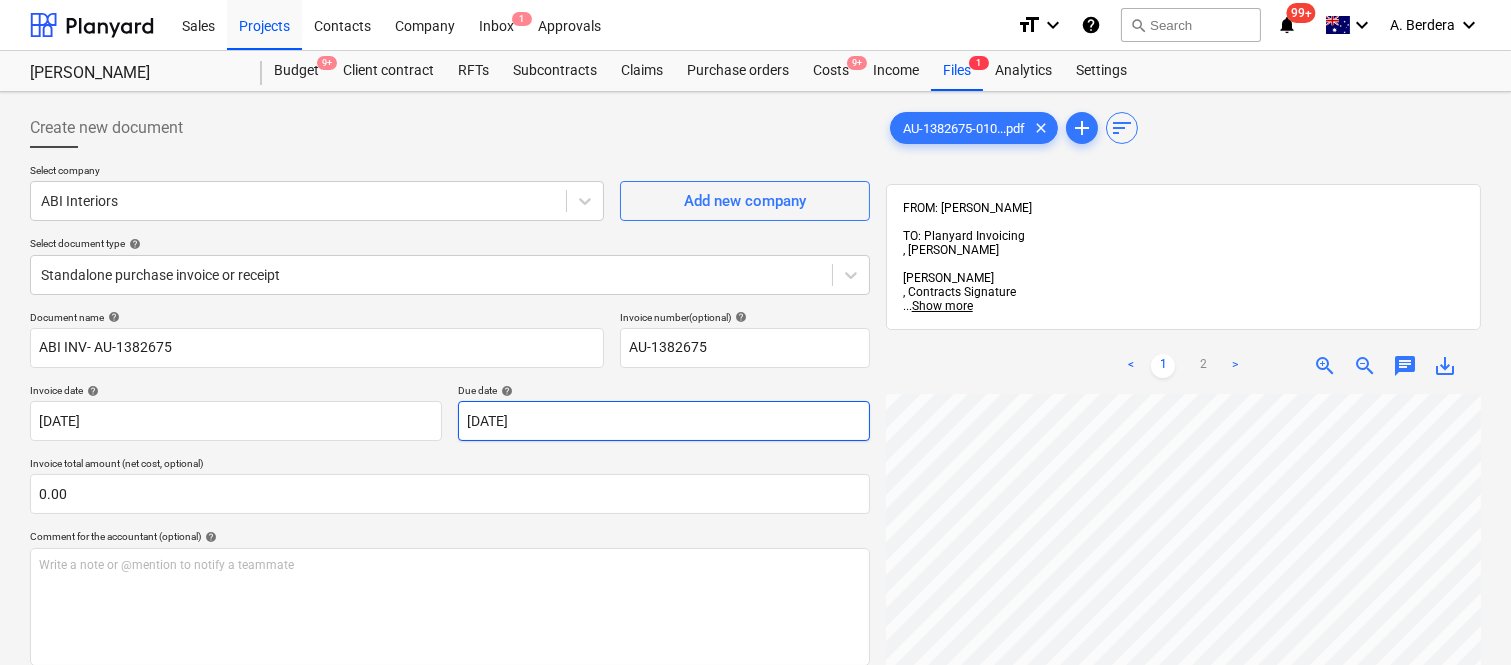 click on "Sales Projects Contacts Company Inbox 1 Approvals format_size keyboard_arrow_down help search Search notifications 99+ keyboard_arrow_down A. Berdera keyboard_arrow_down [PERSON_NAME] Budget 9+ Client contract RFTs Subcontracts Claims Purchase orders Costs 9+ Income Files 1 Analytics Settings Create new document Select company ABI Interiors   Add new company Select document type help Standalone purchase invoice or receipt Document name help ABI INV- AU-1382675 Invoice number  (optional) help AU-1382675 Invoice date help [DATE] 01.07.2025 Press the down arrow key to interact with the calendar and
select a date. Press the question mark key to get the keyboard shortcuts for changing dates. Due date help [DATE] 01.07.2025 Press the down arrow key to interact with the calendar and
select a date. Press the question mark key to get the keyboard shortcuts for changing dates. Invoice total amount (net cost, optional) 0.00 Comment for the accountant (optional) help ﻿ Clear Save Submit $0.00 help add" at bounding box center [755, 332] 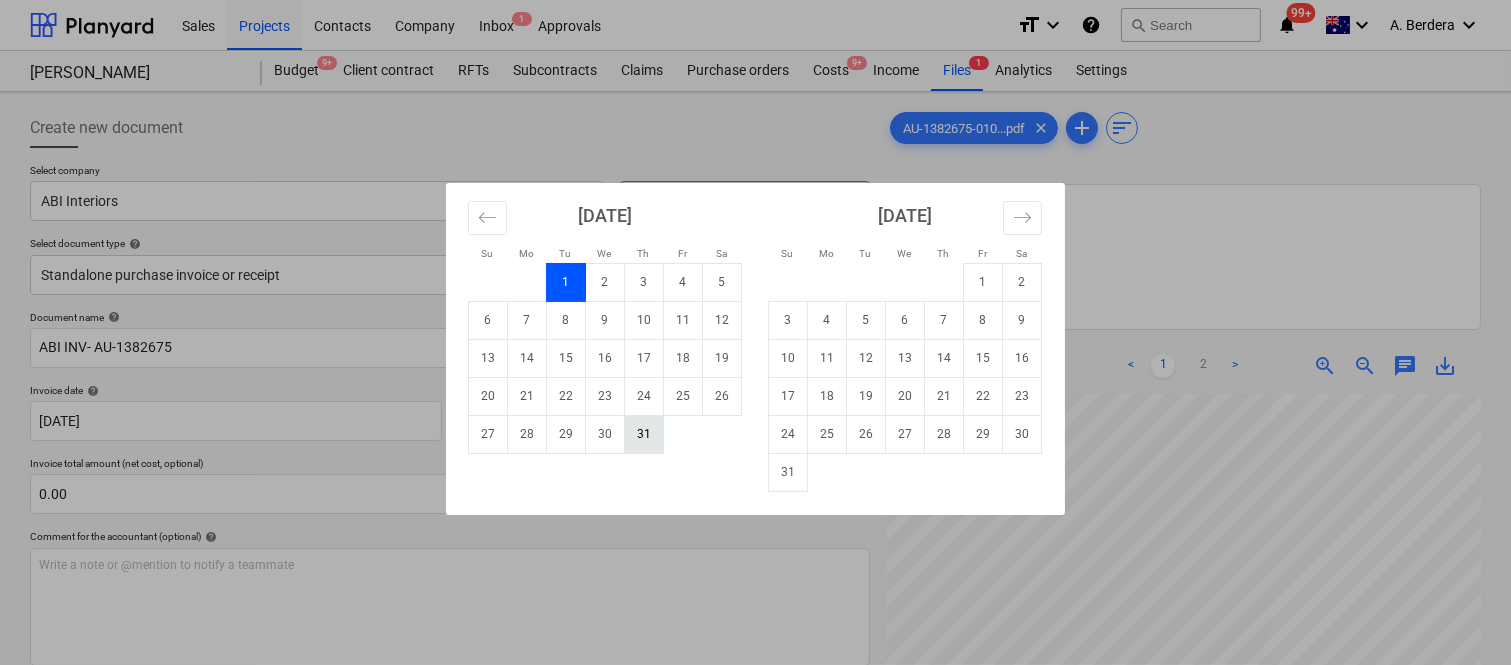 click on "31" at bounding box center [644, 434] 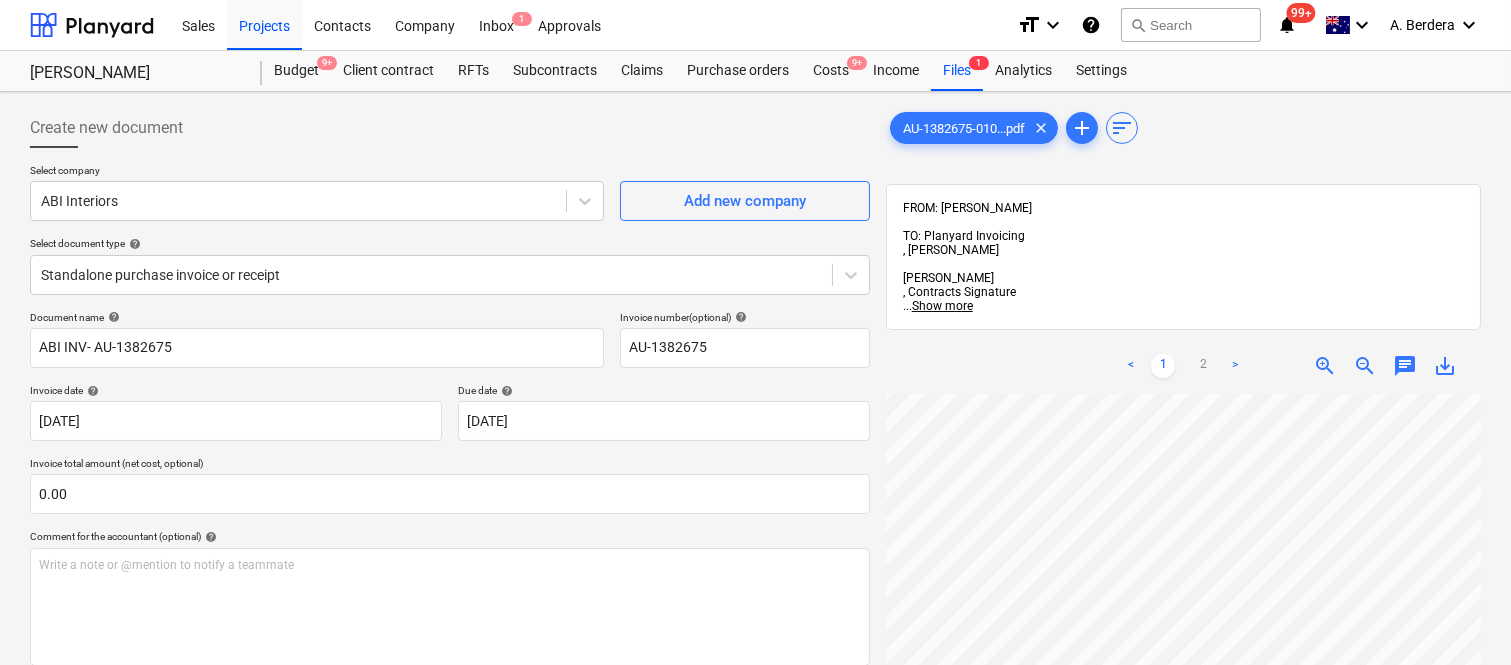 scroll, scrollTop: 554, scrollLeft: 256, axis: both 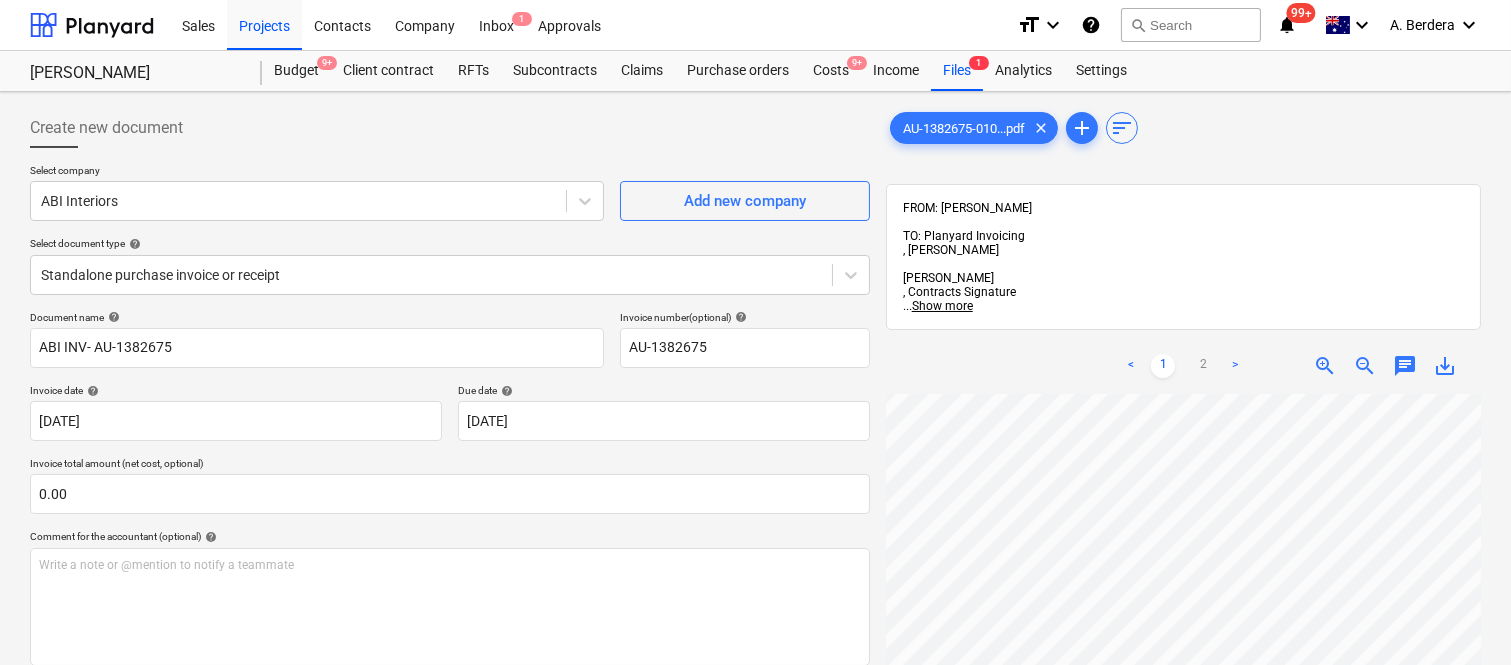 click on "zoom_in" at bounding box center (1325, 366) 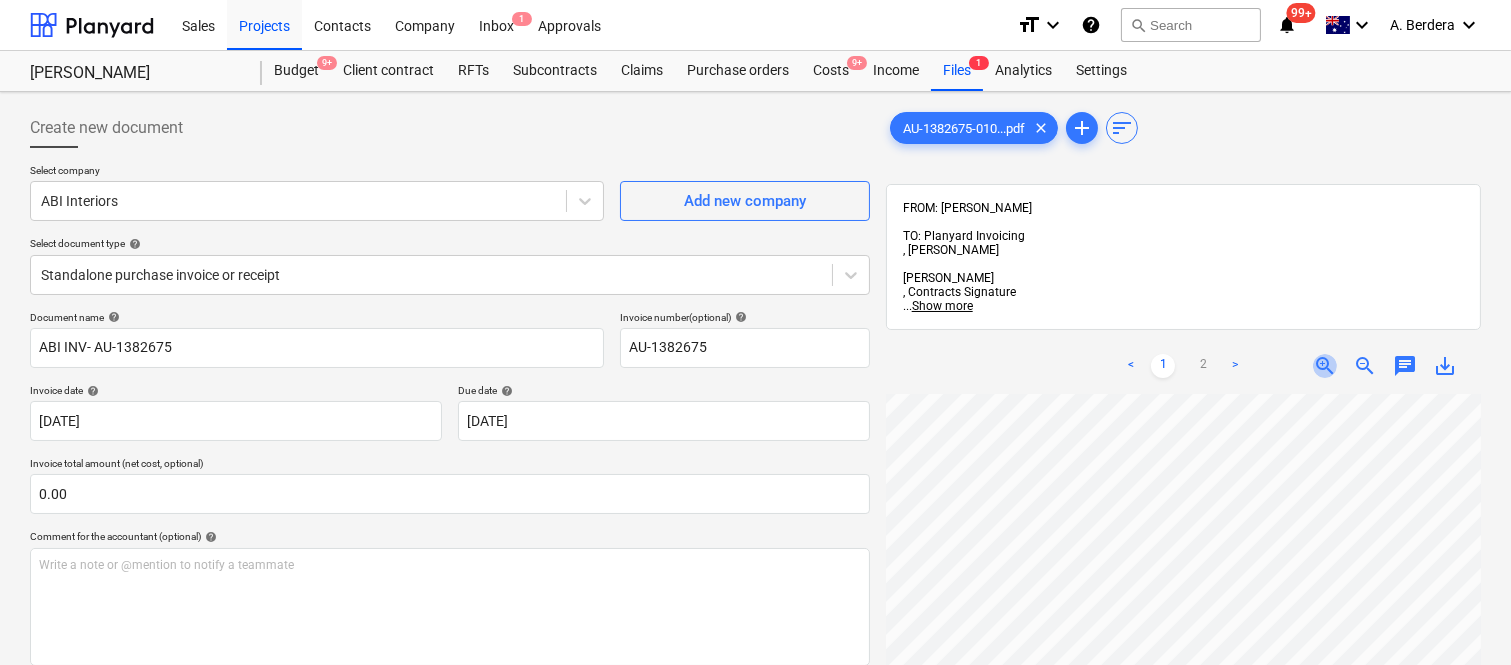 click on "zoom_in" at bounding box center [1325, 366] 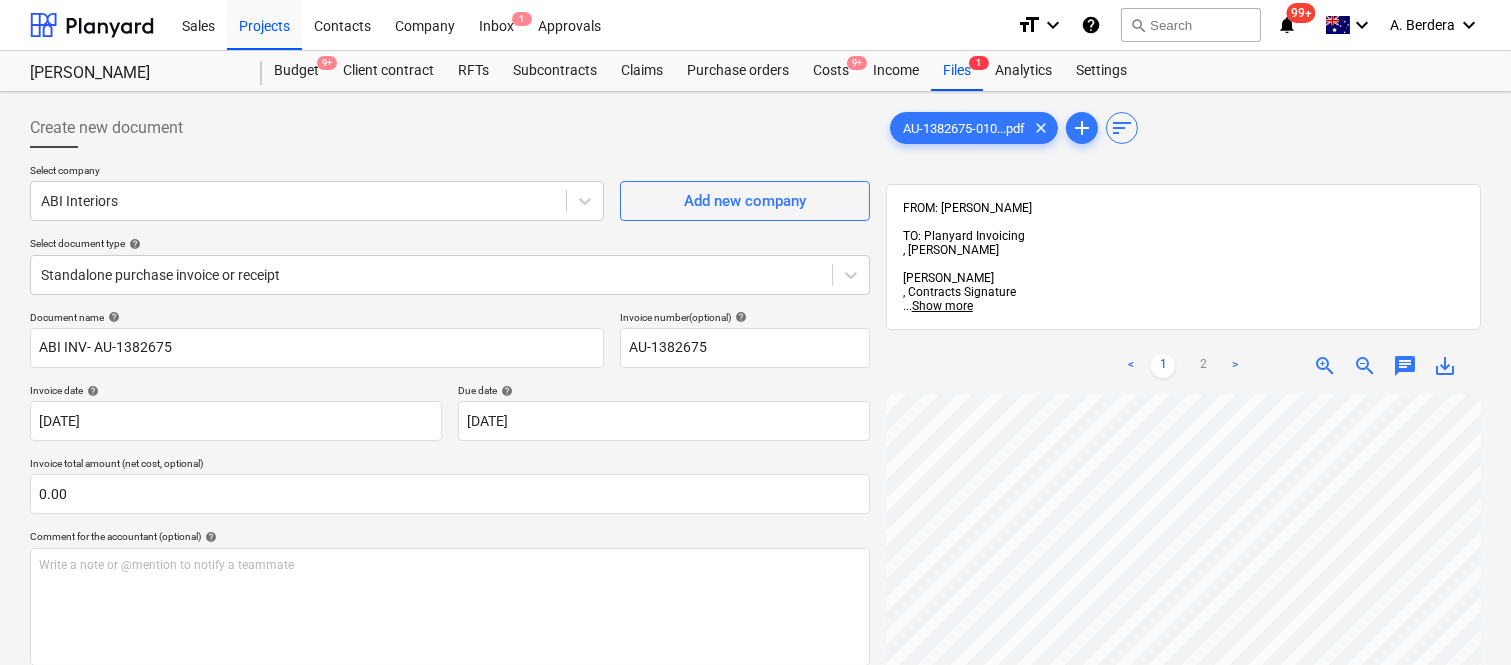 scroll, scrollTop: 708, scrollLeft: 466, axis: both 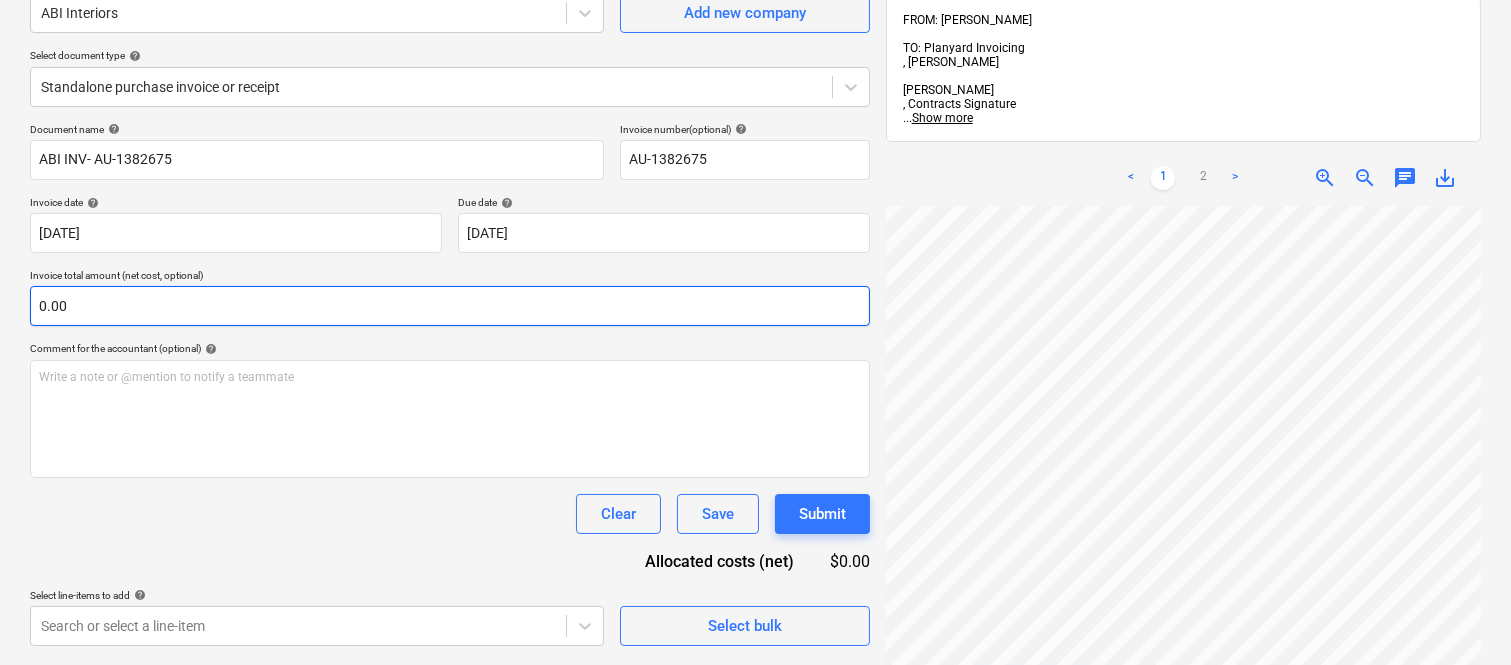 click on "0.00" at bounding box center (450, 306) 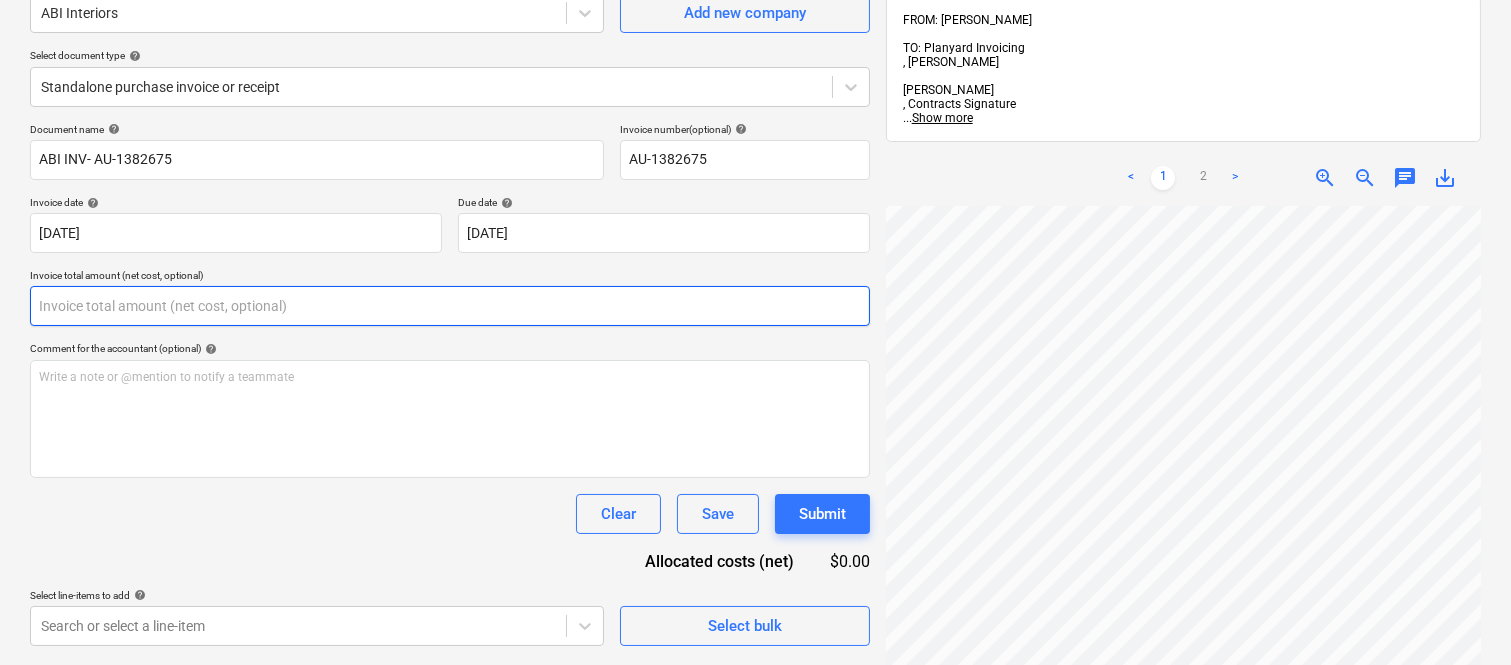 paste on "2,068.11" 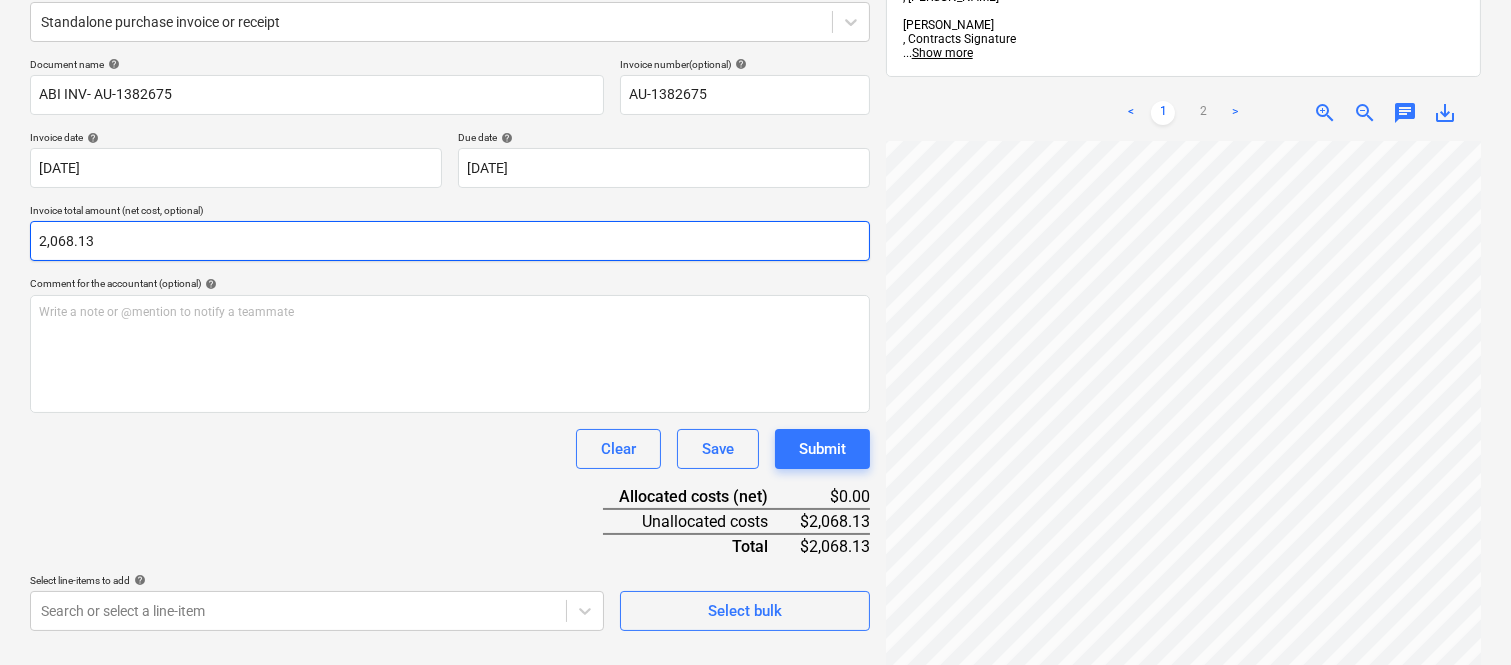 scroll, scrollTop: 285, scrollLeft: 0, axis: vertical 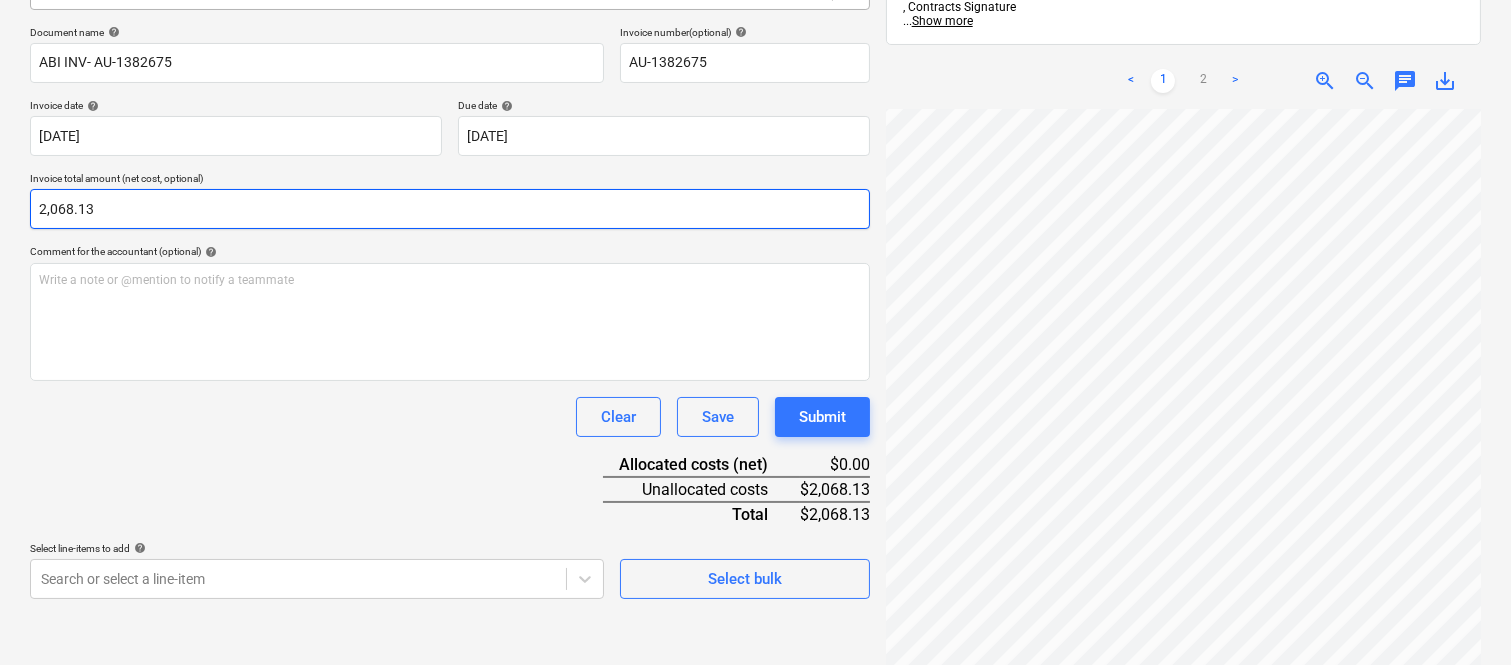 type on "2068.13" 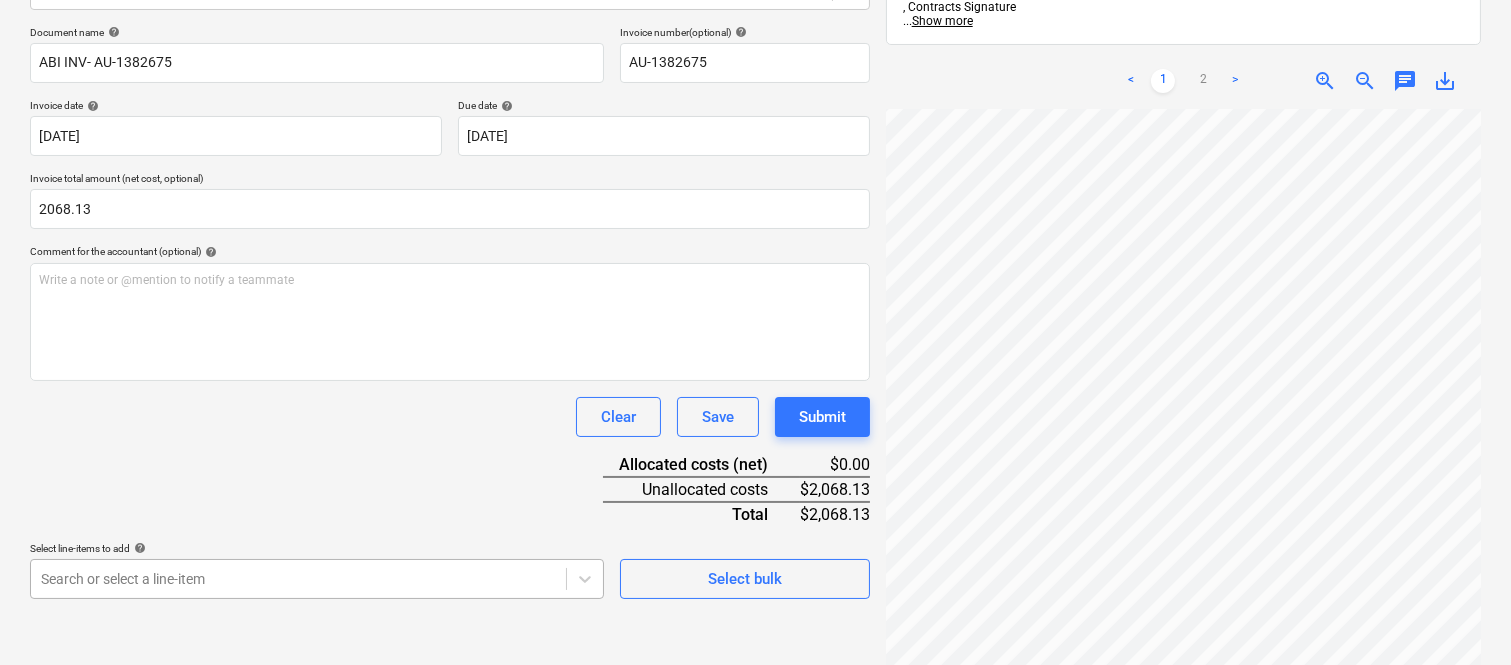 click on "Sales Projects Contacts Company Inbox 1 Approvals format_size keyboard_arrow_down help search Search notifications 99+ keyboard_arrow_down A. Berdera keyboard_arrow_down [PERSON_NAME] Budget 9+ Client contract RFTs Subcontracts Claims Purchase orders Costs 9+ Income Files 3 Analytics Settings Create new document Select company ABI Interiors   Add new company Select document type help Standalone purchase invoice or receipt Document name help ABI INV- AU-1382675 Invoice number  (optional) help AU-1382675 Invoice date help [DATE] 01.07.2025 Press the down arrow key to interact with the calendar and
select a date. Press the question mark key to get the keyboard shortcuts for changing dates. Due date help [DATE] [DATE] Press the down arrow key to interact with the calendar and
select a date. Press the question mark key to get the keyboard shortcuts for changing dates. Invoice total amount (net cost, optional) 2068.13 Comment for the accountant (optional) help ﻿ Clear Save Submit $0.00 Total" at bounding box center [755, 47] 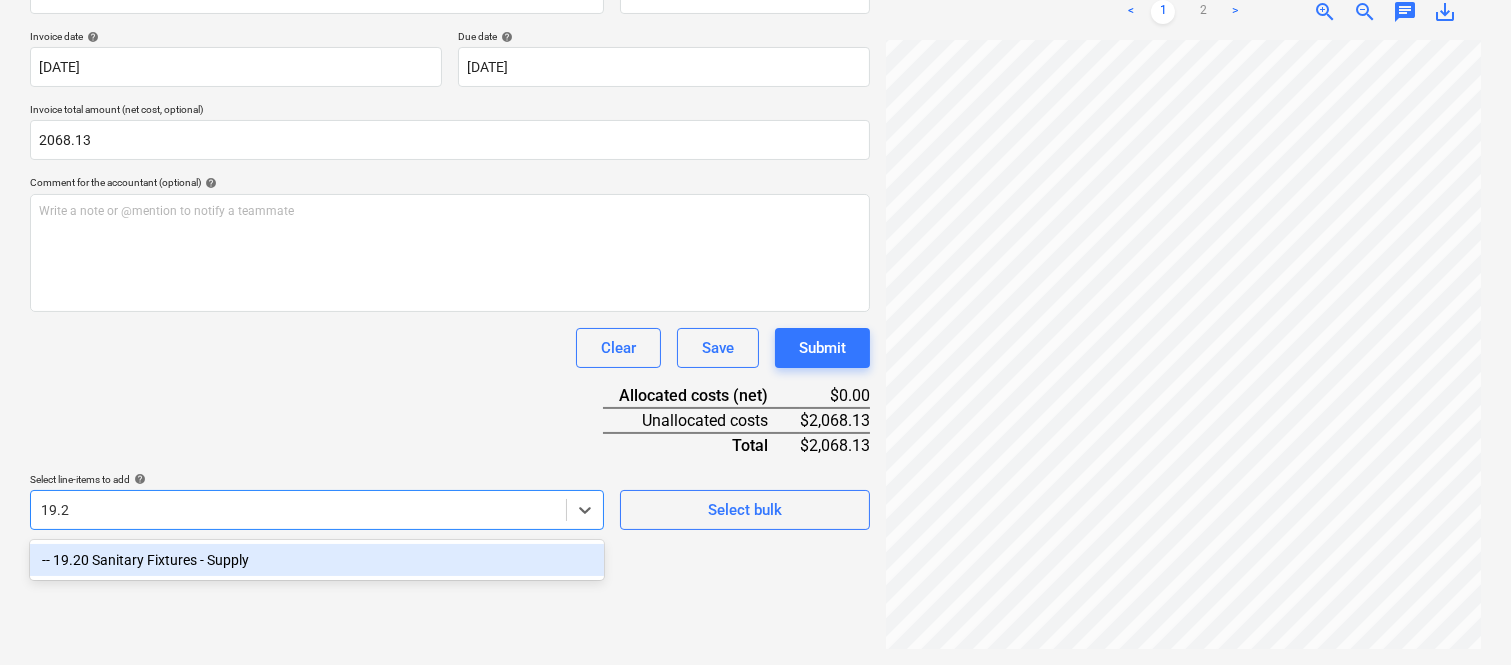 scroll, scrollTop: 285, scrollLeft: 0, axis: vertical 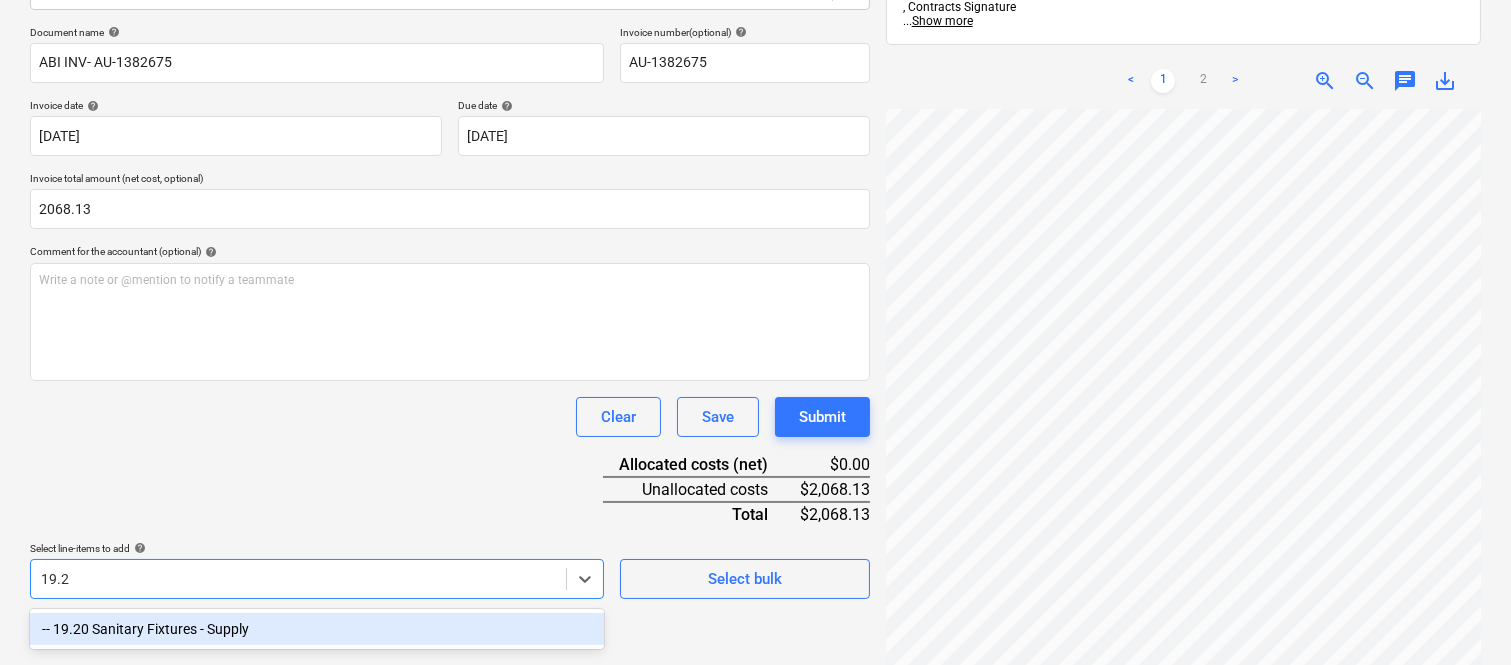 type on "19.20" 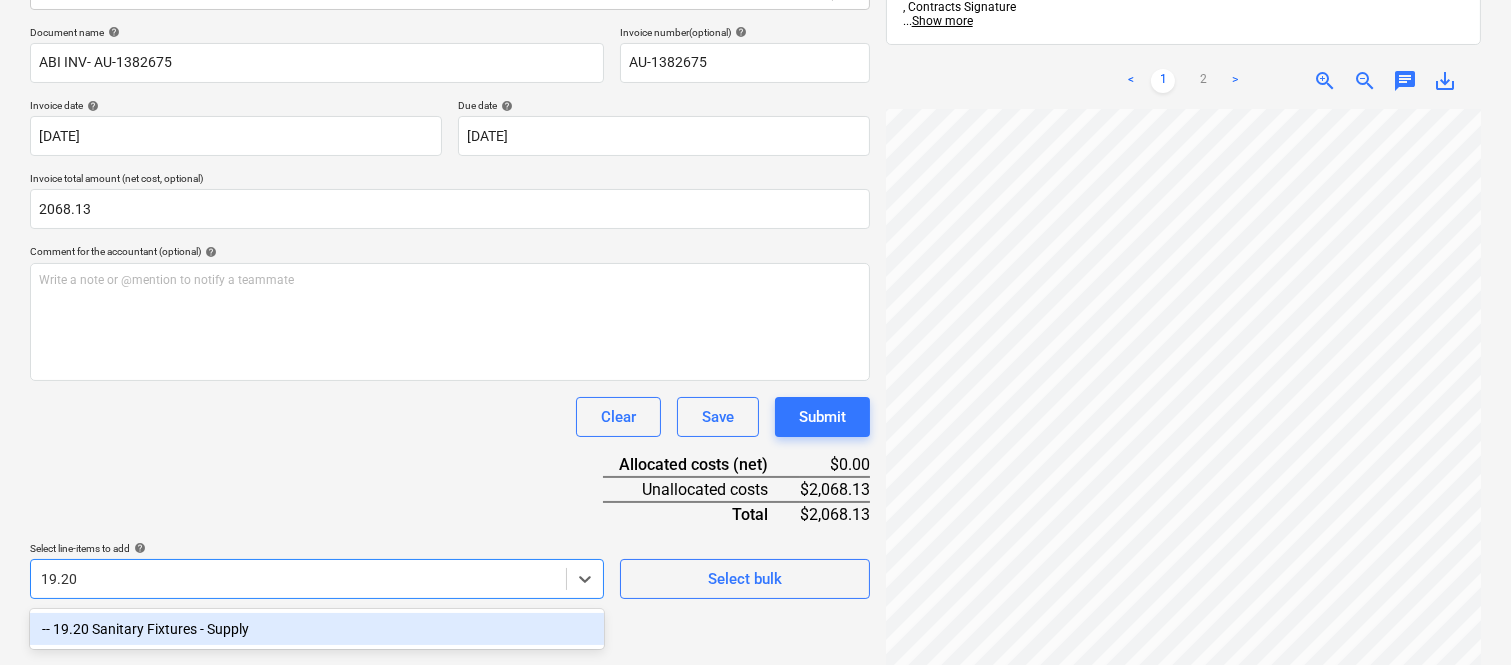 click on "--  19.20 Sanitary Fixtures - Supply" at bounding box center (317, 629) 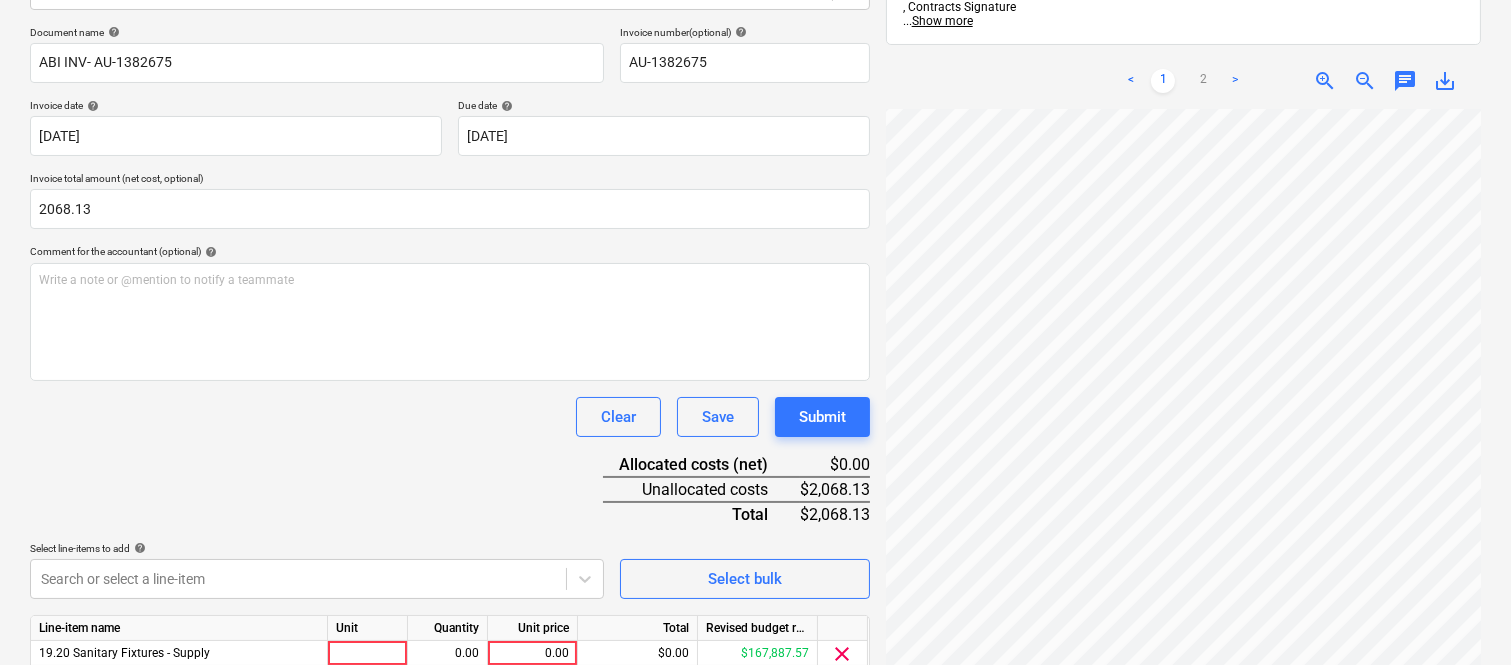 click on "Document name help ABI INV- AU-1382675 Invoice number  (optional) help AU-1382675 Invoice date help [DATE] 01.07.2025 Press the down arrow key to interact with the calendar and
select a date. Press the question mark key to get the keyboard shortcuts for changing dates. Due date help [DATE] [DATE] Press the down arrow key to interact with the calendar and
select a date. Press the question mark key to get the keyboard shortcuts for changing dates. Invoice total amount (net cost, optional) 2068.13 Comment for the accountant (optional) help Write a note or @mention to notify a teammate ﻿ Clear Save Submit Allocated costs (net) $0.00 Unallocated costs $2,068.13 Total $2,068.13 Select line-items to add help Search or select a line-item Select bulk Line-item name Unit Quantity Unit price Total Revised budget remaining 19.20 Sanitary Fixtures - Supply 0.00 0.00 $0.00 $167,887.57 clear Clear Save Submit" at bounding box center [450, 378] 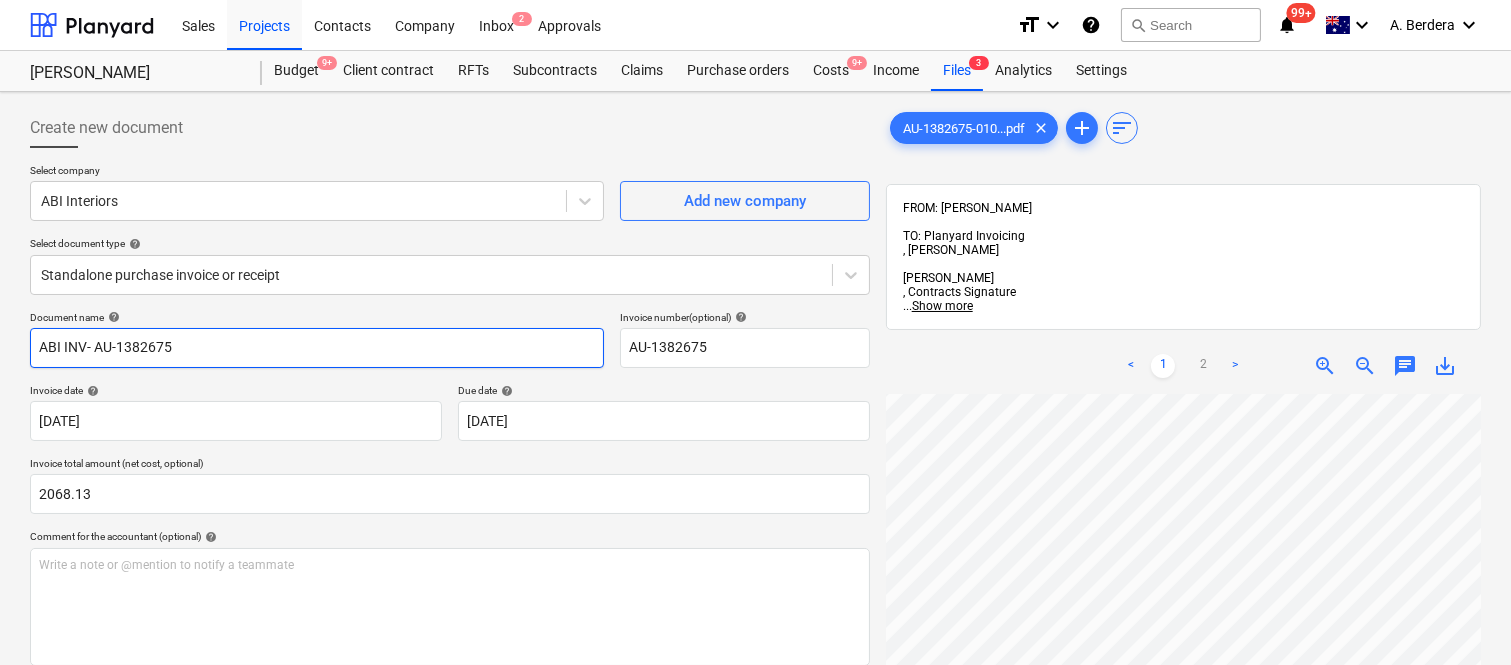 scroll, scrollTop: 367, scrollLeft: 0, axis: vertical 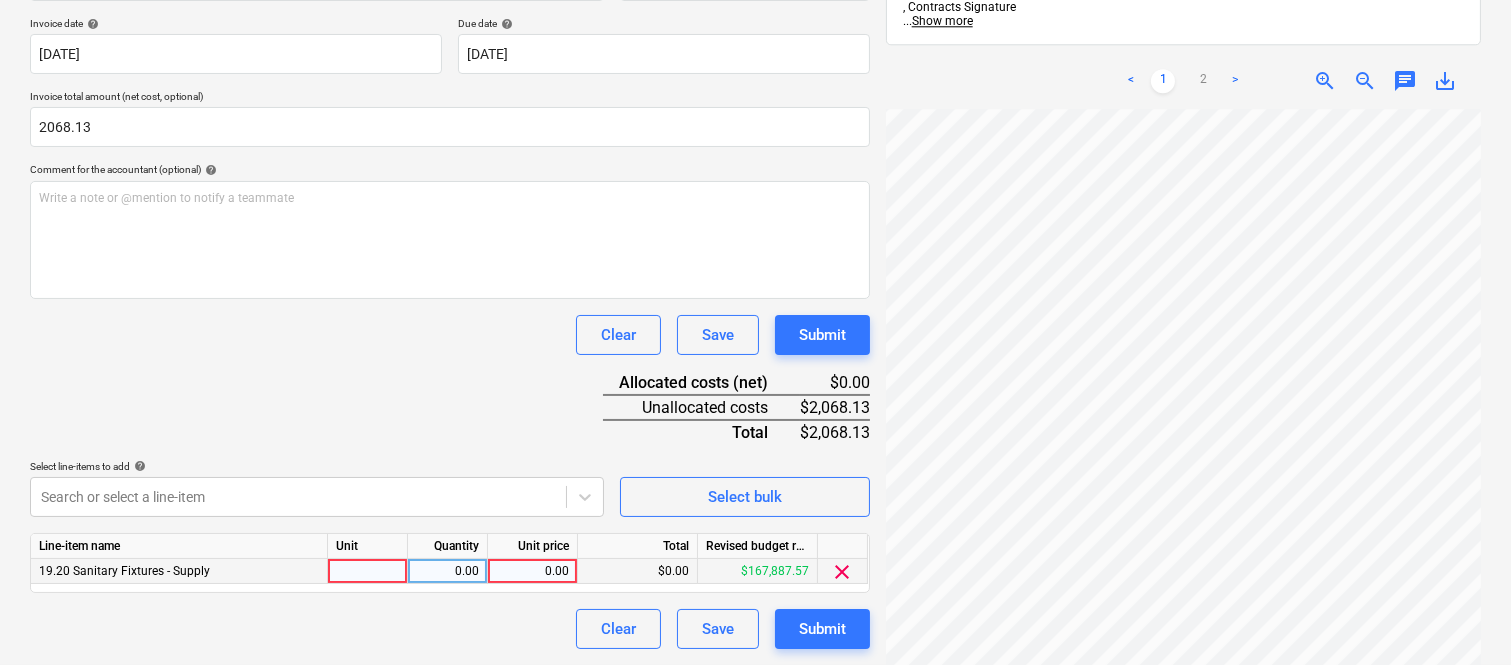 click at bounding box center [368, 571] 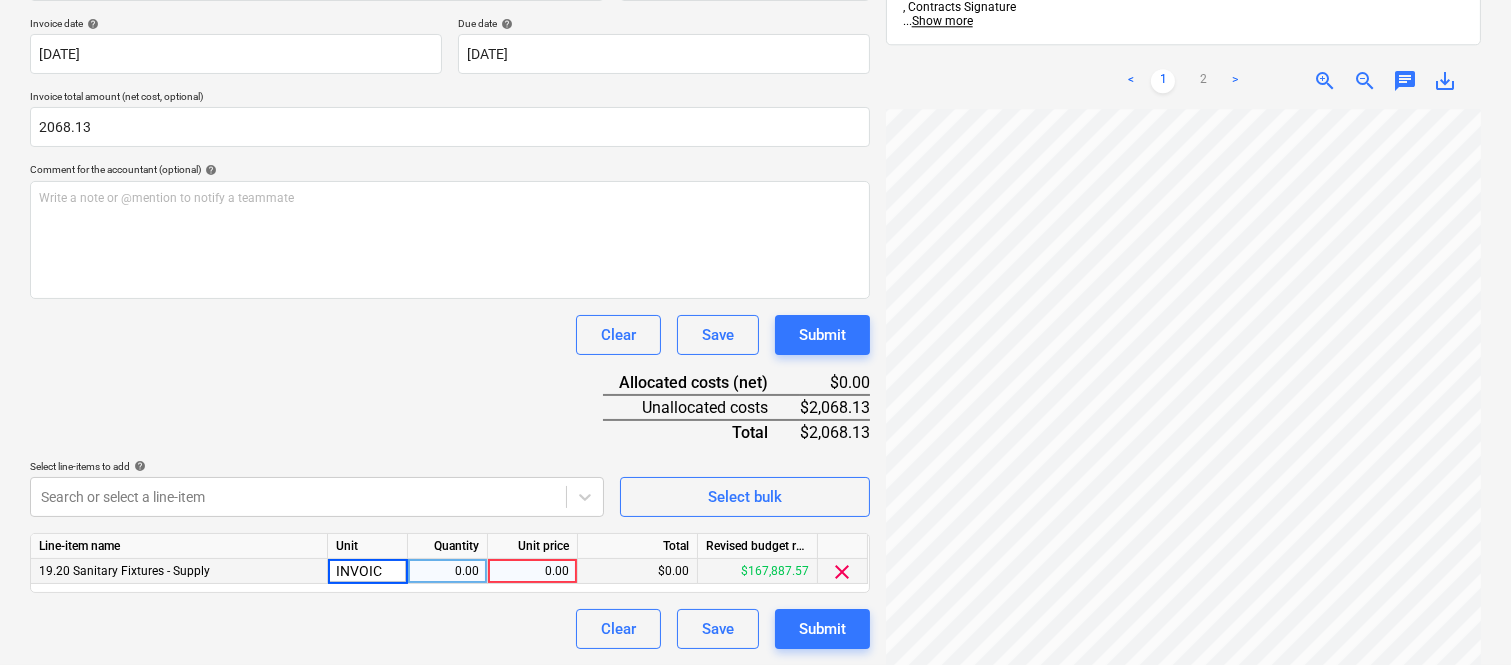 type on "INVOICE" 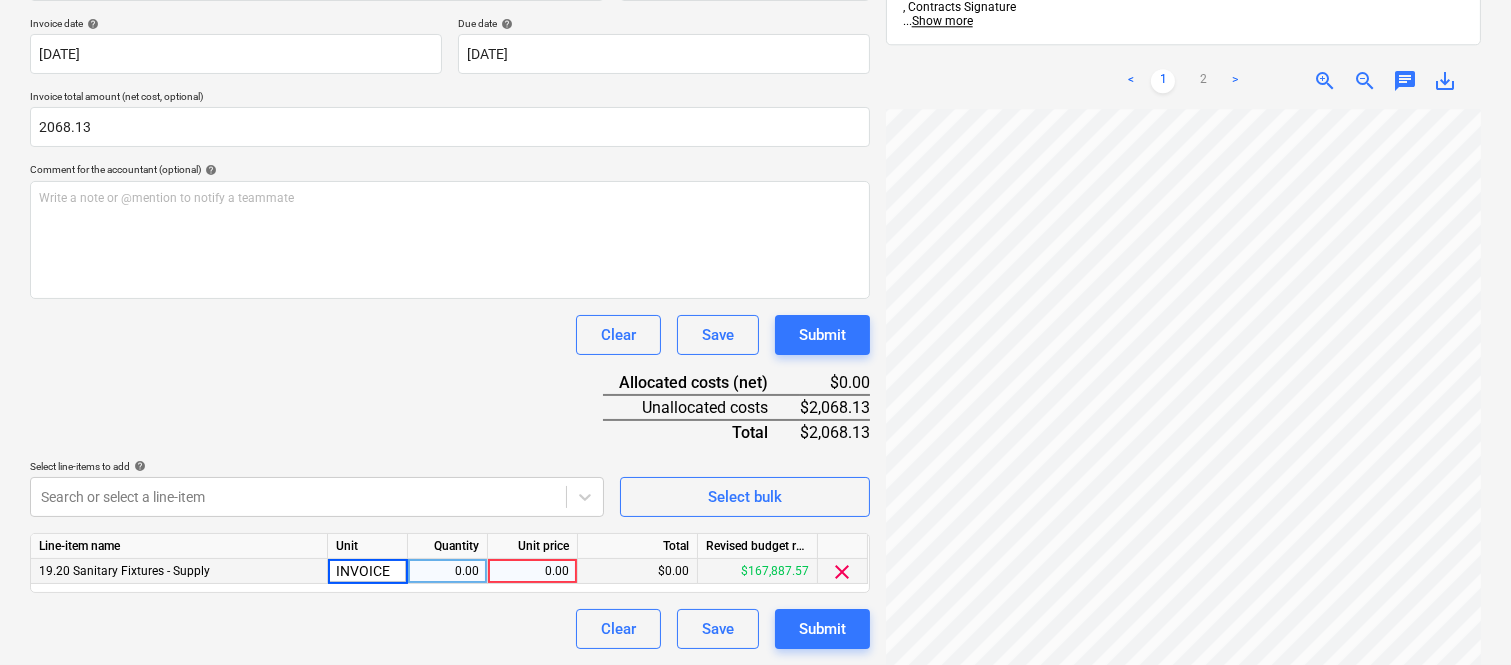 click on "0.00" at bounding box center (447, 571) 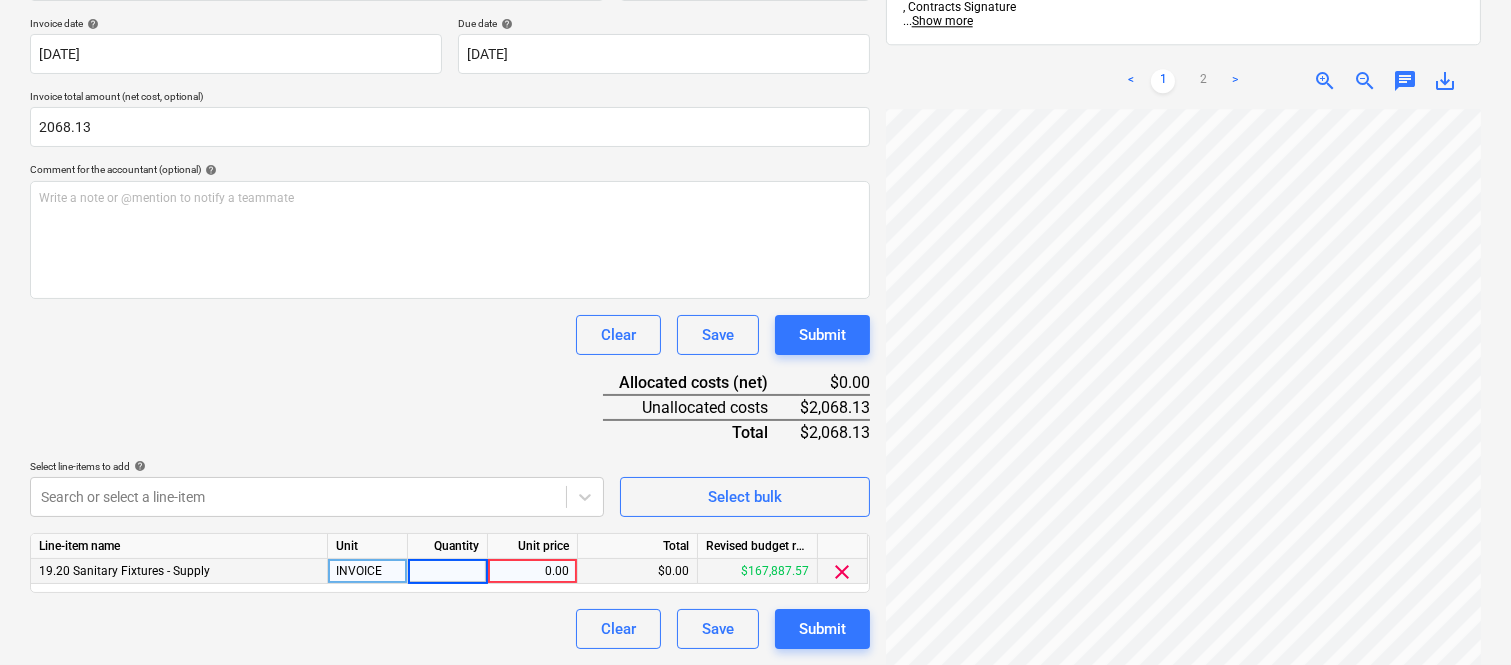 type on "1" 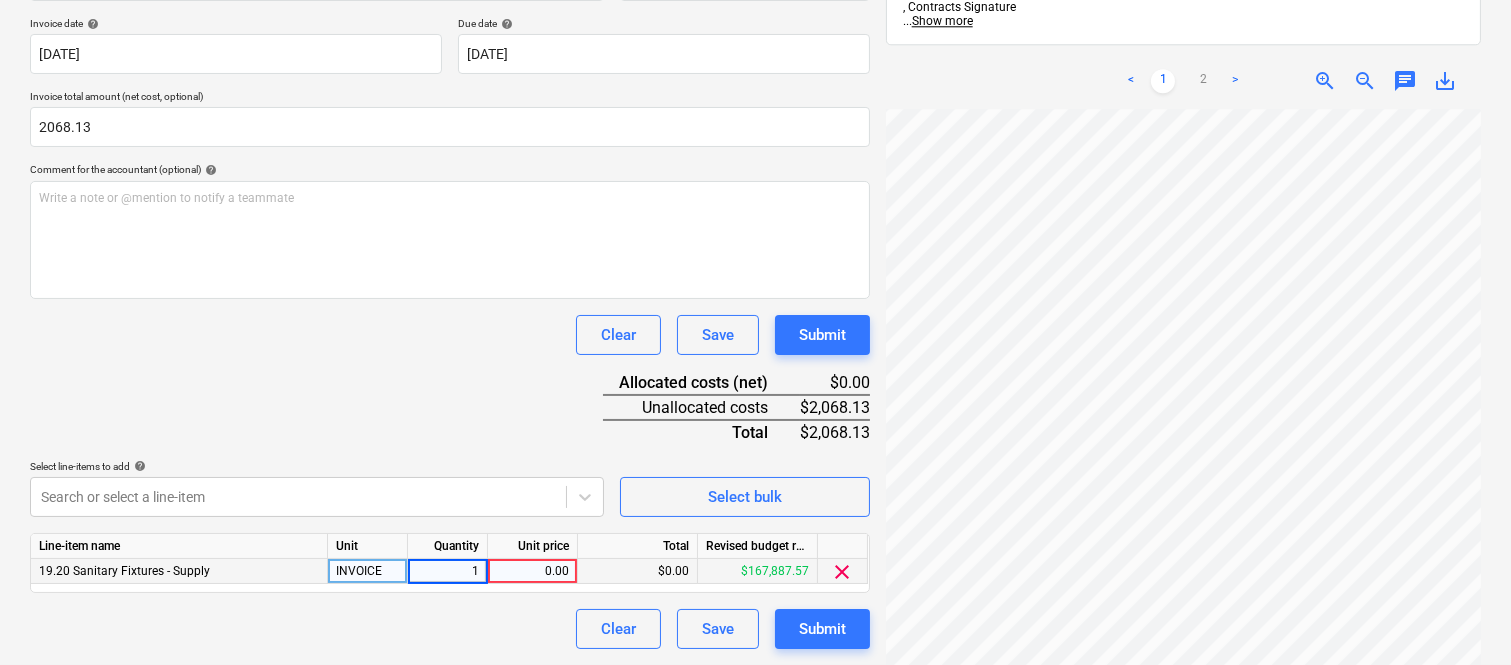 click on "0.00" at bounding box center (532, 571) 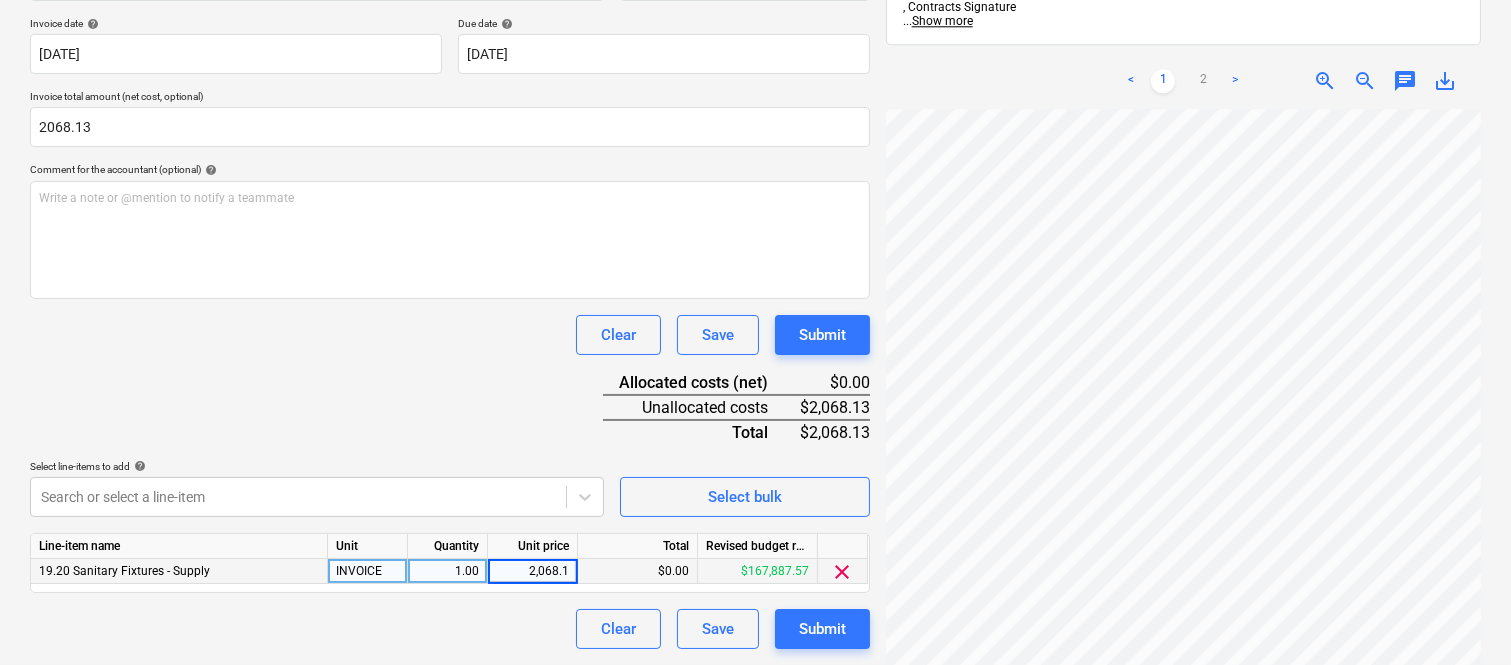 type on "2,068.13" 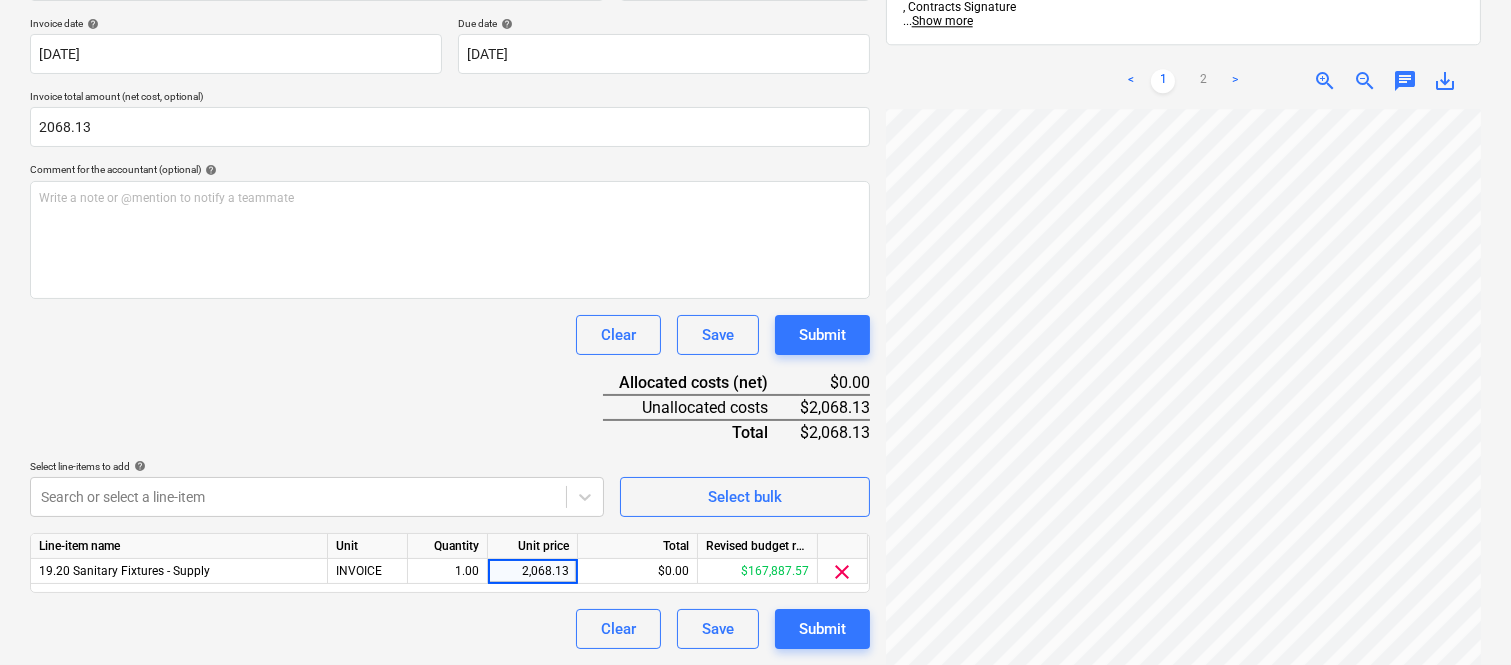 click on "Clear Save Submit" at bounding box center (450, 629) 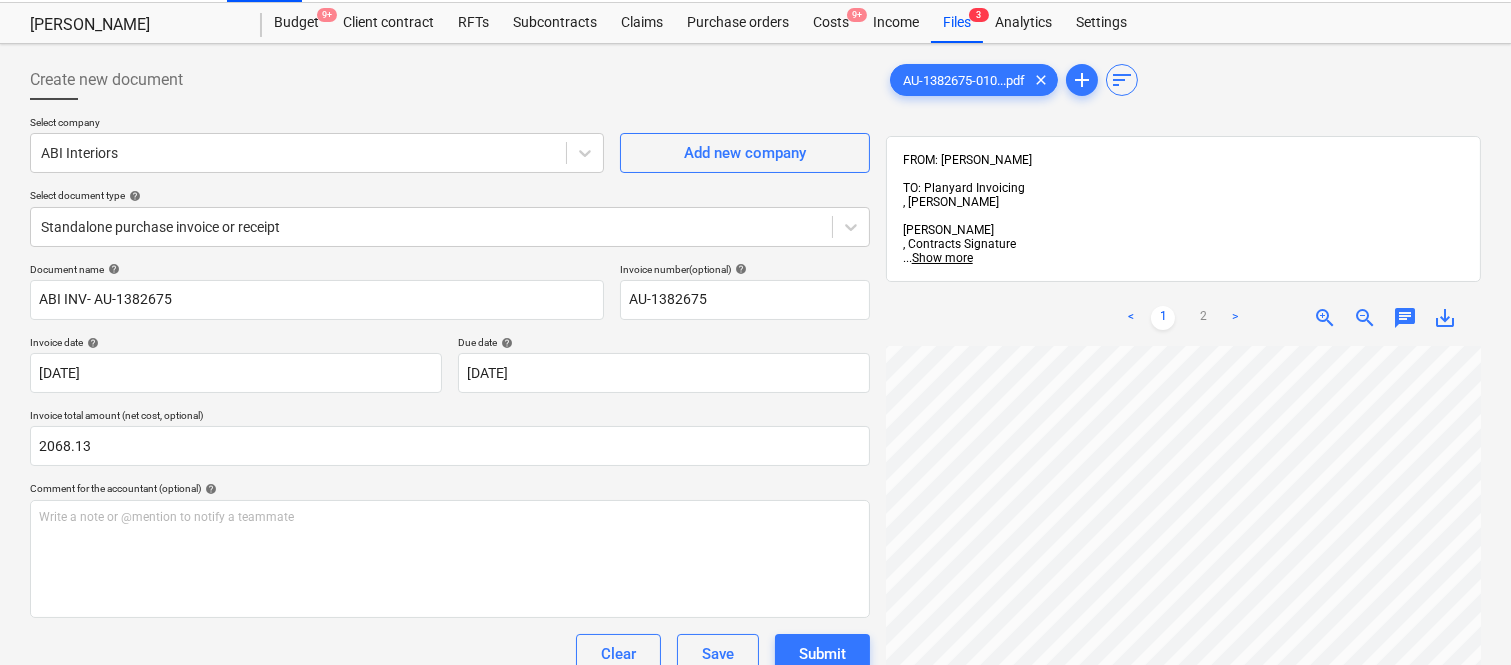 scroll, scrollTop: 0, scrollLeft: 0, axis: both 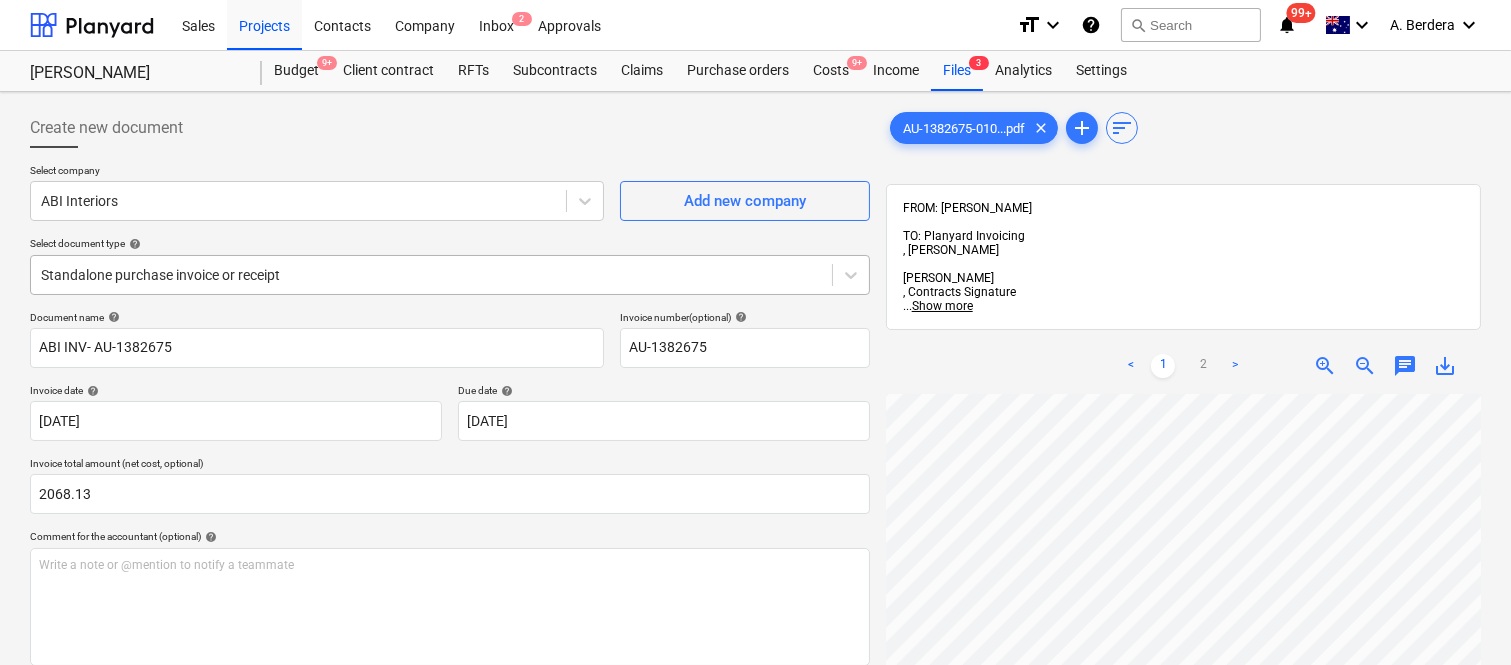 click at bounding box center (431, 275) 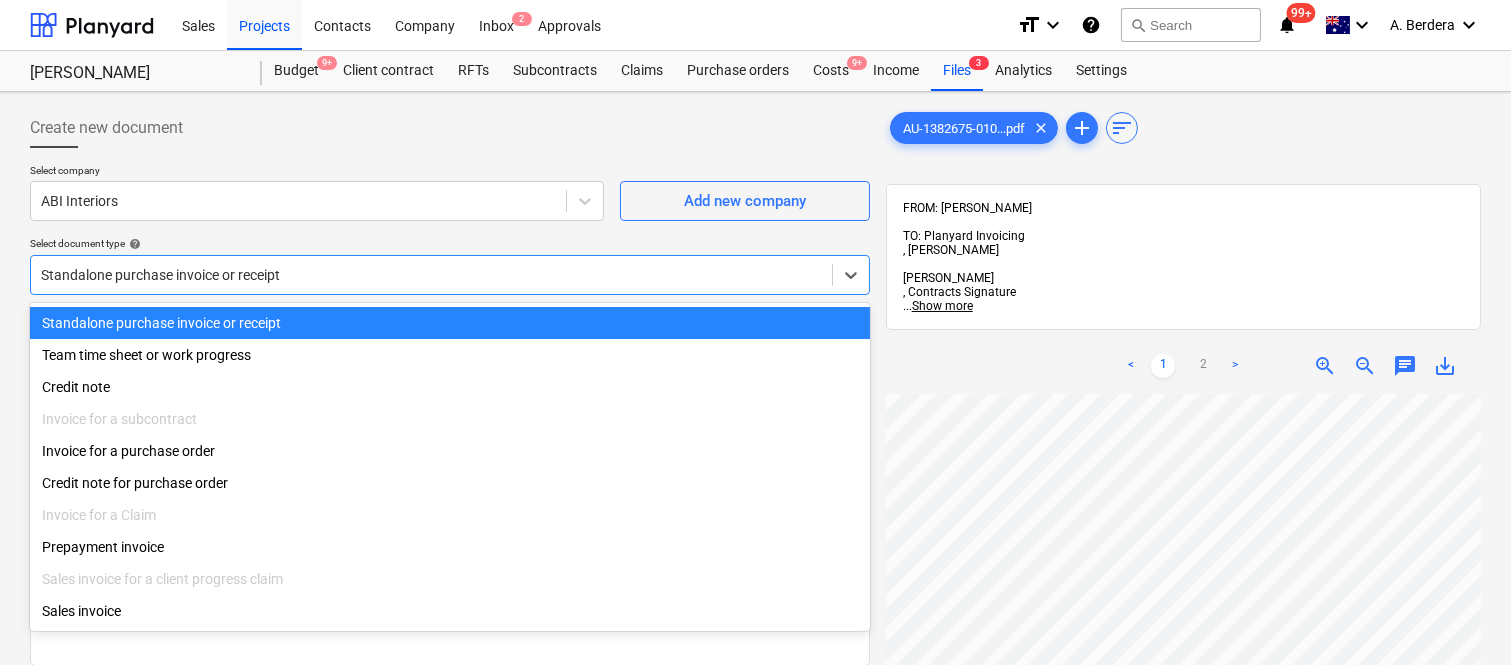 click on "Standalone purchase invoice or receipt" at bounding box center [450, 323] 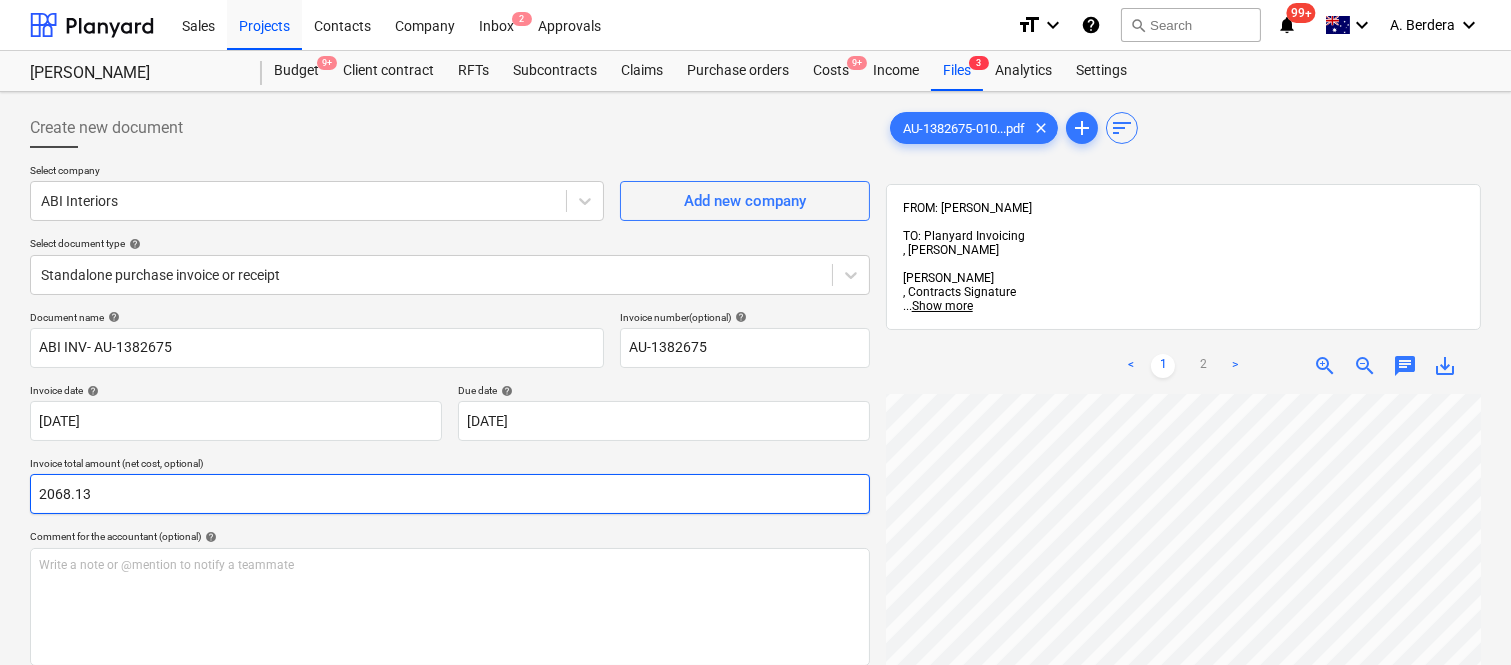 scroll, scrollTop: 253, scrollLeft: 85, axis: both 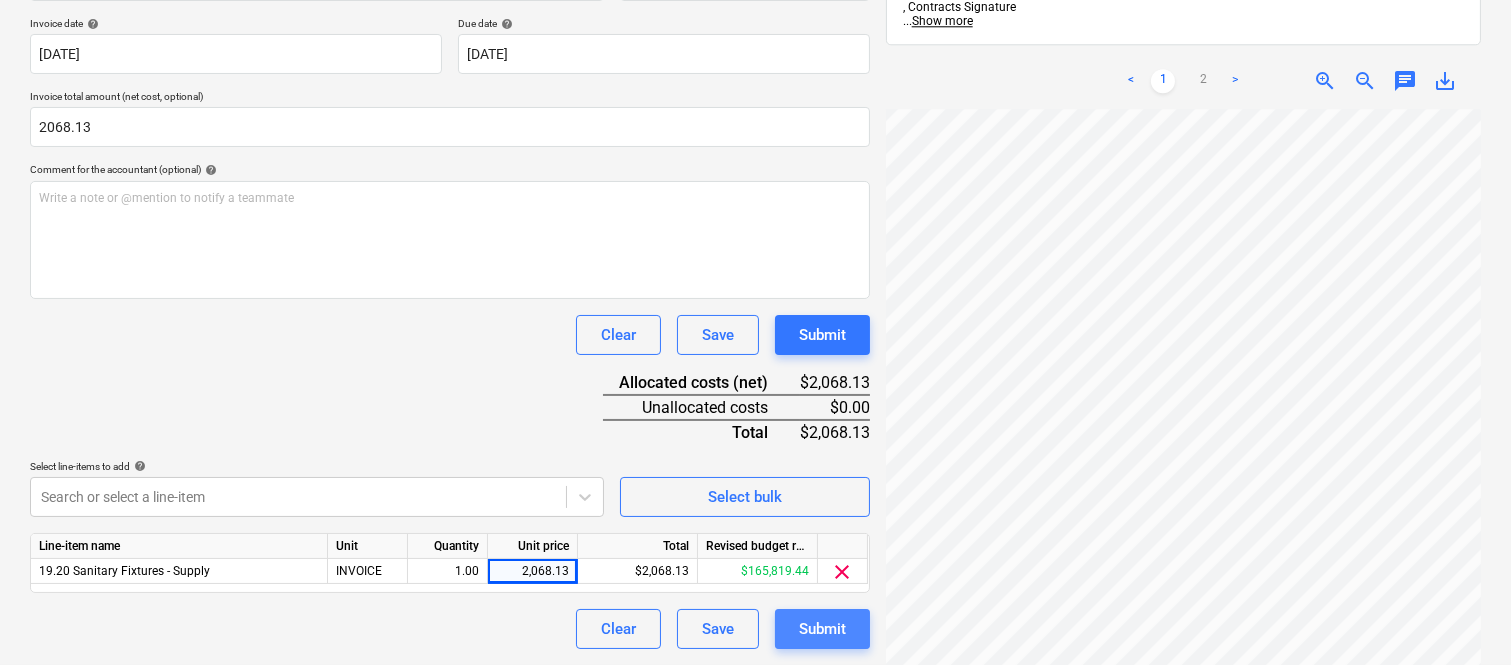 click on "Submit" at bounding box center [822, 629] 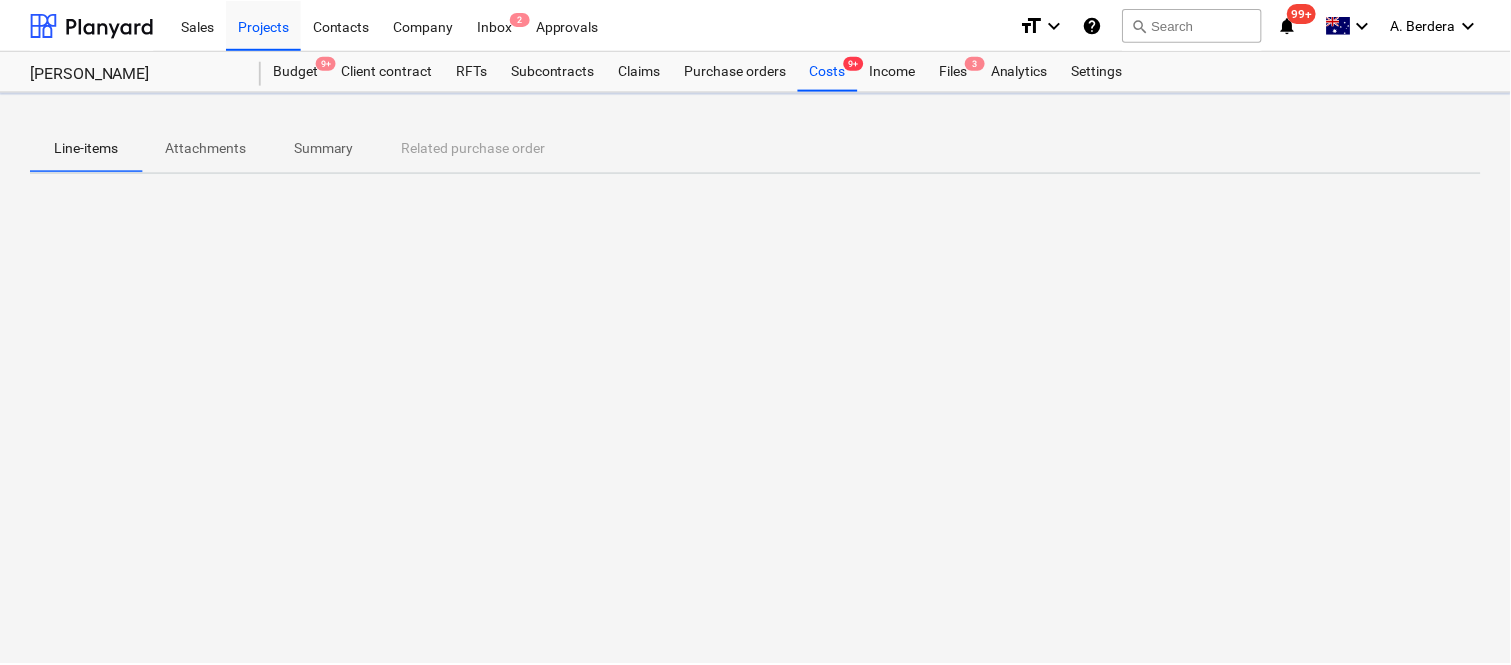 scroll, scrollTop: 0, scrollLeft: 0, axis: both 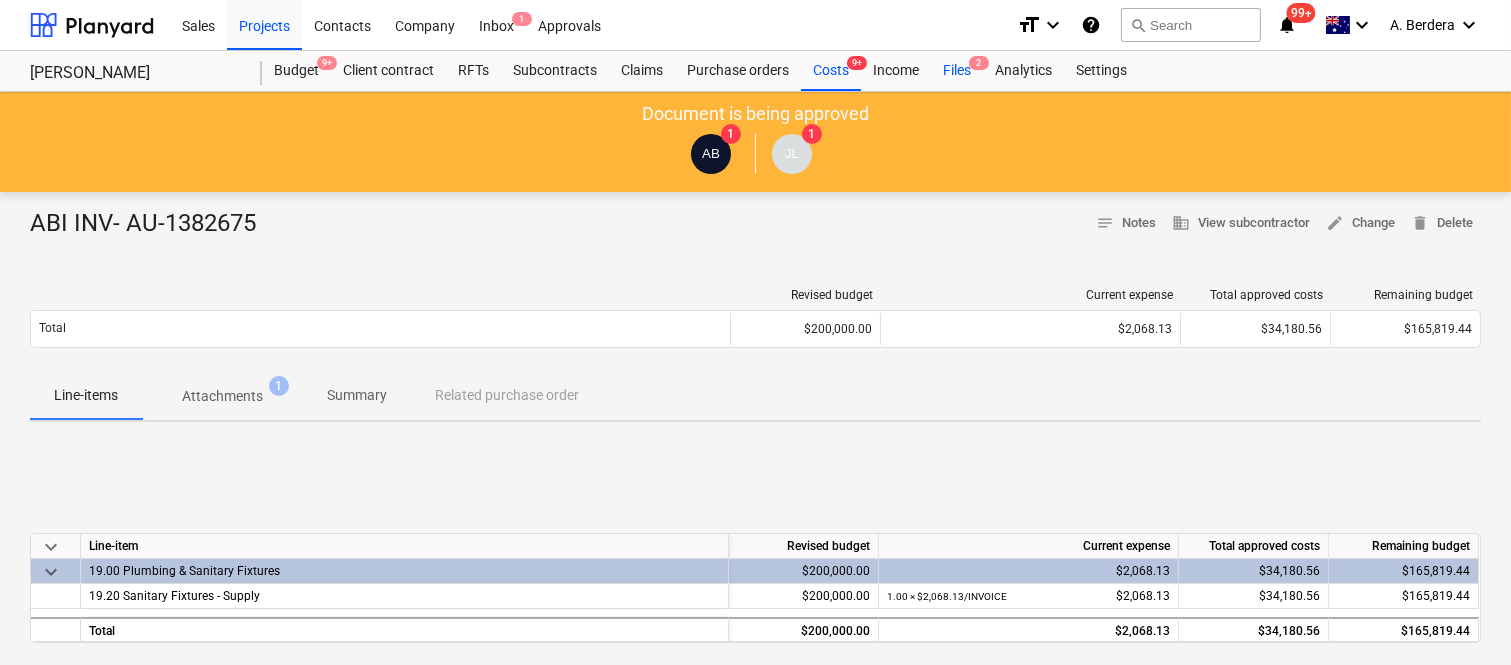 click on "Files 2" at bounding box center [957, 71] 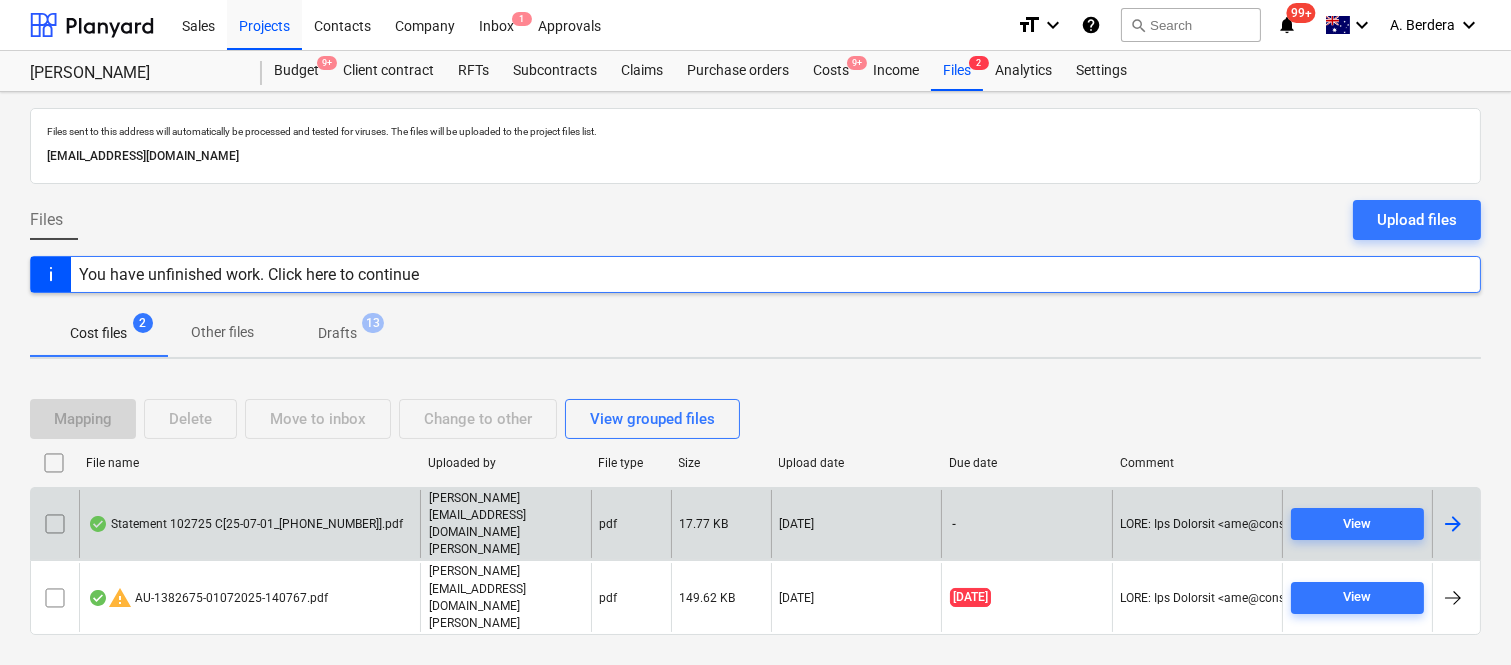 click on "Statement 102725 C[25-07-01_[PHONE_NUMBER]].pdf" at bounding box center (245, 524) 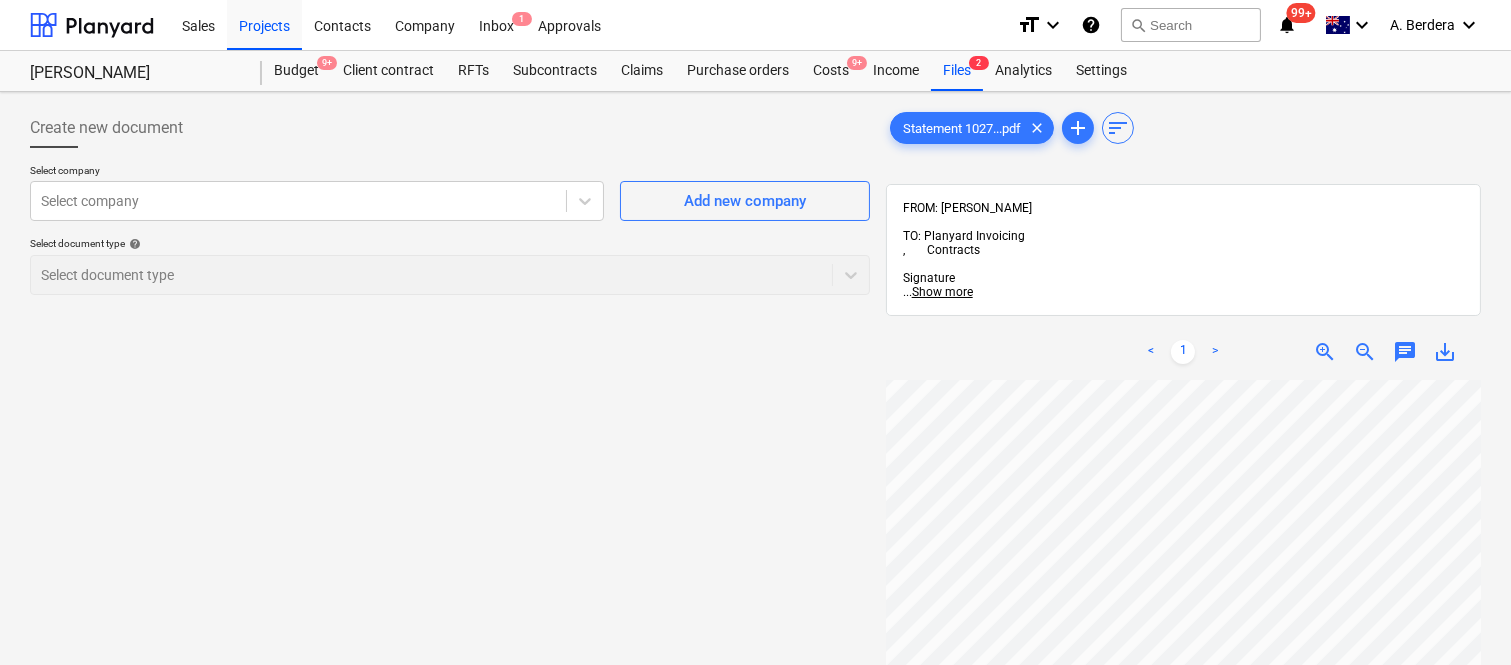 scroll, scrollTop: 0, scrollLeft: 0, axis: both 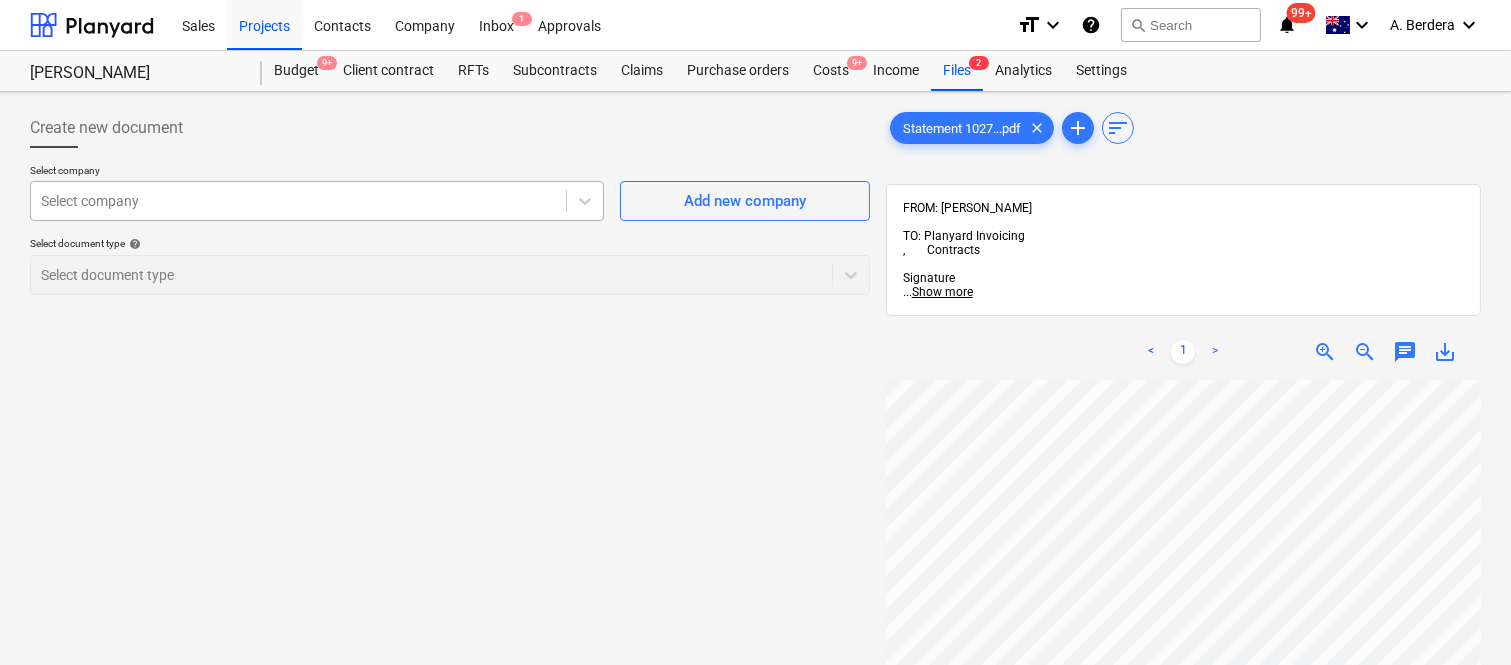 click at bounding box center (298, 201) 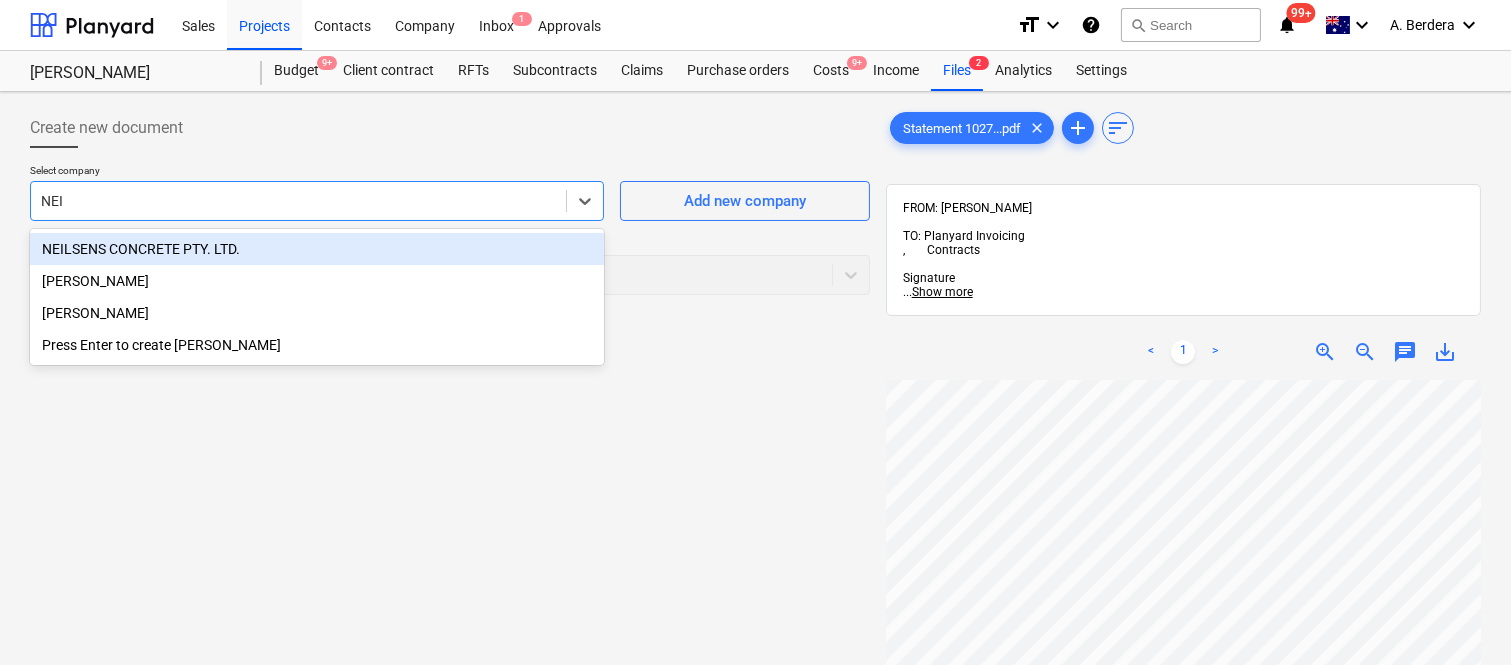 type on "[PERSON_NAME]" 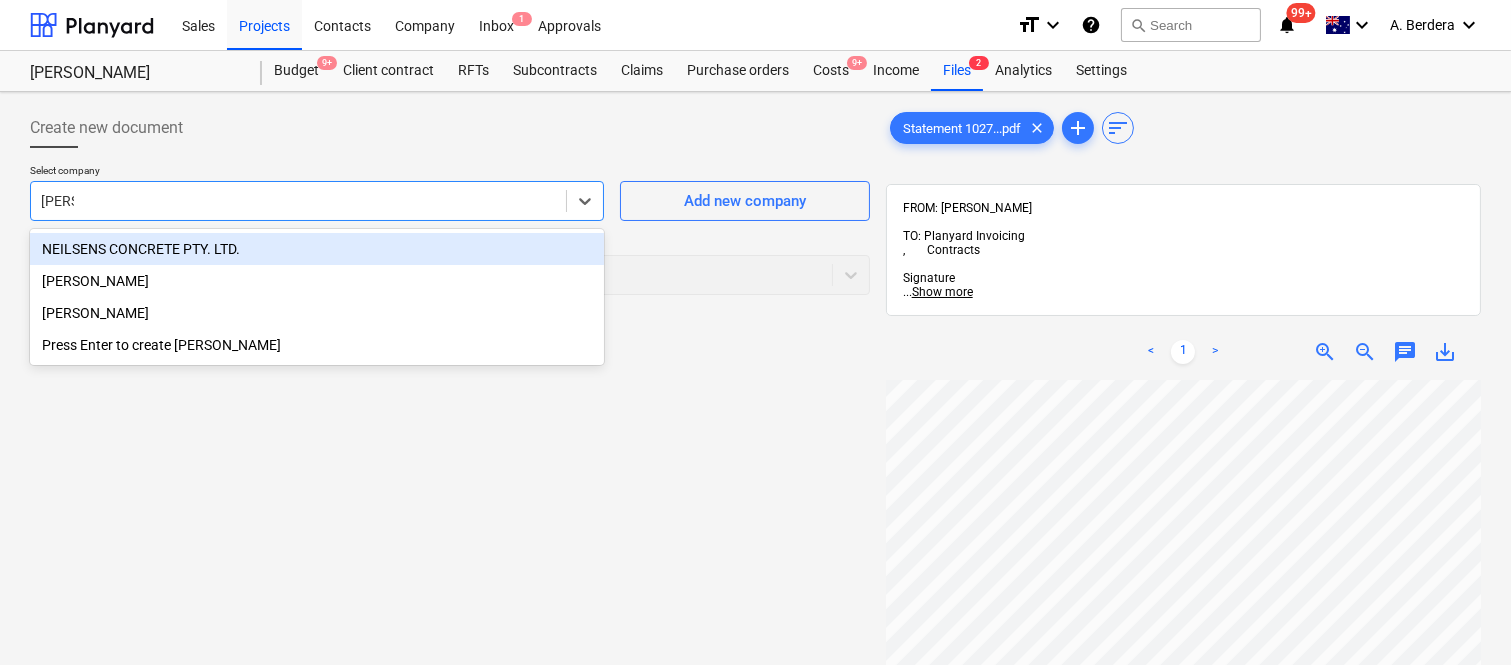 click on "NEILSENS CONCRETE PTY. LTD." at bounding box center [317, 249] 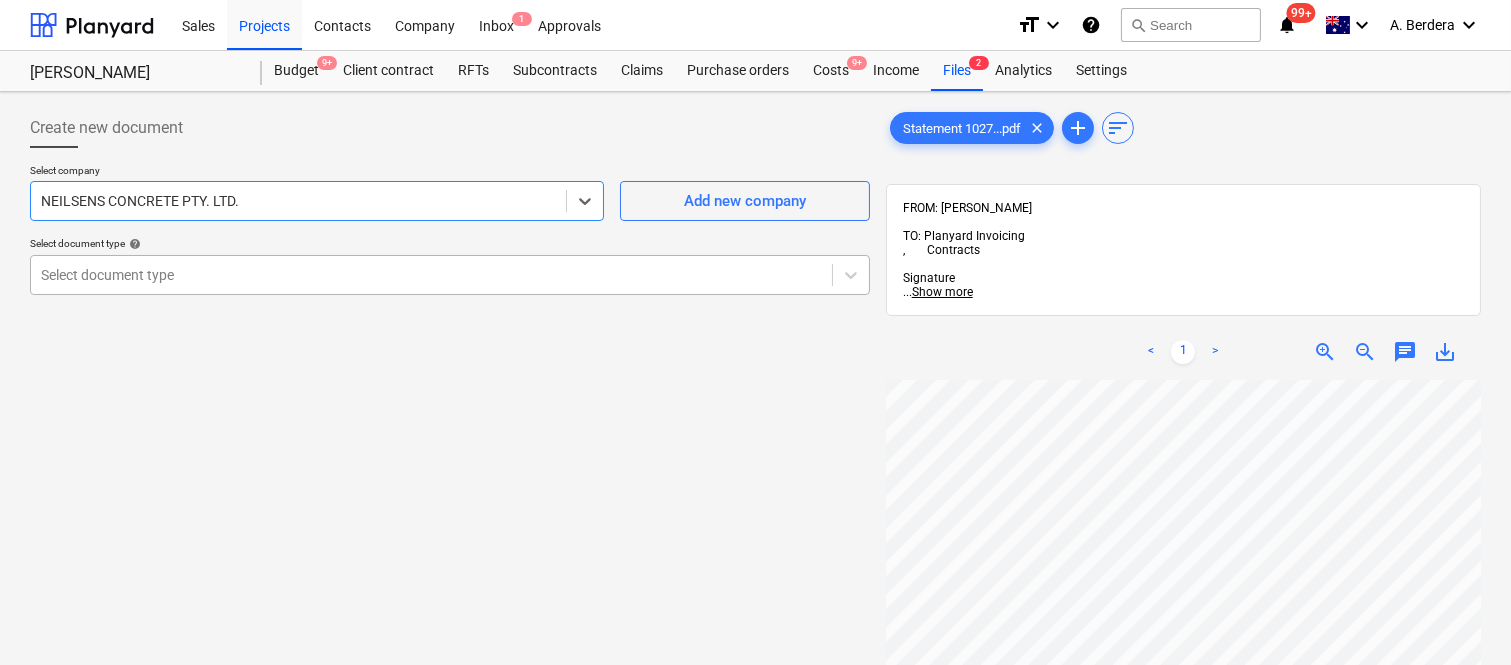 click on "Select document type" at bounding box center [431, 275] 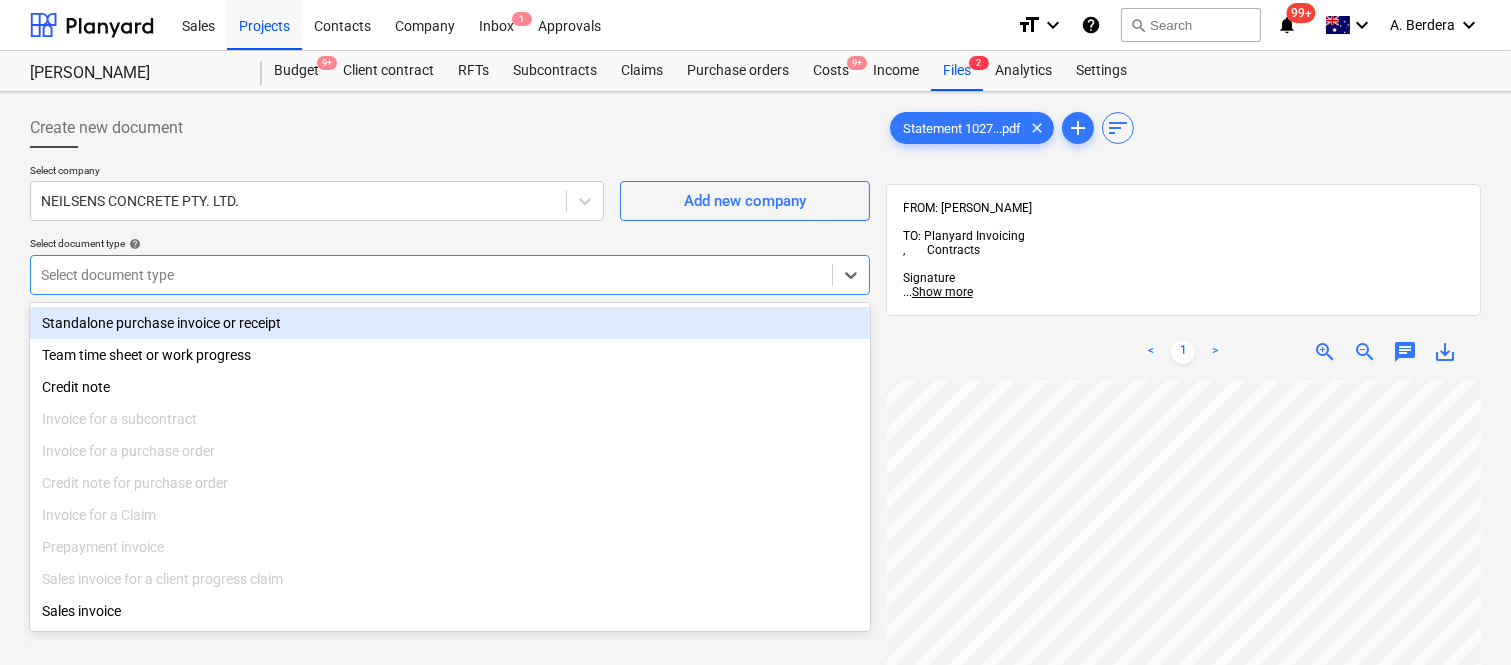 click on "Standalone purchase invoice or receipt" at bounding box center (450, 323) 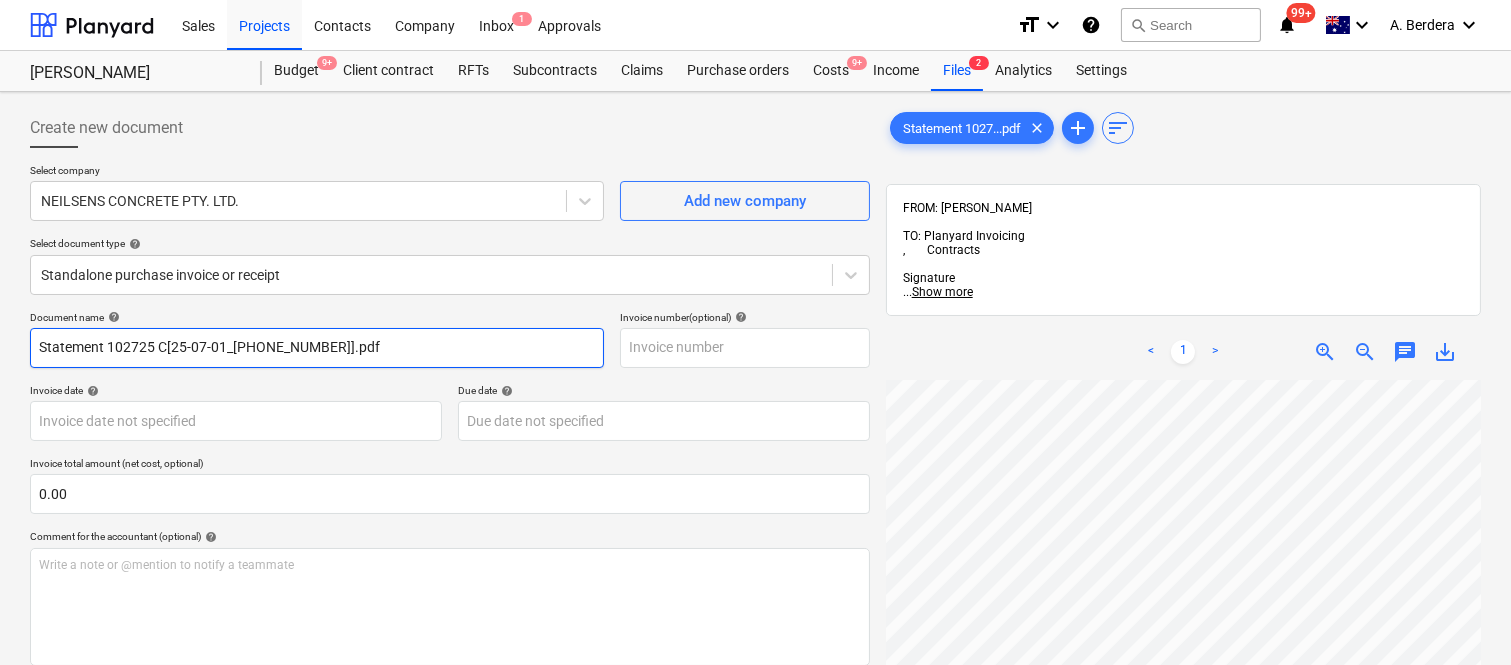 click on "Statement 102725 C[25-07-01_[PHONE_NUMBER]].pdf" at bounding box center (317, 348) 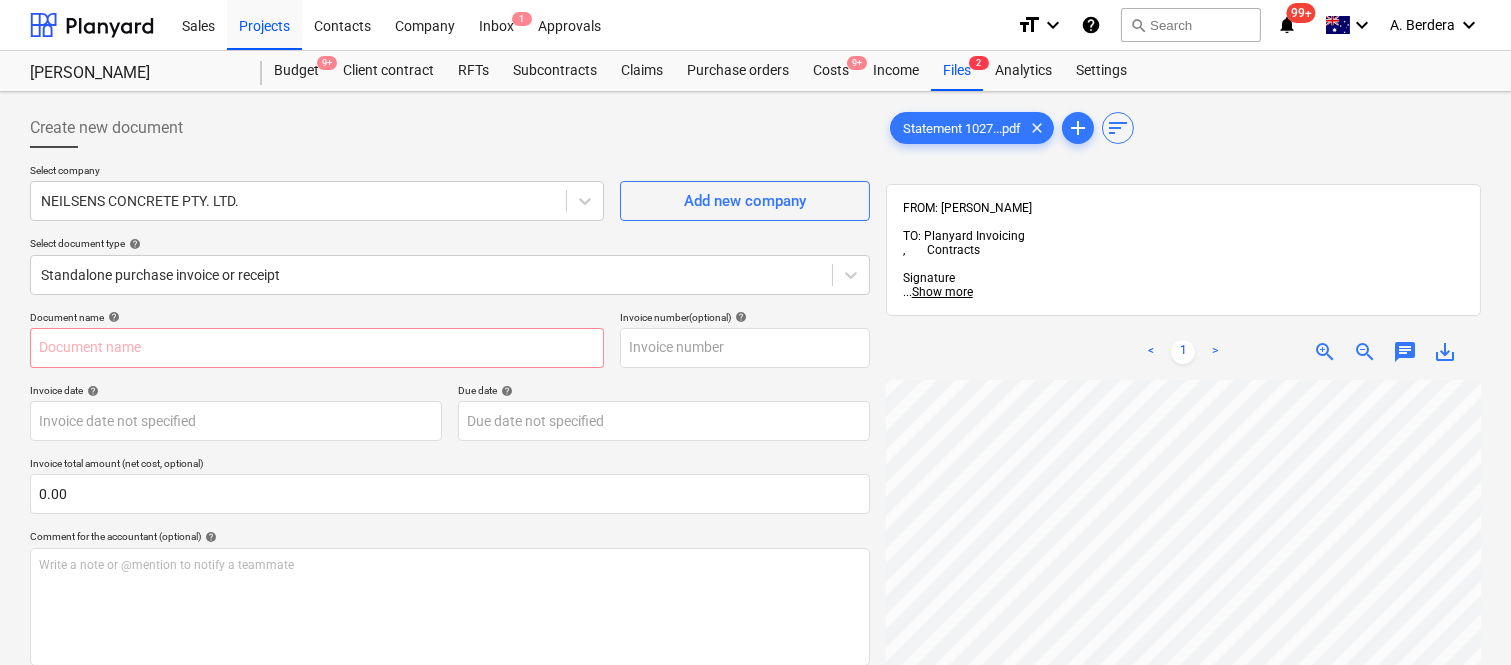 scroll, scrollTop: 178, scrollLeft: 0, axis: vertical 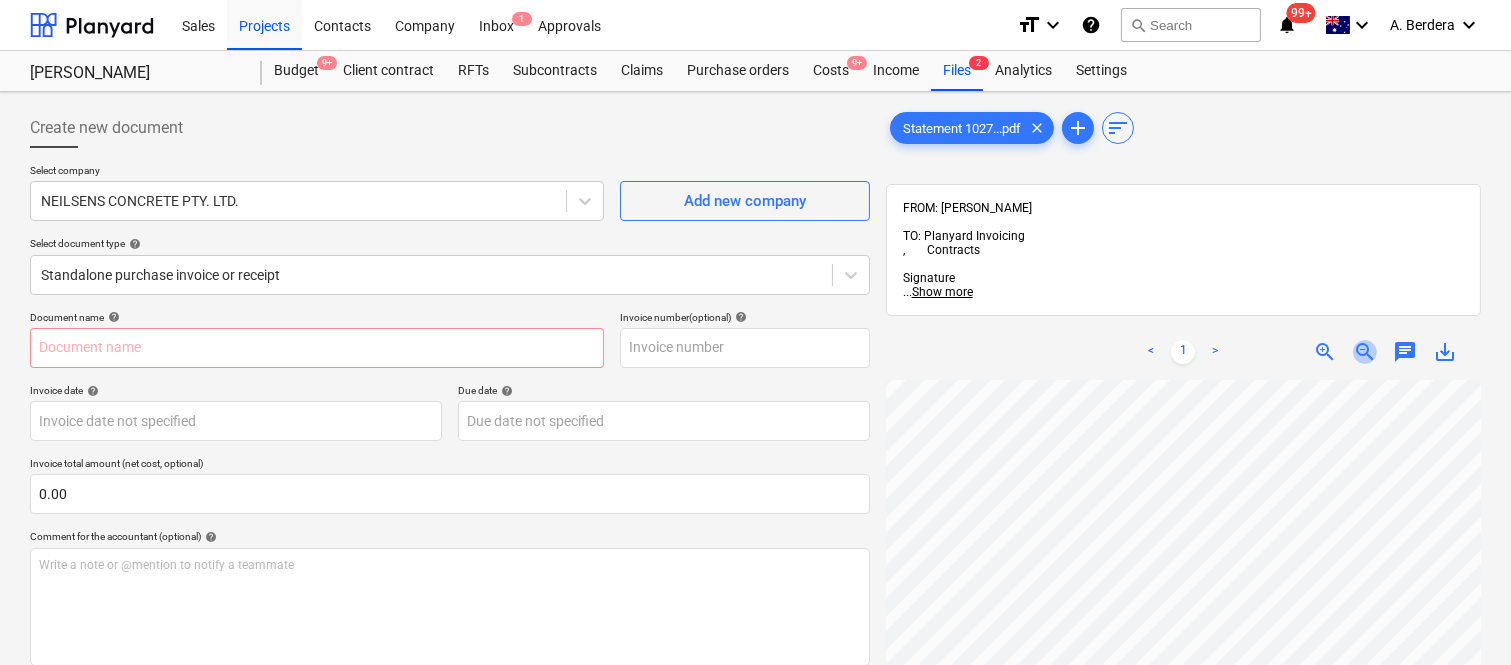 click on "zoom_out" at bounding box center [1365, 352] 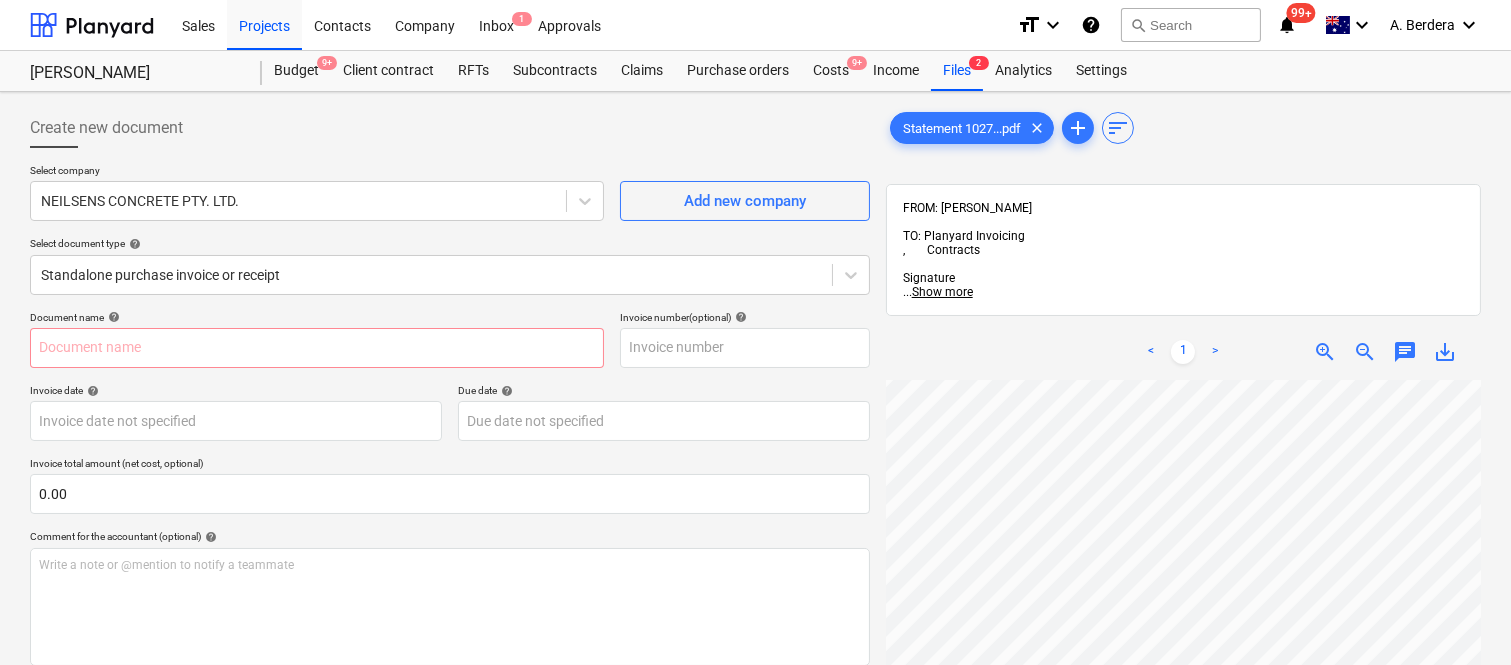 scroll, scrollTop: 157, scrollLeft: 0, axis: vertical 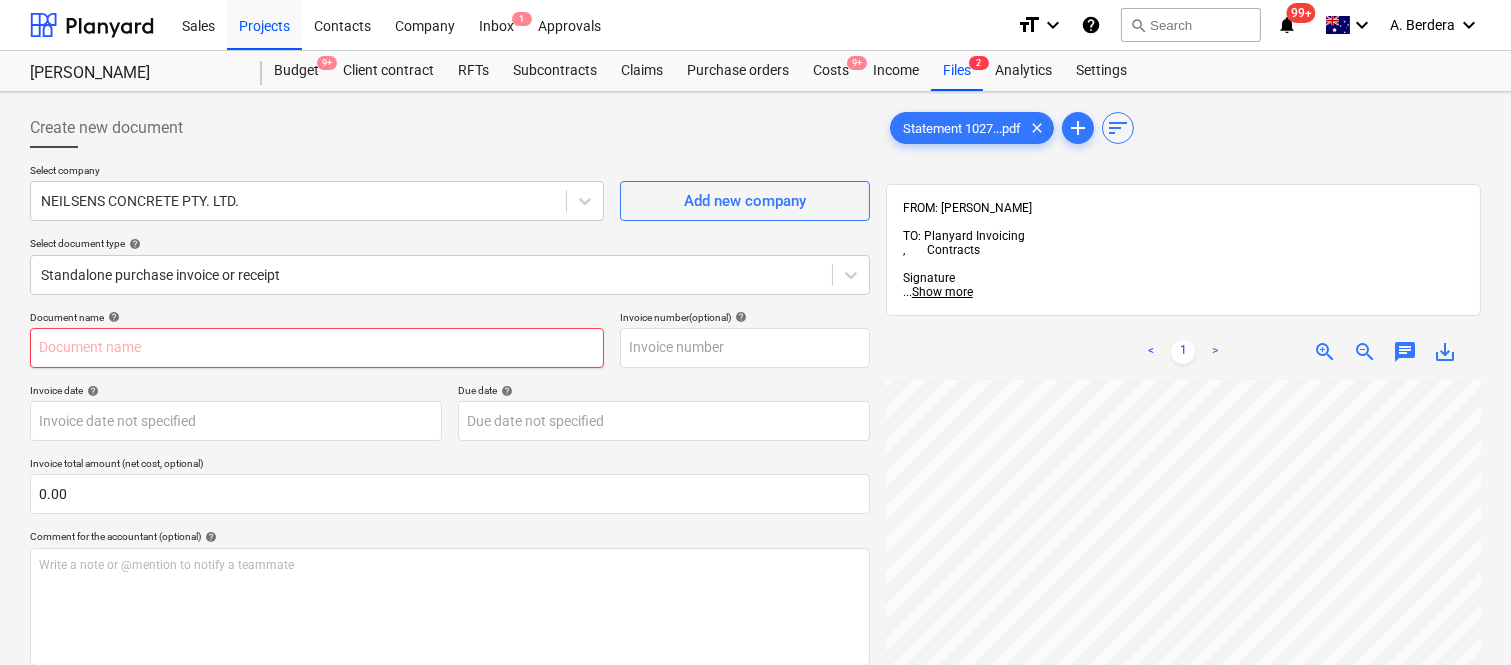 click at bounding box center [317, 348] 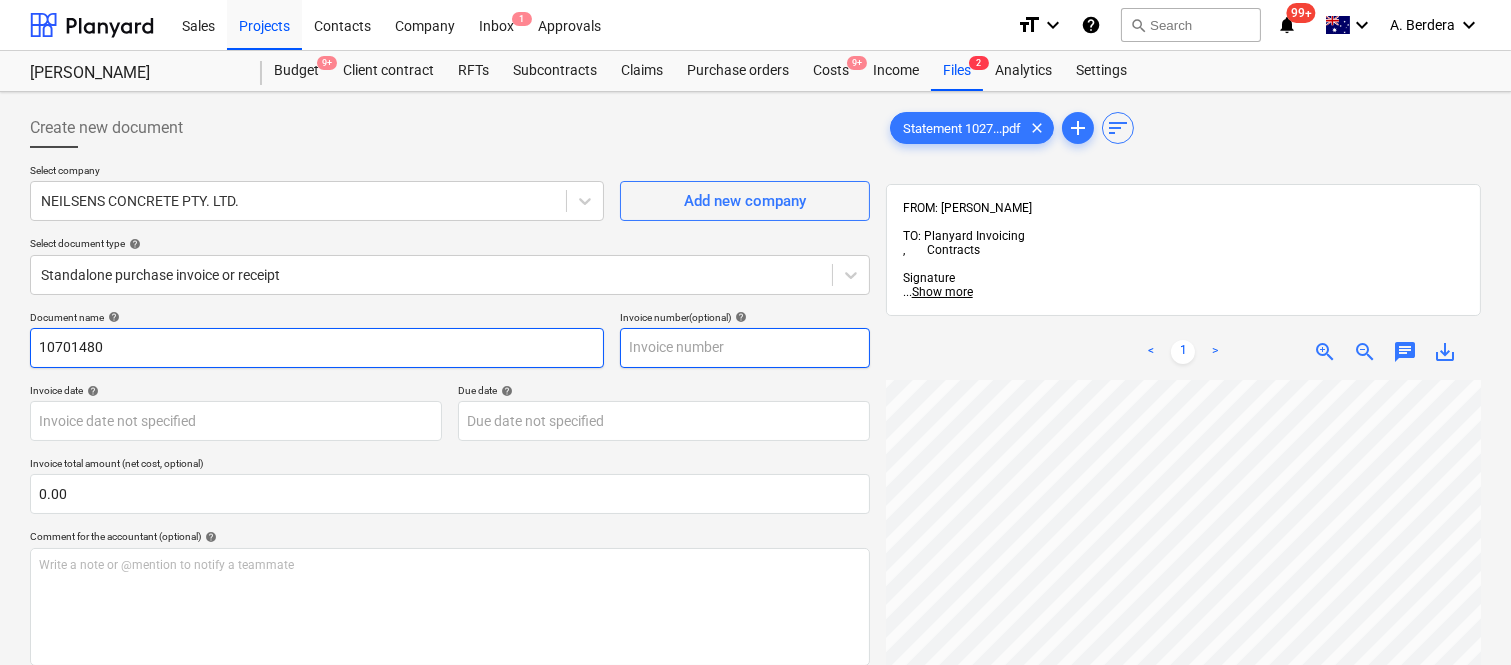 type on "10701480" 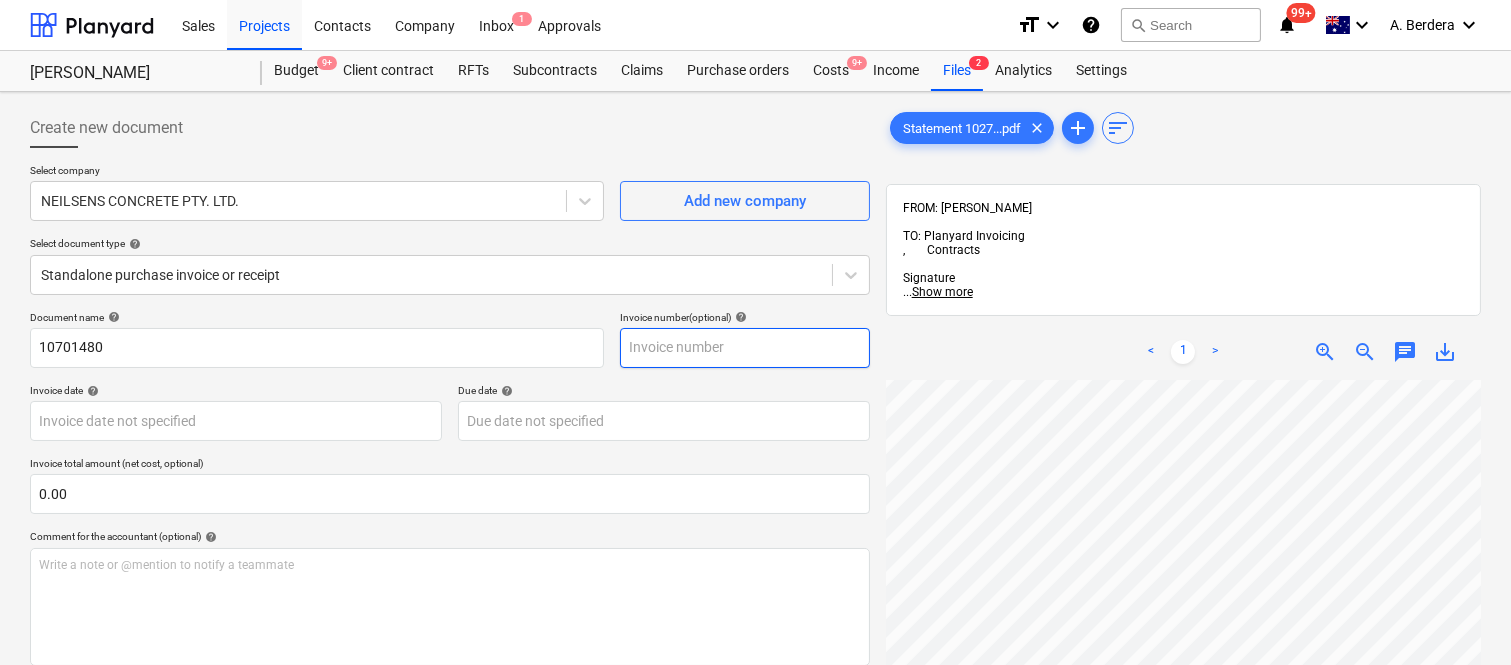 click at bounding box center (745, 348) 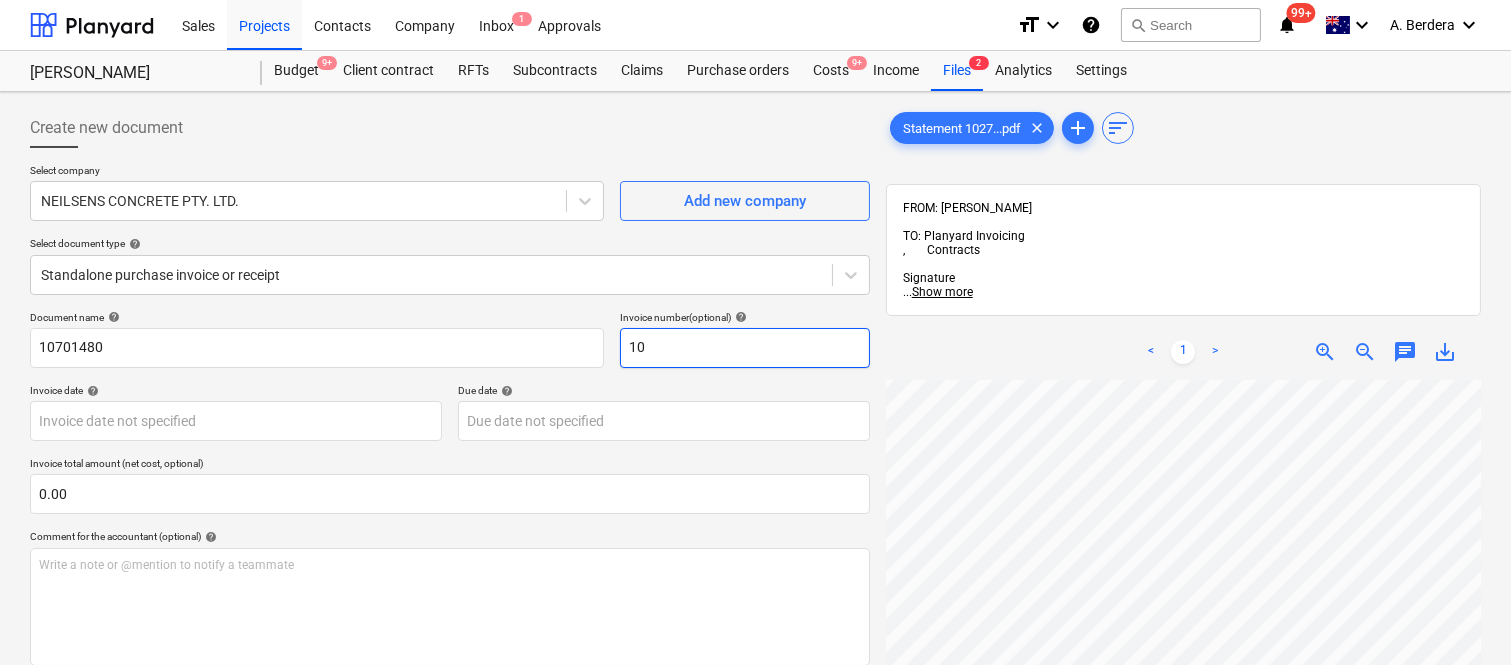 type on "1" 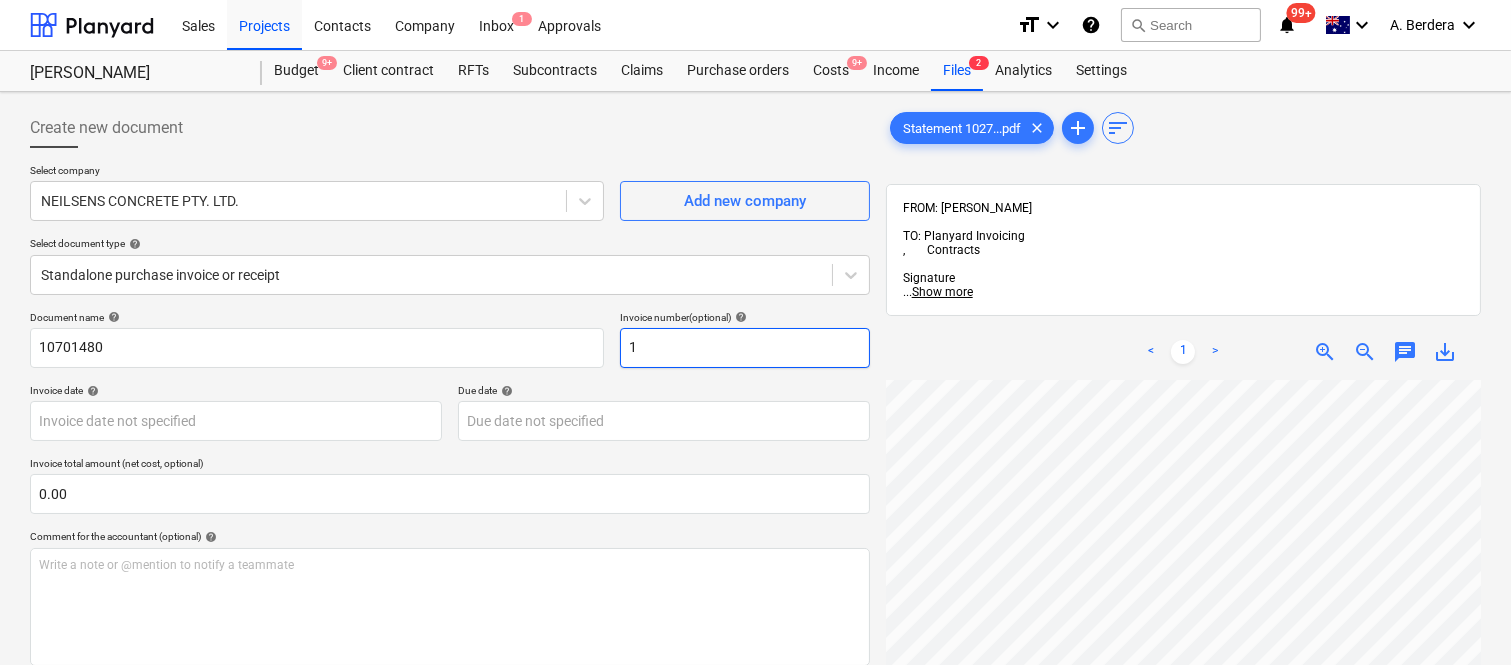 type 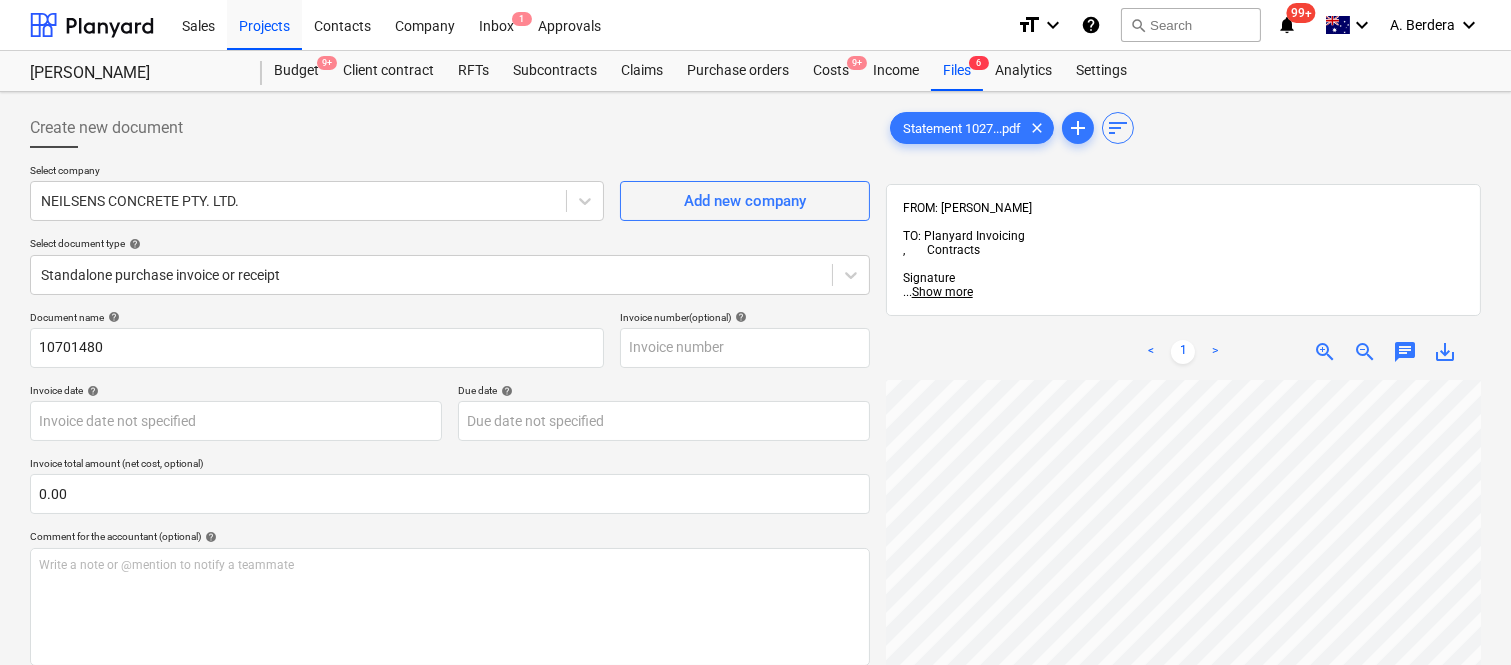 scroll, scrollTop: 84, scrollLeft: 0, axis: vertical 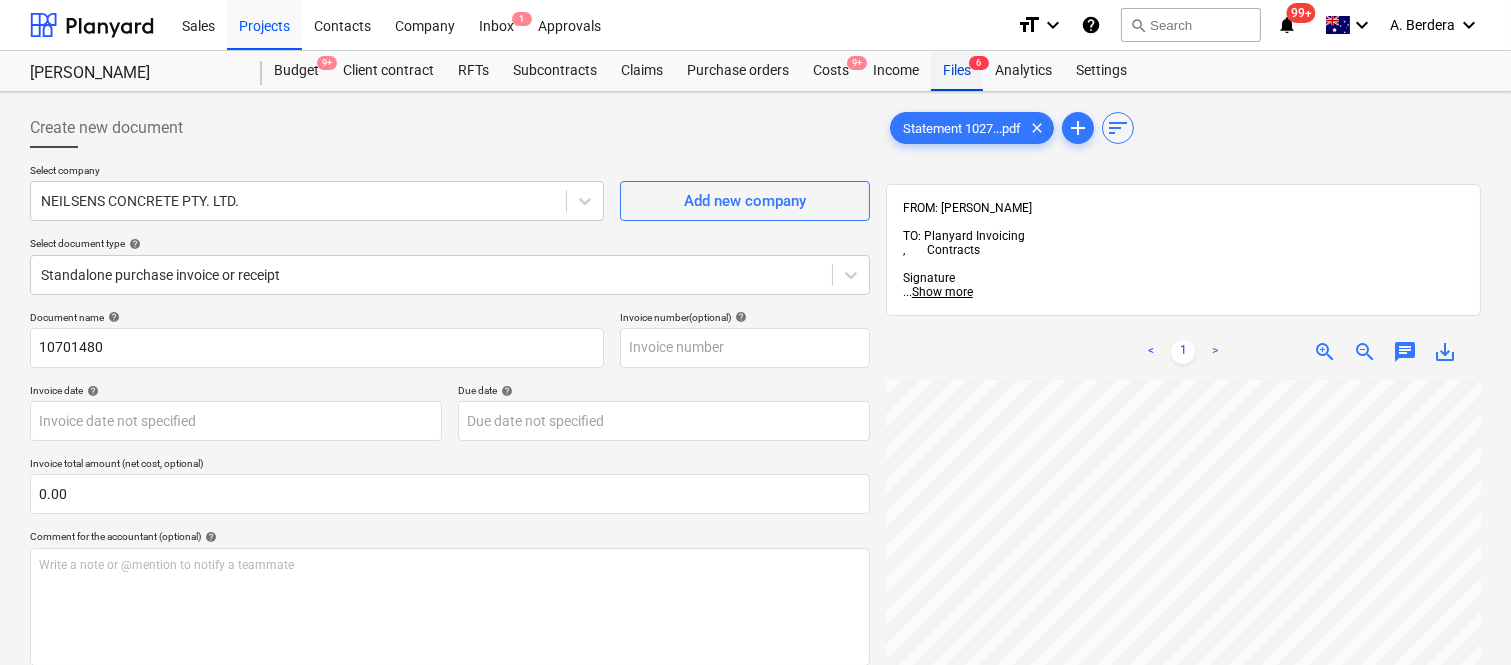 click on "Files 6" at bounding box center [957, 71] 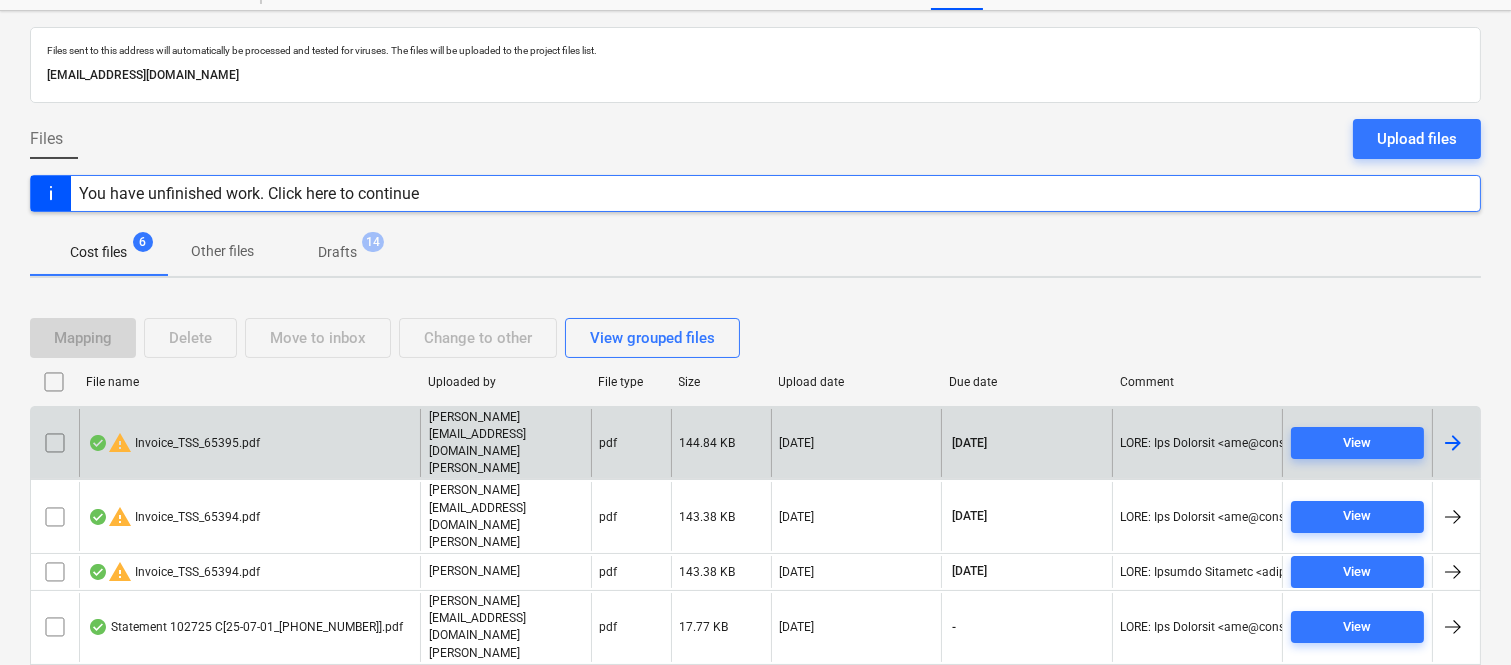scroll, scrollTop: 117, scrollLeft: 0, axis: vertical 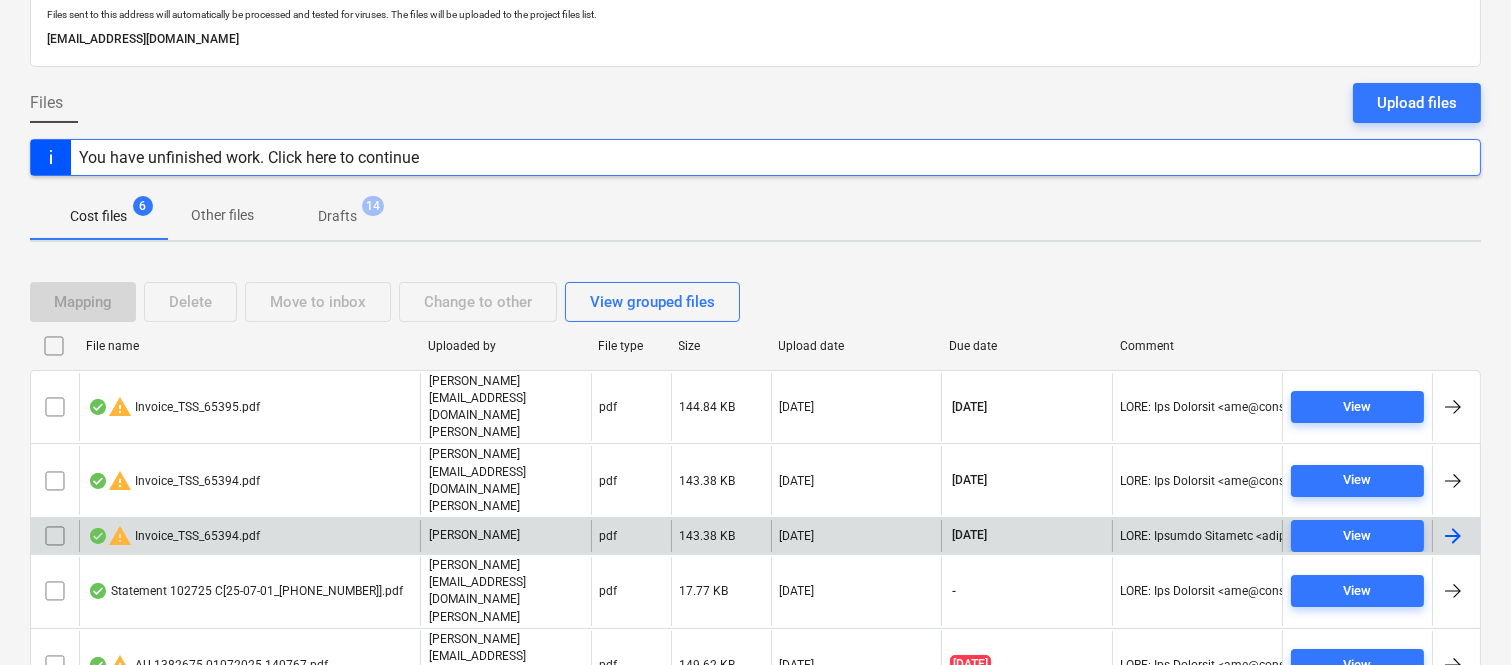click at bounding box center [55, 536] 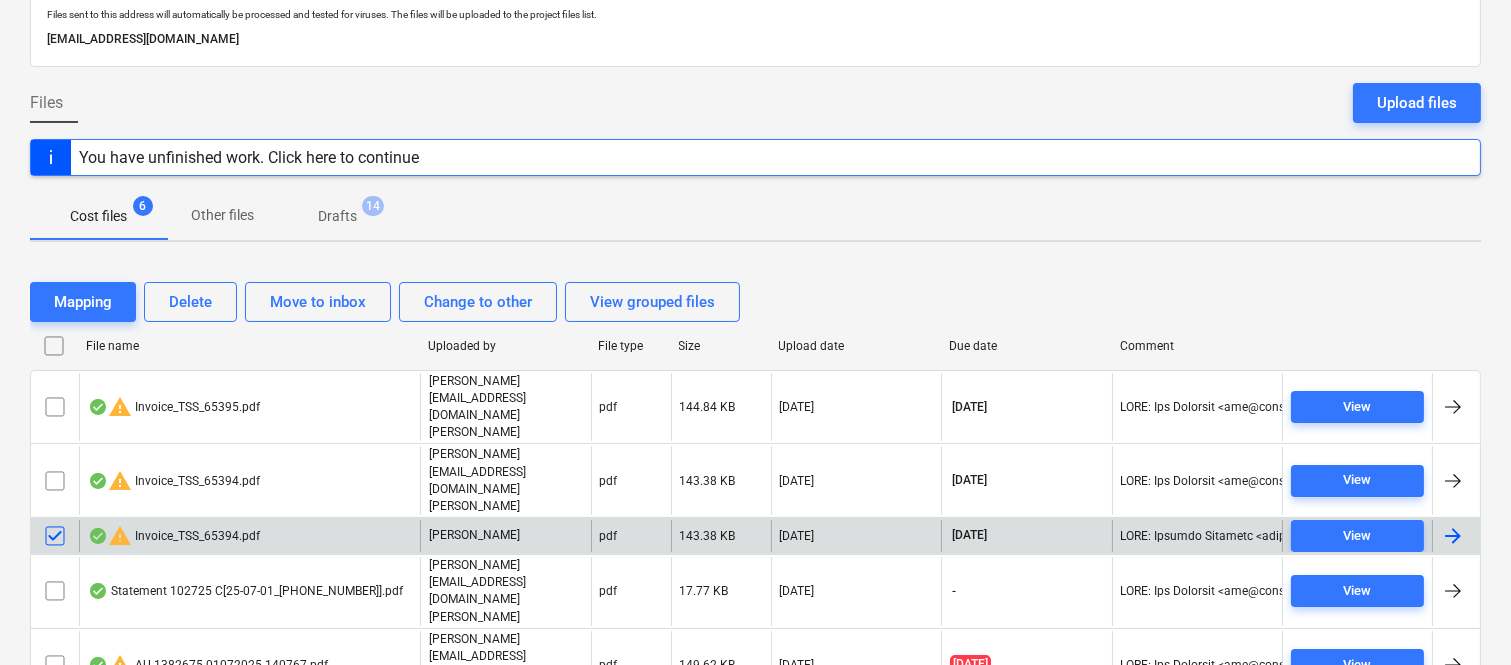 click at bounding box center [55, 720] 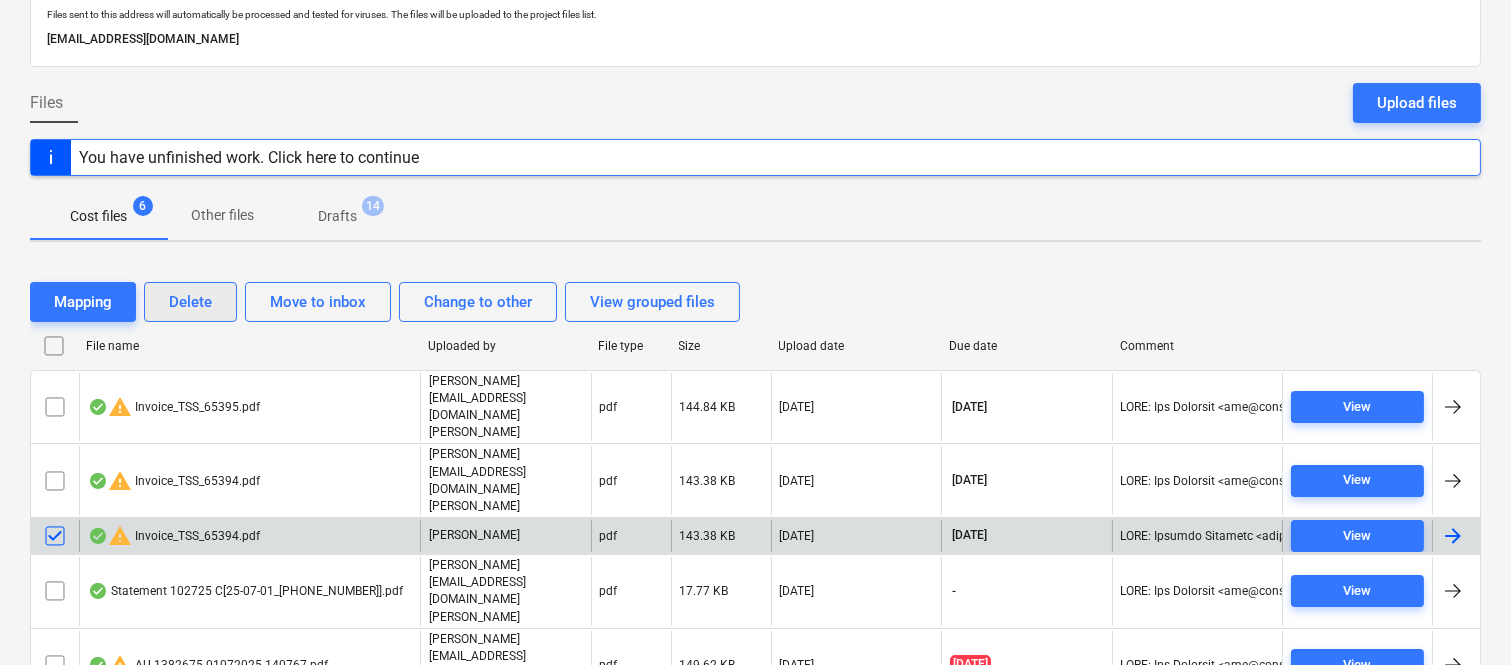 click on "Delete" at bounding box center (190, 302) 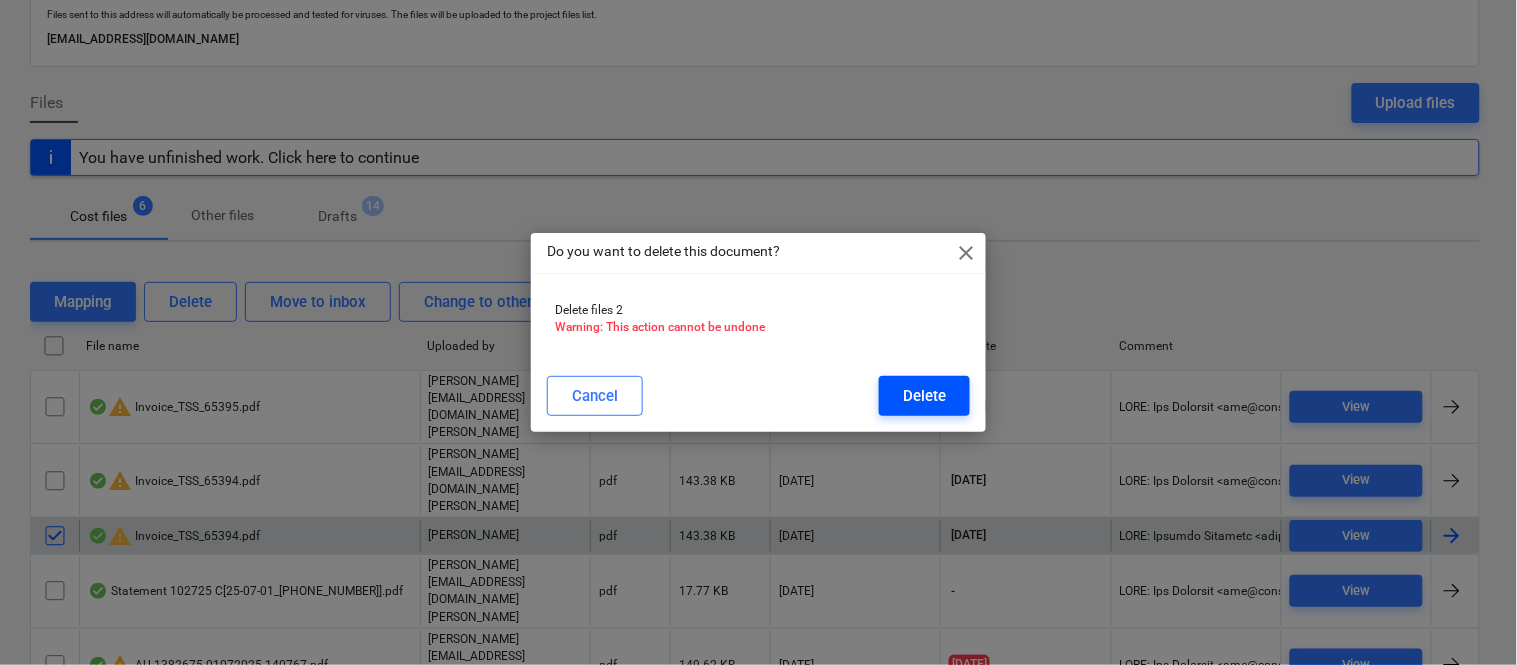 click on "Delete" at bounding box center (924, 396) 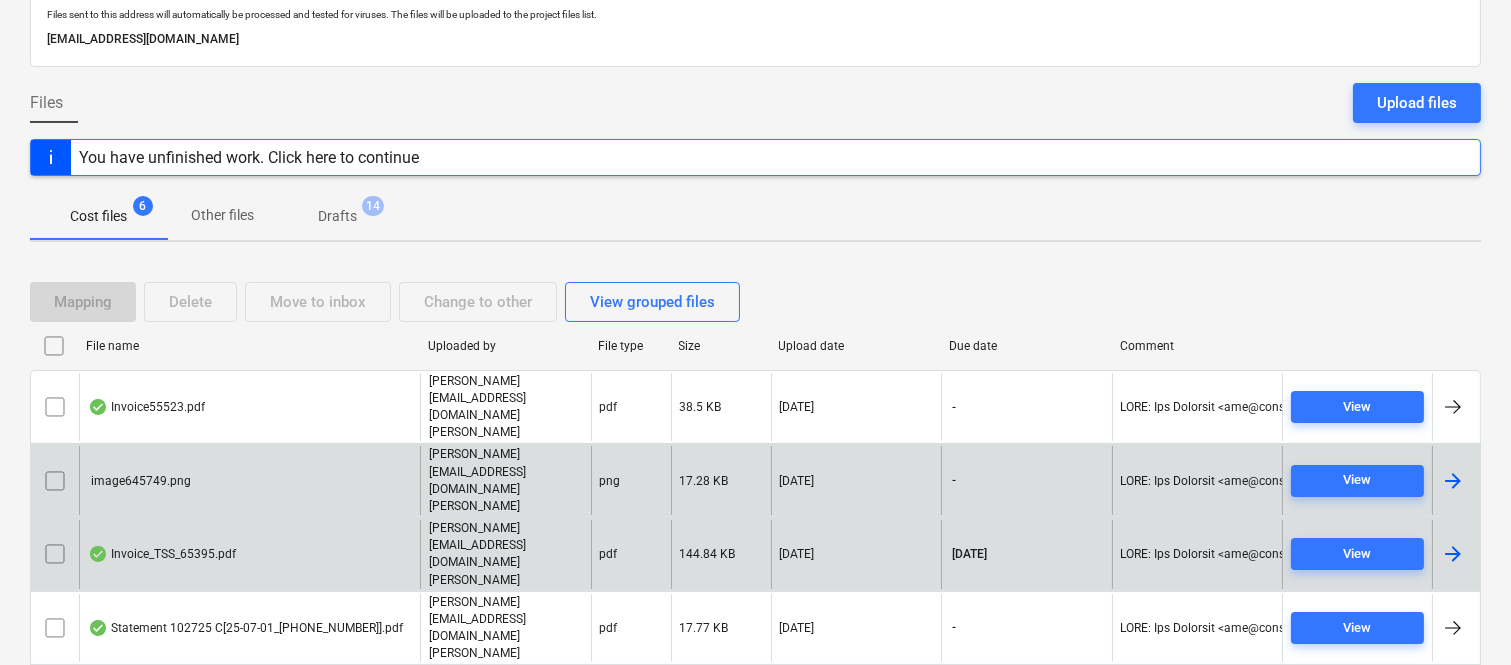 click at bounding box center [55, 481] 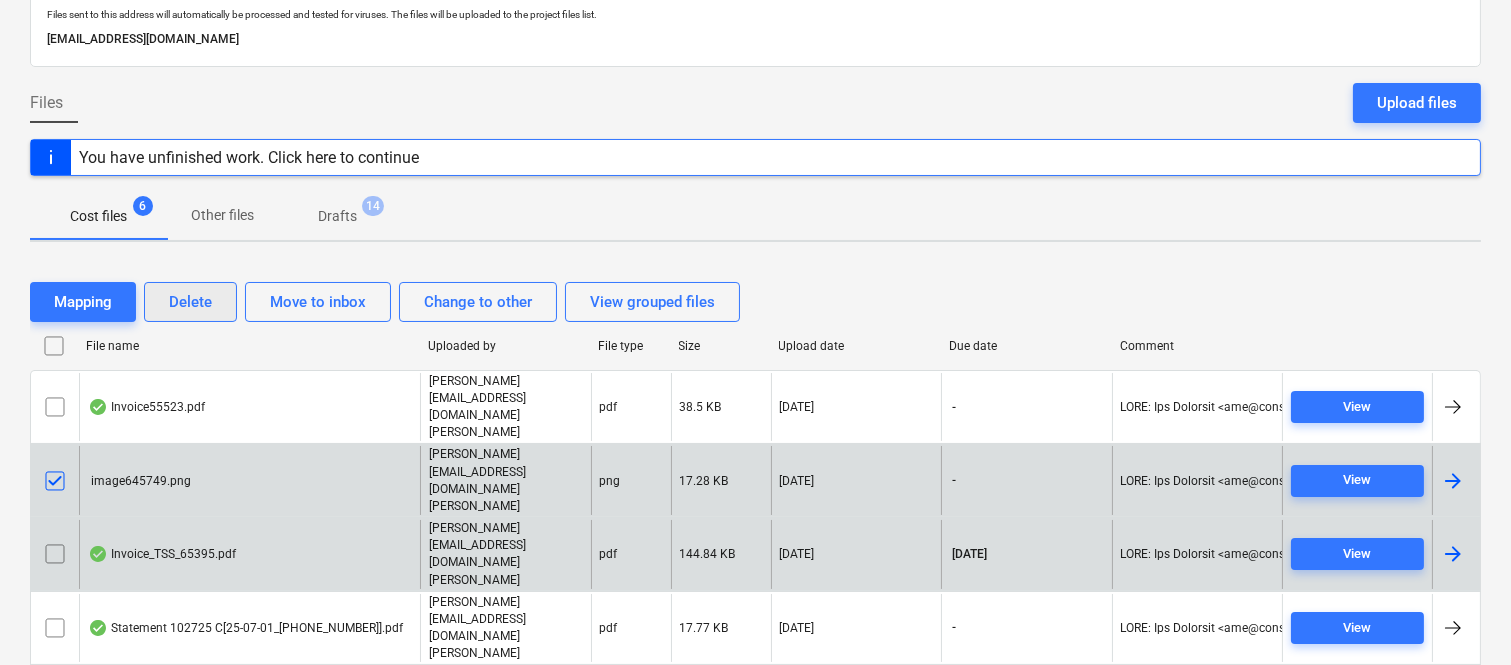click on "Delete" at bounding box center (190, 302) 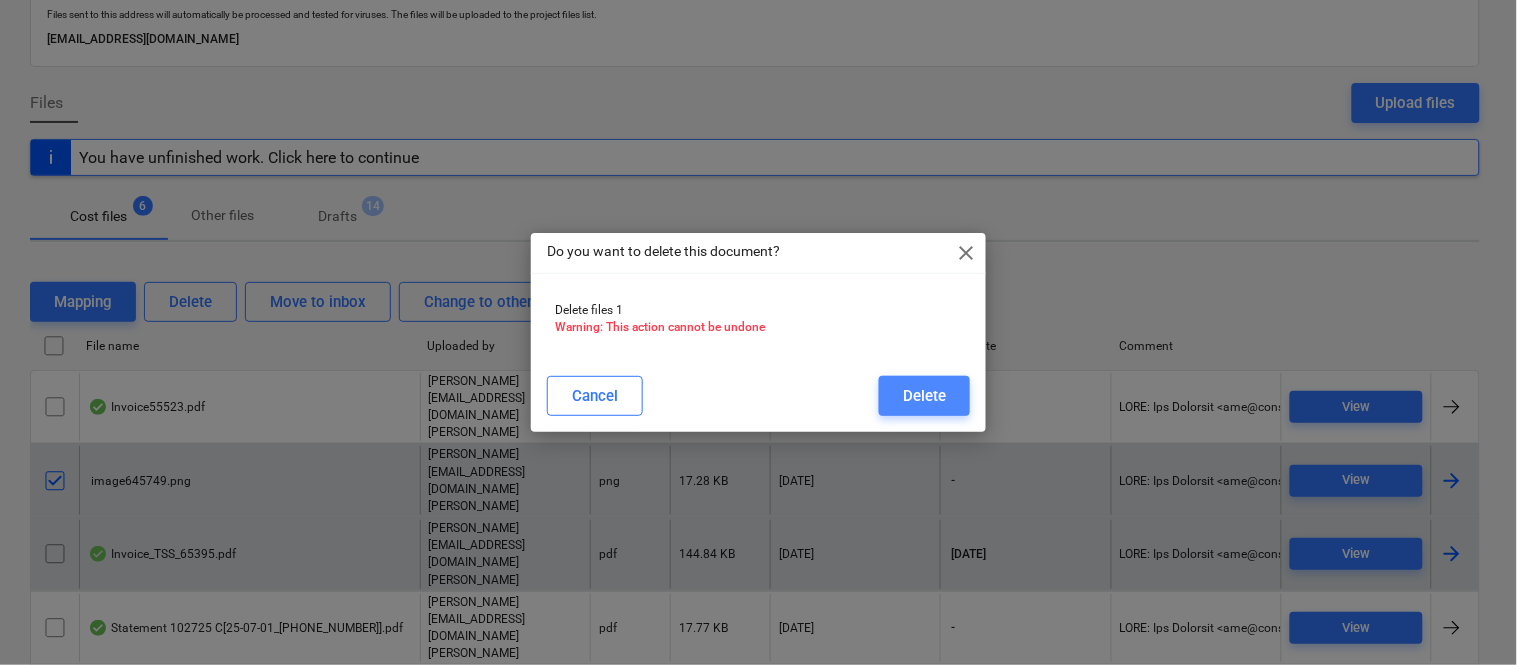 click on "Delete" at bounding box center (924, 396) 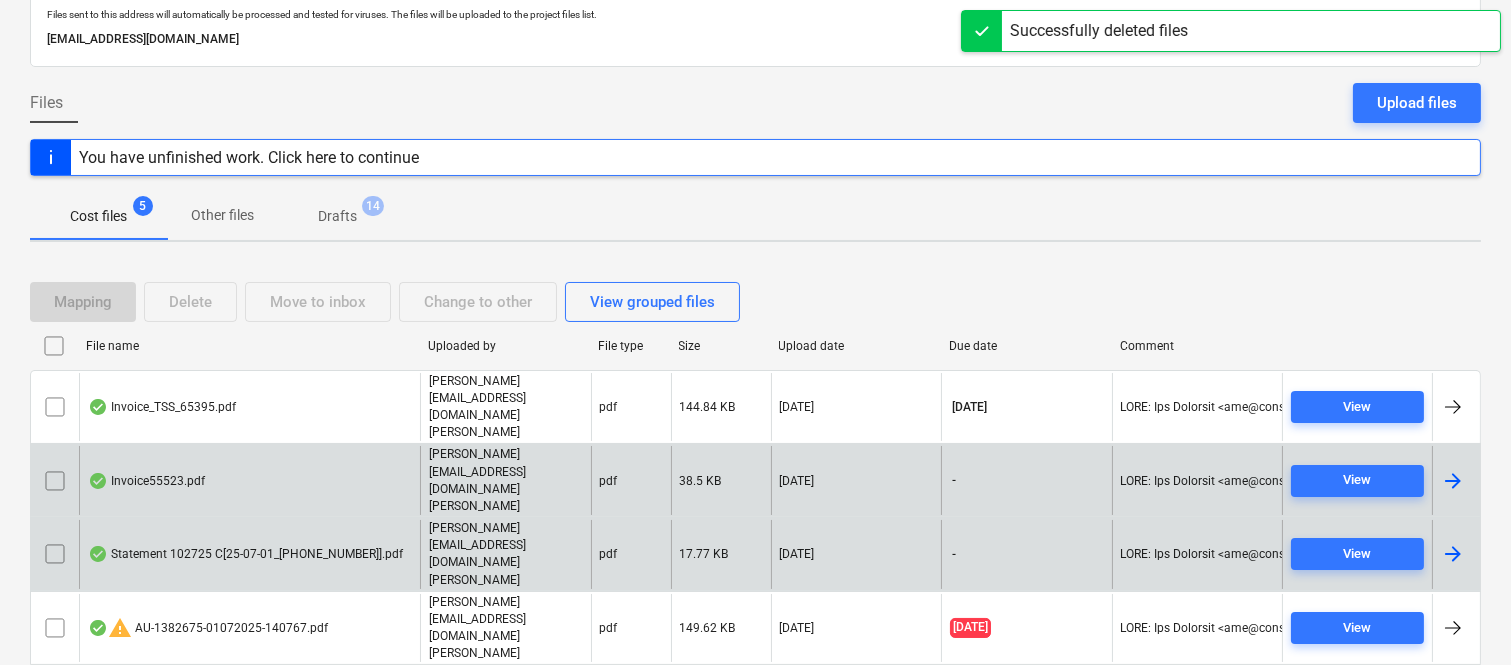 scroll, scrollTop: 80, scrollLeft: 0, axis: vertical 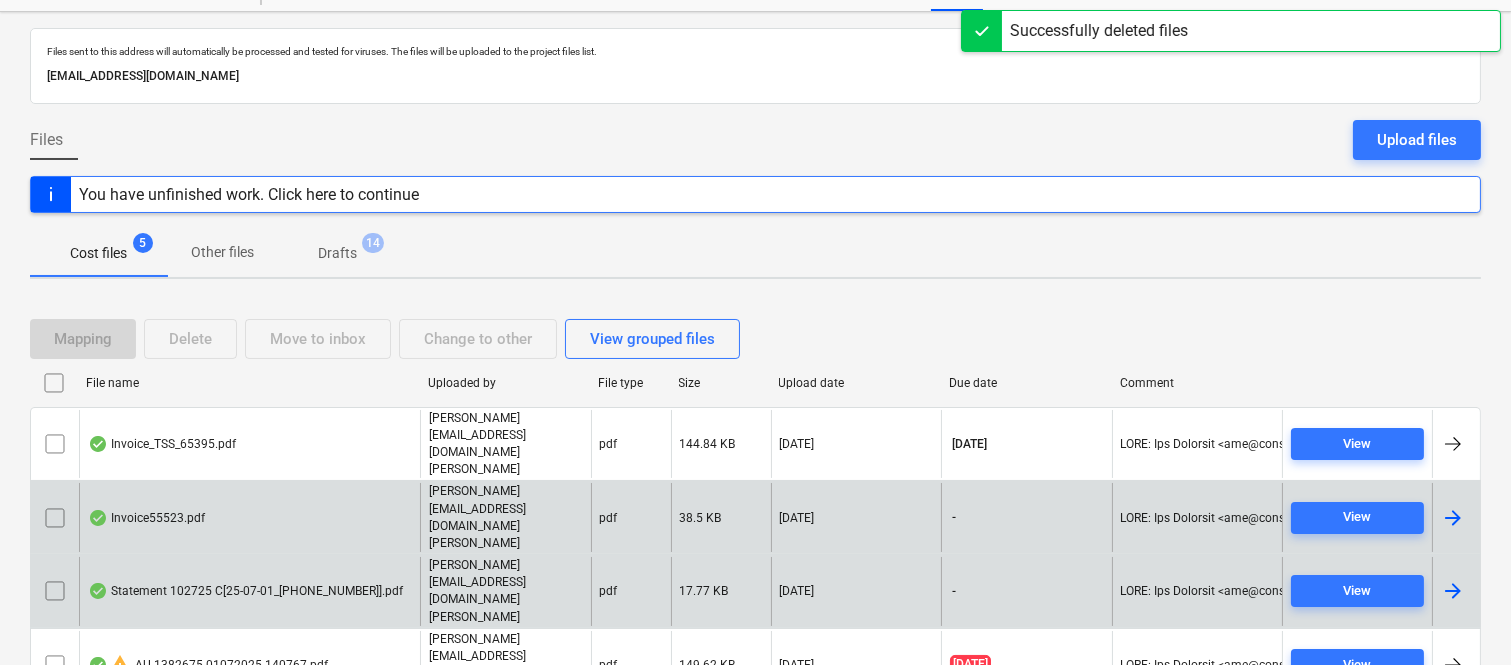 click on "Invoice55523.pdf" at bounding box center [249, 517] 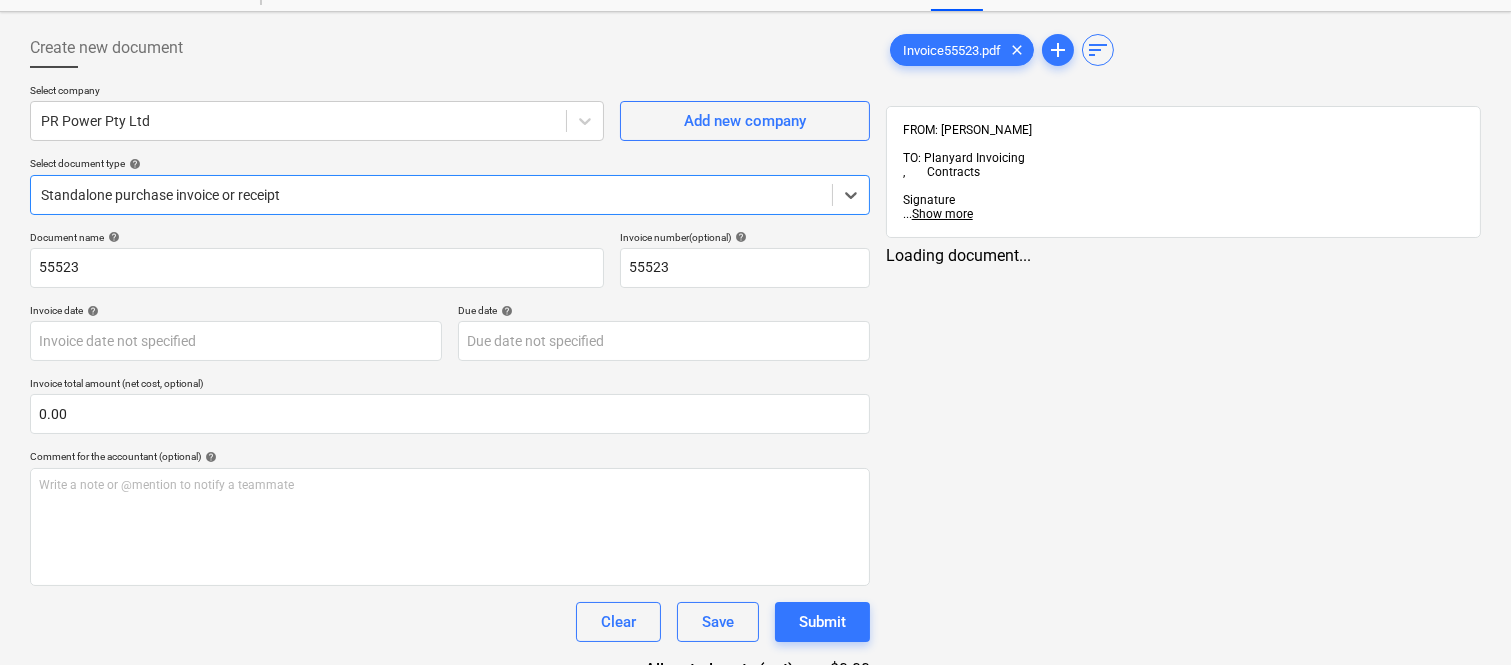 type on "55523" 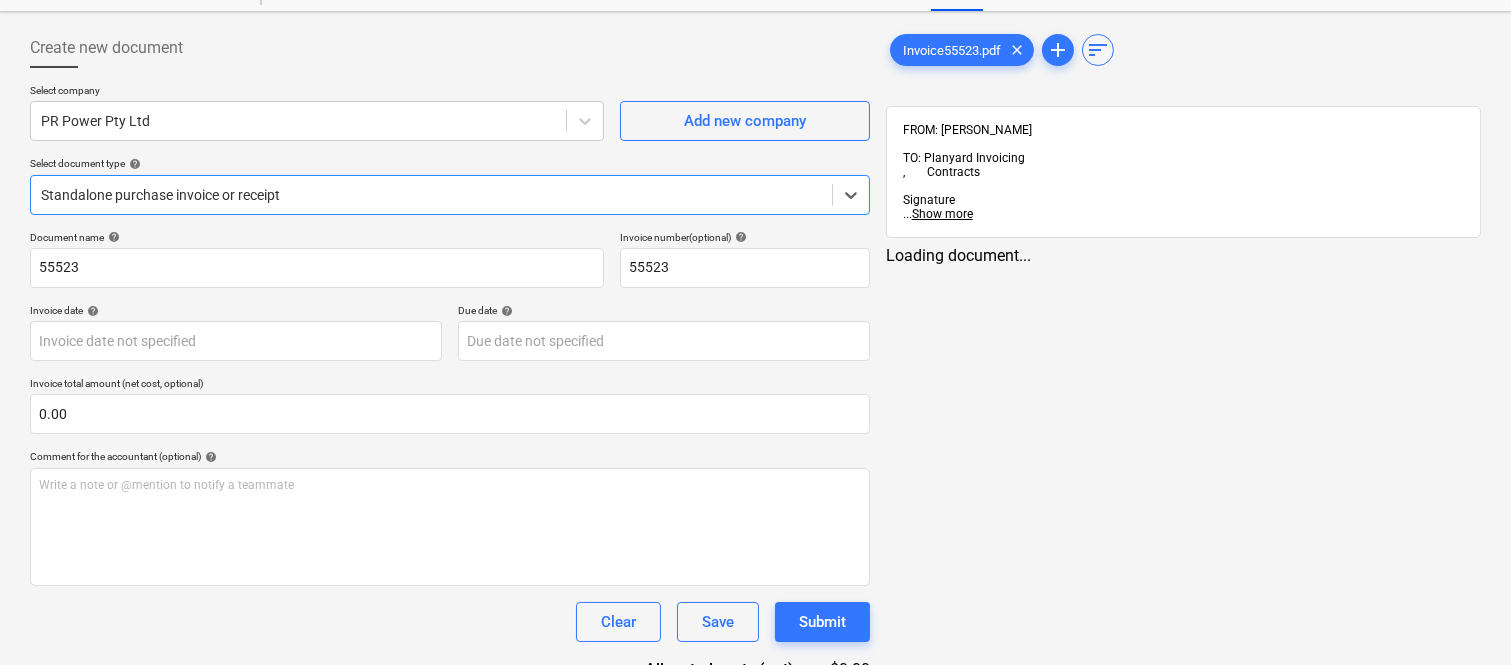 type on "55523" 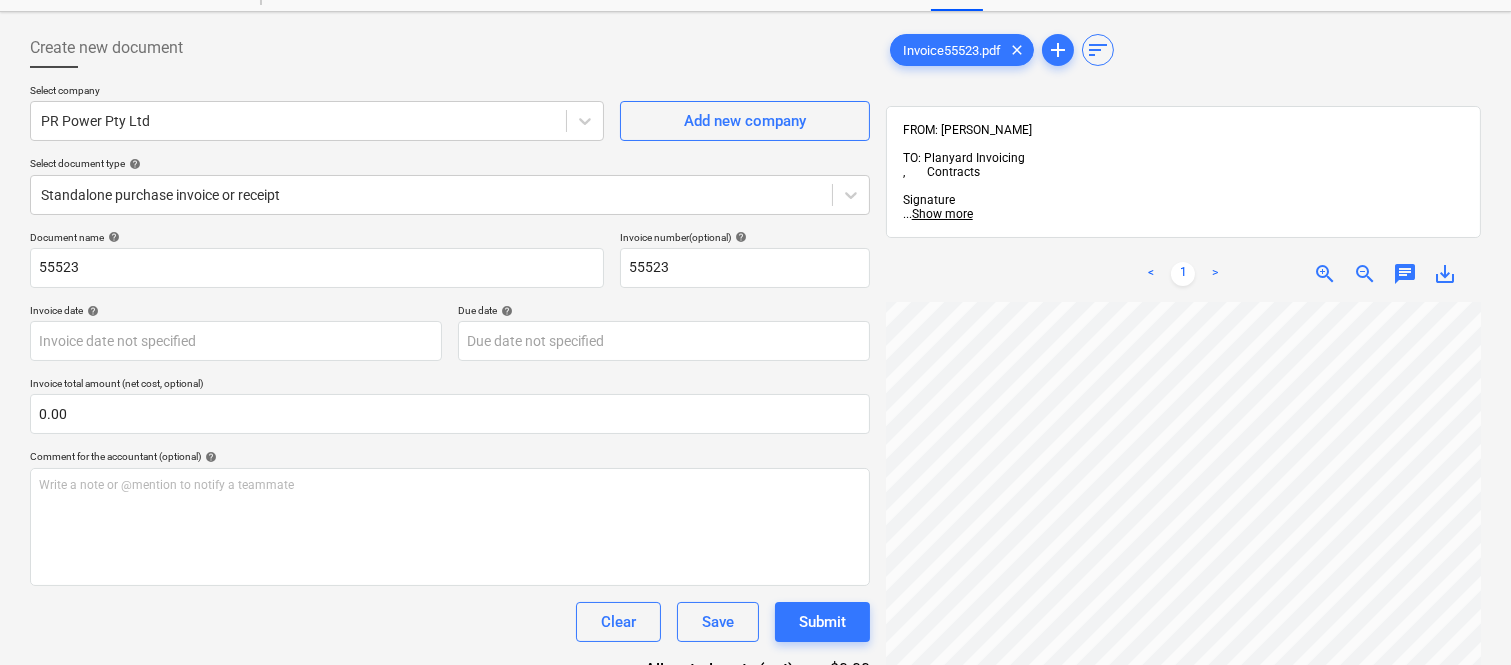scroll, scrollTop: 0, scrollLeft: 48, axis: horizontal 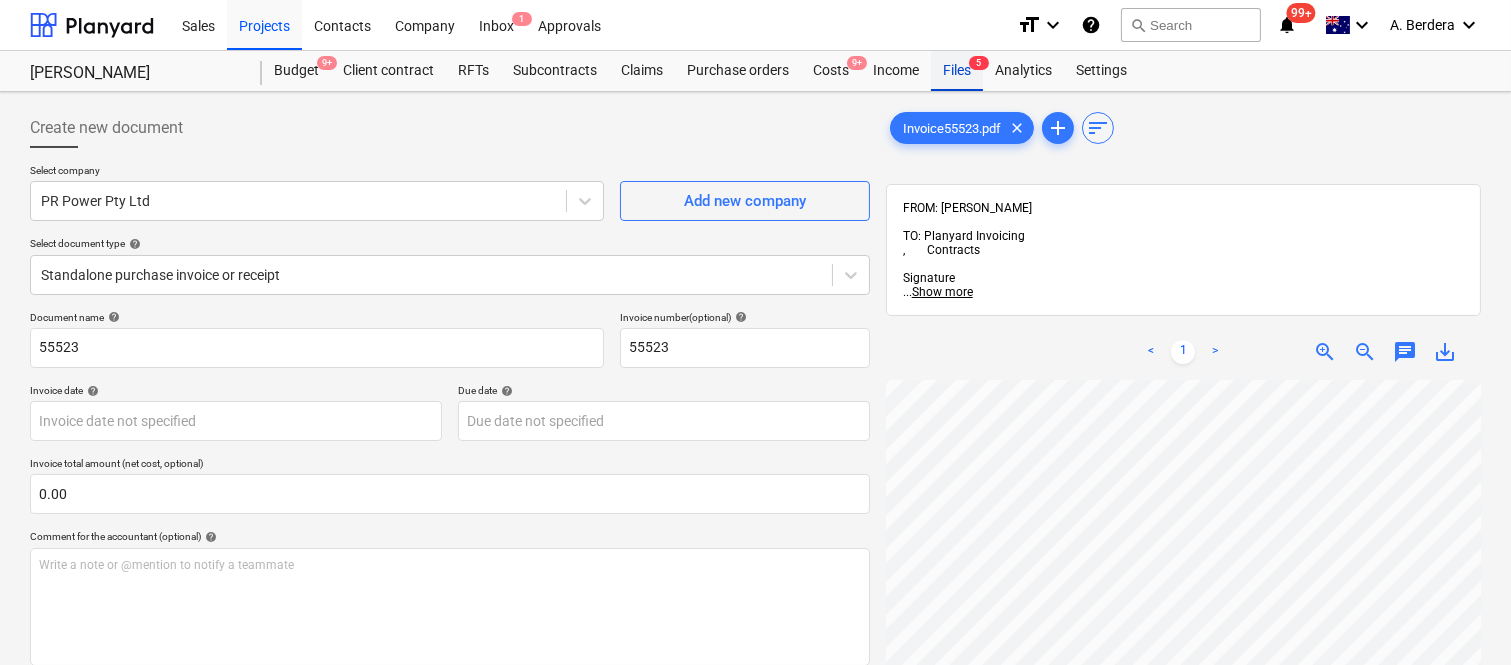 click on "Files 5" at bounding box center (957, 71) 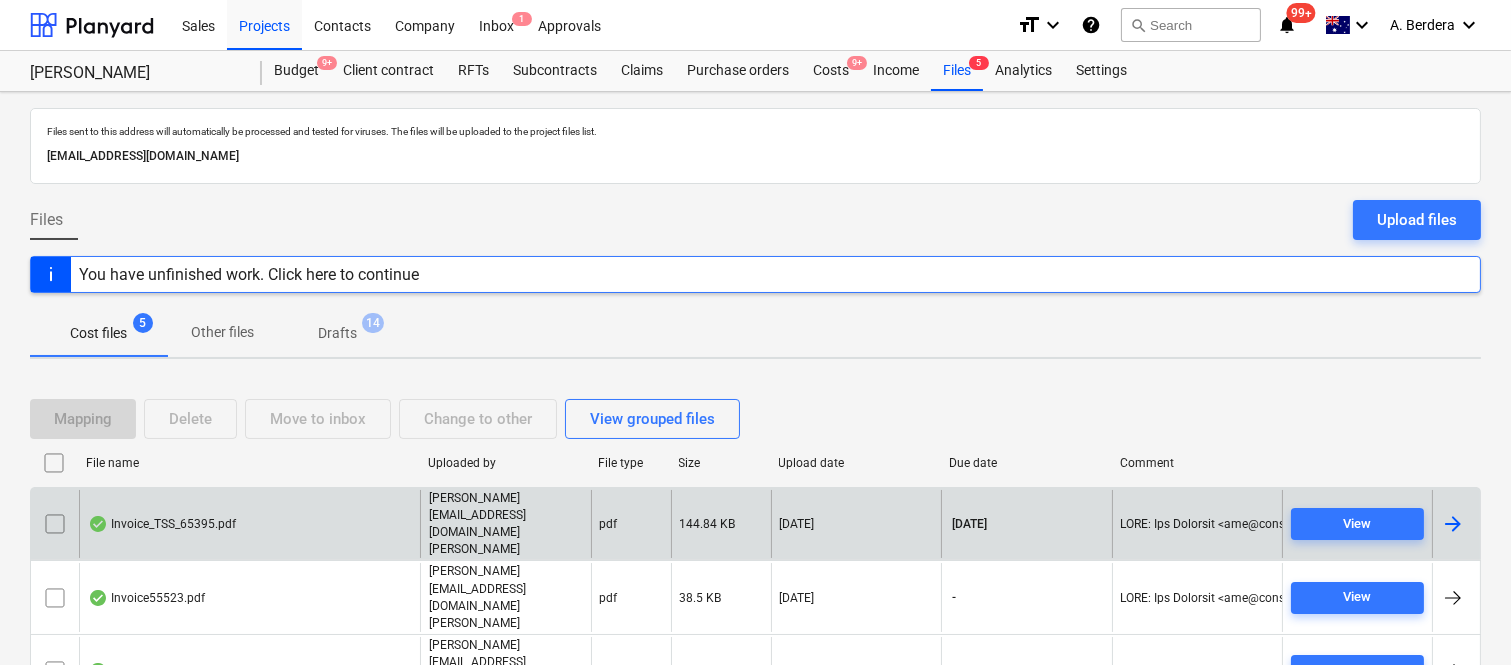 click on "Invoice_TSS_65395.pdf" at bounding box center [249, 524] 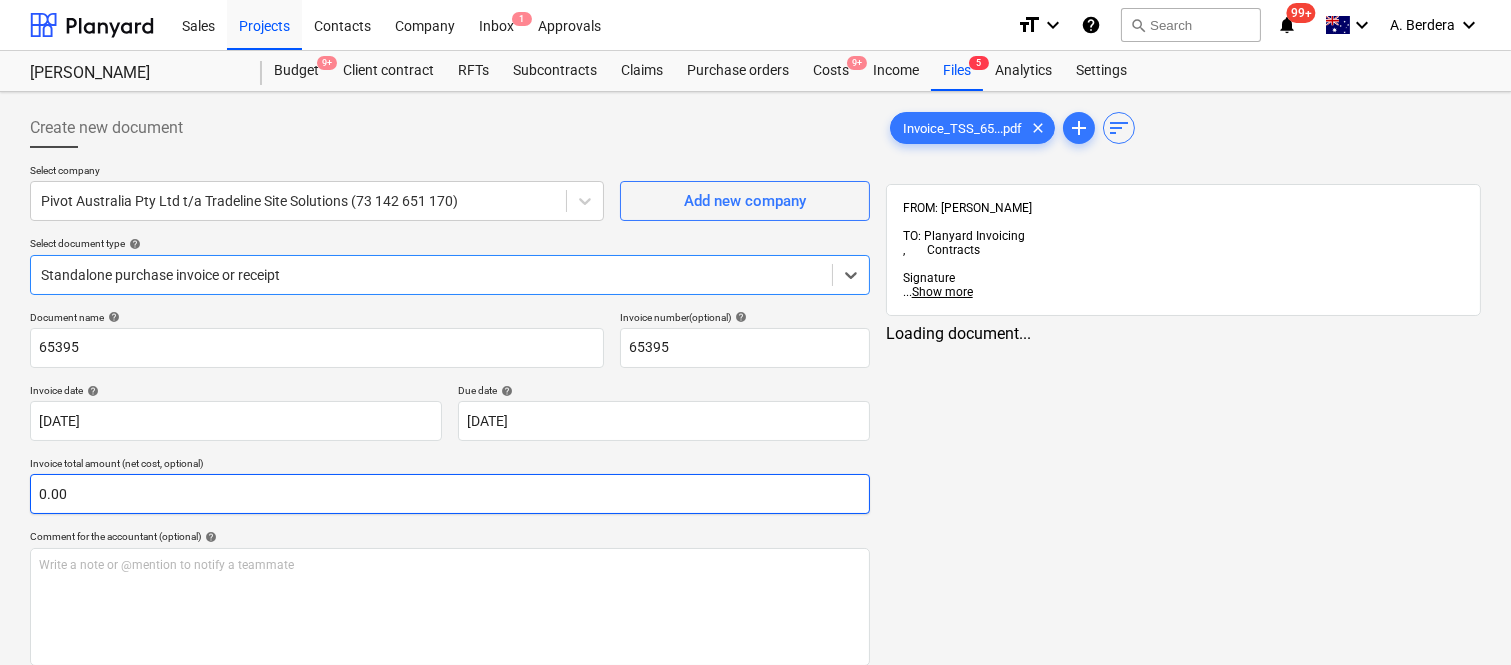 type on "65395" 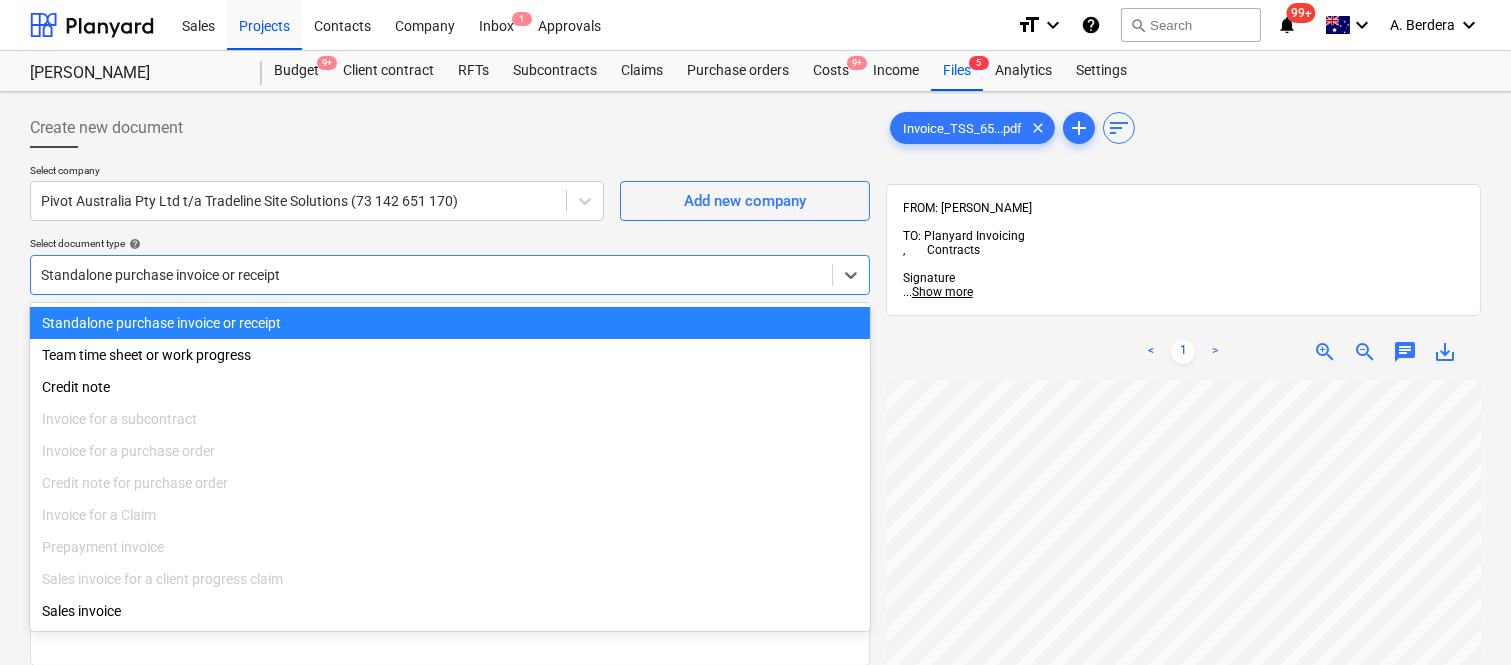 click at bounding box center (431, 275) 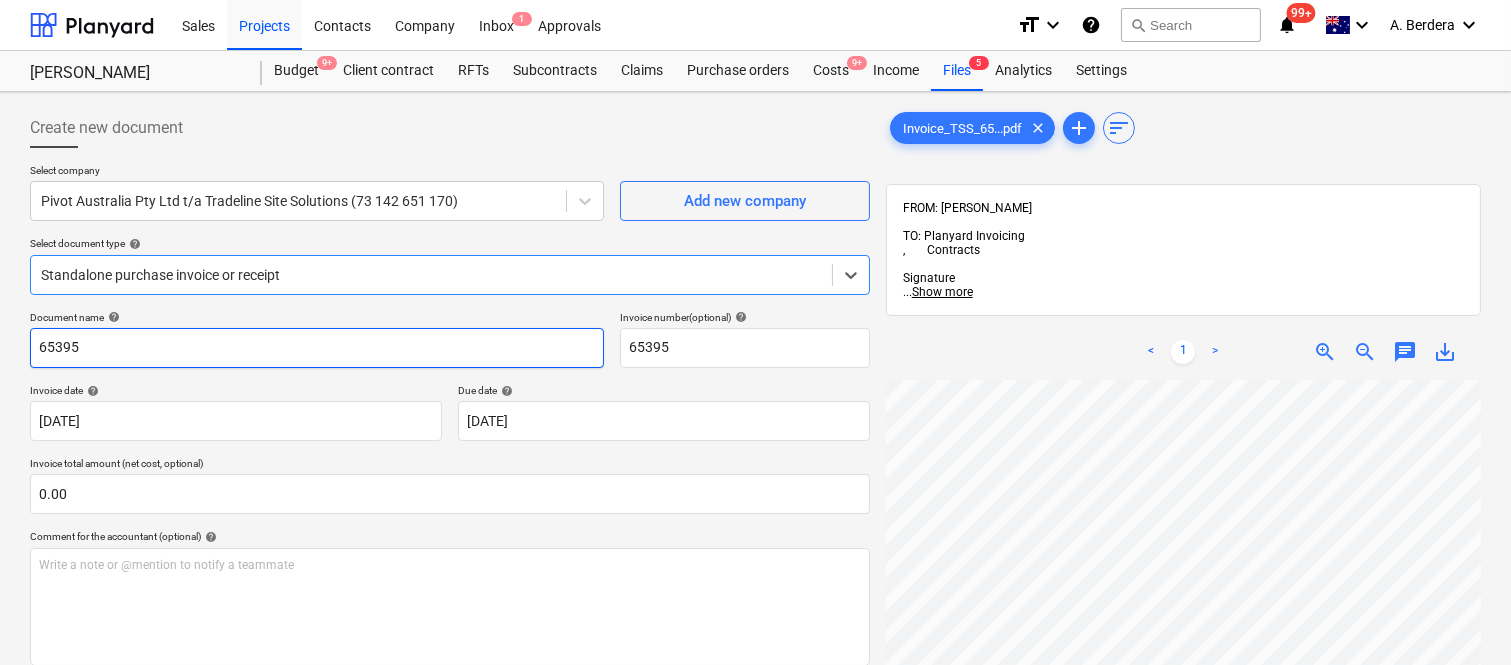 click on "65395" at bounding box center (317, 348) 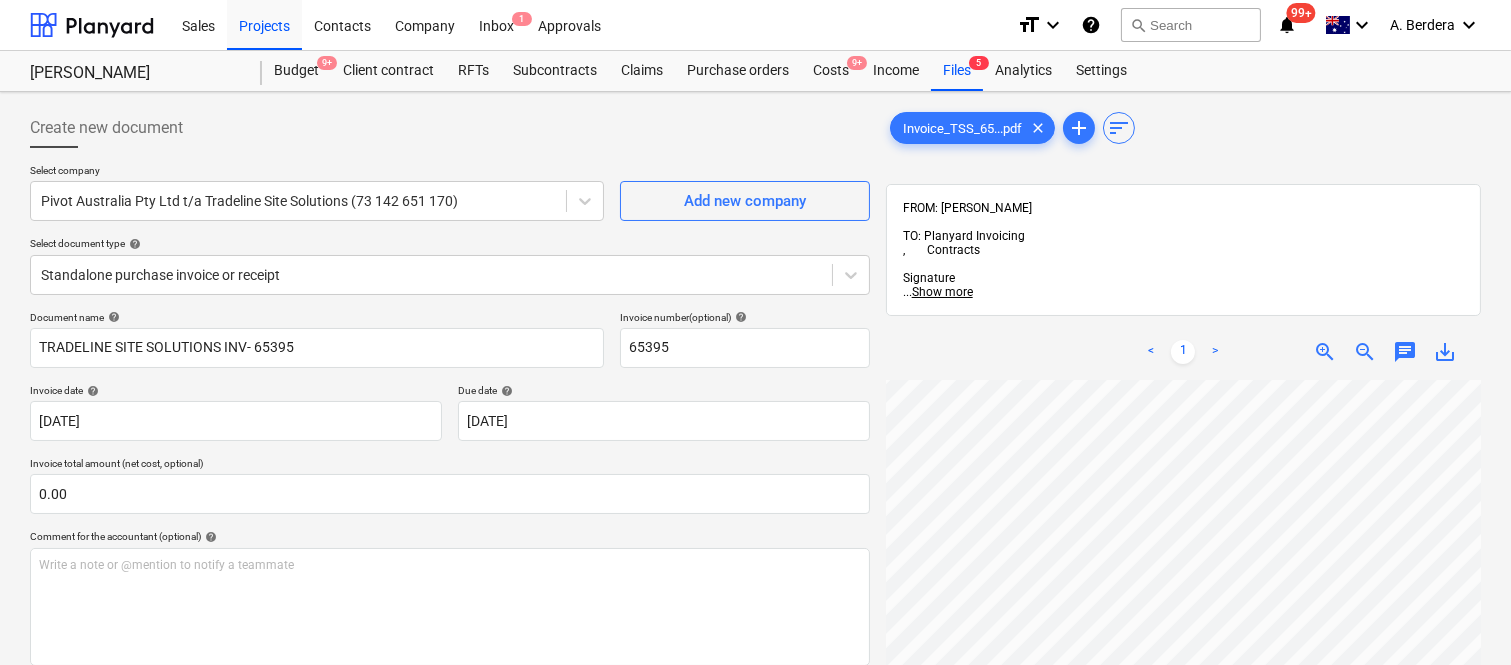 scroll, scrollTop: 102, scrollLeft: 0, axis: vertical 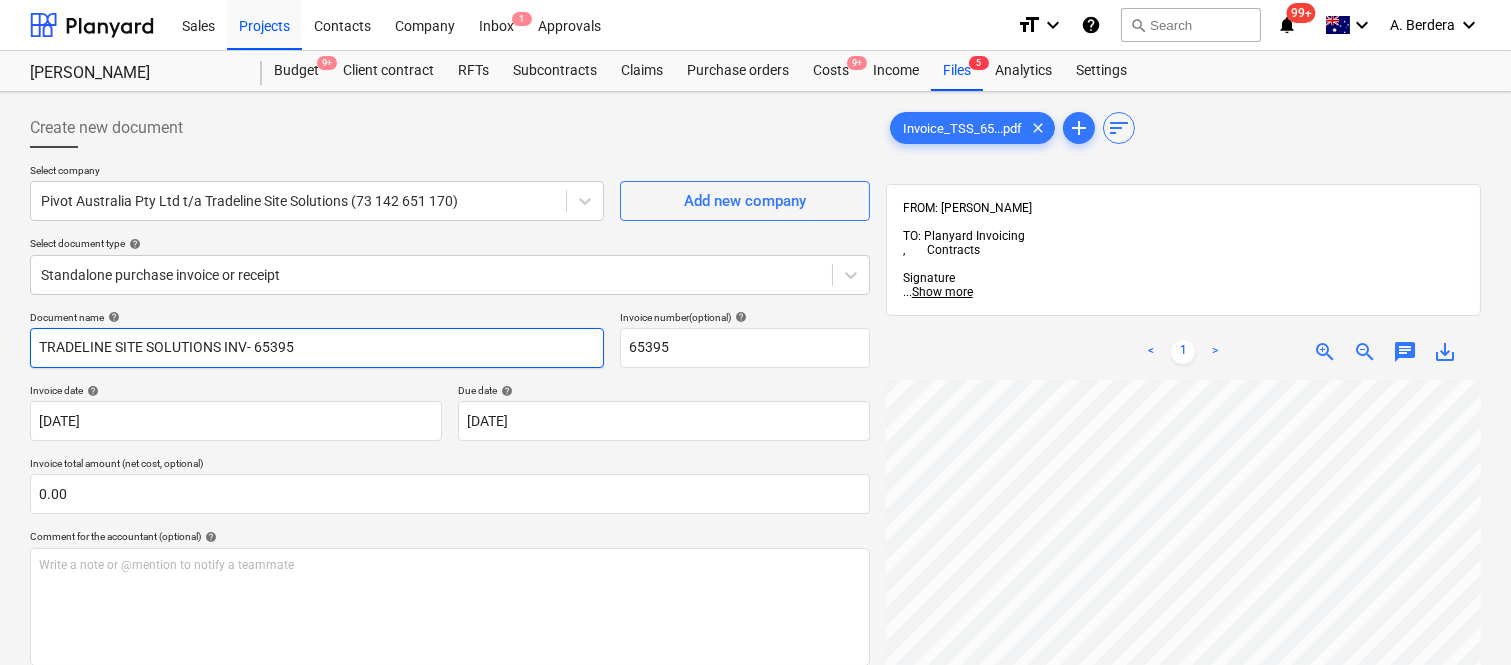 click on "TRADELINE SITE SOLUTIONS INV- 65395" at bounding box center [317, 348] 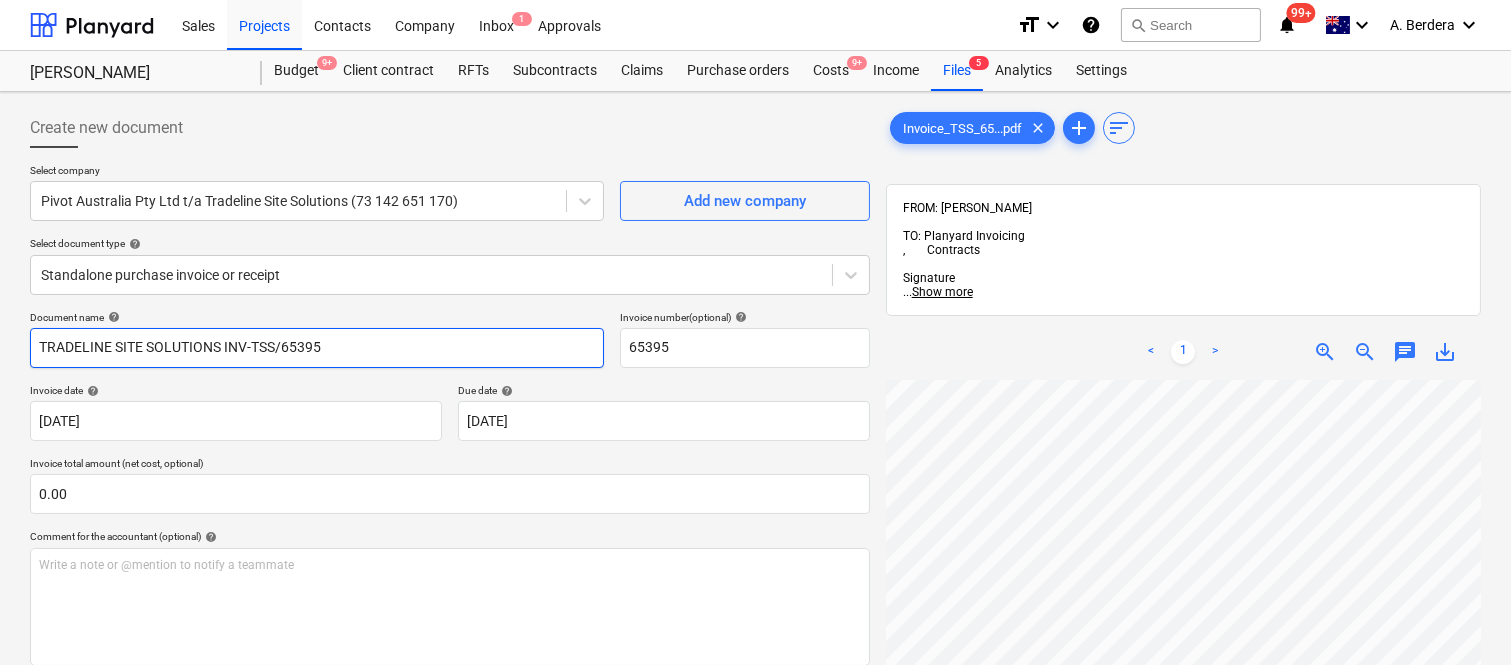 click on "TRADELINE SITE SOLUTIONS INV-TSS/65395" at bounding box center (317, 348) 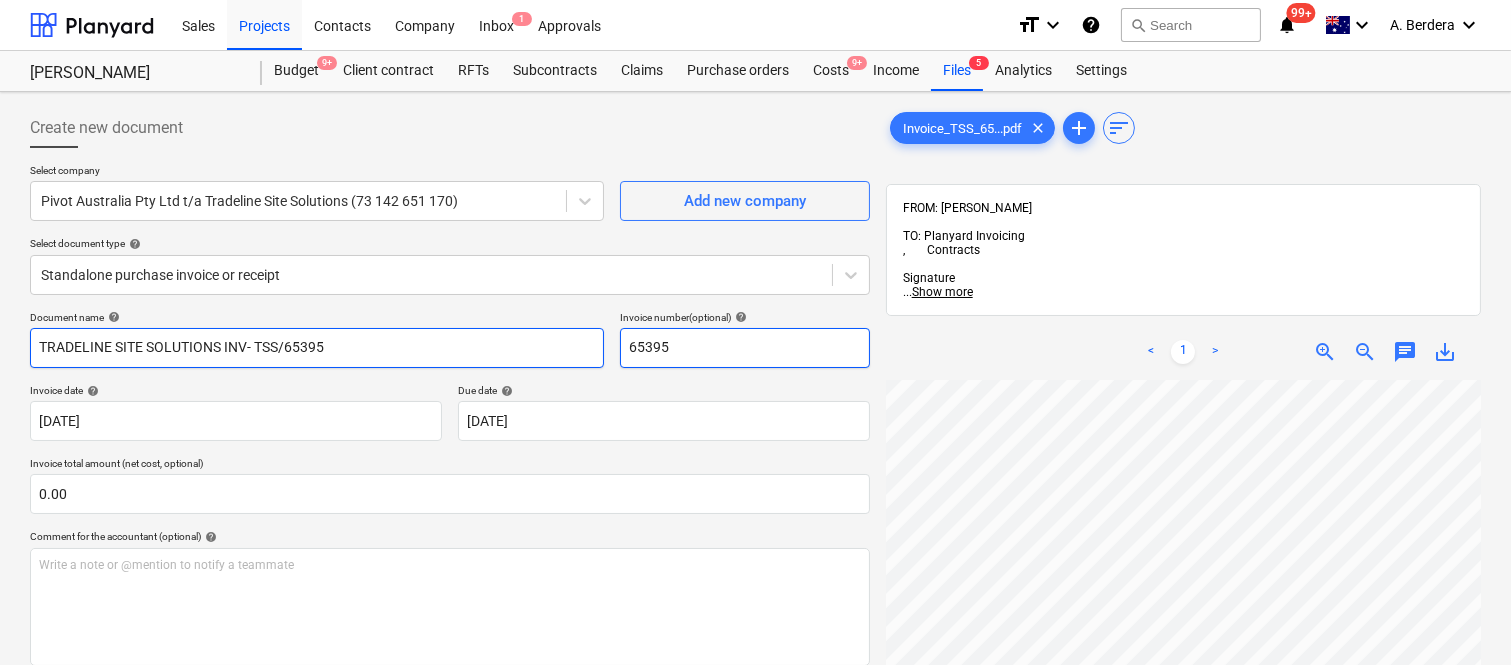 type on "TRADELINE SITE SOLUTIONS INV- TSS/65395" 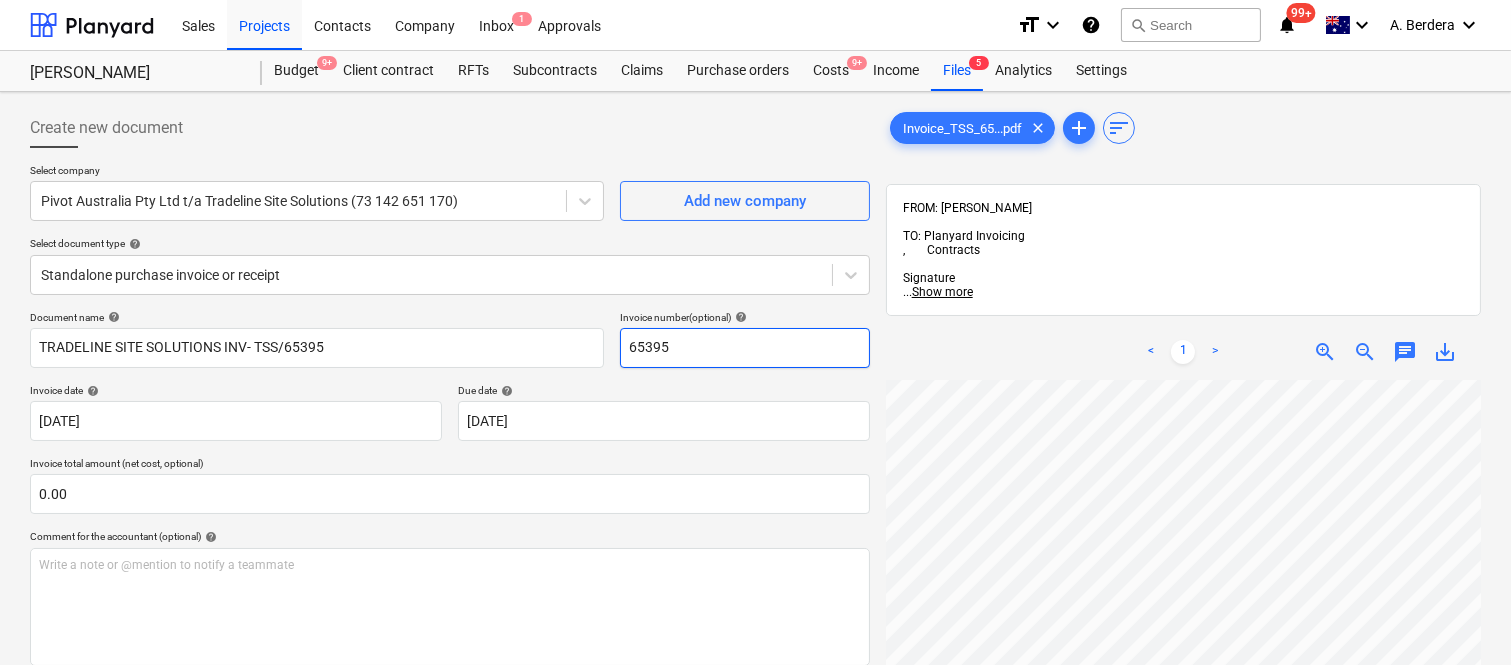 click on "65395" at bounding box center (745, 348) 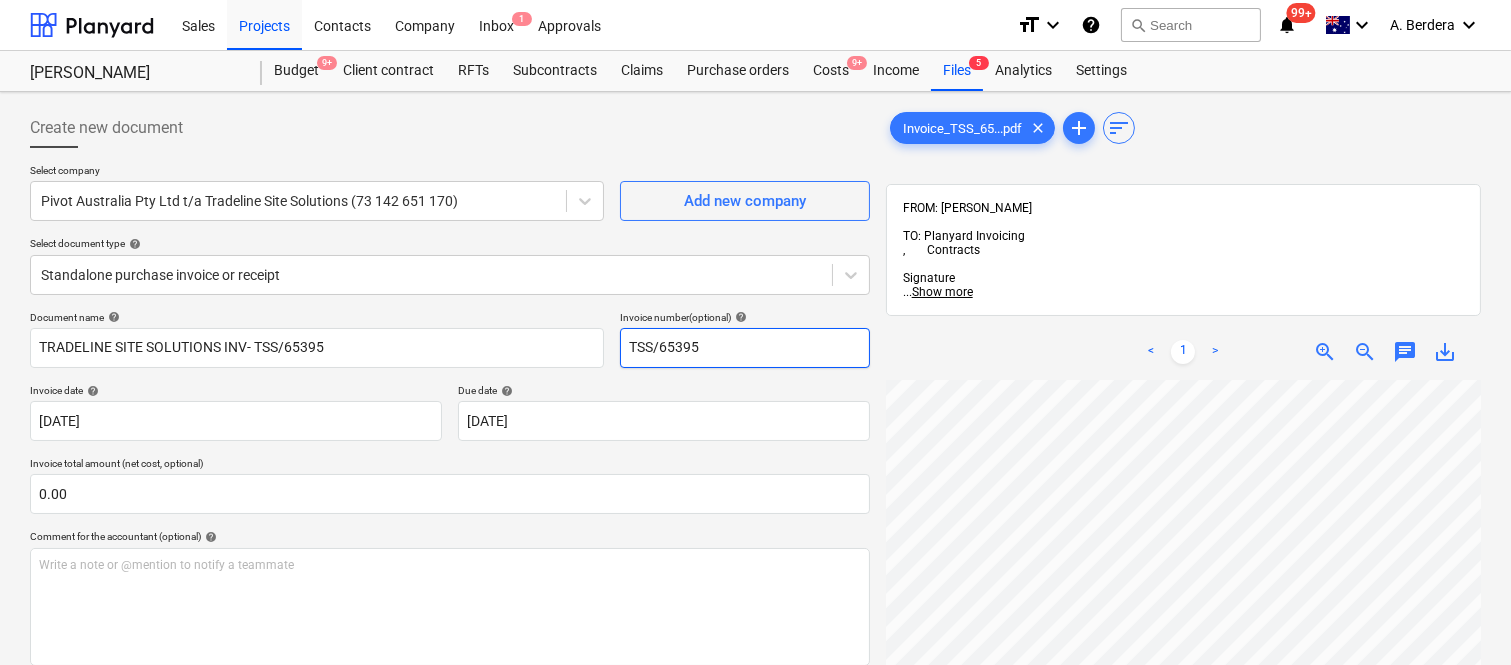 scroll, scrollTop: 456, scrollLeft: 0, axis: vertical 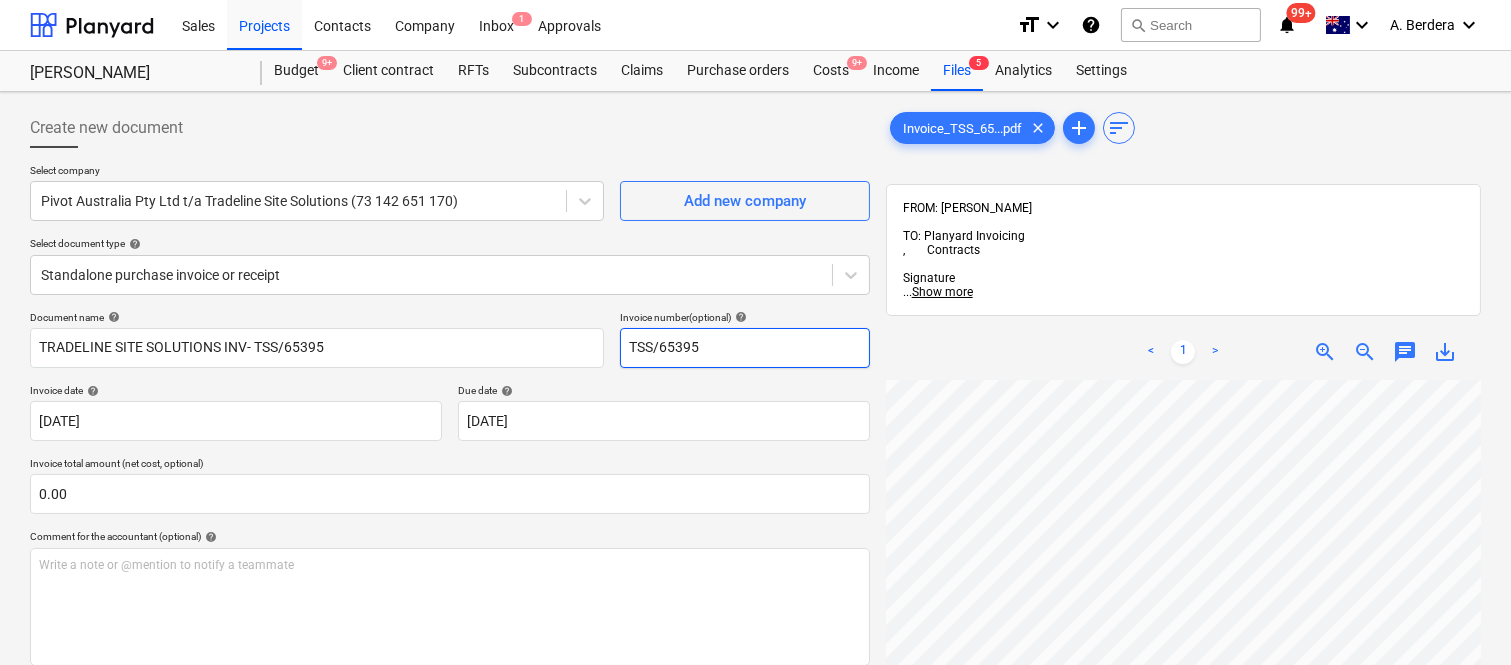 type on "TSS/65395" 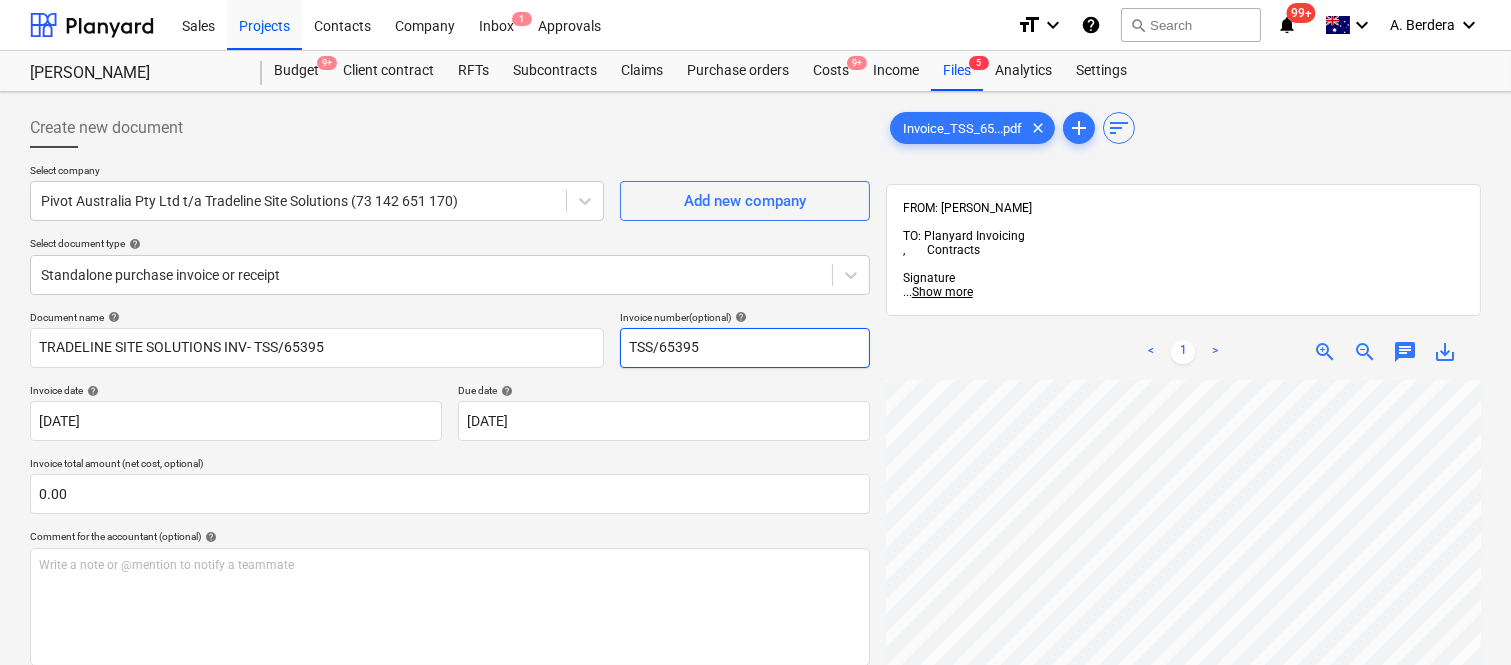 scroll, scrollTop: 456, scrollLeft: 157, axis: both 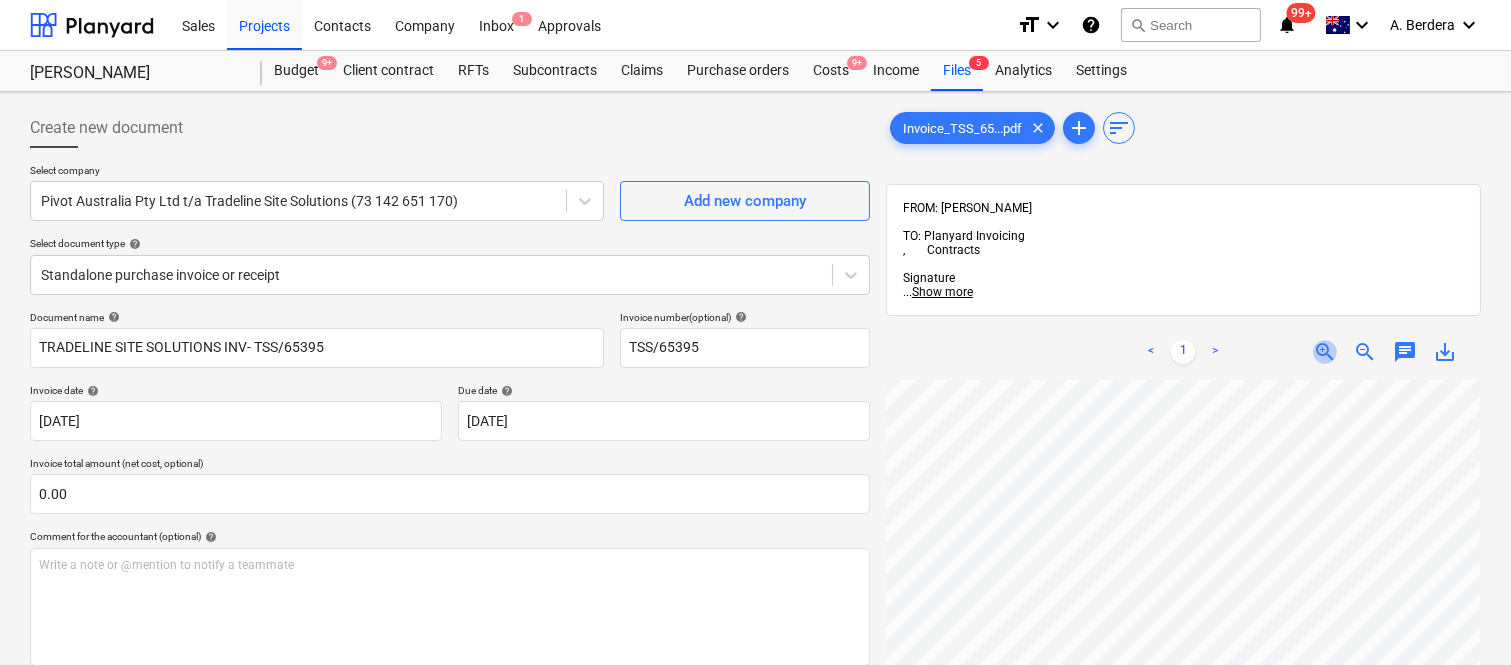 click on "zoom_in" at bounding box center [1325, 352] 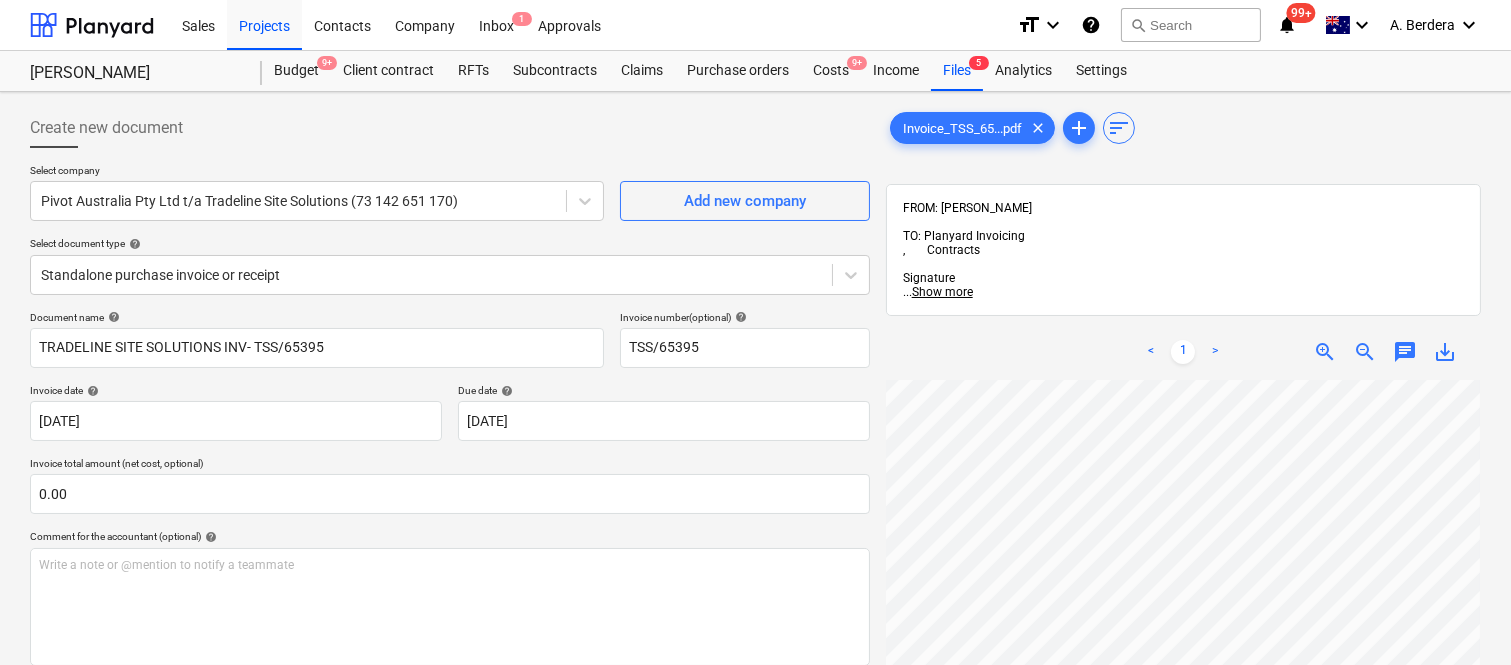 scroll, scrollTop: 651, scrollLeft: 306, axis: both 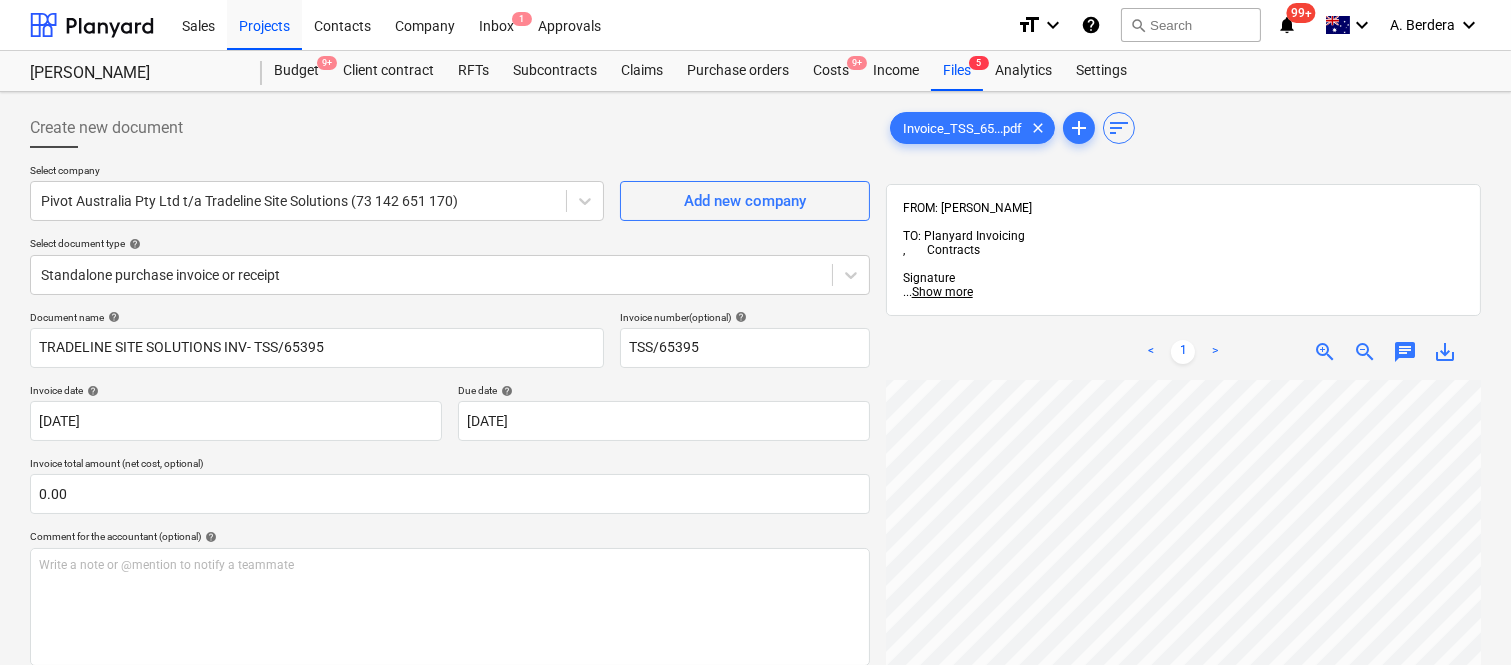 click on "Sales Projects Contacts Company Inbox 1 Approvals format_size keyboard_arrow_down help search Search notifications 99+ keyboard_arrow_down A. Berdera keyboard_arrow_down [PERSON_NAME] Budget 9+ Client contract RFTs Subcontracts Claims Purchase orders Costs 9+ Income Files 5 Analytics Settings Create new document Select company Pivot Australia Pty Ltd t/a Tradeline Site Solutions (73 142 651 170)  Add new company Select document type help Standalone purchase invoice or receipt Document name help TRADELINE SITE SOLUTIONS INV- TSS/65395 Invoice number  (optional) help TSS/65395 Invoice date help [DATE] 01.07.2025 Press the down arrow key to interact with the calendar and
select a date. Press the question mark key to get the keyboard shortcuts for changing dates. Due date help [DATE] [DATE] Press the down arrow key to interact with the calendar and
select a date. Press the question mark key to get the keyboard shortcuts for changing dates. Invoice total amount (net cost, optional) 0.00 <" at bounding box center [755, 332] 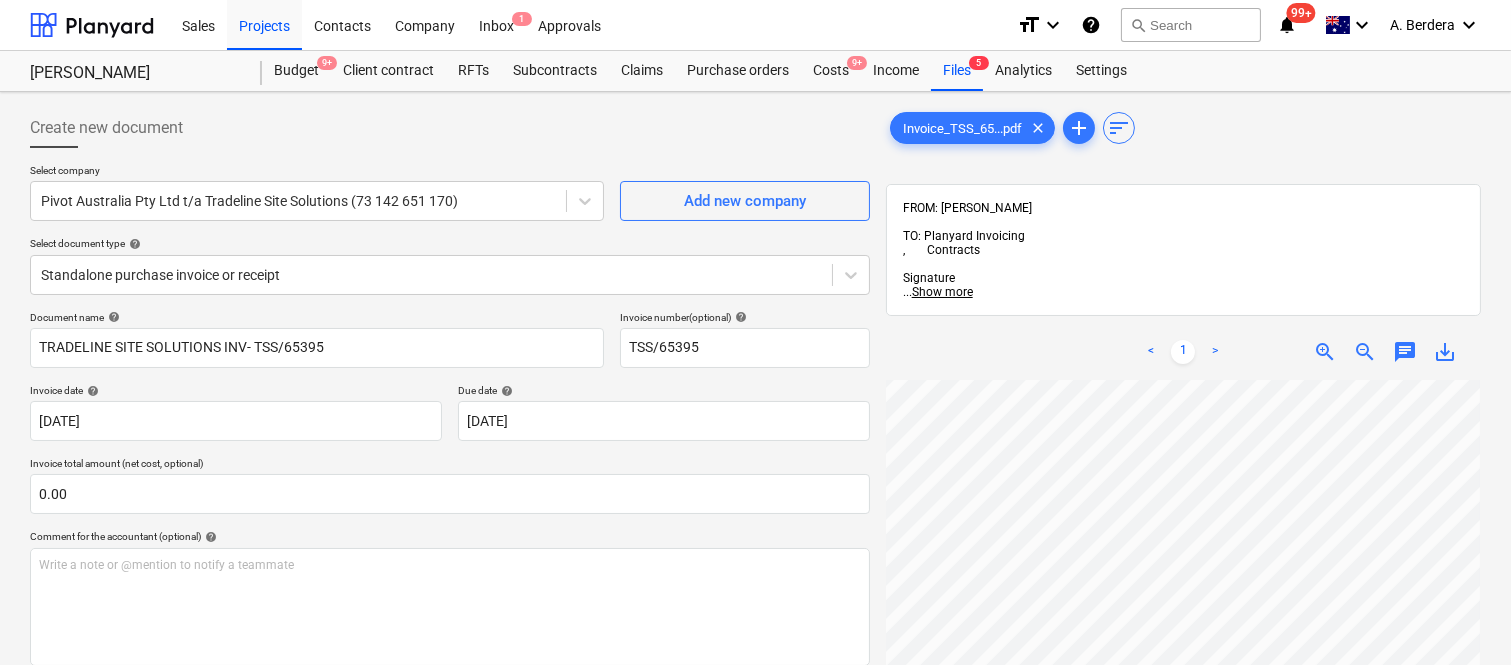 scroll, scrollTop: 660, scrollLeft: 306, axis: both 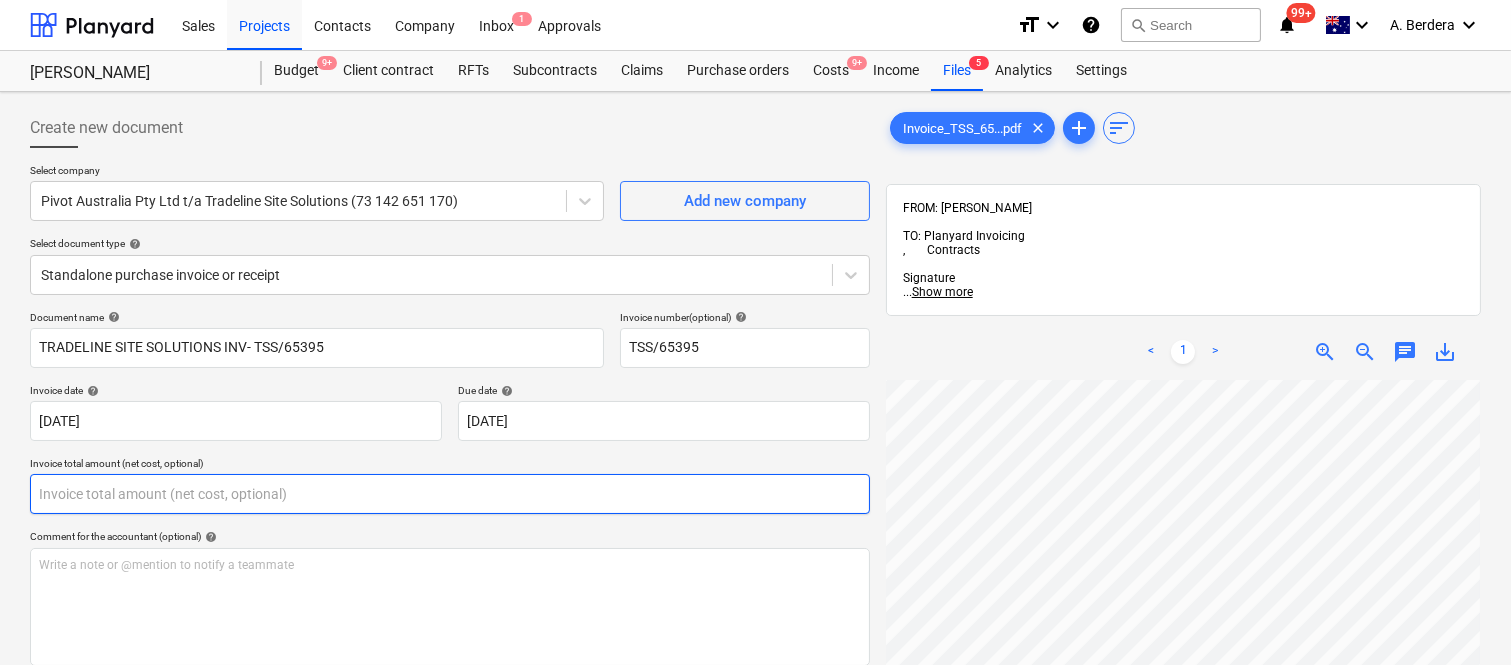 click at bounding box center (450, 494) 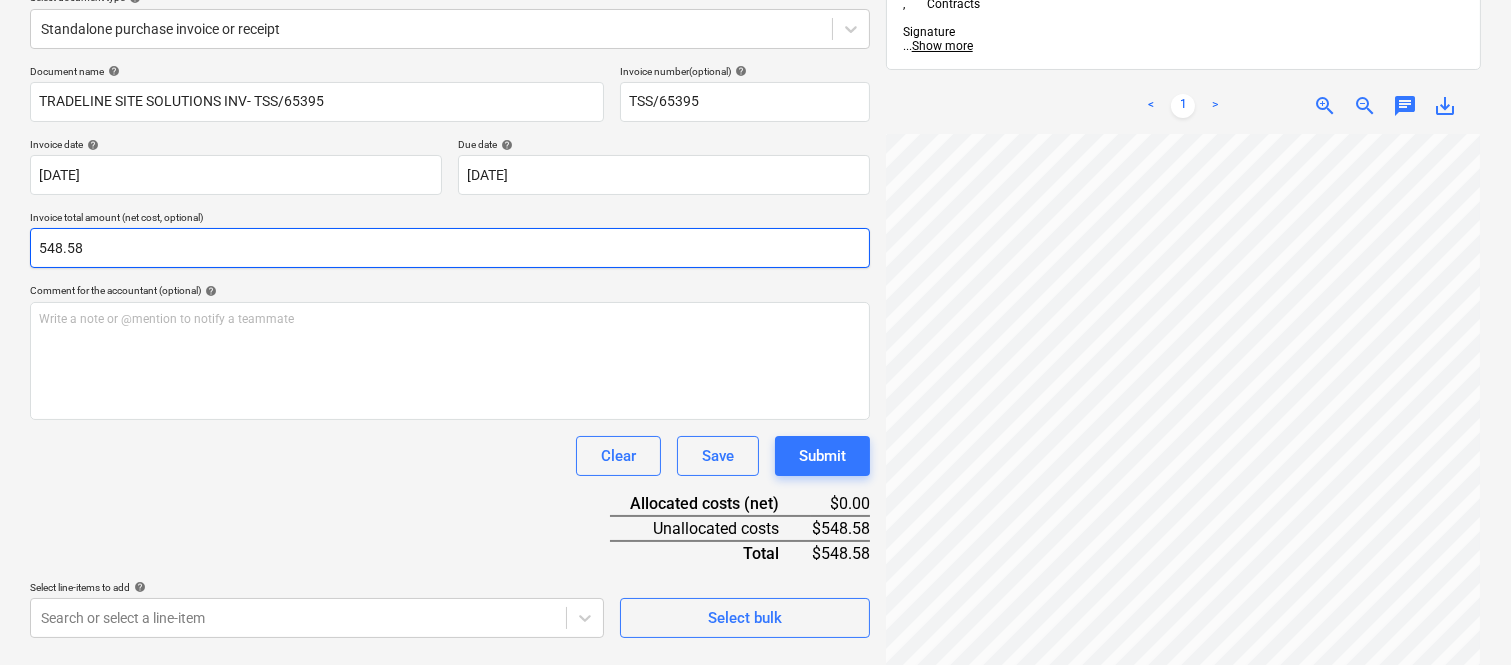 scroll, scrollTop: 285, scrollLeft: 0, axis: vertical 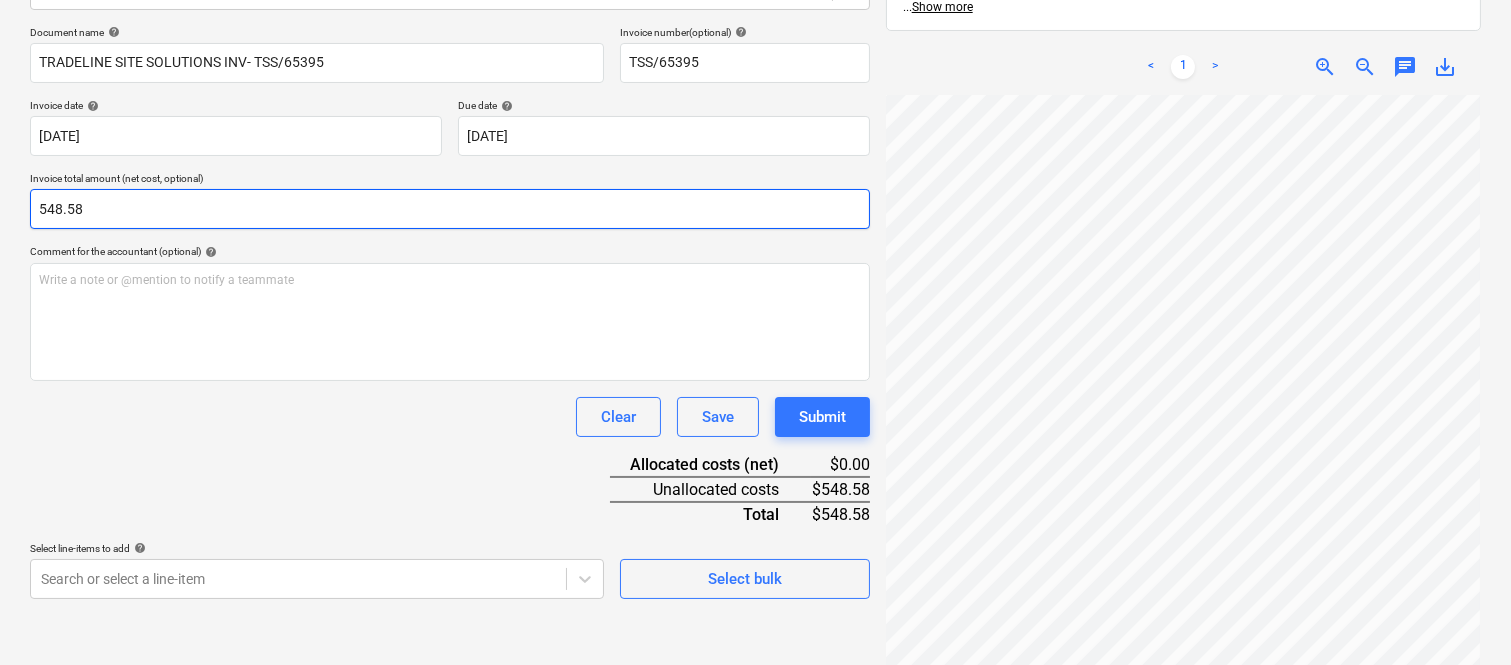 type on "548.58" 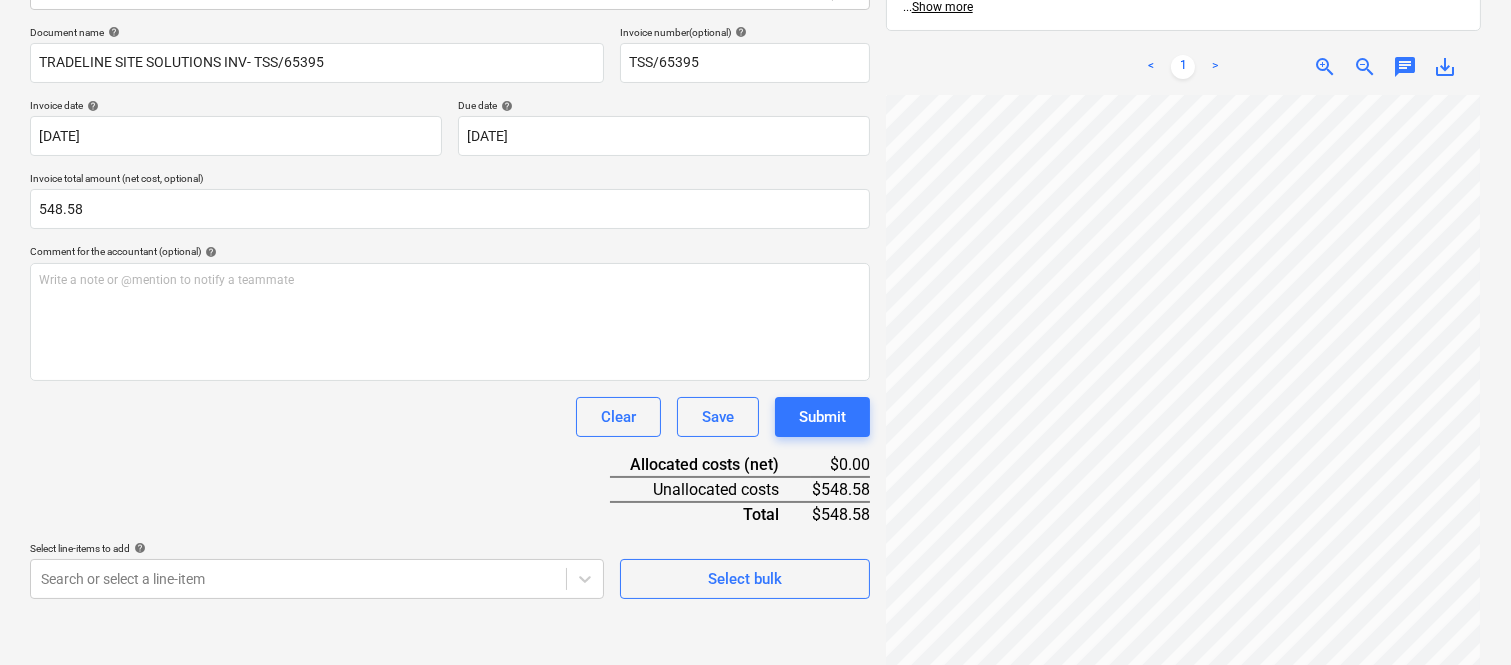 click on "Document name help TRADELINE SITE SOLUTIONS INV- TSS/65395 Invoice number  (optional) help TSS/65395 Invoice date help [DATE] 01.07.2025 Press the down arrow key to interact with the calendar and
select a date. Press the question mark key to get the keyboard shortcuts for changing dates. Due date help [DATE] [DATE] Press the down arrow key to interact with the calendar and
select a date. Press the question mark key to get the keyboard shortcuts for changing dates. Invoice total amount (net cost, optional) 548.58 Comment for the accountant (optional) help Write a note or @mention to notify a teammate ﻿ Clear Save Submit Allocated costs (net) $0.00 Unallocated costs $548.58 Total $548.58 Select line-items to add help Search or select a line-item Select bulk" at bounding box center [450, 312] 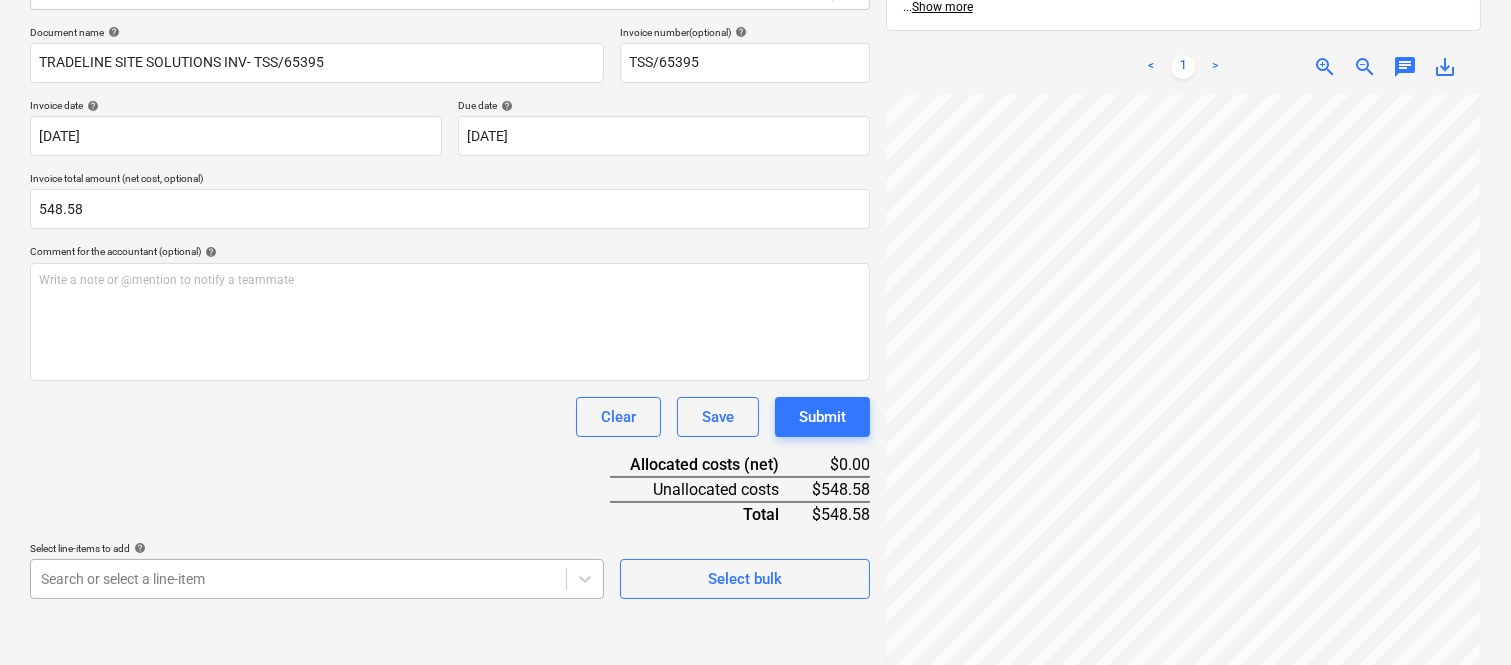 click on "Sales Projects Contacts Company Inbox 1 Approvals format_size keyboard_arrow_down help search Search notifications 99+ keyboard_arrow_down A. Berdera keyboard_arrow_down [PERSON_NAME] Budget 9+ Client contract RFTs Subcontracts Claims Purchase orders Costs 9+ Income Files 5 Analytics Settings Create new document Select company Pivot Australia Pty Ltd t/a Tradeline Site Solutions (73 142 651 170)  Add new company Select document type help Standalone purchase invoice or receipt Document name help TRADELINE SITE SOLUTIONS INV- TSS/65395 Invoice number  (optional) help TSS/65395 Invoice date help [DATE] 01.07.2025 Press the down arrow key to interact with the calendar and
select a date. Press the question mark key to get the keyboard shortcuts for changing dates. Due date help [DATE] [DATE] Press the down arrow key to interact with the calendar and
select a date. Press the question mark key to get the keyboard shortcuts for changing dates. Invoice total amount (net cost, optional) 548.58 help" at bounding box center (755, 47) 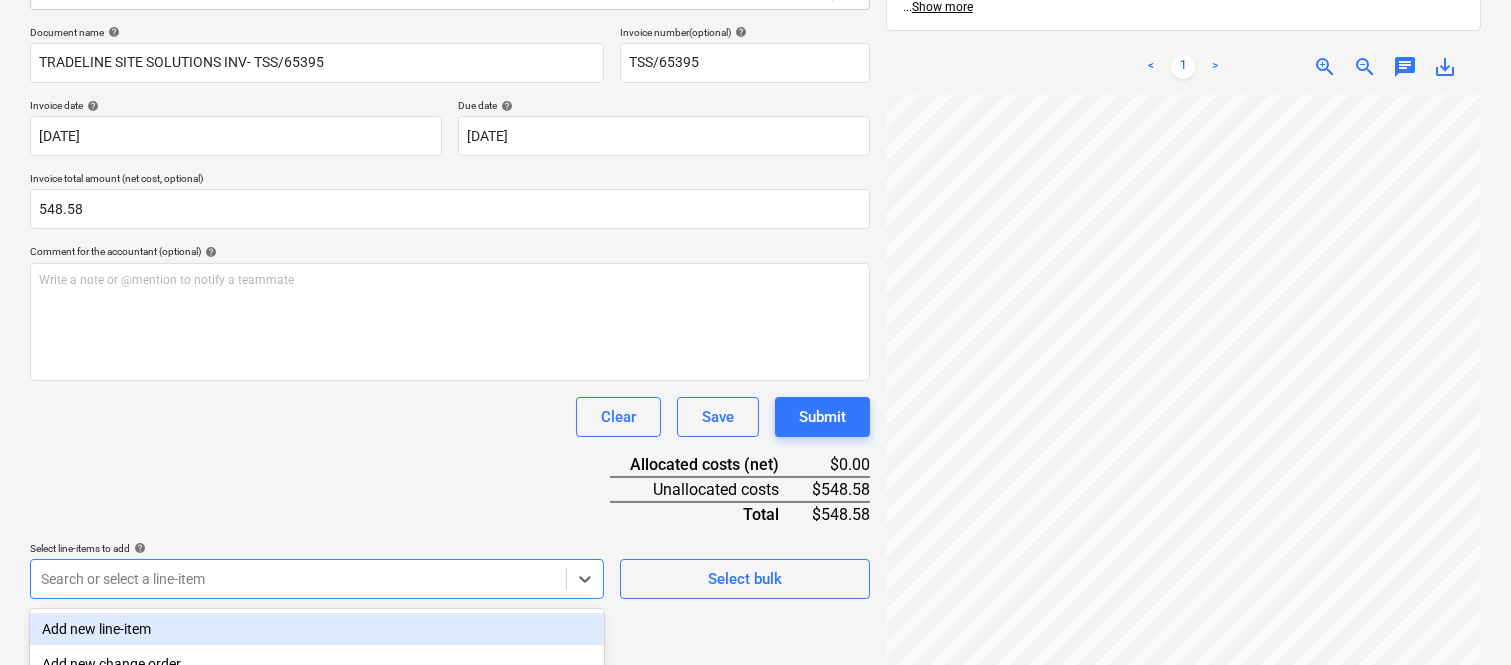 scroll, scrollTop: 532, scrollLeft: 0, axis: vertical 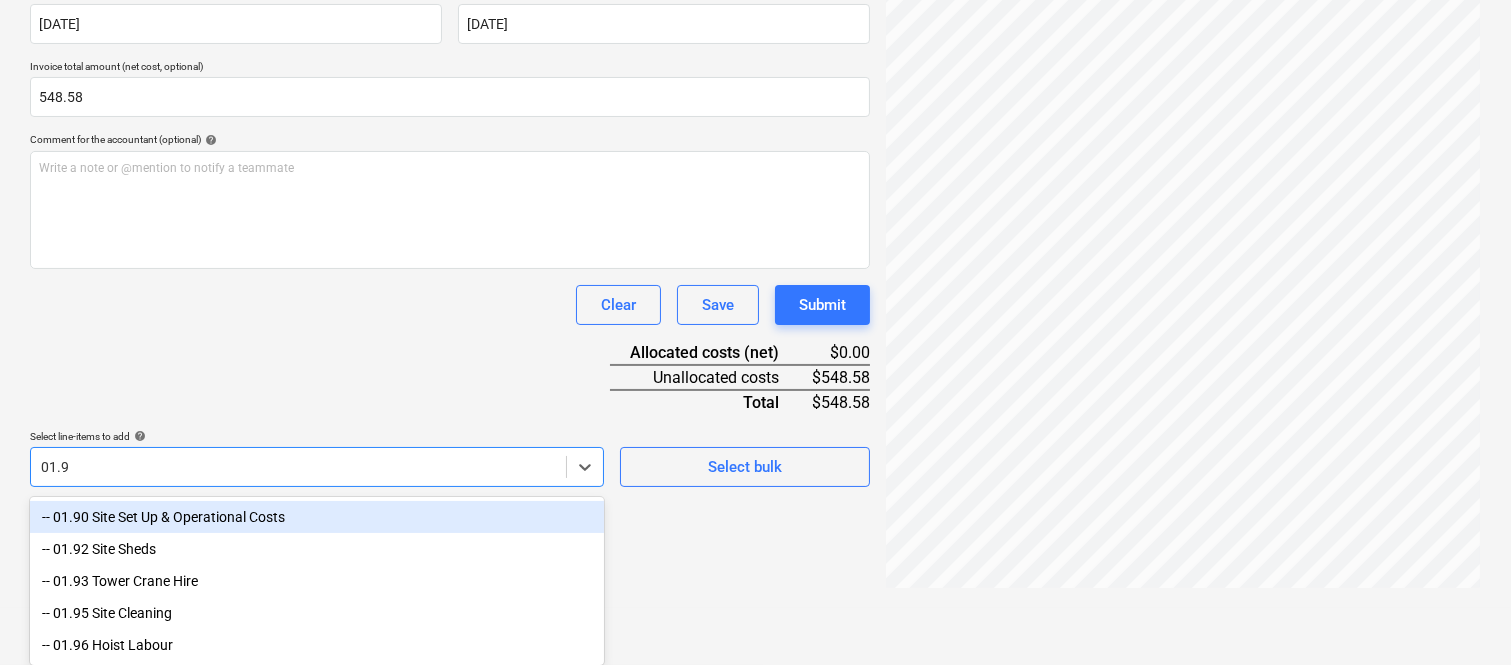 type on "01.90" 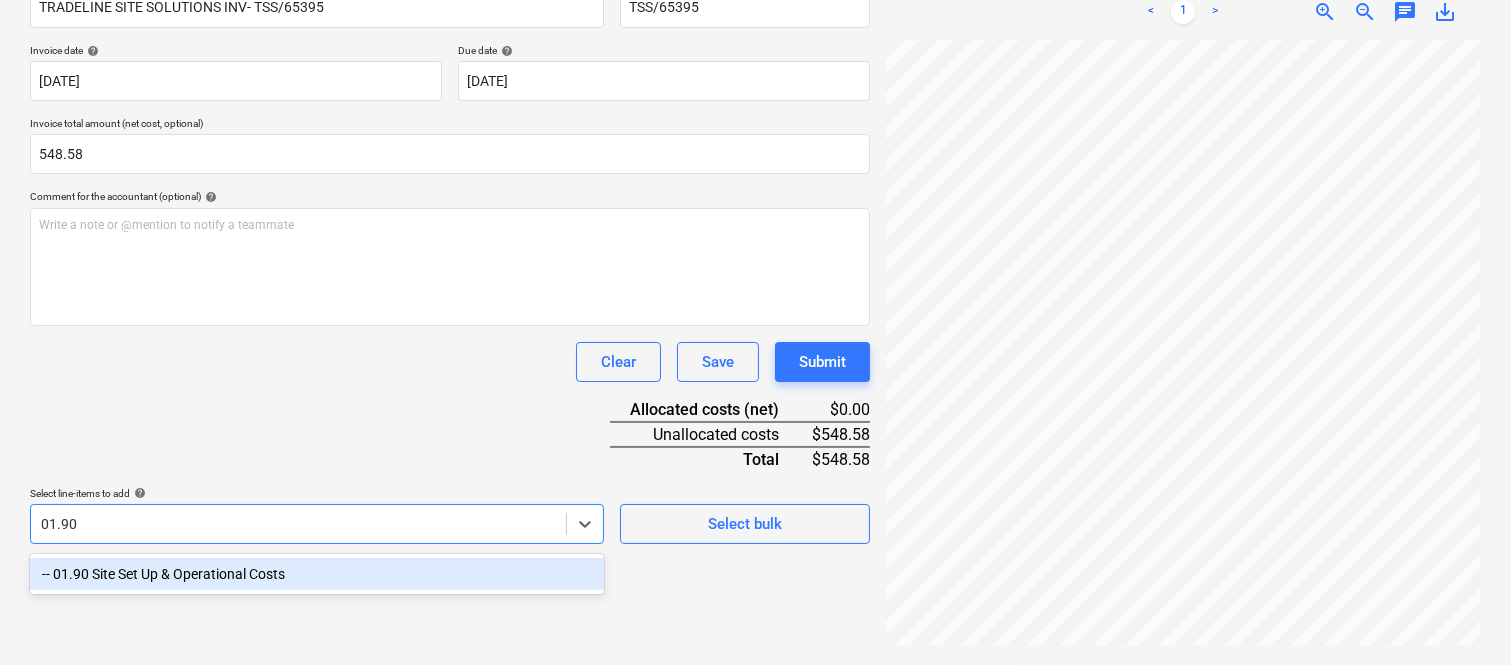 scroll, scrollTop: 285, scrollLeft: 0, axis: vertical 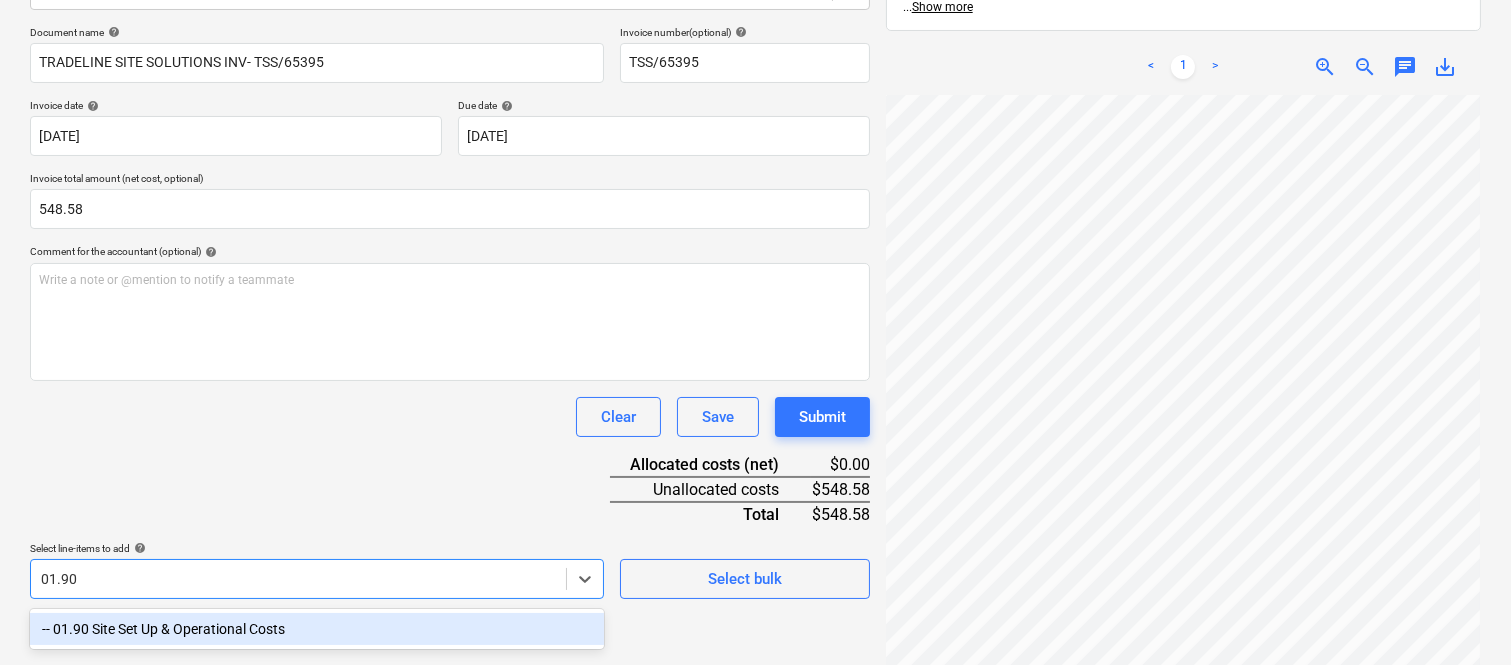 click on "--  01.90 Site Set Up & Operational Costs" at bounding box center (317, 629) 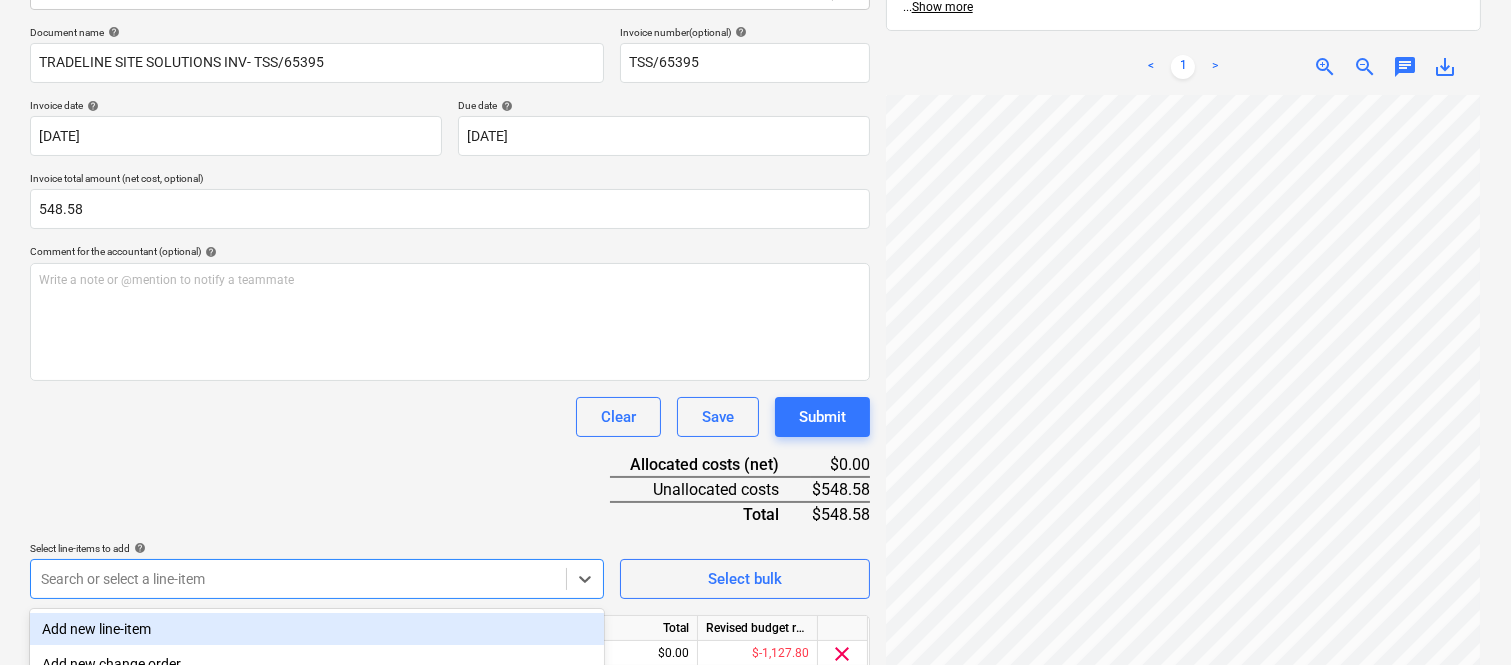 click on "Document name help TRADELINE SITE SOLUTIONS INV- TSS/65395 Invoice number  (optional) help TSS/65395 Invoice date help [DATE] 01.07.2025 Press the down arrow key to interact with the calendar and
select a date. Press the question mark key to get the keyboard shortcuts for changing dates. Due date help [DATE] [DATE] Press the down arrow key to interact with the calendar and
select a date. Press the question mark key to get the keyboard shortcuts for changing dates. Invoice total amount (net cost, optional) 548.58 Comment for the accountant (optional) help Write a note or @mention to notify a teammate ﻿ Clear Save Submit Allocated costs (net) $0.00 Unallocated costs $548.58 Total $548.58 Select line-items to add help option --  01.90 Site Set Up & Operational Costs, selected. Search or select a line-item Select bulk Line-item name Unit Quantity Unit price Total Revised budget remaining 01.90 Site Set Up & Operational Costs 0.00 0.00 $0.00 $-1,127.80 clear Clear Save Submit" at bounding box center (450, 378) 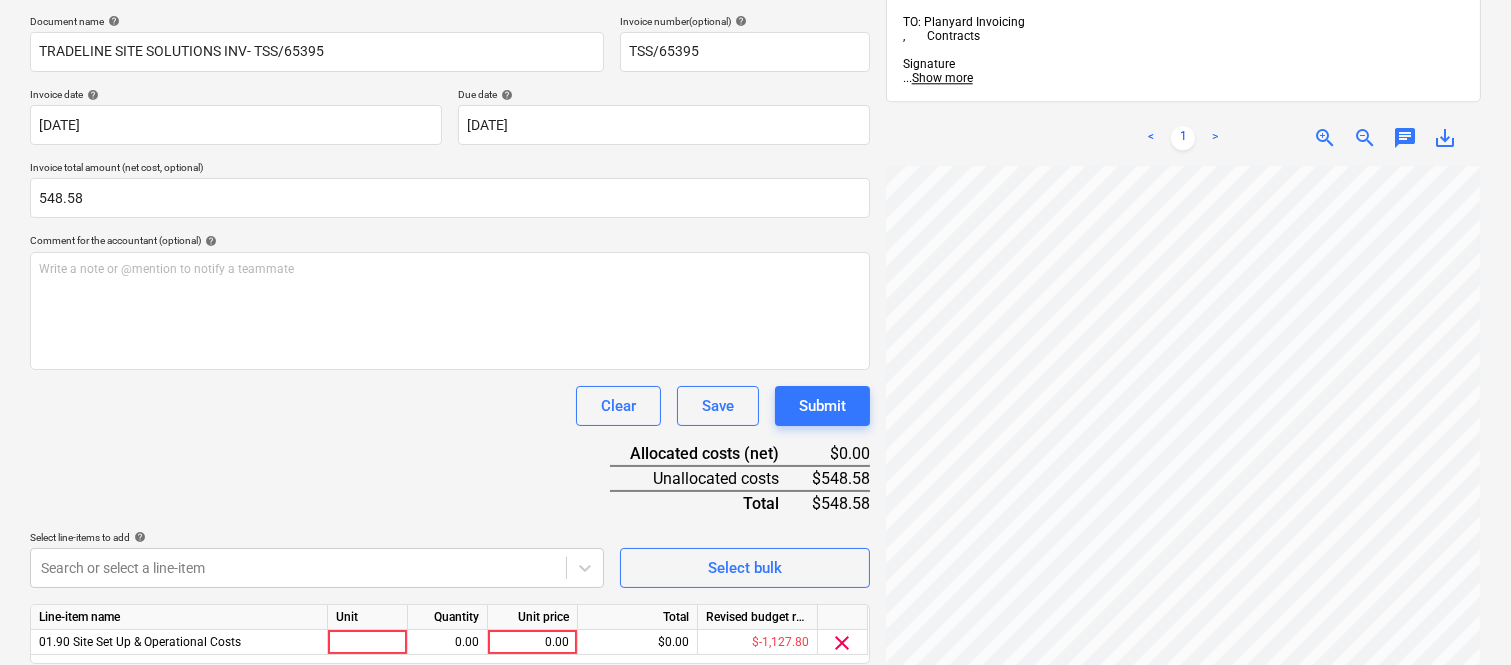scroll, scrollTop: 367, scrollLeft: 0, axis: vertical 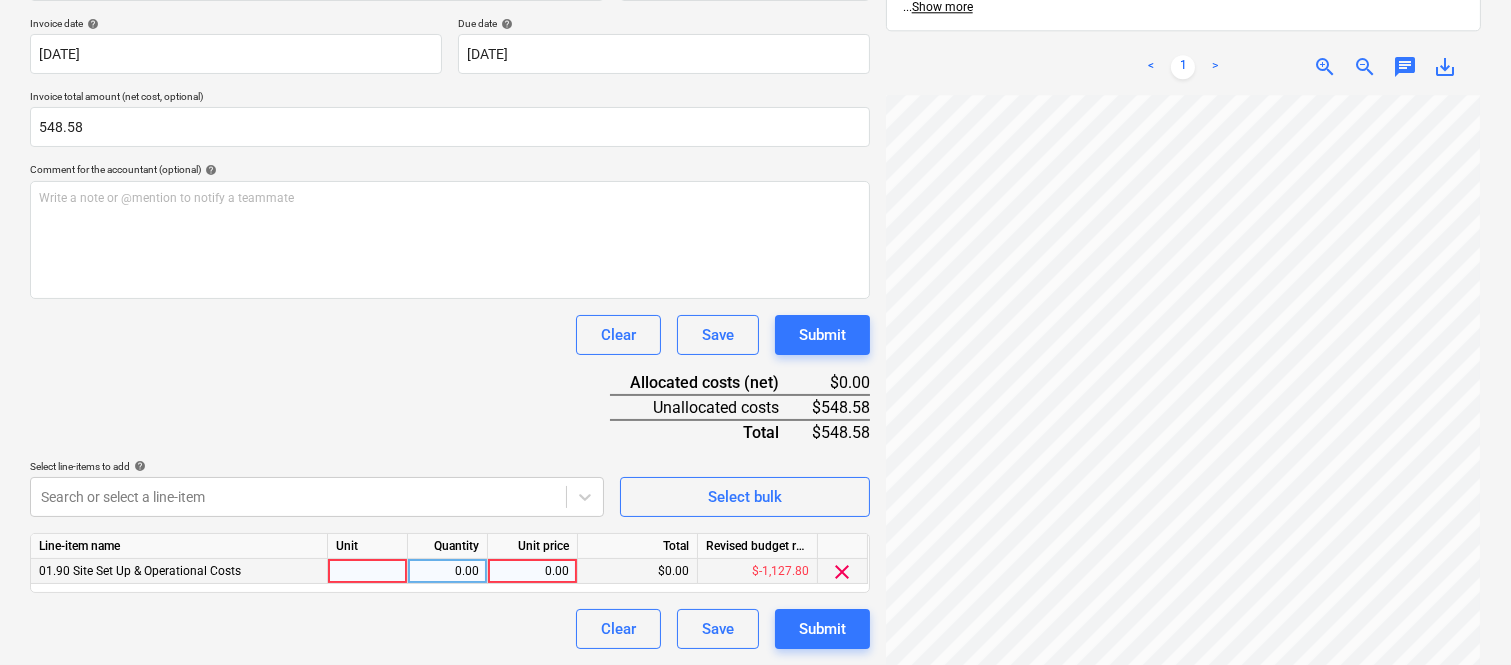 click at bounding box center (368, 571) 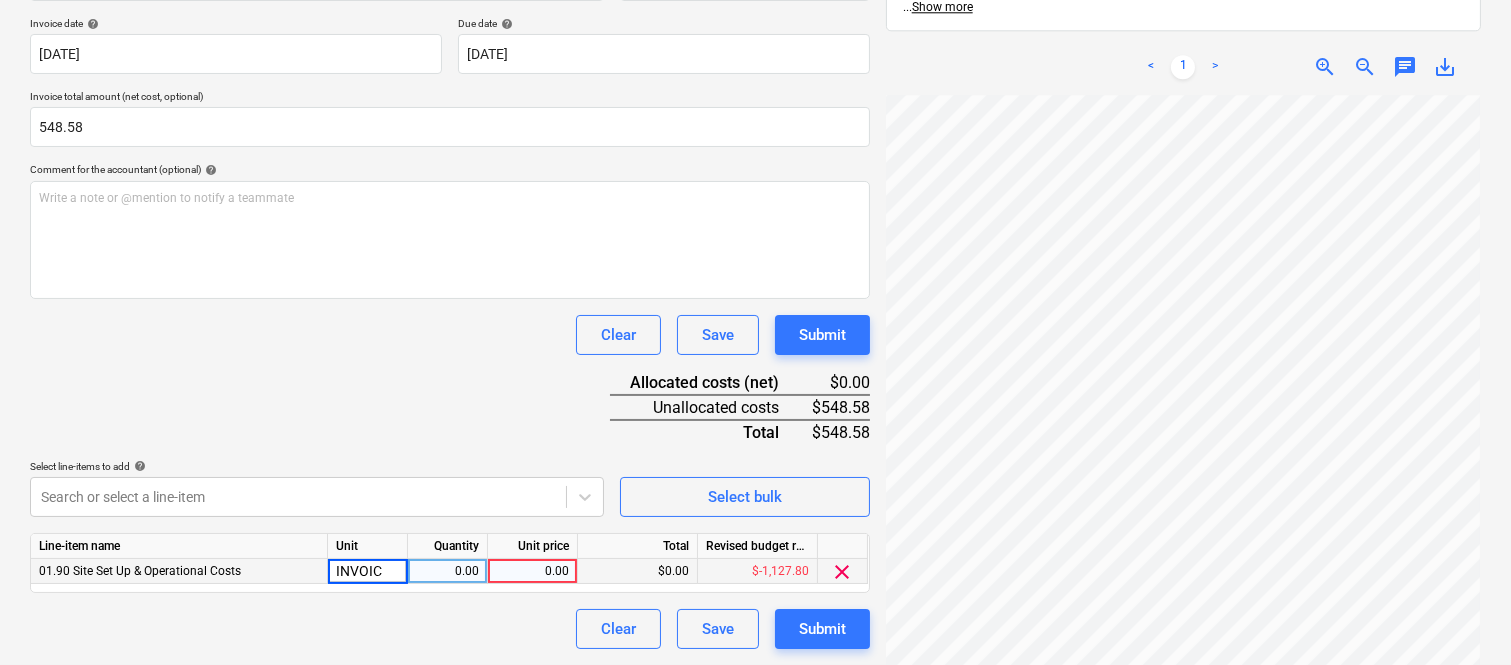type on "INVOICE" 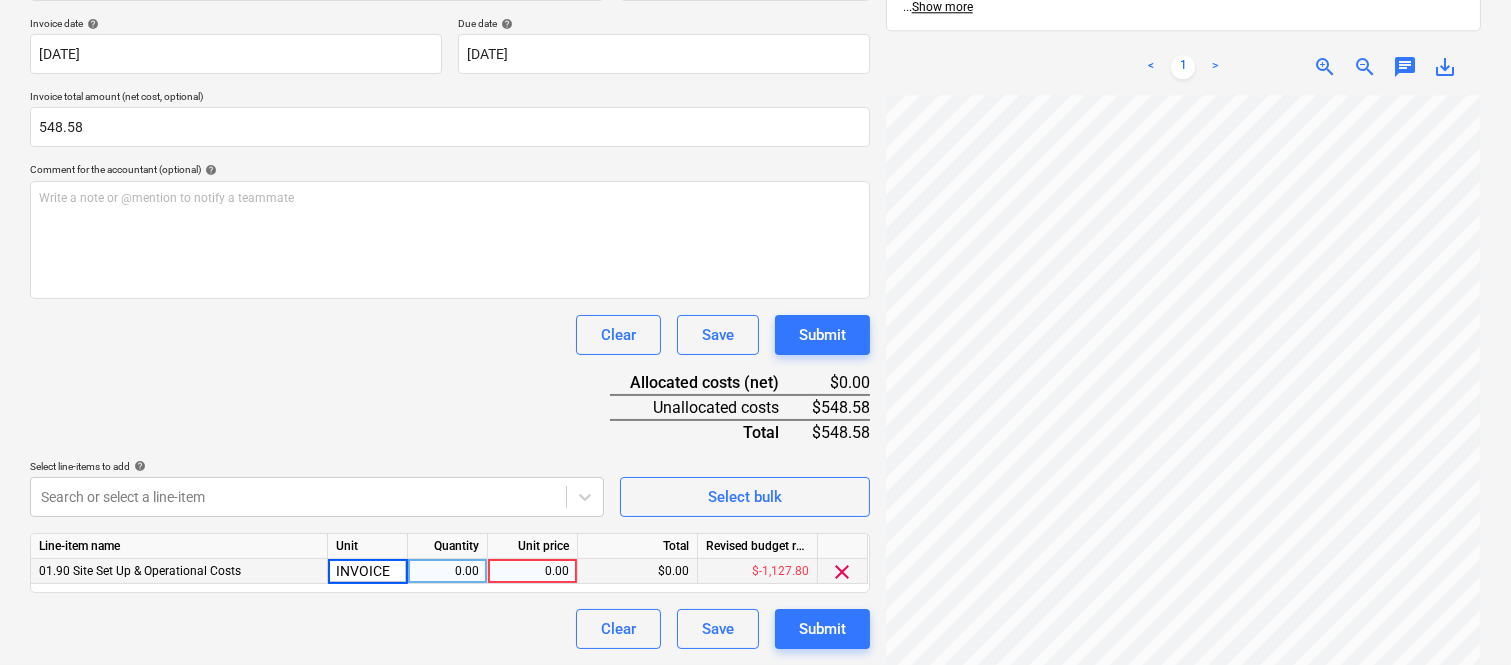 click on "0.00" at bounding box center (447, 571) 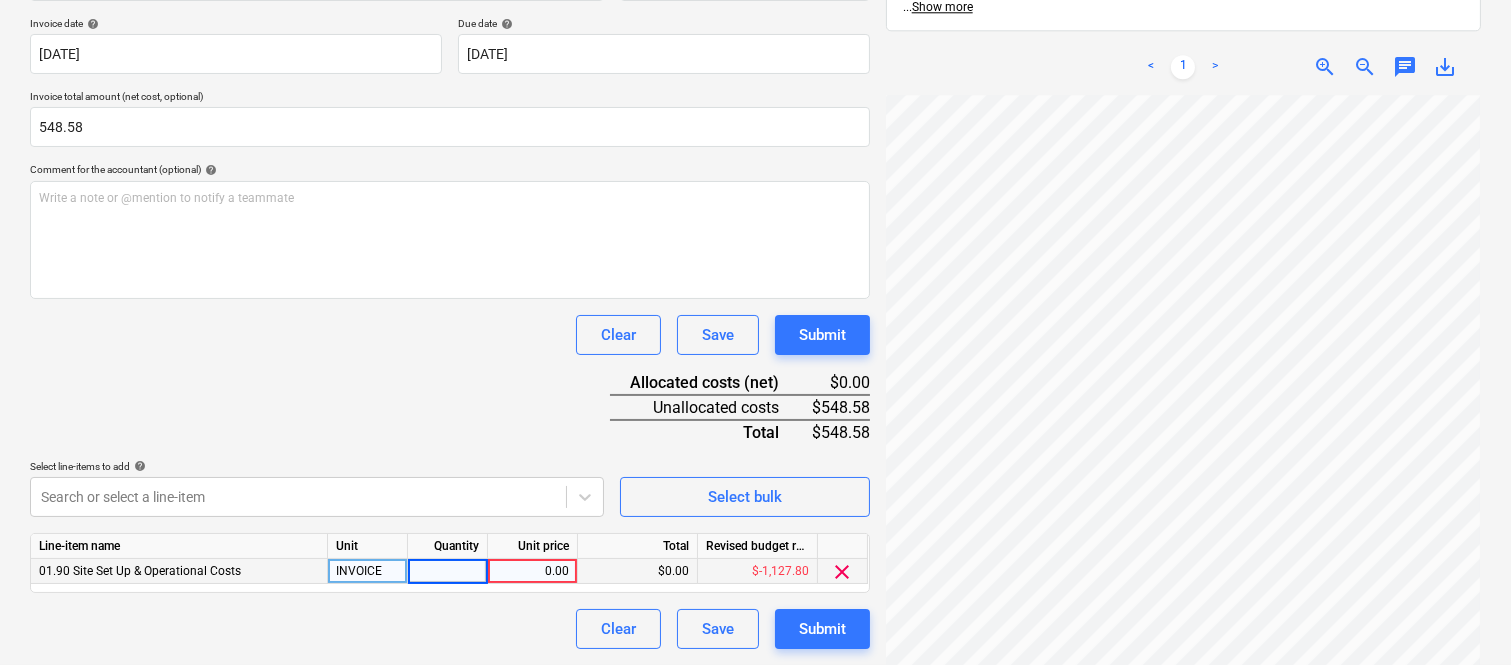 click at bounding box center [447, 571] 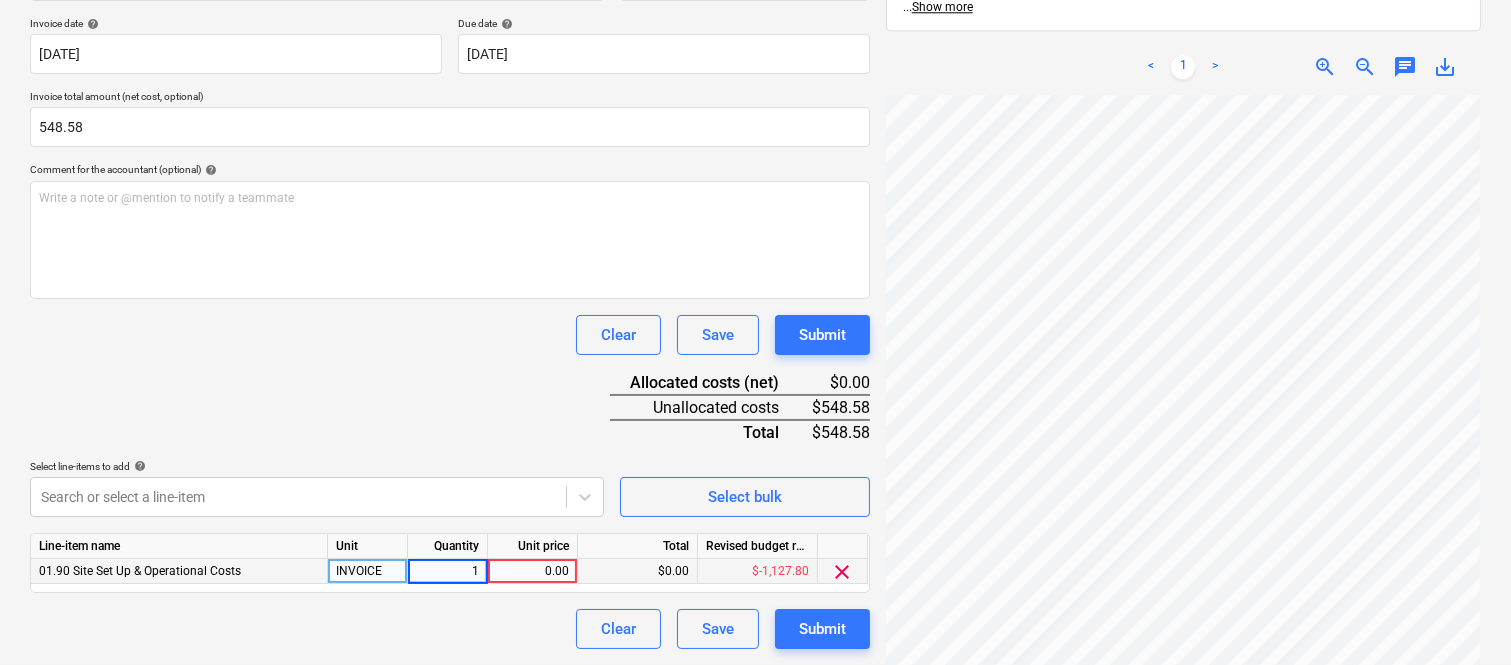 click on "0.00" at bounding box center (532, 571) 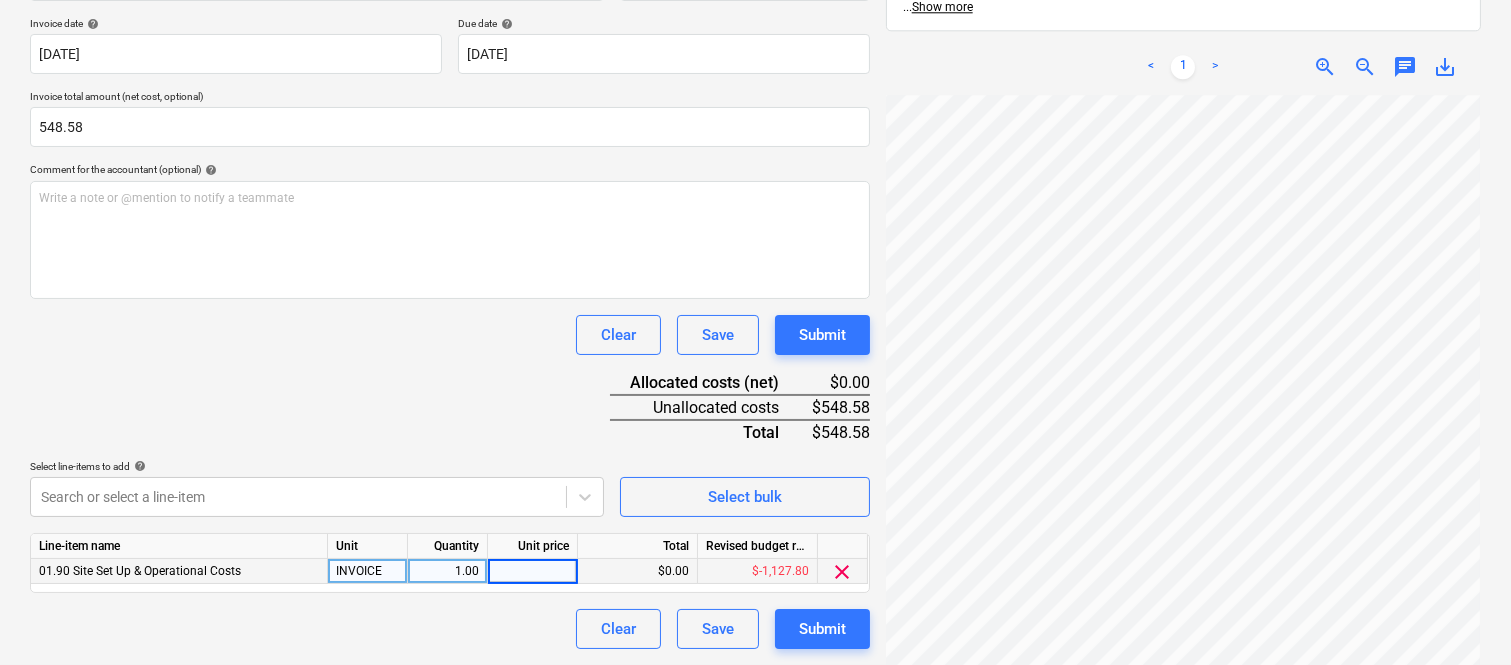 type on "548.58" 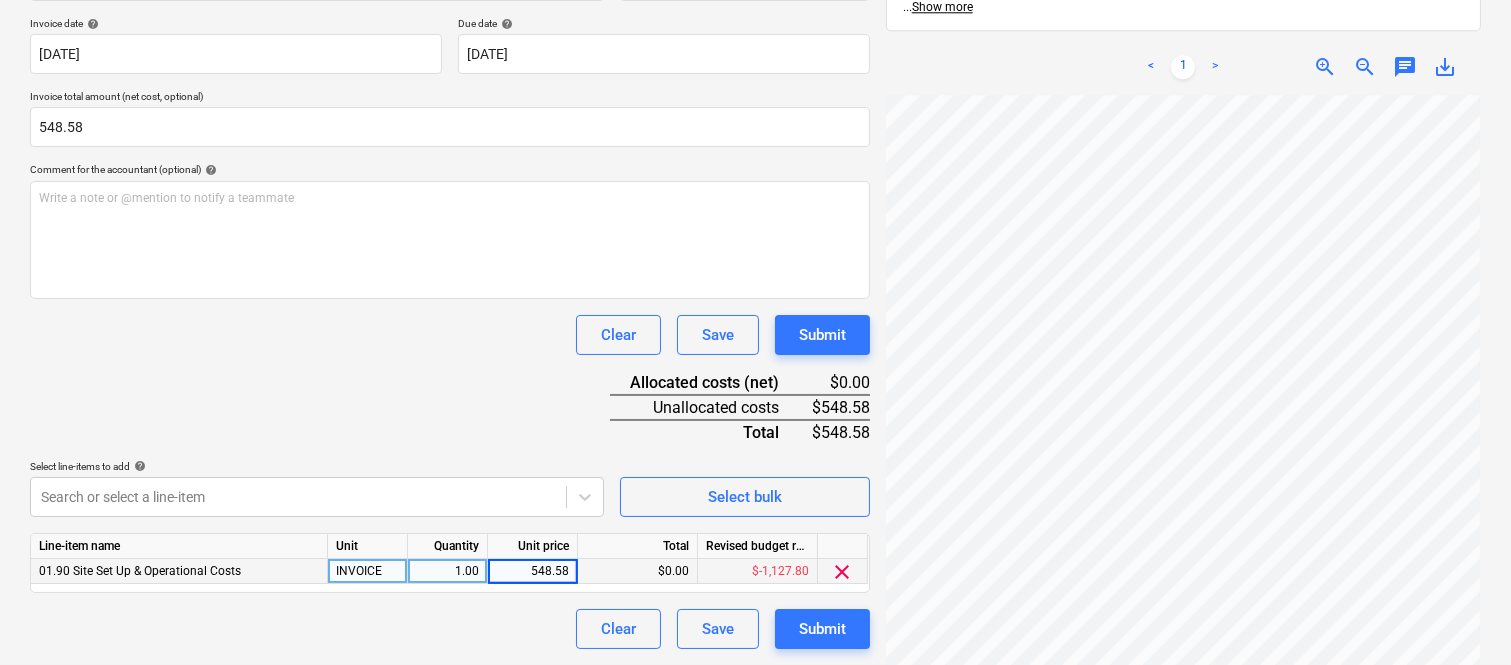 click on "Clear Save Submit" at bounding box center [450, 629] 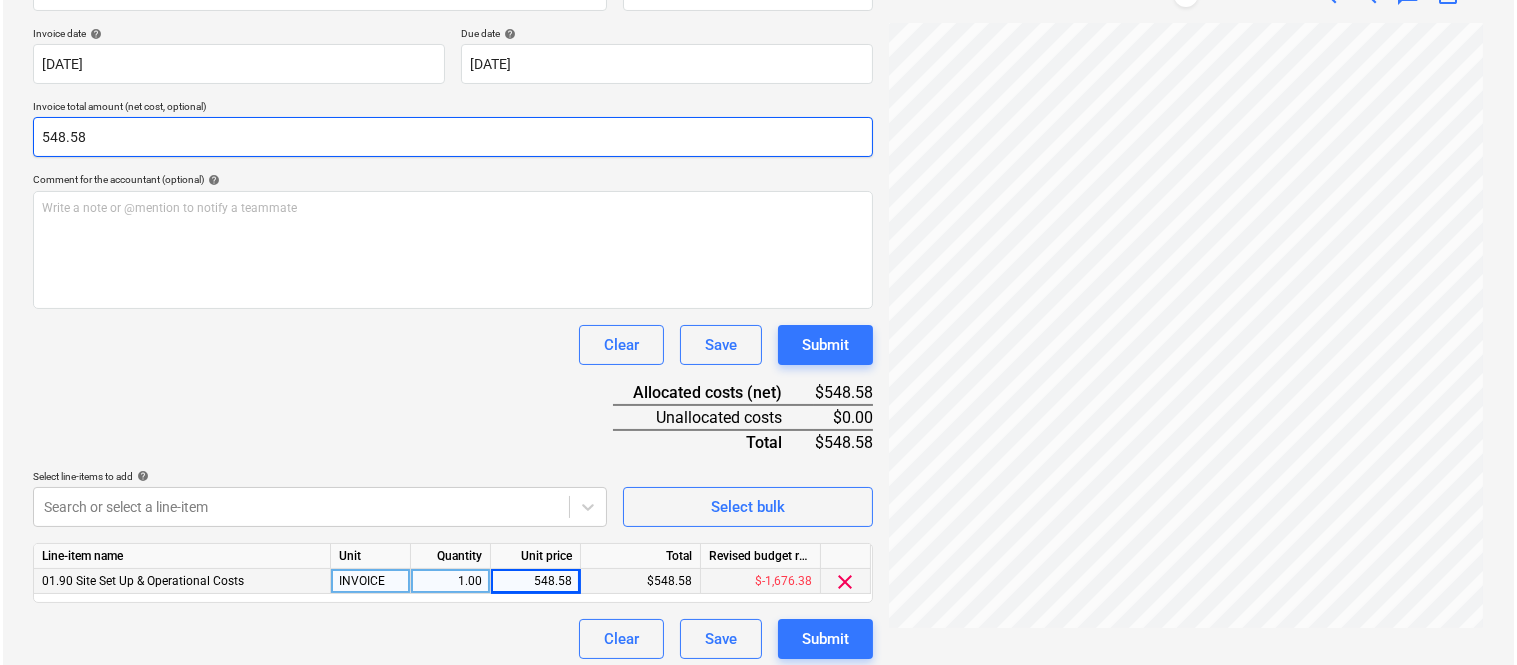 scroll, scrollTop: 367, scrollLeft: 0, axis: vertical 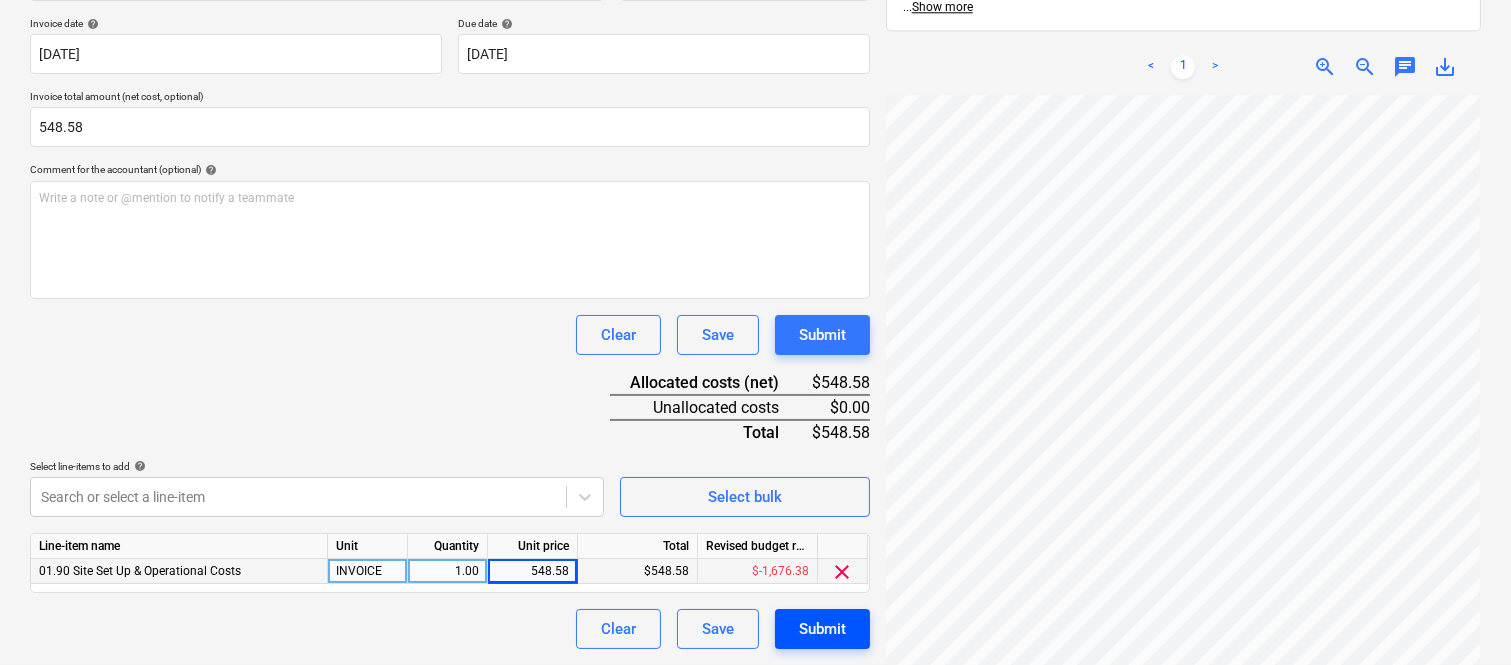 click on "Submit" at bounding box center [822, 629] 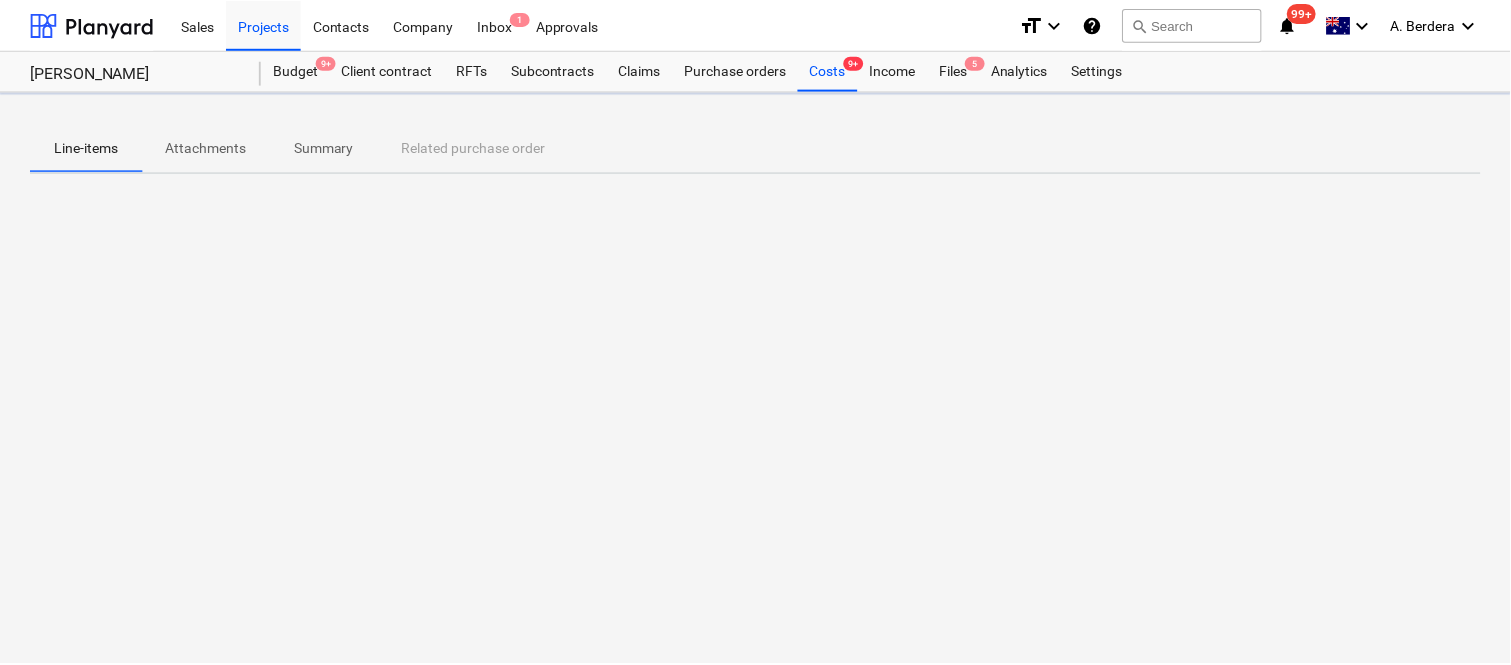 scroll, scrollTop: 0, scrollLeft: 0, axis: both 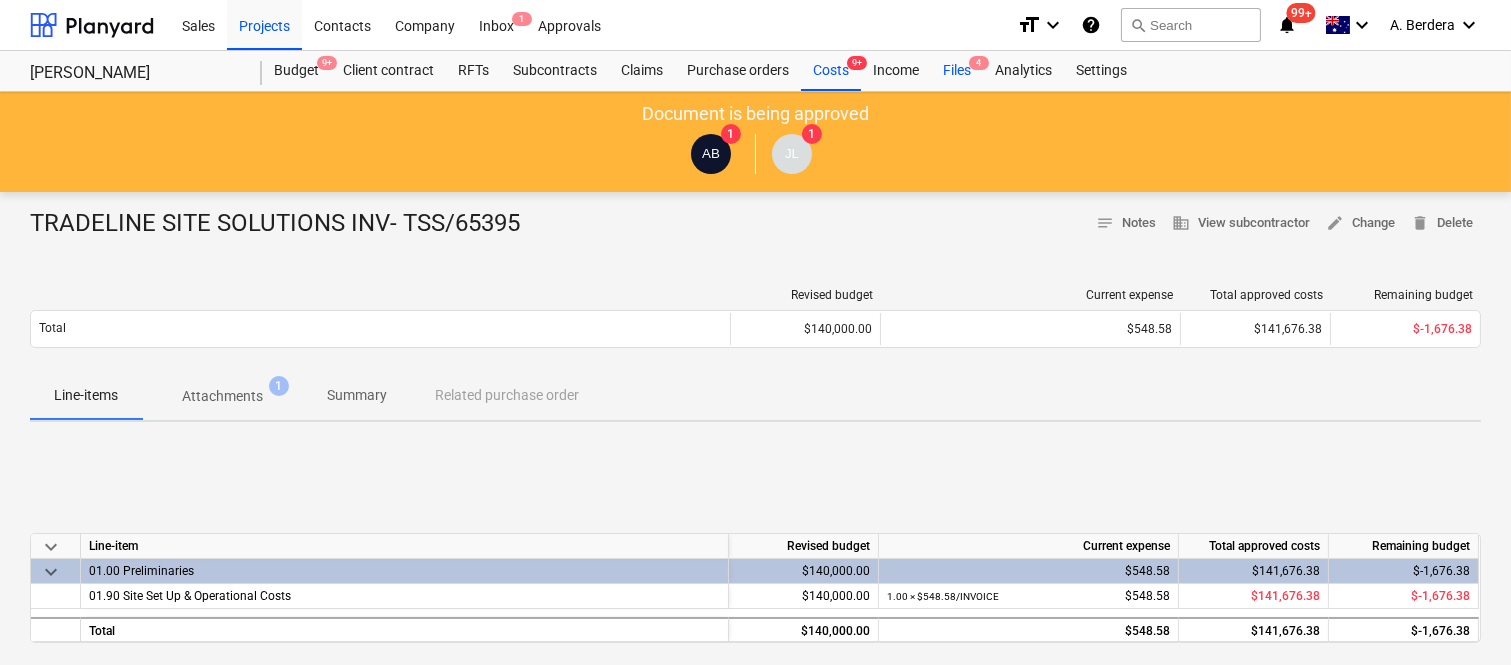 click on "Files 4" at bounding box center [957, 71] 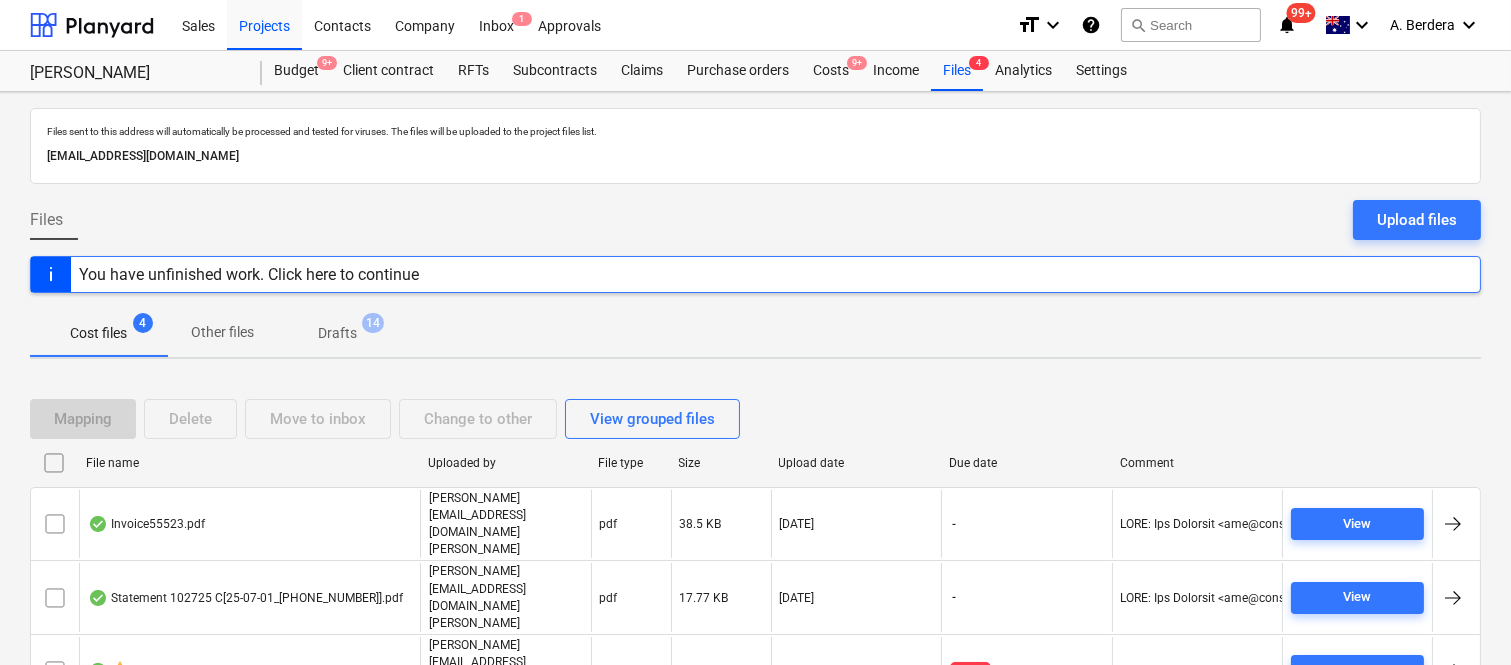 click on "Invoice_TSS_65394.pdf" at bounding box center (249, 745) 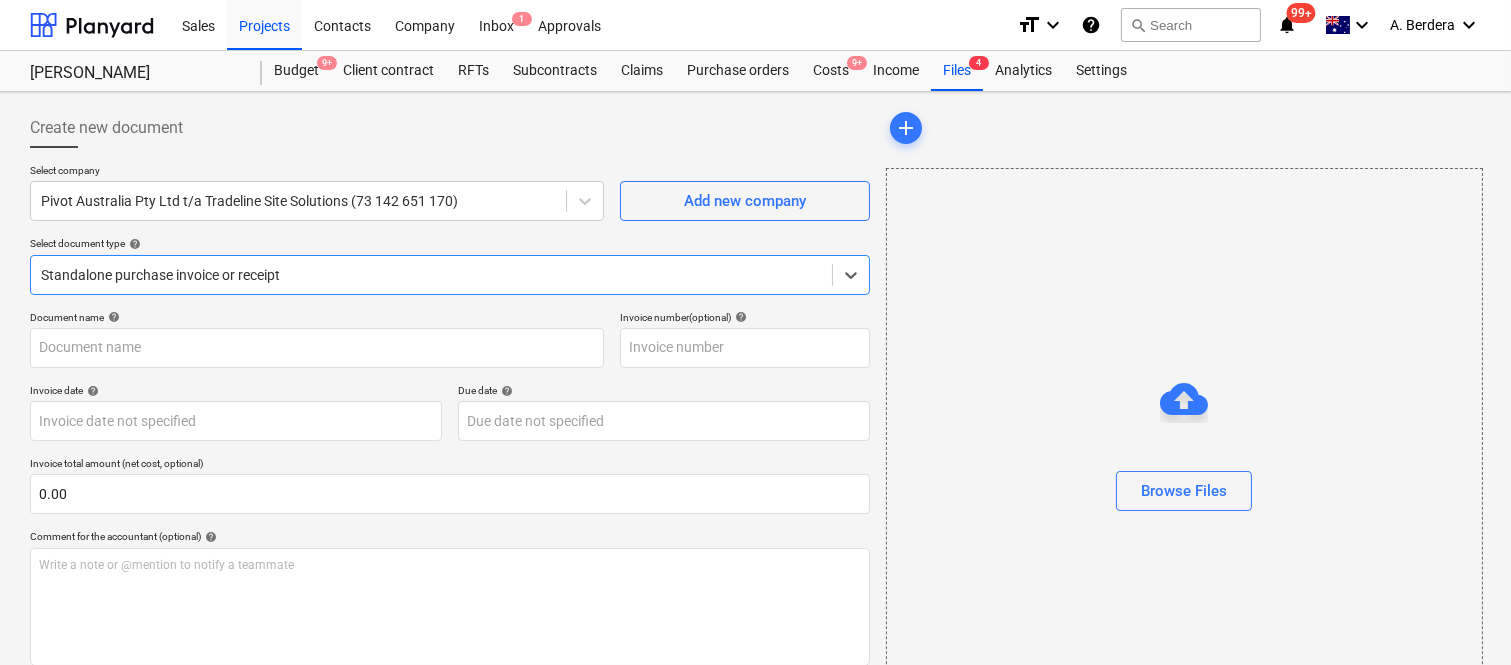 type on "65394" 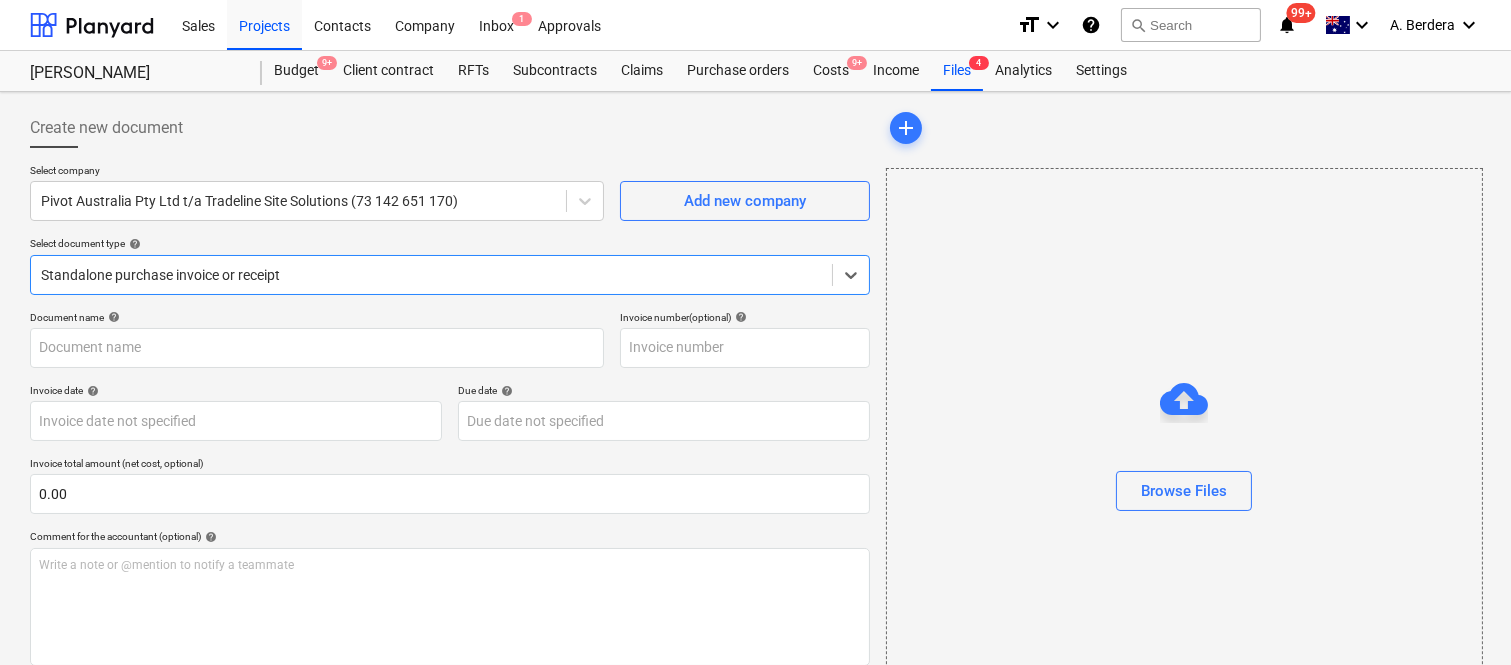 type on "65394" 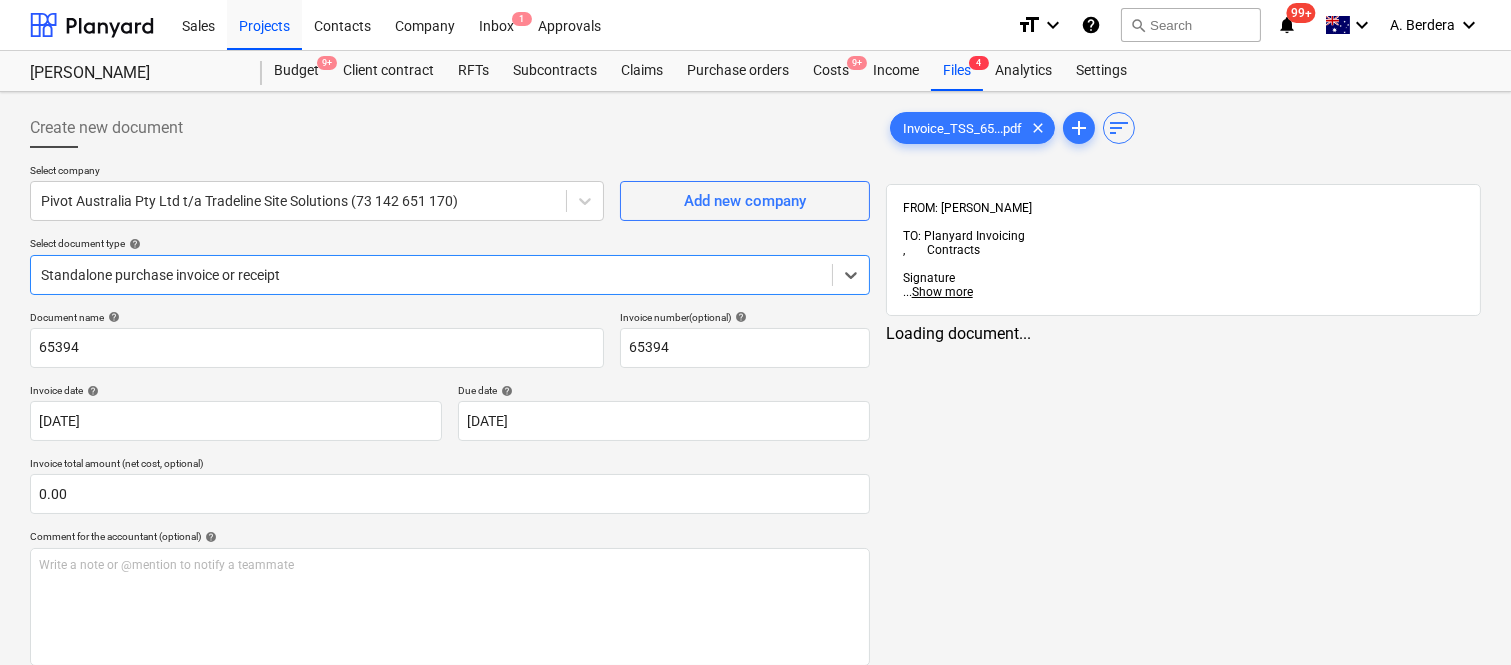 click at bounding box center [431, 275] 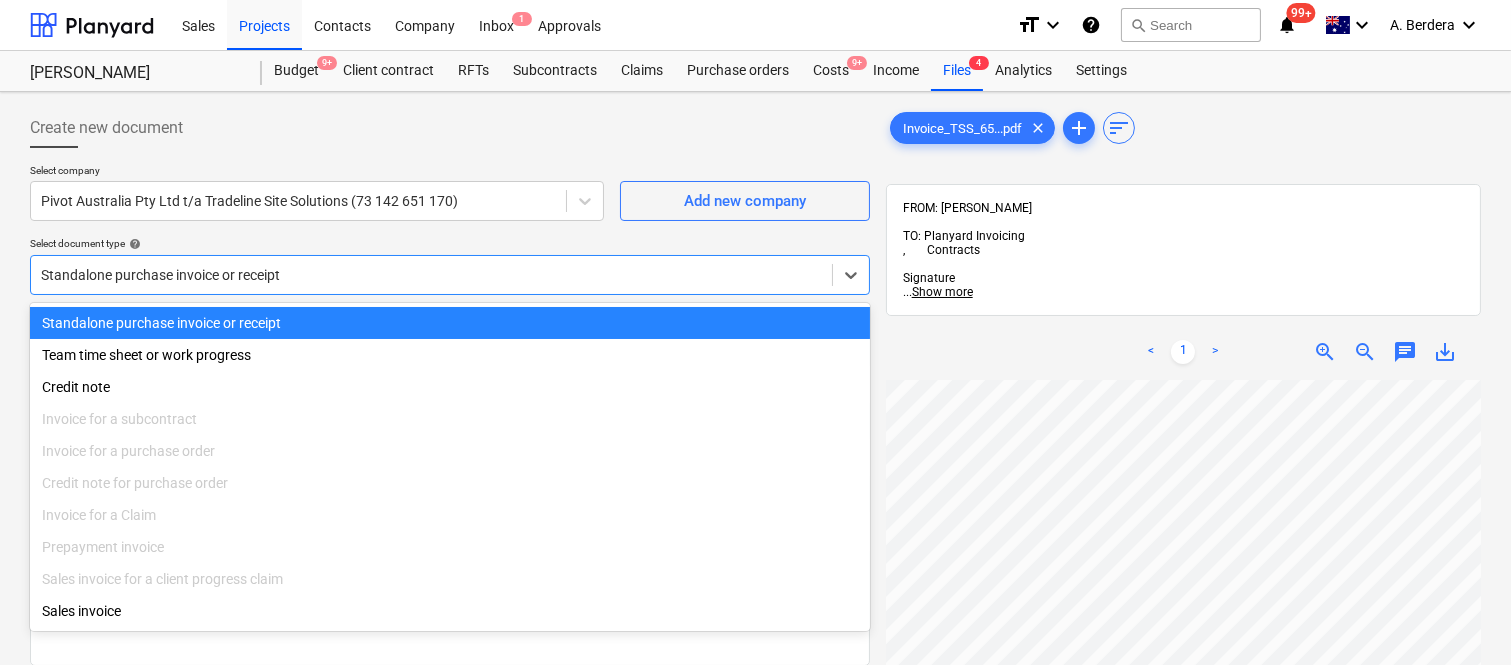click on "Standalone purchase invoice or receipt" at bounding box center [450, 323] 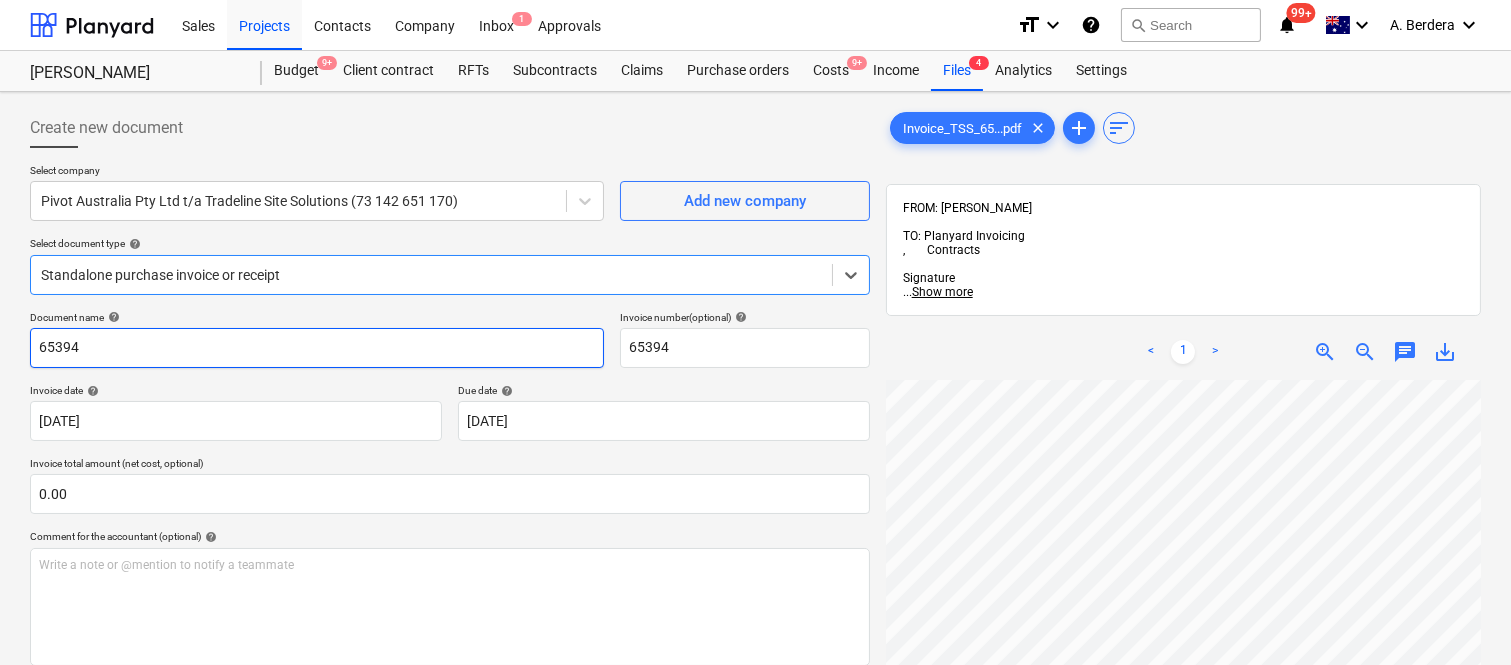 click on "65394" at bounding box center (317, 348) 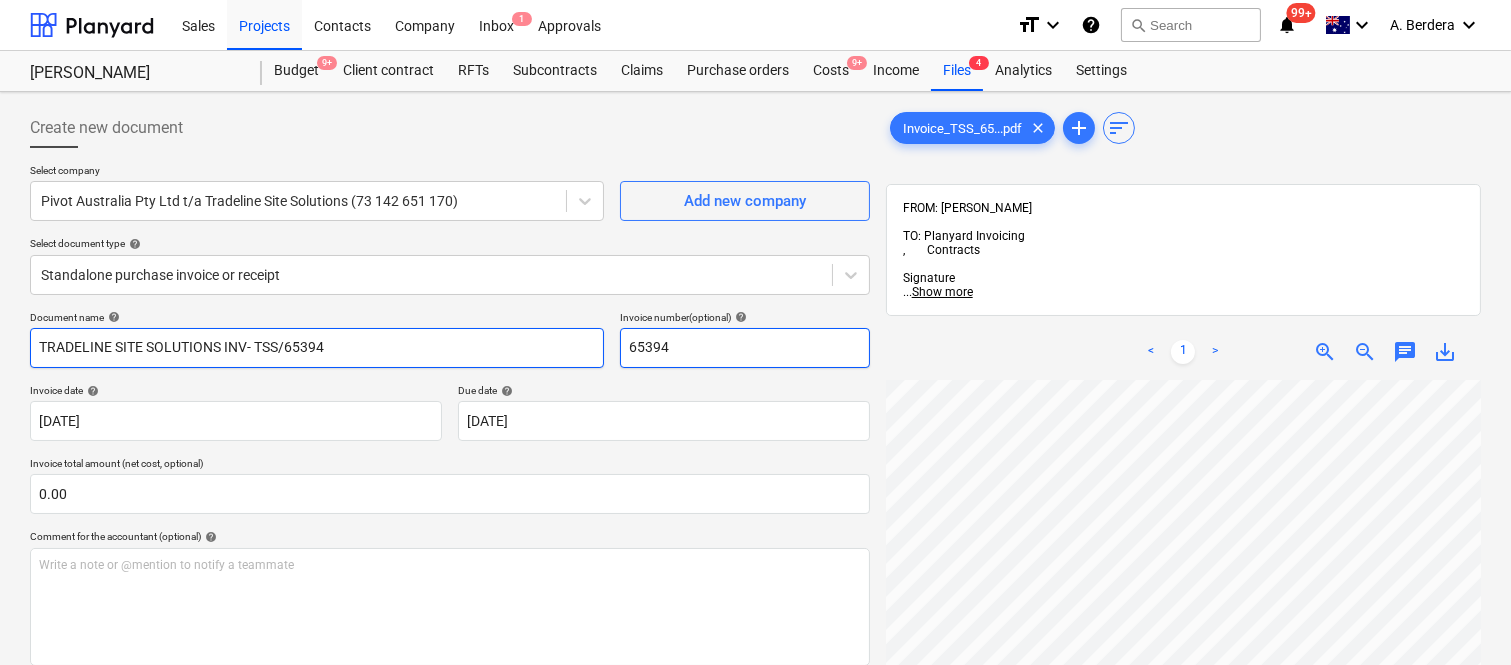 type on "TRADELINE SITE SOLUTIONS INV- TSS/65394" 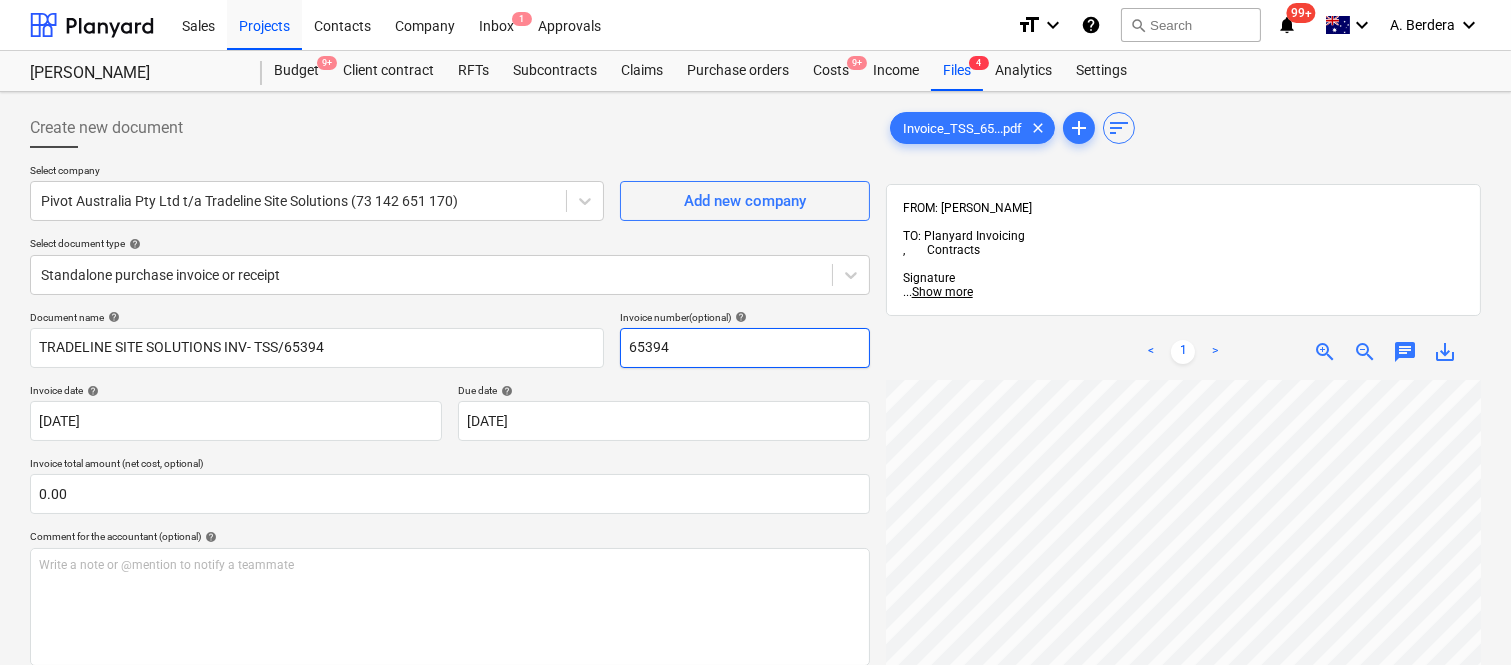 click on "65394" at bounding box center [745, 348] 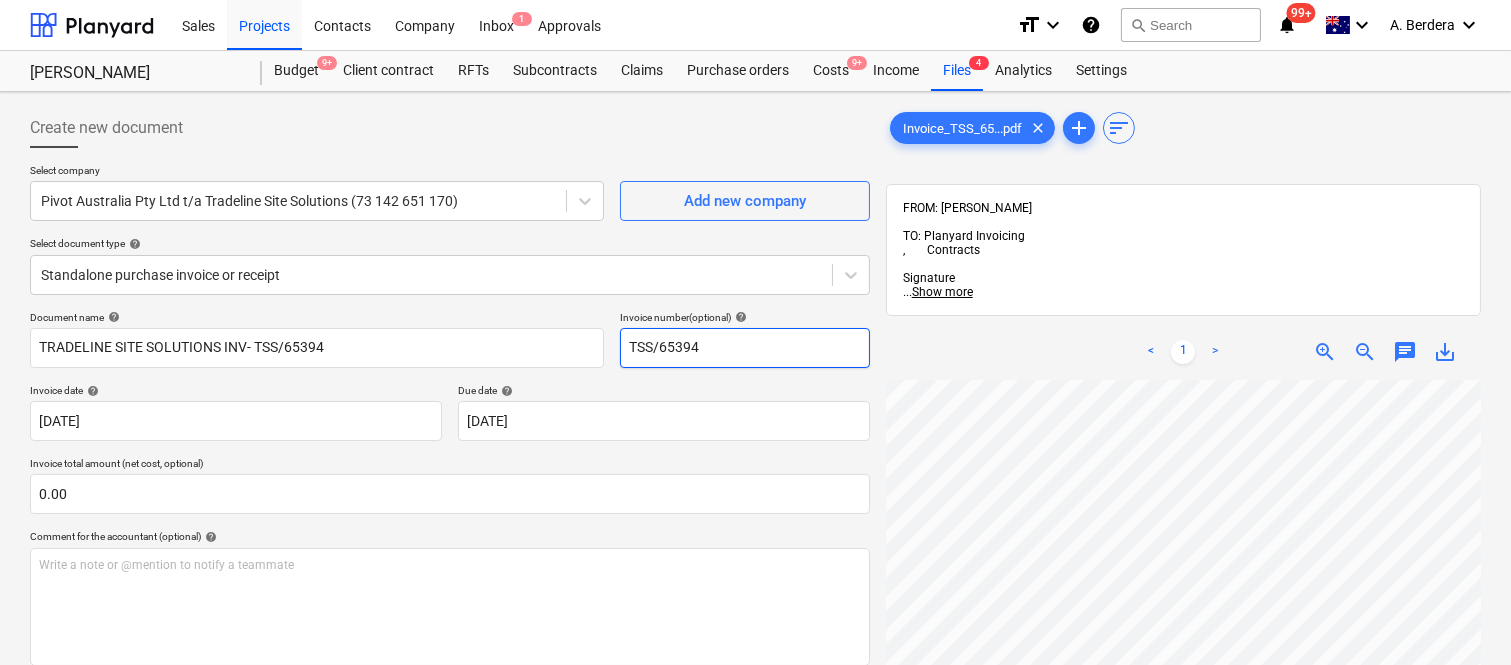 type on "TSS/65394" 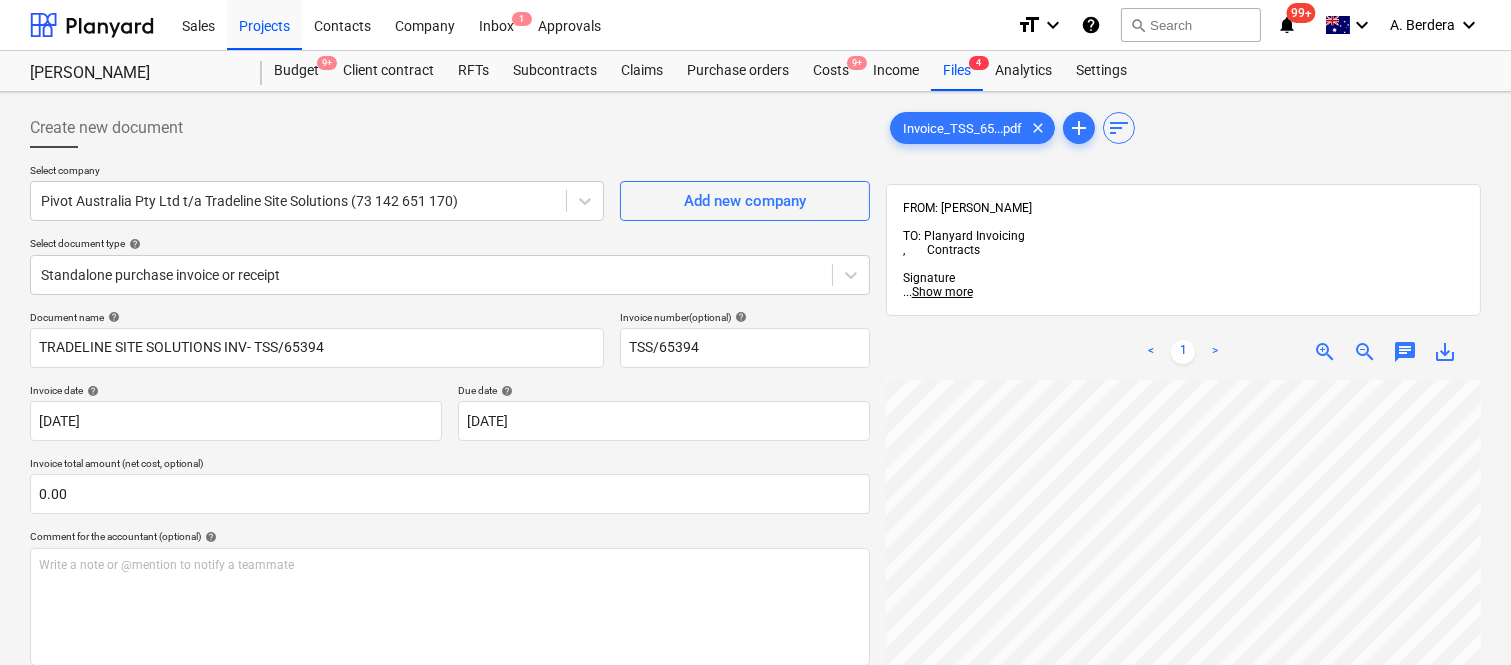 scroll, scrollTop: 167, scrollLeft: 11, axis: both 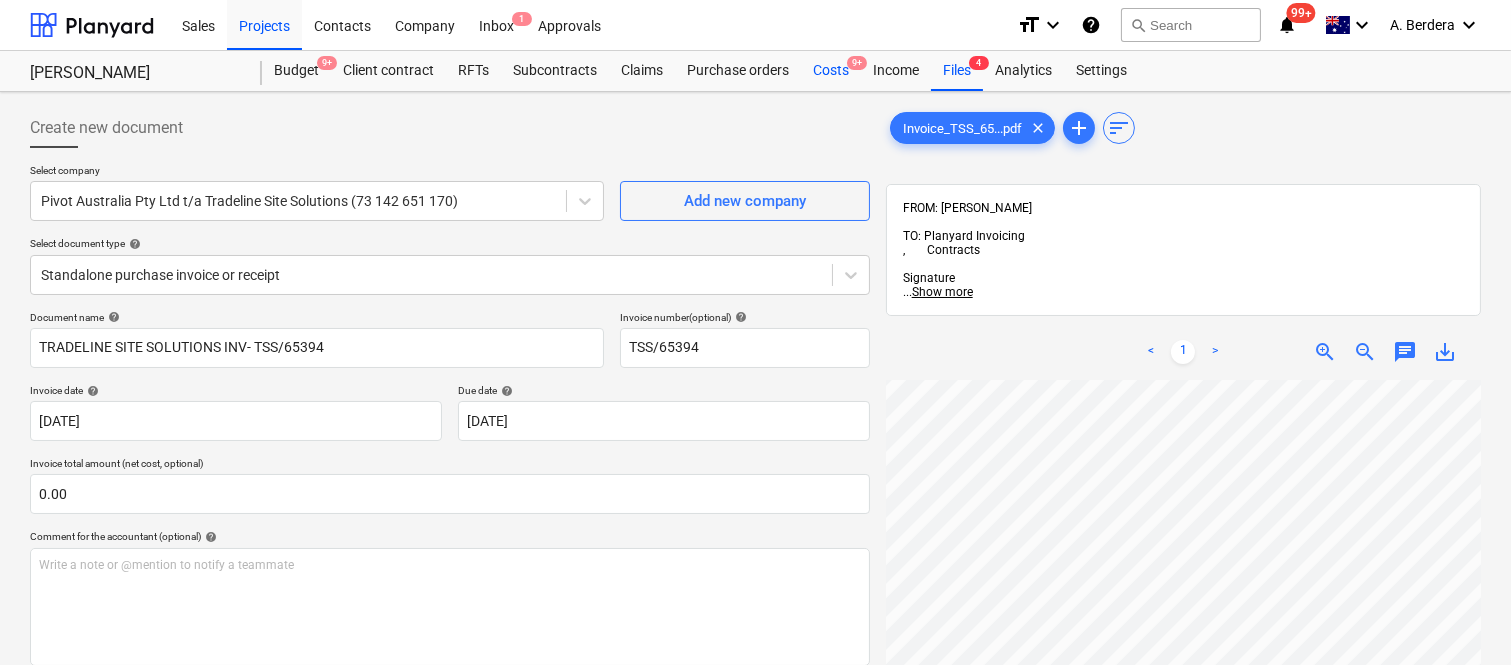 click on "Costs 9+" at bounding box center (831, 71) 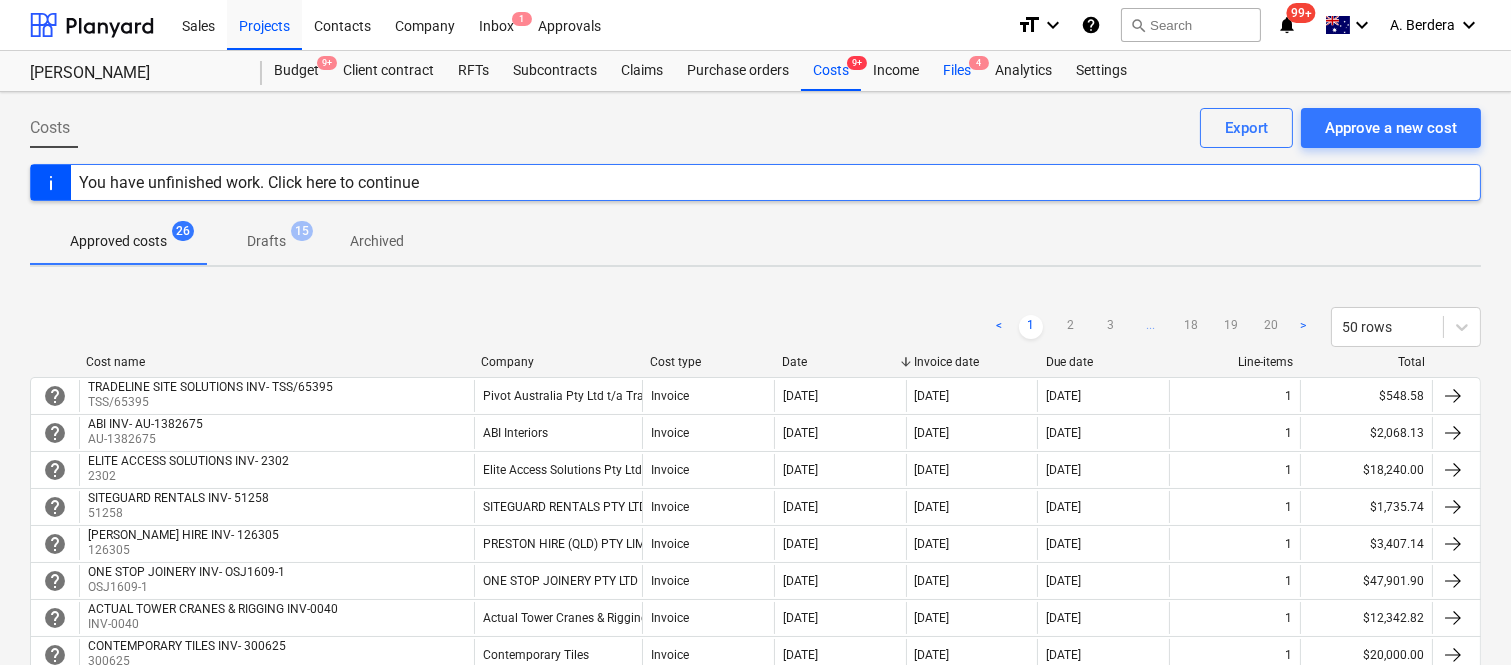click on "Files 4" at bounding box center [957, 71] 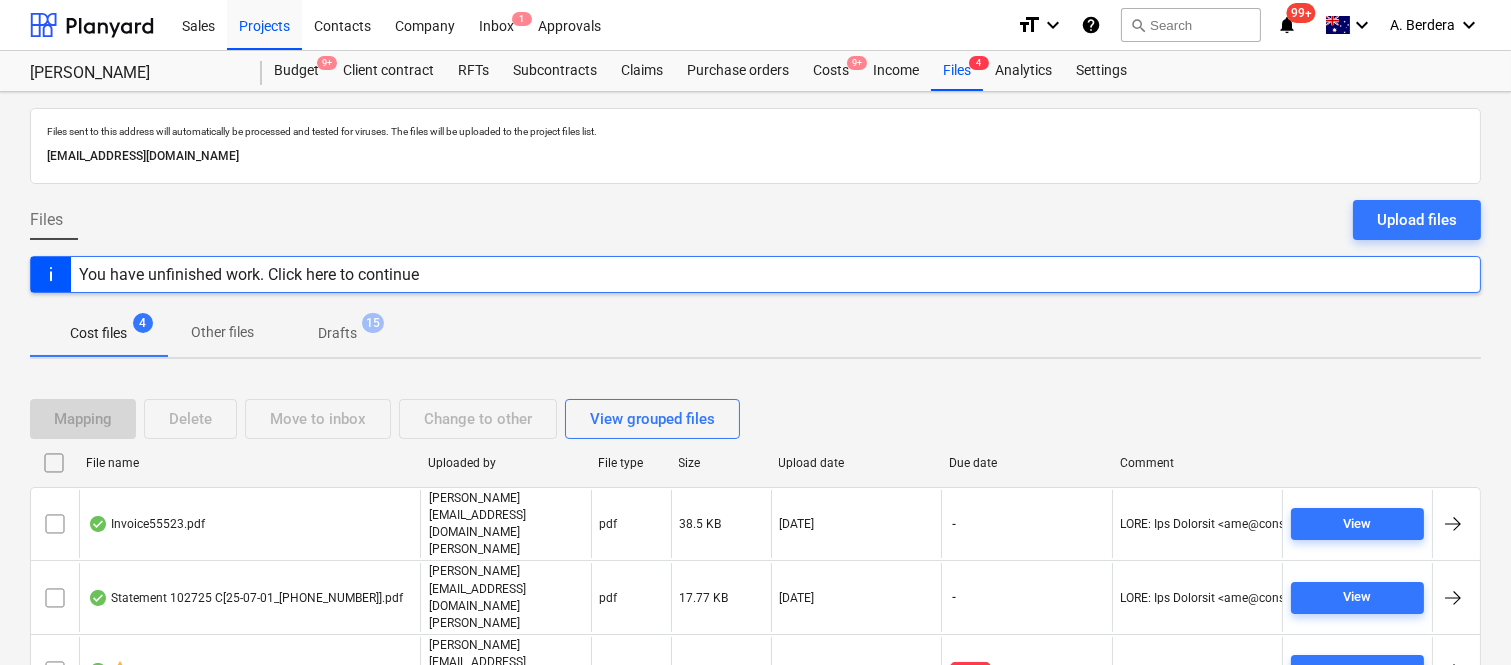 click on "Invoice_TSS_65394.pdf" at bounding box center [249, 745] 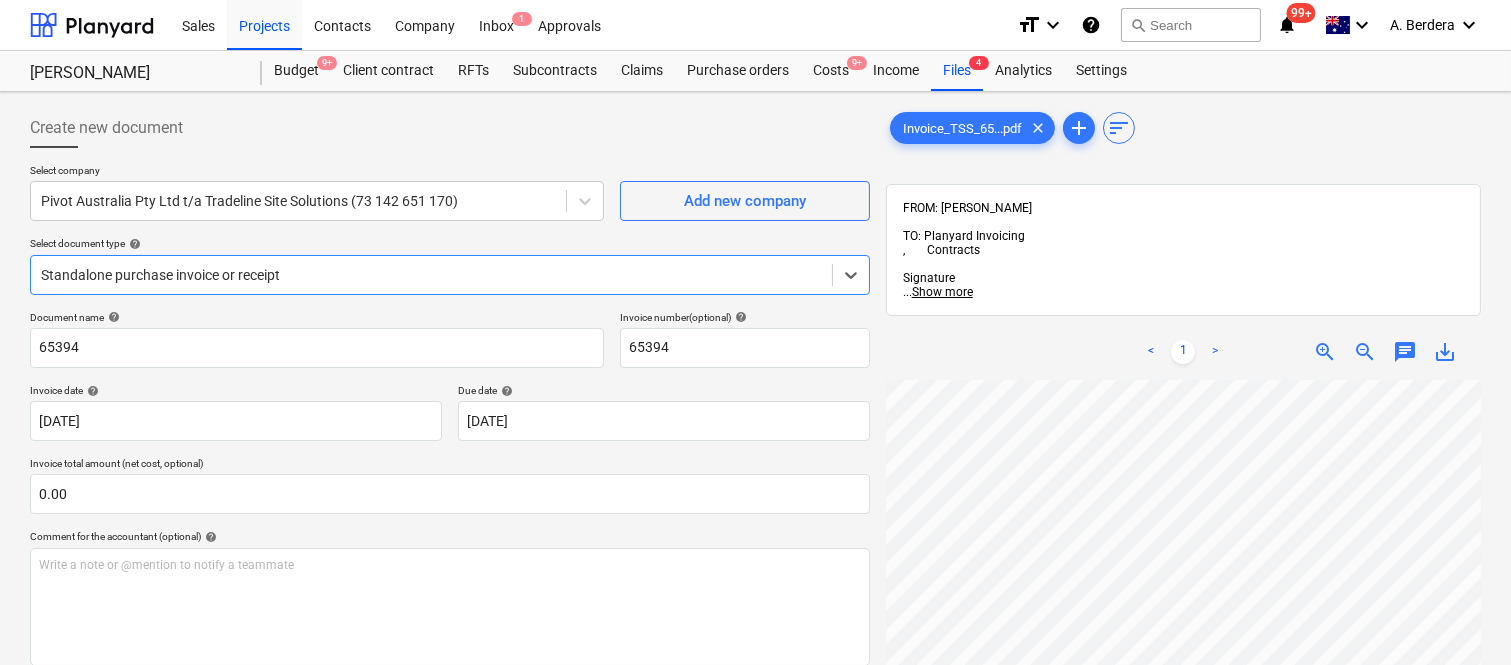 click at bounding box center [431, 275] 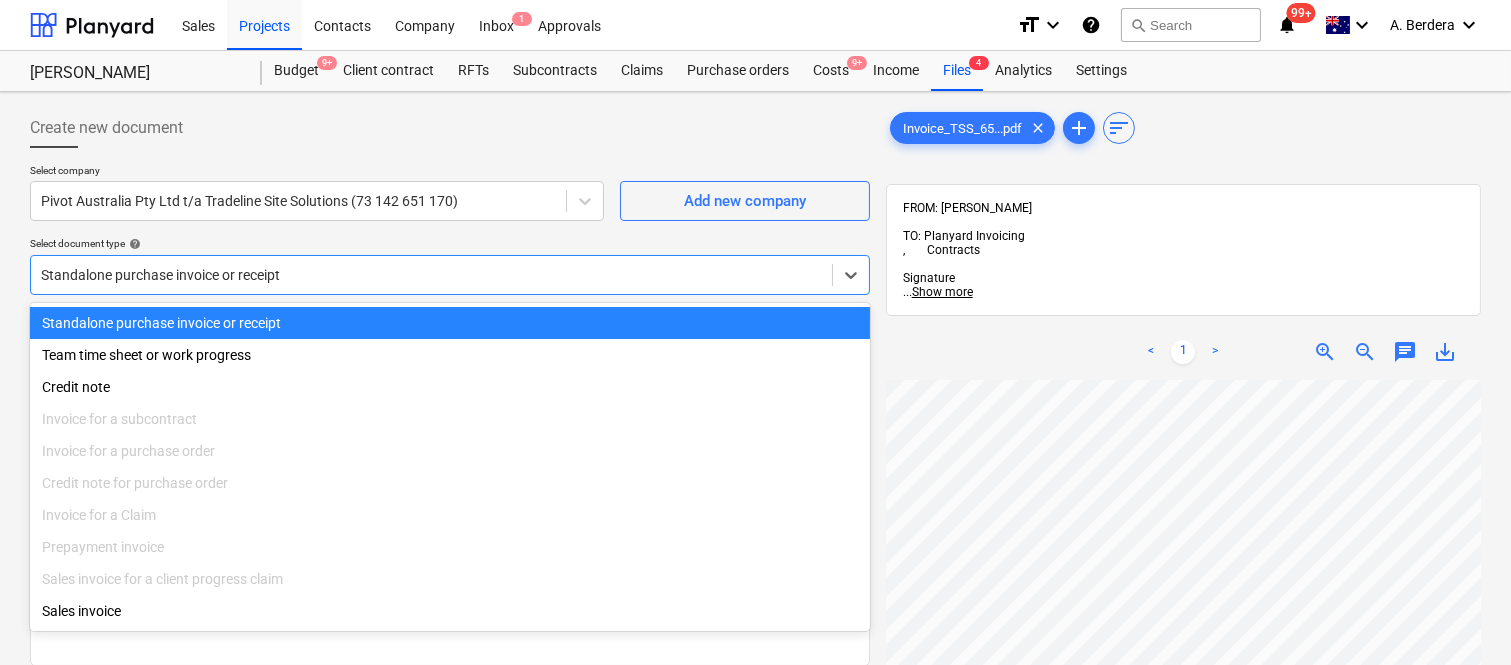 click on "Standalone purchase invoice or receipt" at bounding box center (450, 323) 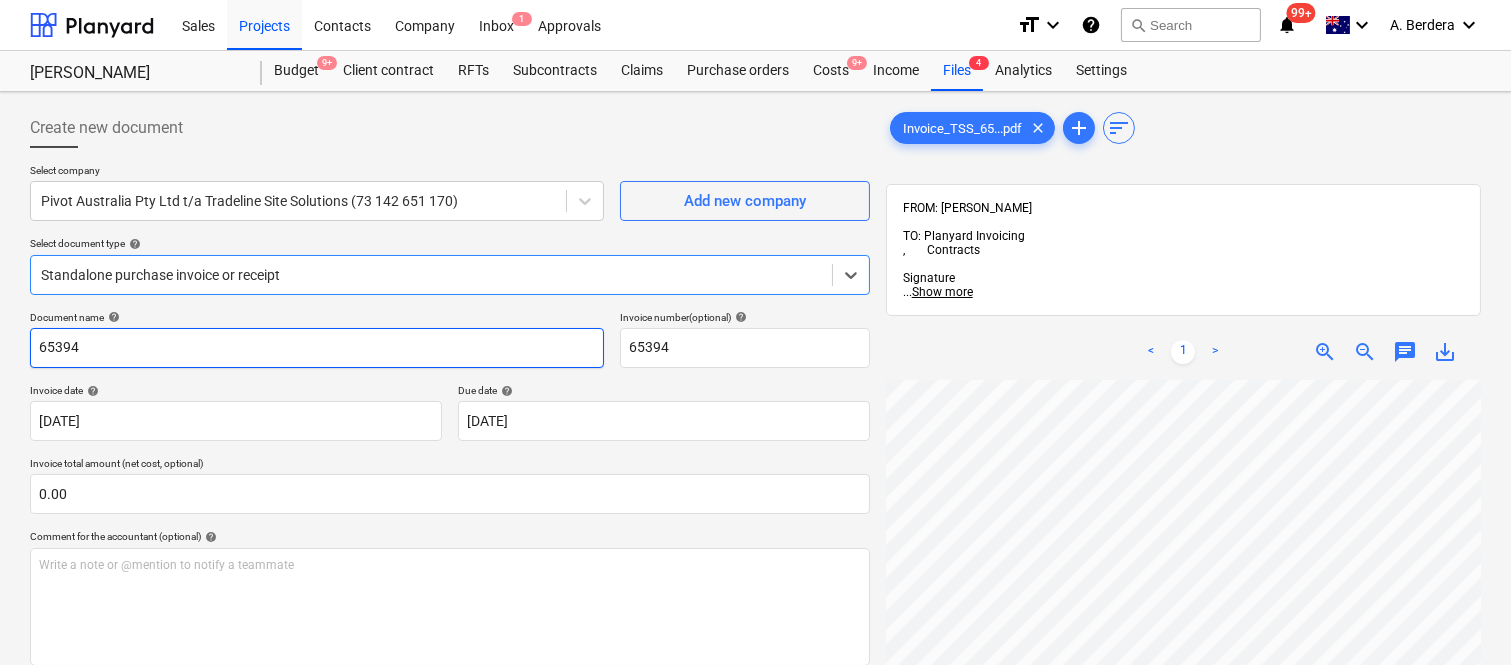 click on "65394" at bounding box center [317, 348] 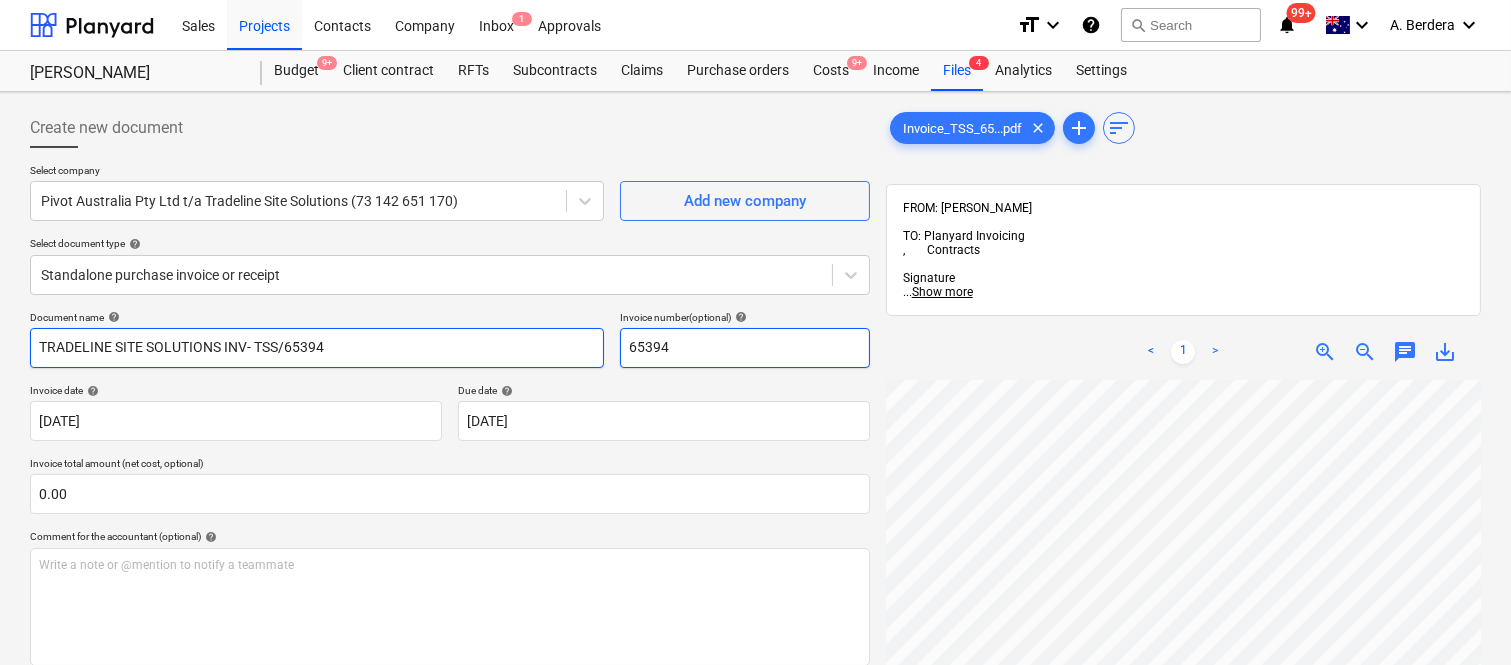 type on "TRADELINE SITE SOLUTIONS INV- TSS/65394" 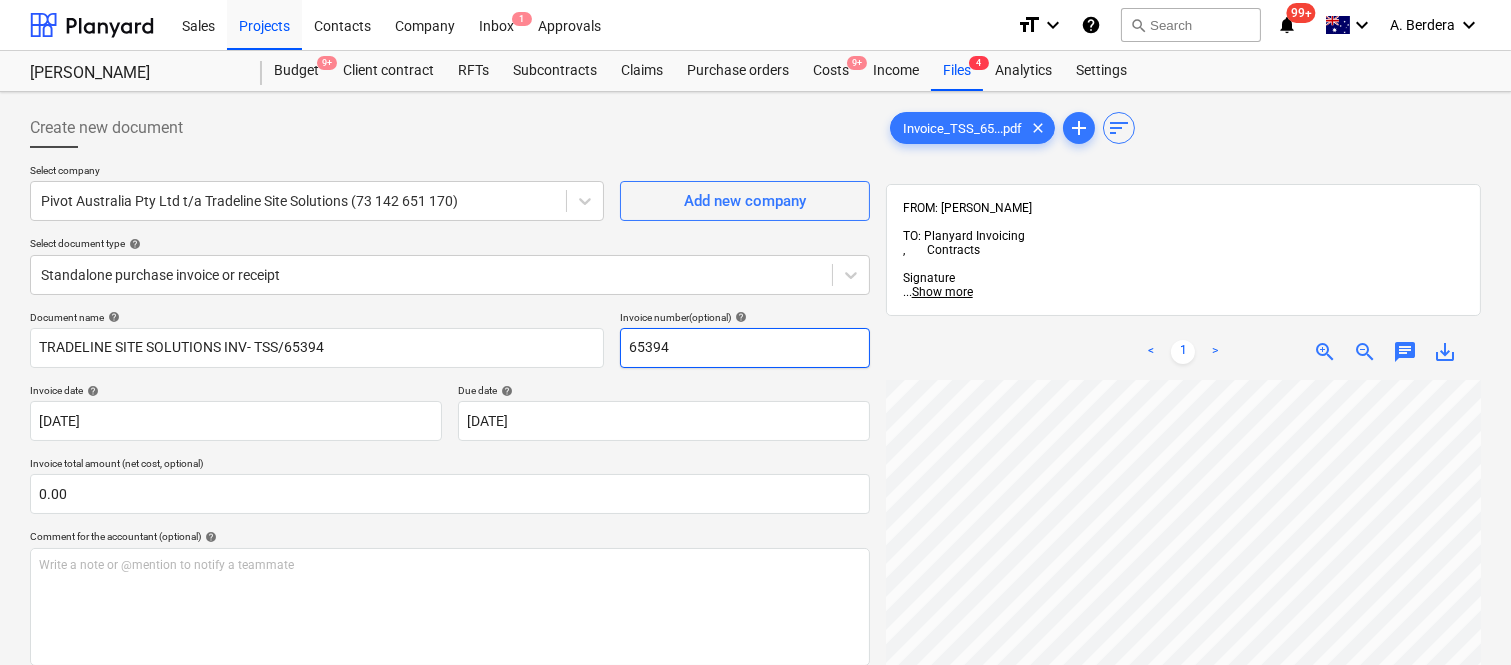 click on "65394" at bounding box center (745, 348) 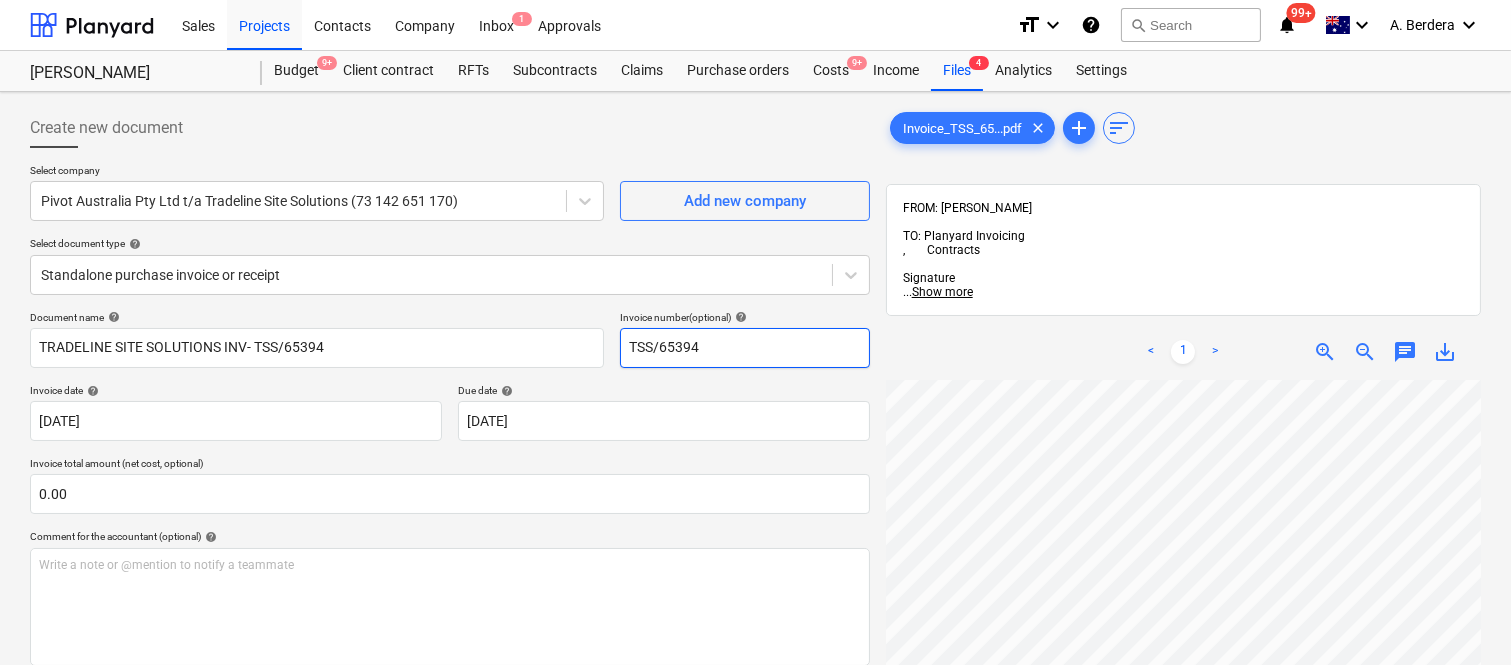 type on "TSS/65394" 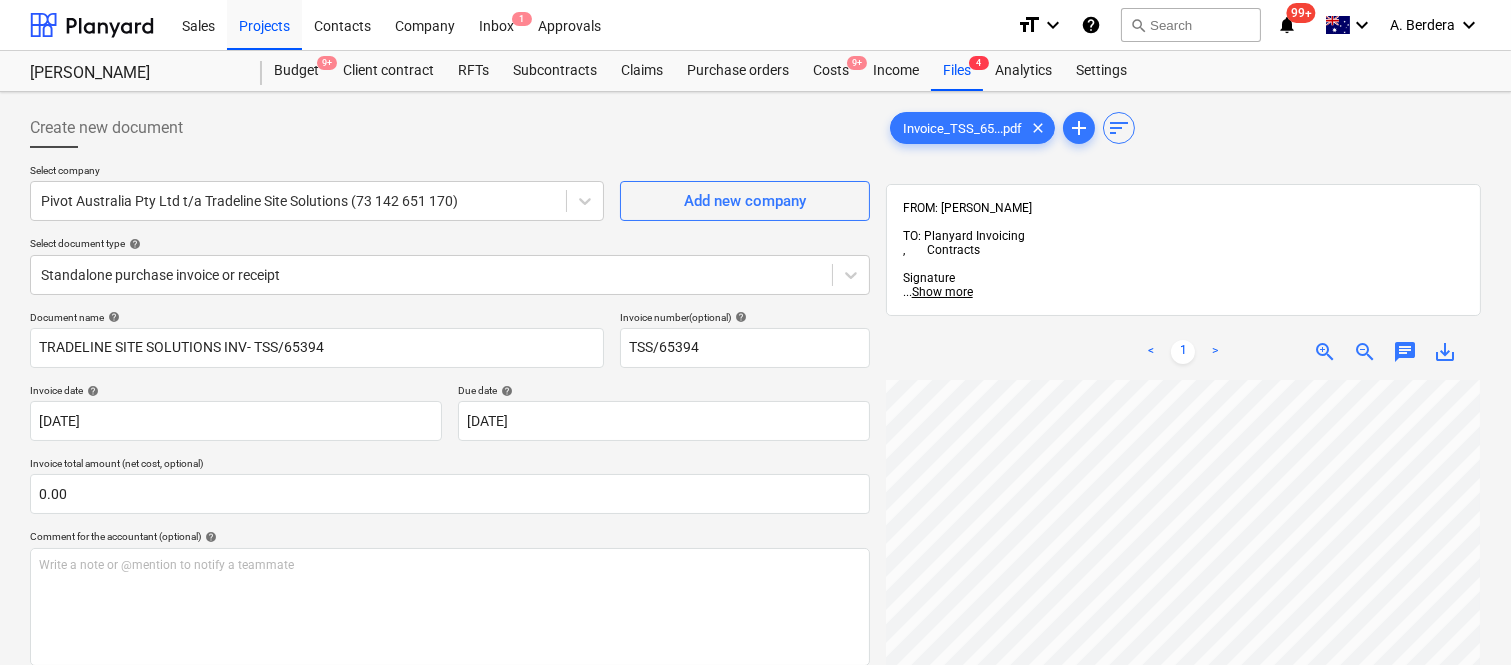 scroll, scrollTop: 524, scrollLeft: 306, axis: both 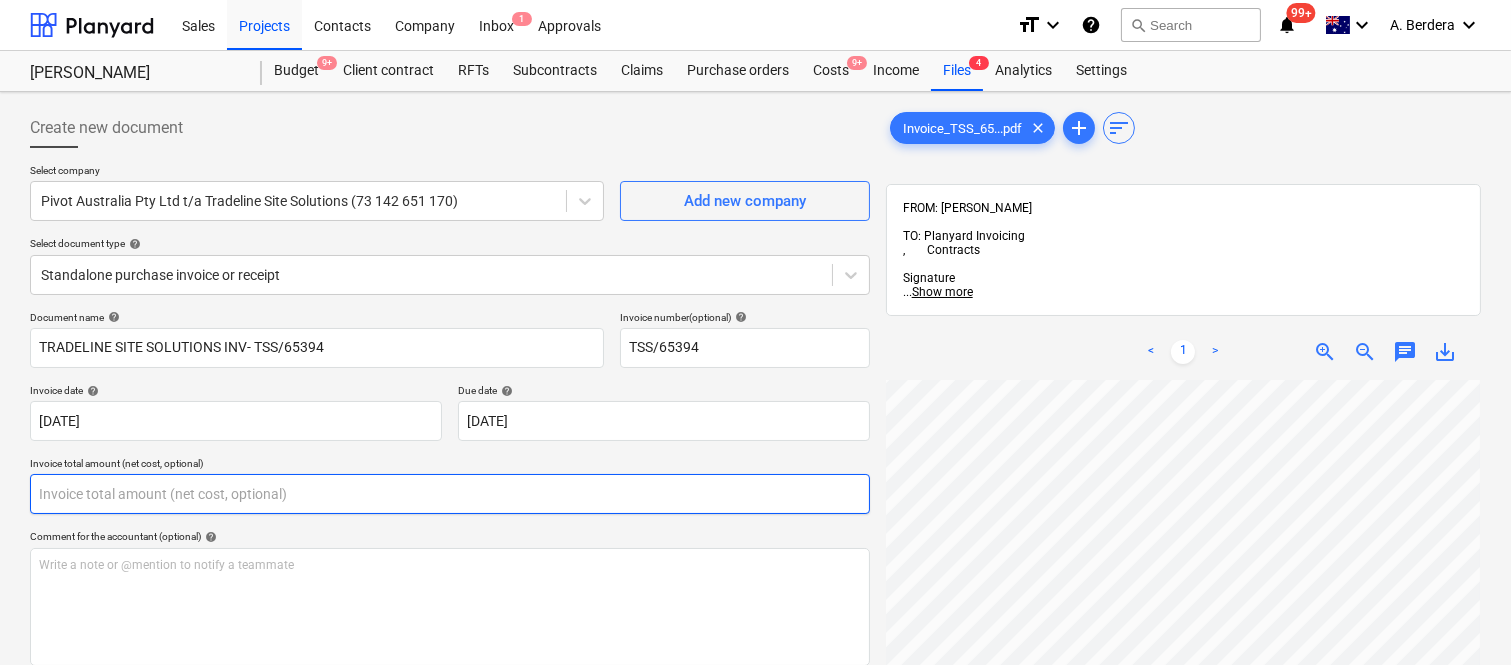 click at bounding box center (450, 494) 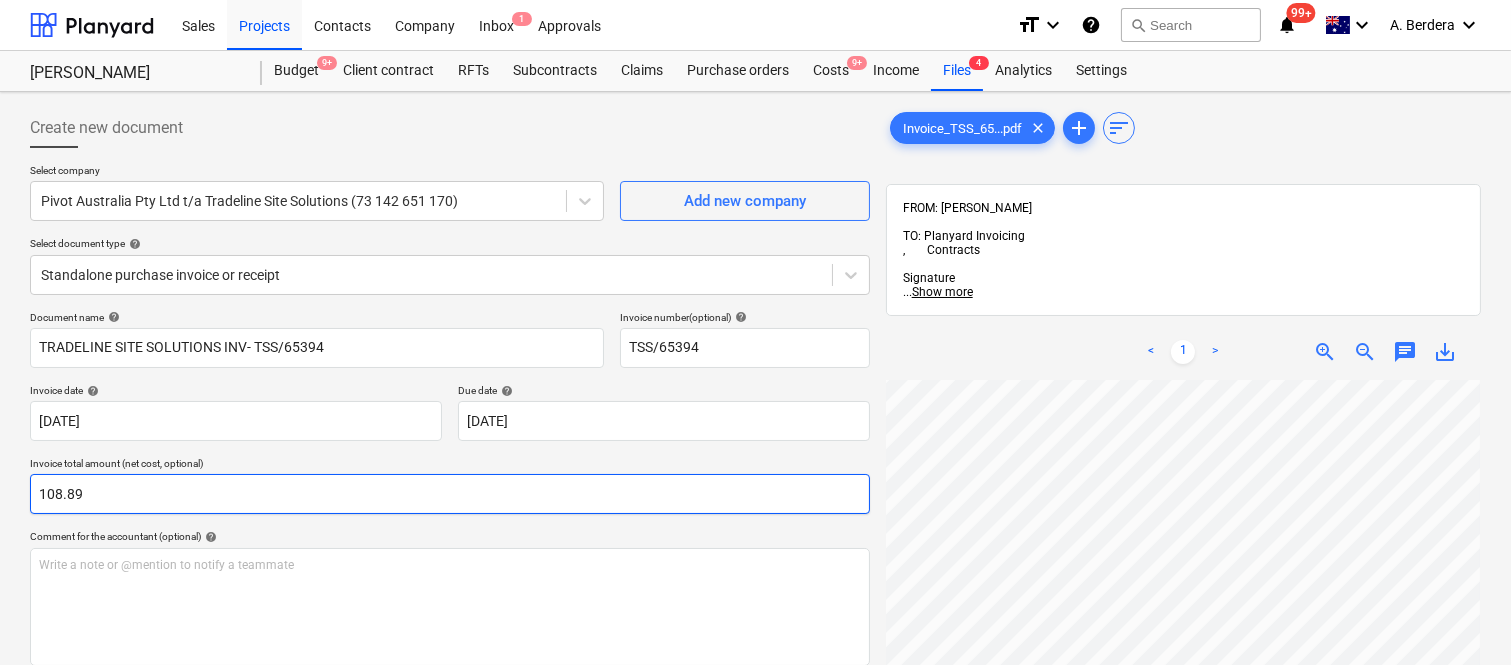 scroll, scrollTop: 285, scrollLeft: 0, axis: vertical 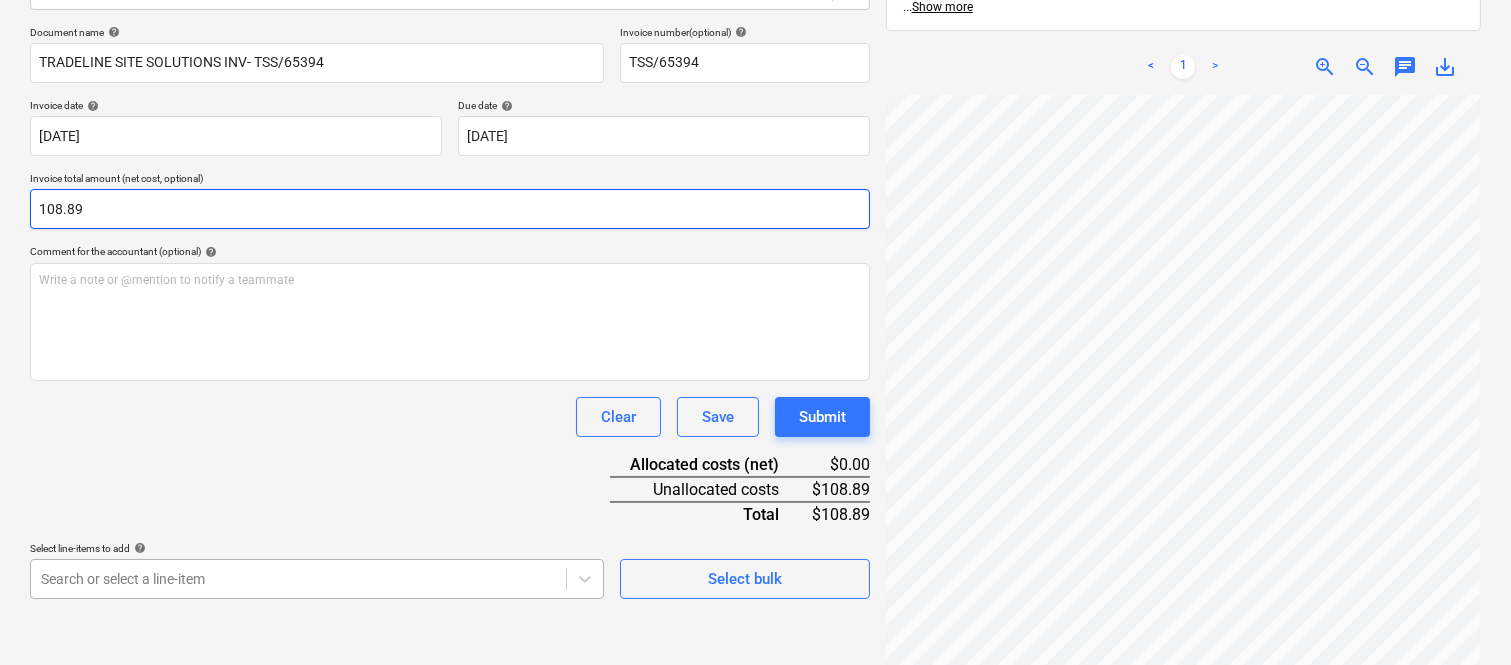 type on "108.89" 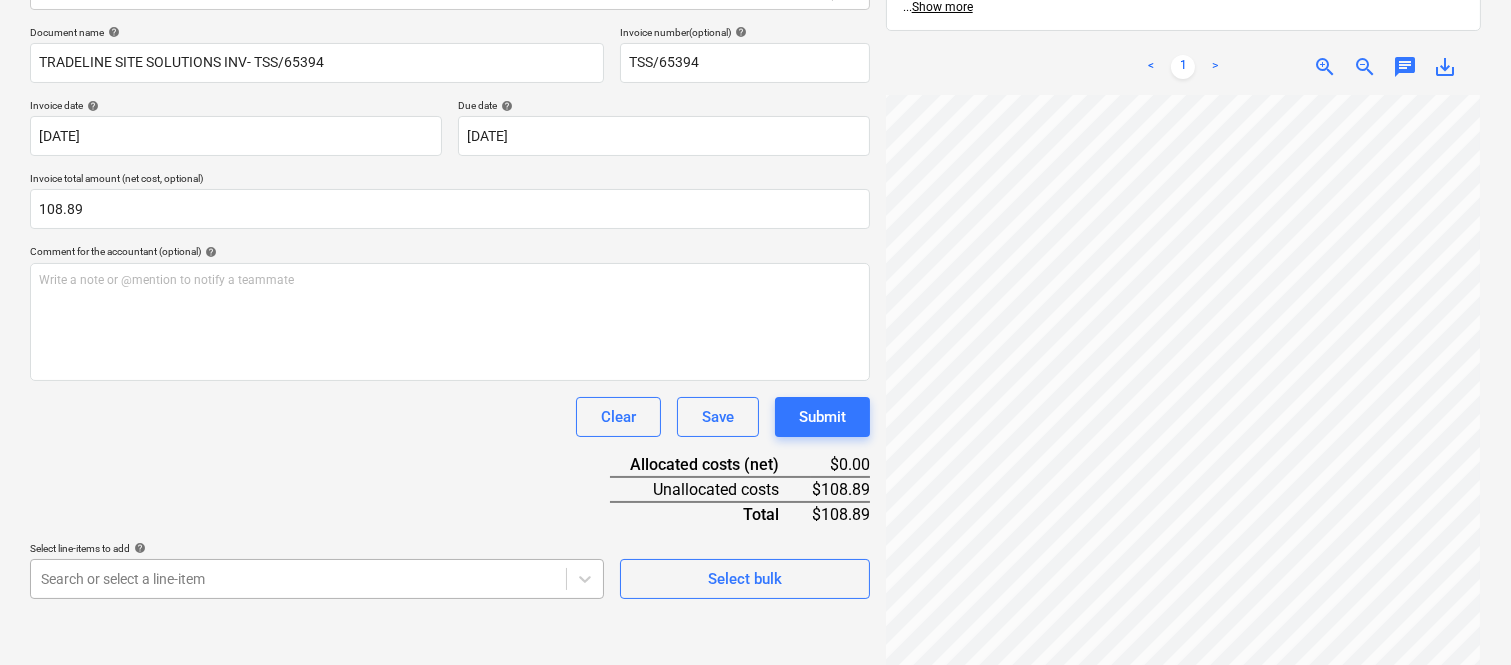 click on "Sales Projects Contacts Company Inbox 1 Approvals format_size keyboard_arrow_down help search Search notifications 99+ keyboard_arrow_down A. Berdera keyboard_arrow_down [PERSON_NAME] Budget 9+ Client contract RFTs Subcontracts Claims Purchase orders Costs 9+ Income Files 4 Analytics Settings Create new document Select company Pivot Australia Pty Ltd t/a Tradeline Site Solutions (73 142 651 170)  Add new company Select document type help Standalone purchase invoice or receipt Document name help TRADELINE SITE SOLUTIONS INV- TSS/65394 Invoice number  (optional) help TSS/65394 Invoice date help [DATE] 01.07.2025 Press the down arrow key to interact with the calendar and
select a date. Press the question mark key to get the keyboard shortcuts for changing dates. Due date help [DATE] [DATE] Press the down arrow key to interact with the calendar and
select a date. Press the question mark key to get the keyboard shortcuts for changing dates. Invoice total amount (net cost, optional) 108.89 help" at bounding box center [755, 47] 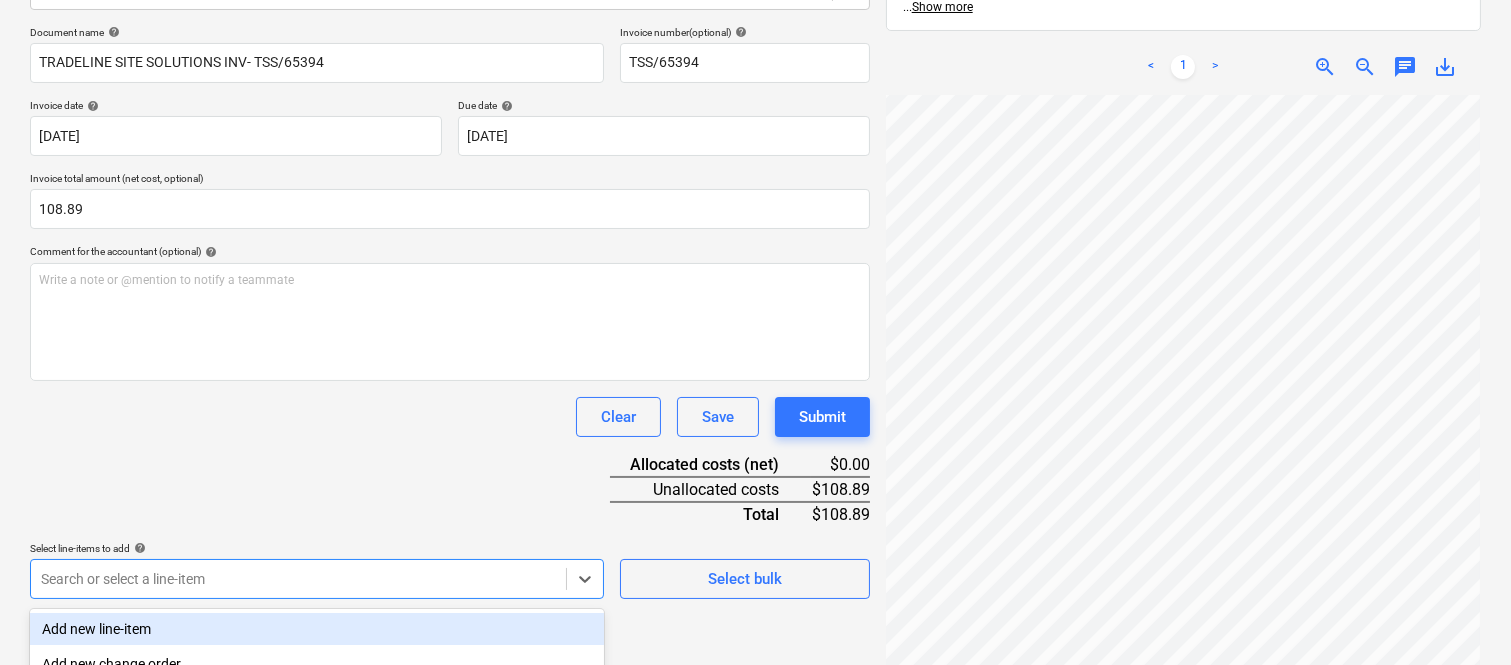 scroll, scrollTop: 532, scrollLeft: 0, axis: vertical 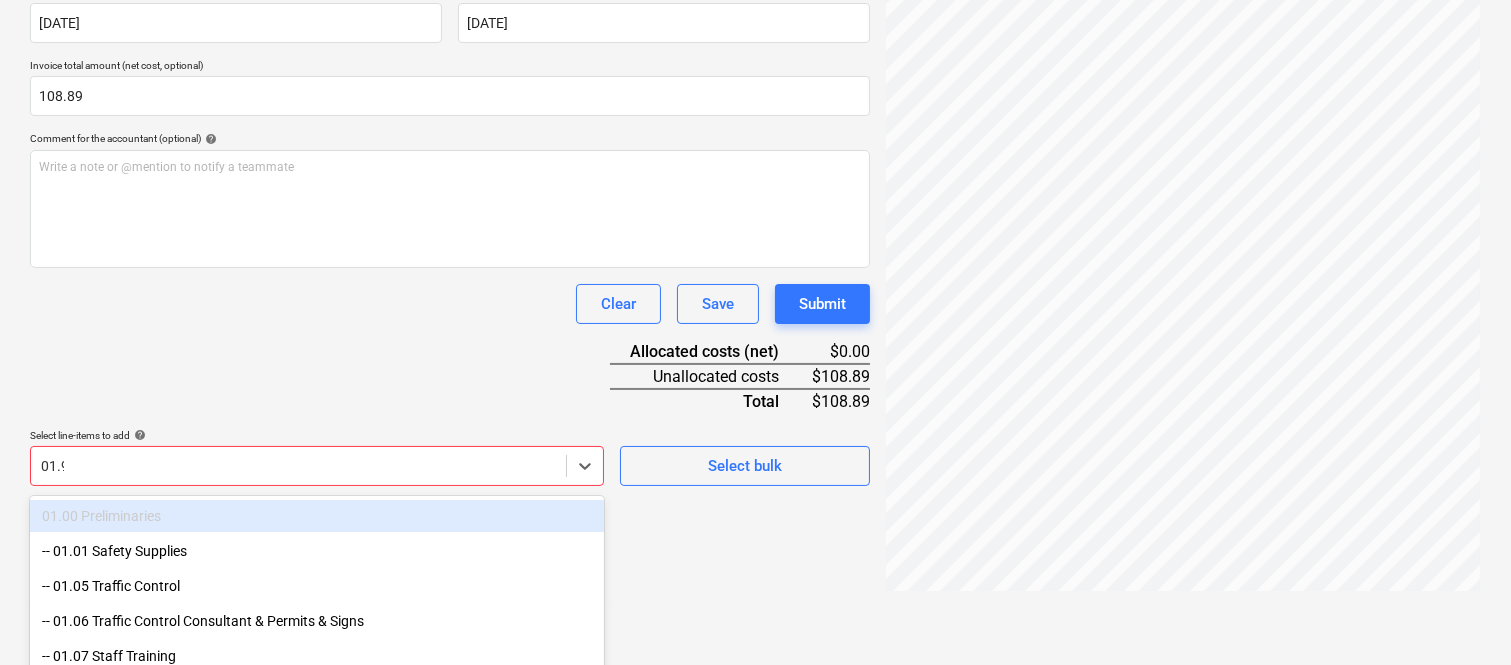 type on "01.90" 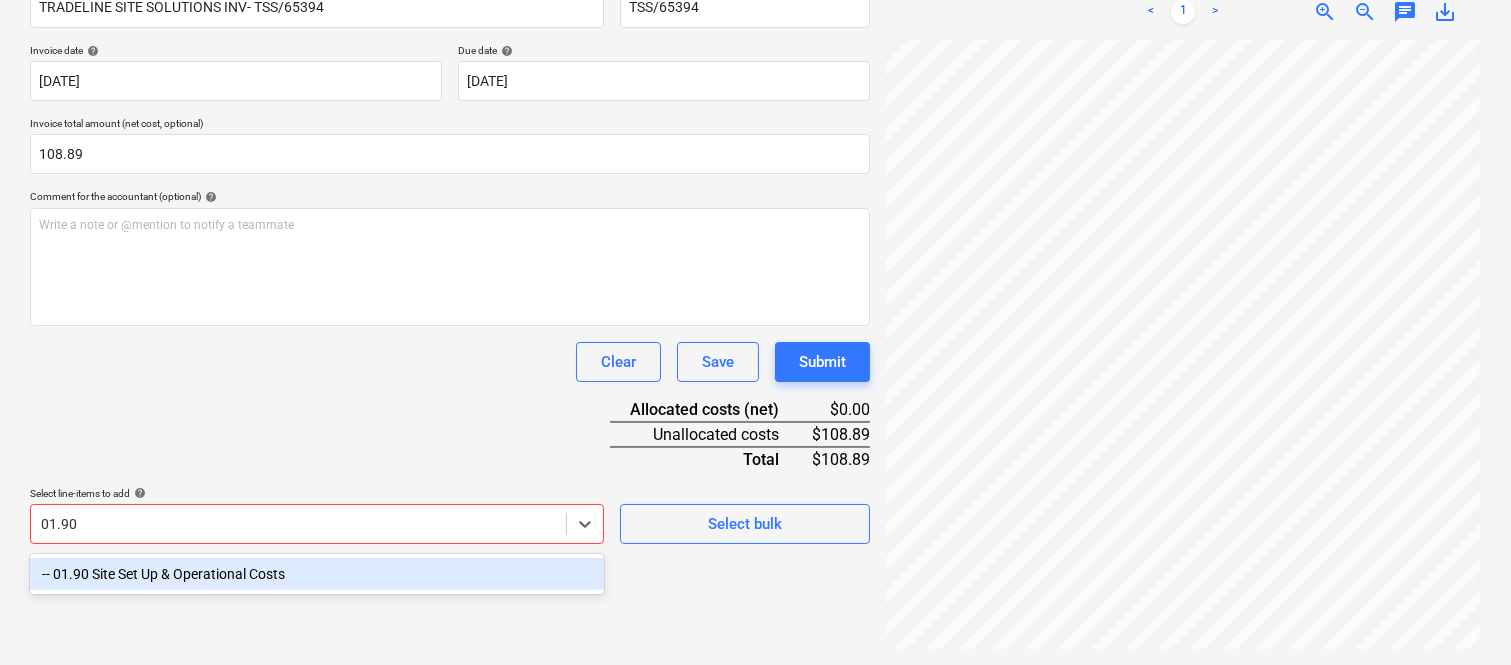 scroll, scrollTop: 285, scrollLeft: 0, axis: vertical 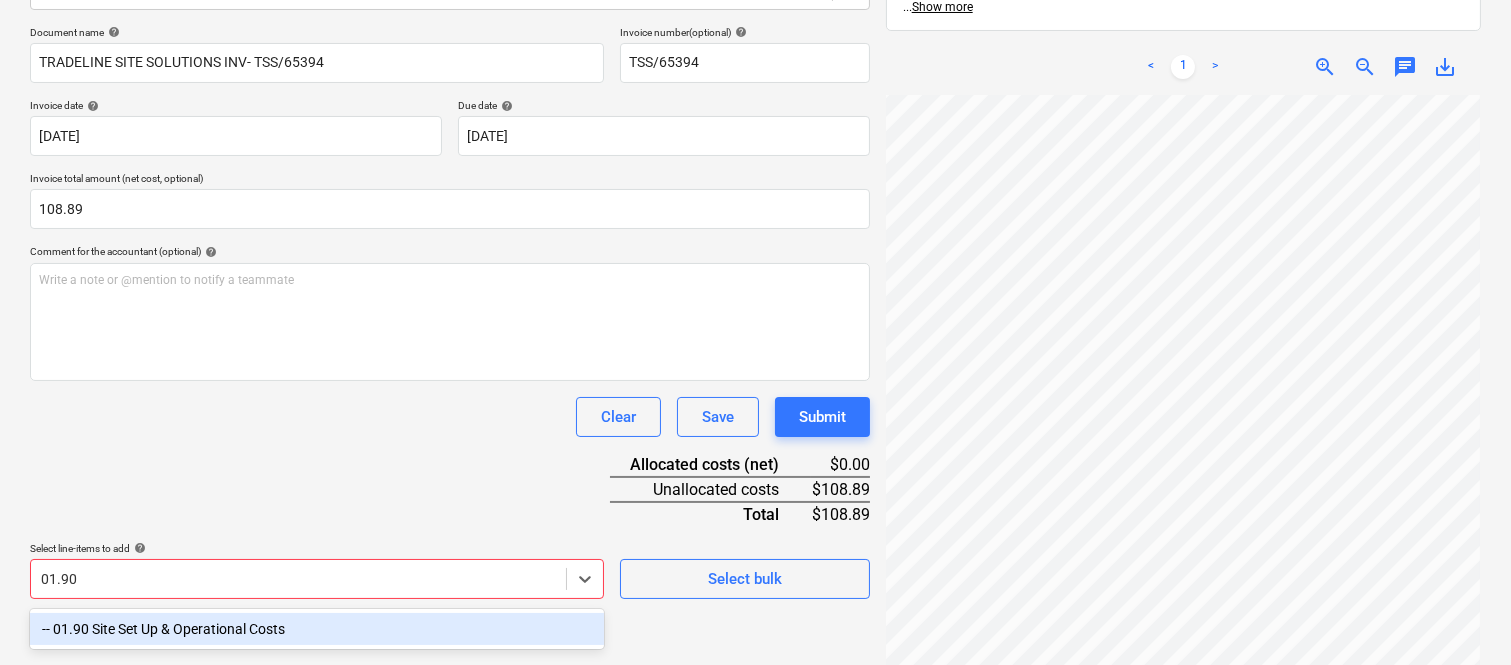 click on "--  01.90 Site Set Up & Operational Costs" at bounding box center [317, 629] 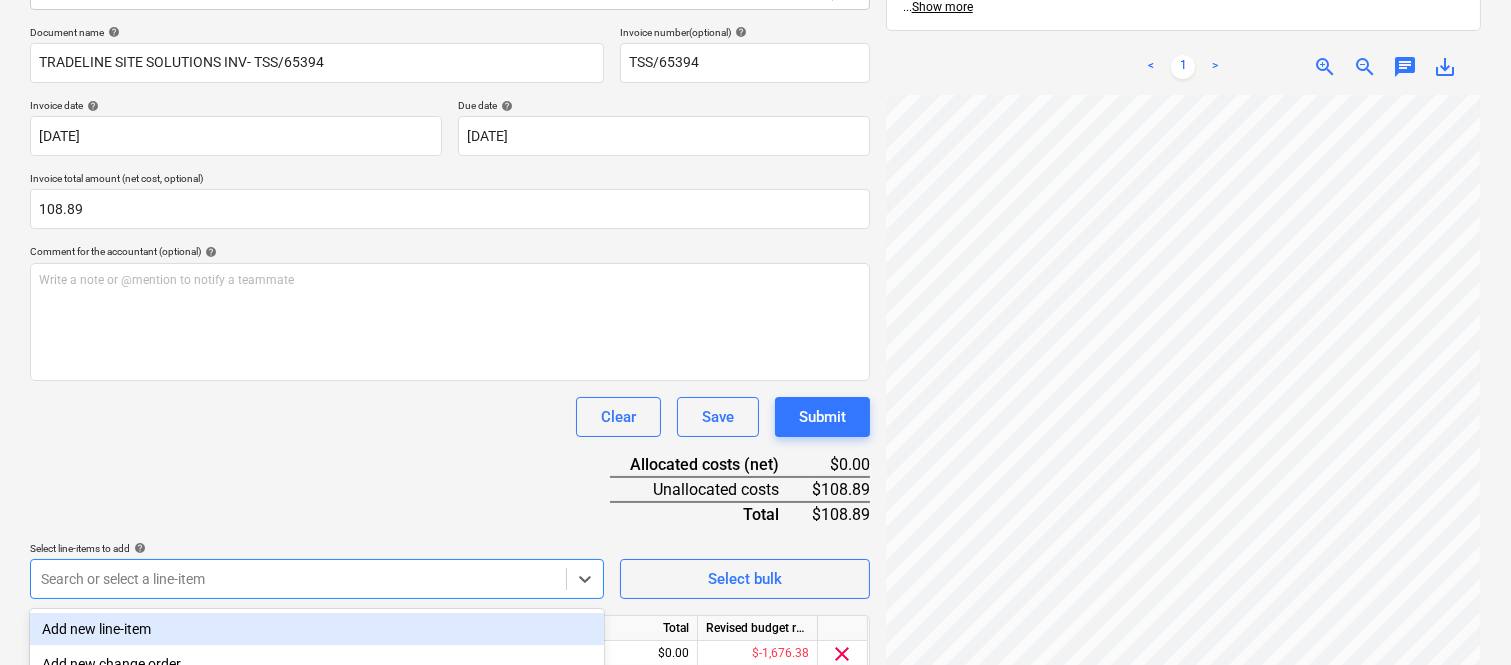 click on "Document name help TRADELINE SITE SOLUTIONS INV- TSS/65394 Invoice number  (optional) help TSS/65394 Invoice date help [DATE] 01.07.2025 Press the down arrow key to interact with the calendar and
select a date. Press the question mark key to get the keyboard shortcuts for changing dates. Due date help [DATE] [DATE] Press the down arrow key to interact with the calendar and
select a date. Press the question mark key to get the keyboard shortcuts for changing dates. Invoice total amount (net cost, optional) 108.89 Comment for the accountant (optional) help Write a note or @mention to notify a teammate ﻿ Clear Save Submit Allocated costs (net) $0.00 Unallocated costs $108.89 Total $108.89 Select line-items to add help option --  01.90 Site Set Up & Operational Costs, selected. Search or select a line-item Select bulk Line-item name Unit Quantity Unit price Total Revised budget remaining 01.90 Site Set Up & Operational Costs 0.00 0.00 $0.00 $-1,676.38 clear Clear Save Submit" at bounding box center (450, 378) 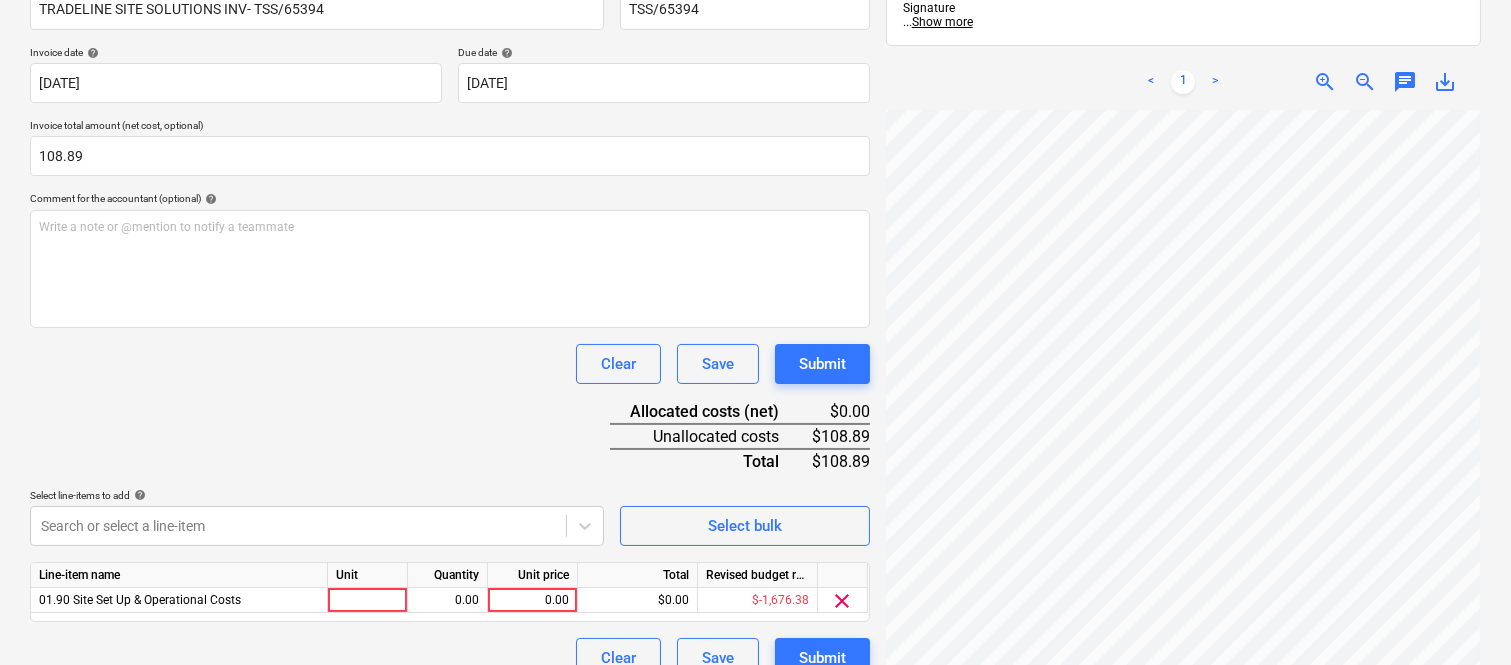 scroll, scrollTop: 367, scrollLeft: 0, axis: vertical 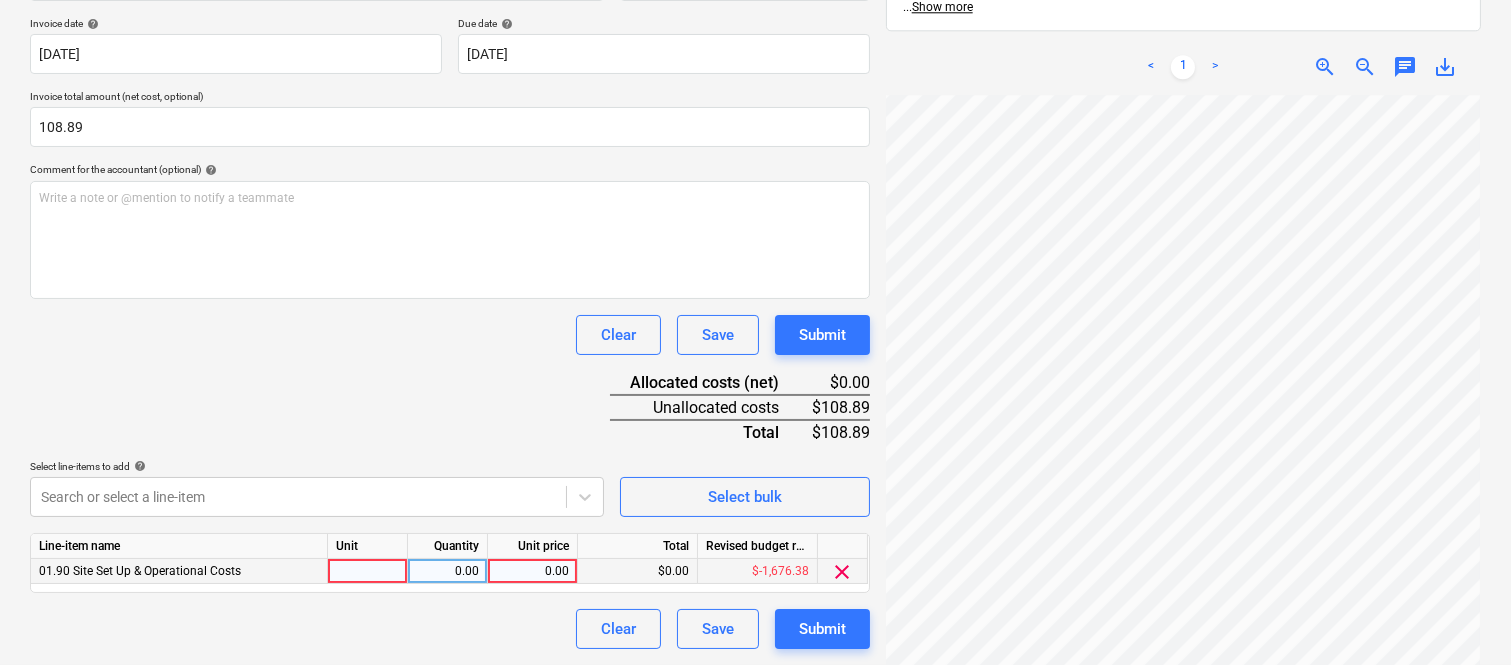 click at bounding box center (368, 571) 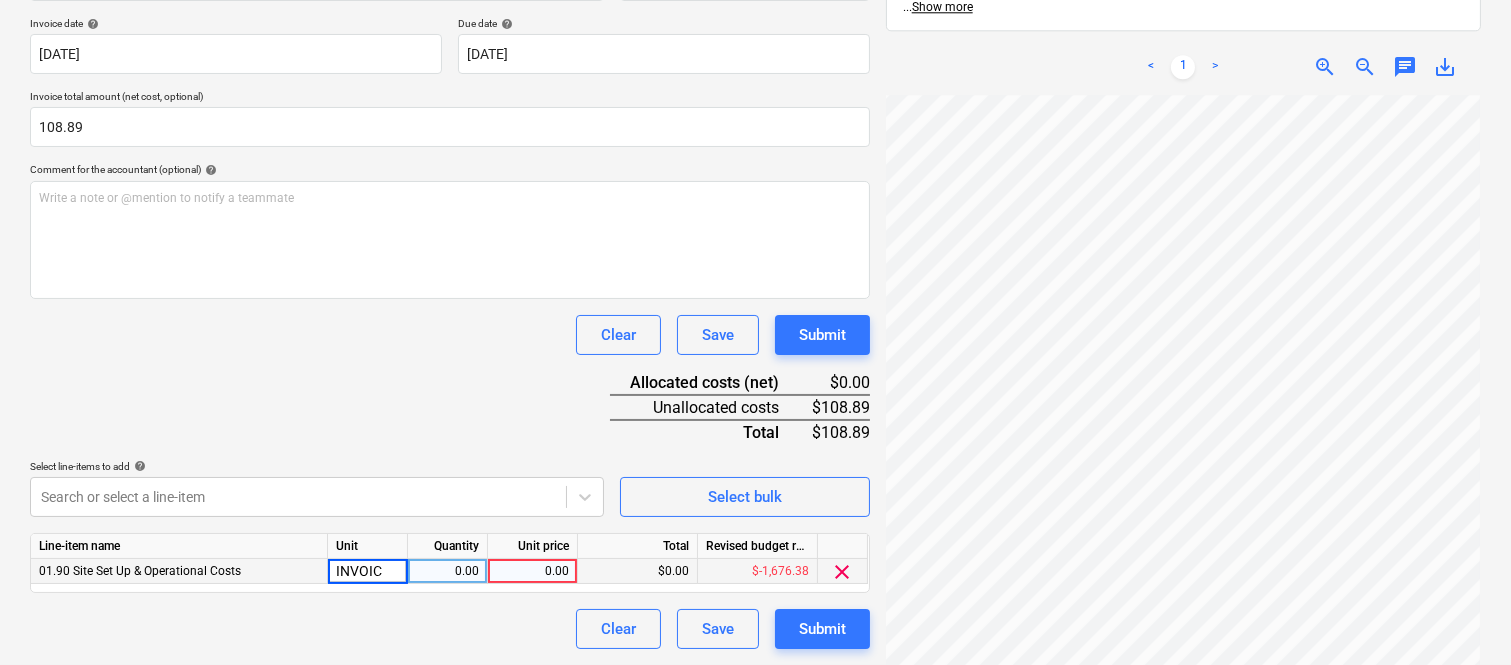 type on "INVOICE" 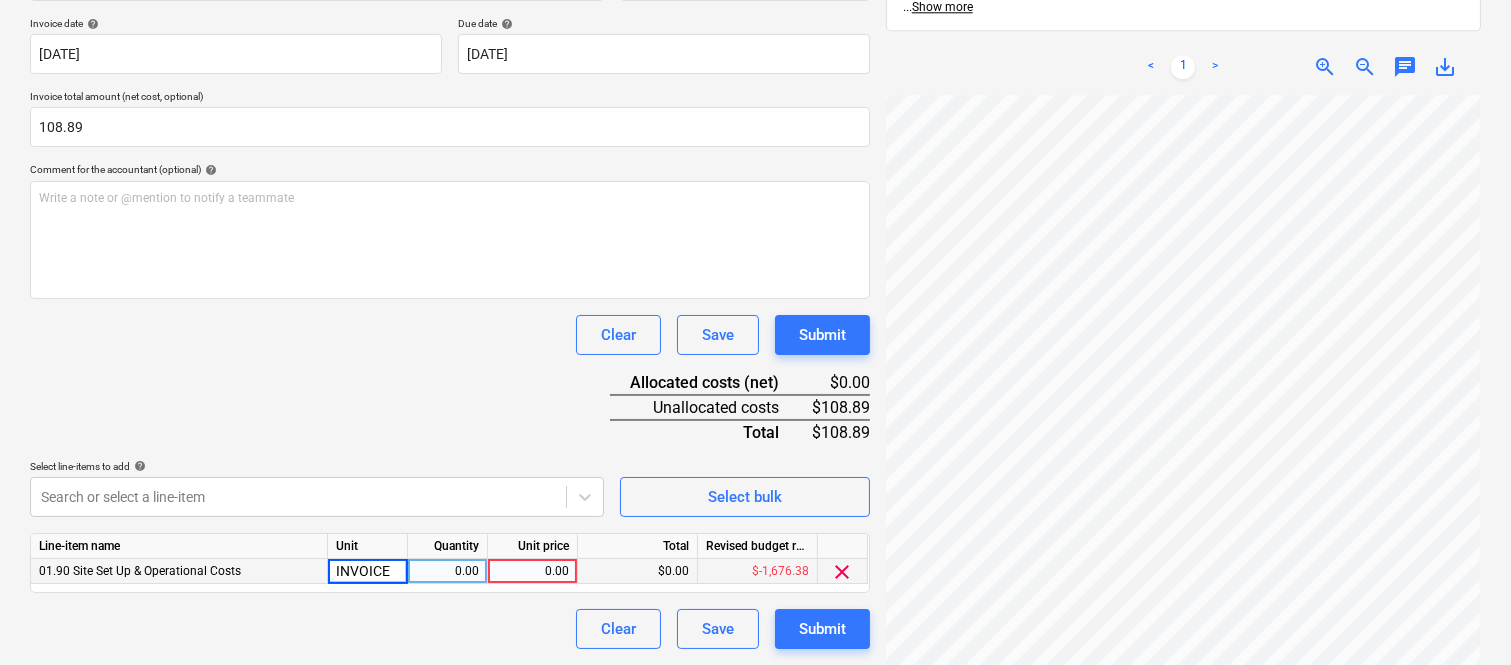 click on "0.00" at bounding box center (447, 571) 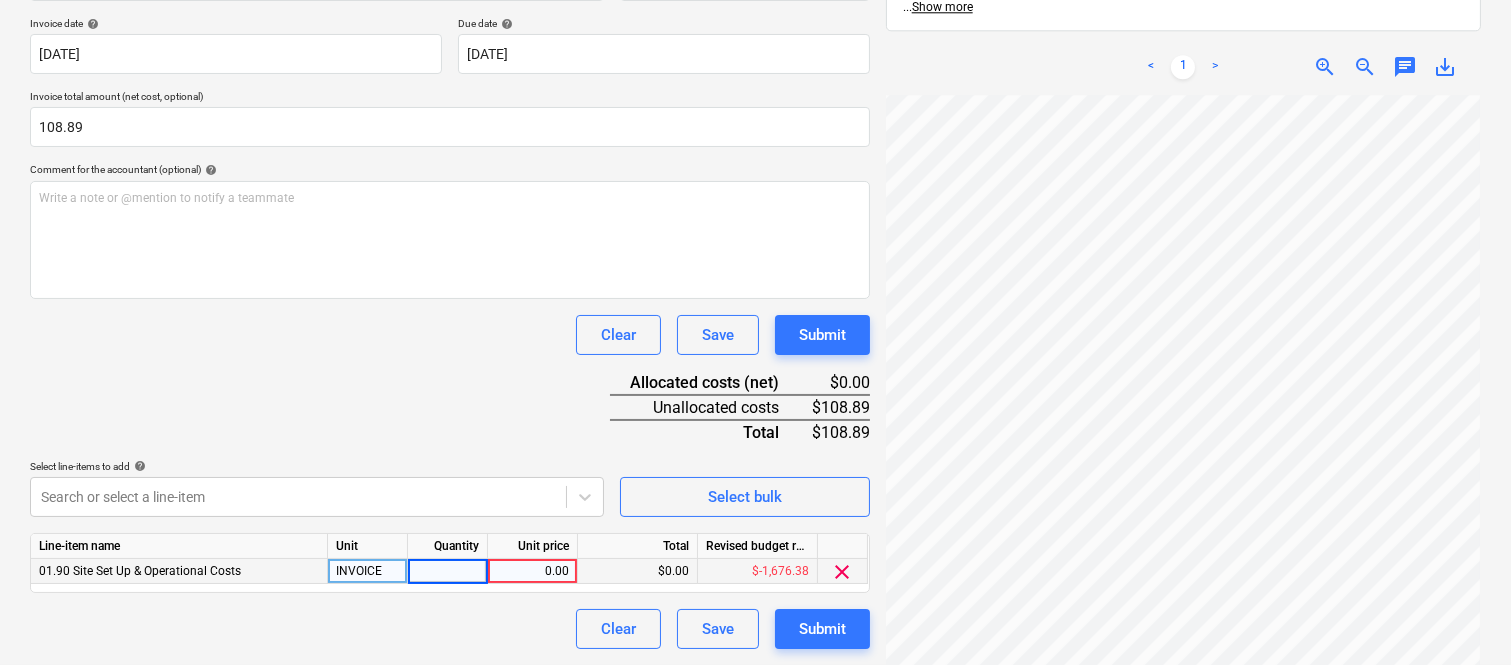 type on "1" 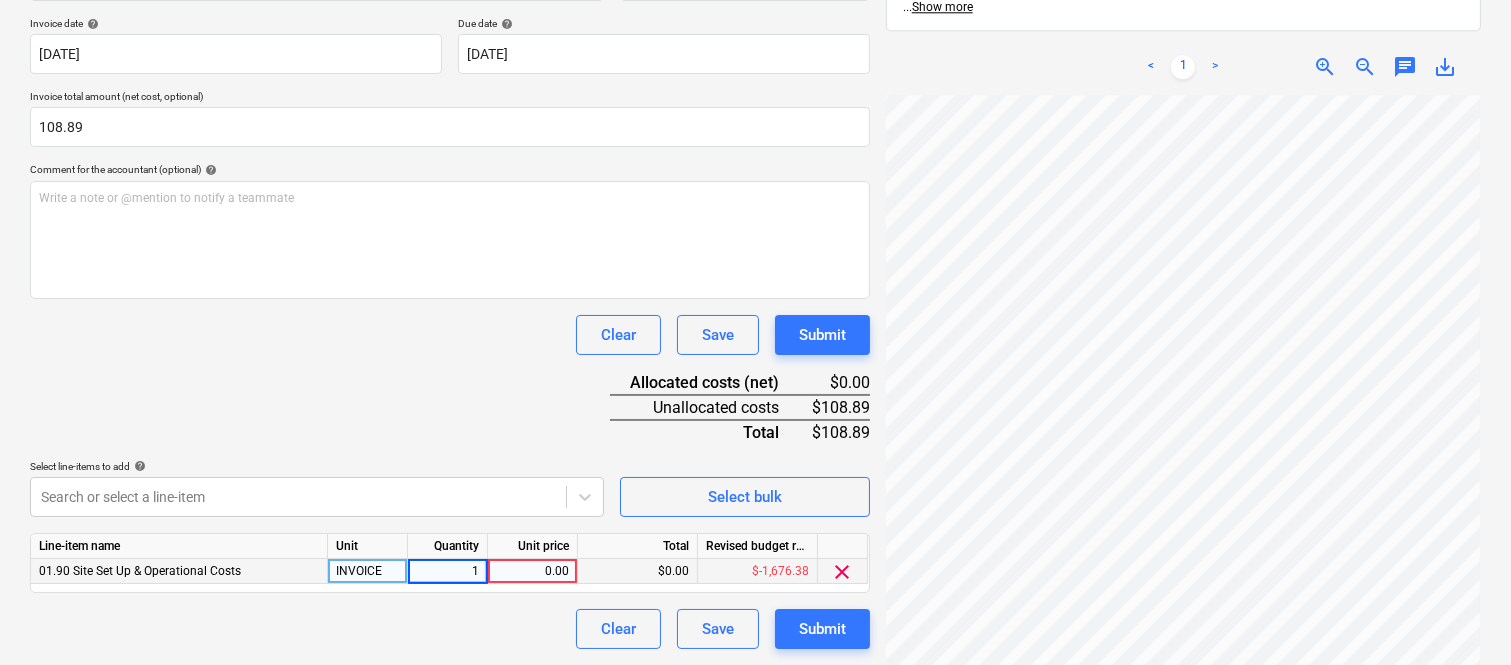 click on "0.00" at bounding box center [532, 571] 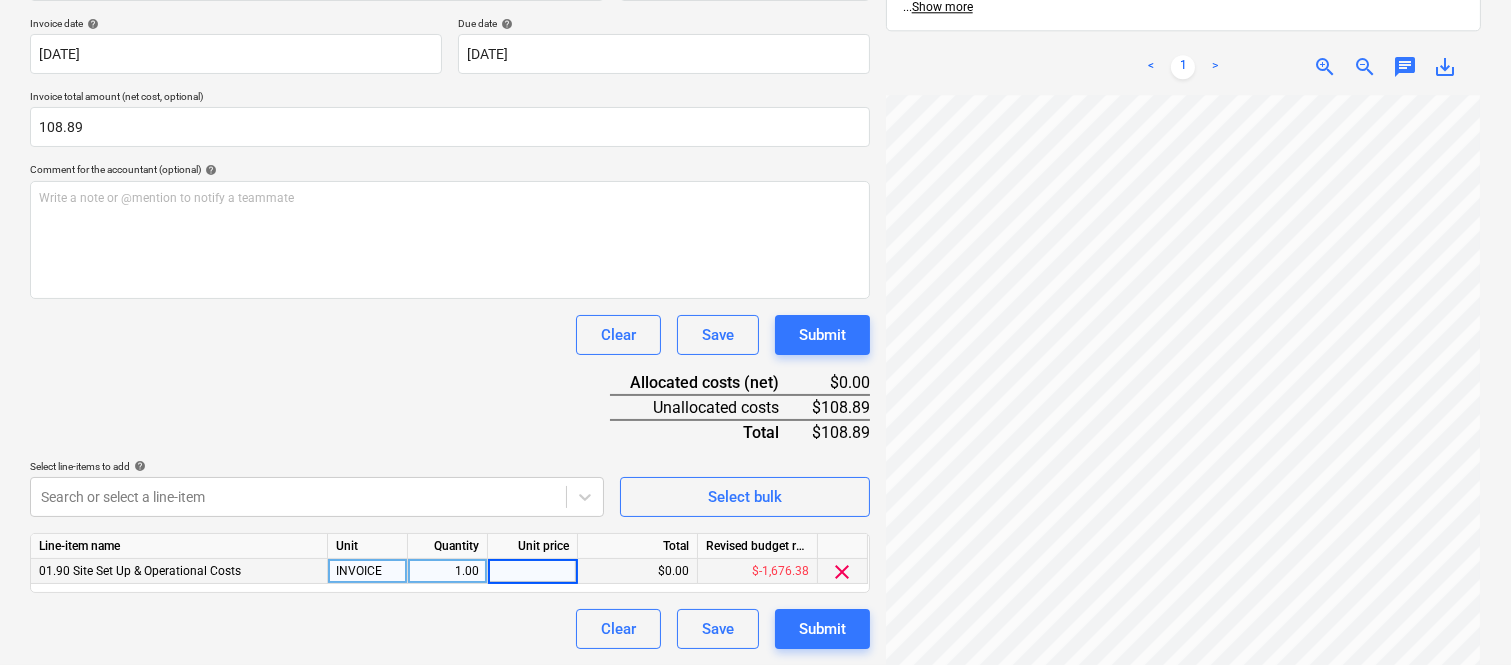 type on "548.58" 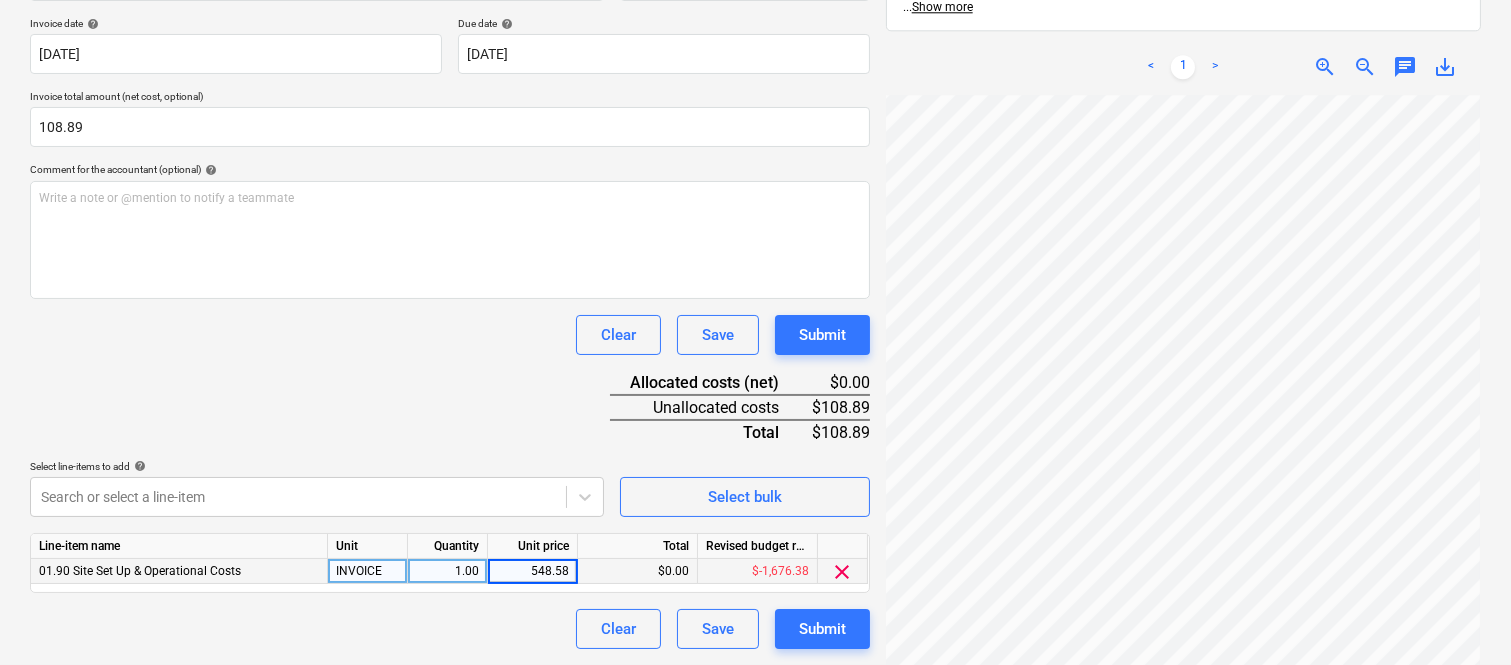click on "Document name help TRADELINE SITE SOLUTIONS INV- TSS/65394 Invoice number  (optional) help TSS/65394 Invoice date help [DATE] 01.07.2025 Press the down arrow key to interact with the calendar and
select a date. Press the question mark key to get the keyboard shortcuts for changing dates. Due date help [DATE] [DATE] Press the down arrow key to interact with the calendar and
select a date. Press the question mark key to get the keyboard shortcuts for changing dates. Invoice total amount (net cost, optional) 108.89 Comment for the accountant (optional) help Write a note or @mention to notify a teammate ﻿ Clear Save Submit Allocated costs (net) $0.00 Unallocated costs $108.89 Total $108.89 Select line-items to add help Search or select a line-item Select bulk Line-item name Unit Quantity Unit price Total Revised budget remaining 01.90 Site Set Up & Operational Costs INVOICE 1.00 548.58 $0.00 $-1,676.38 clear Clear Save Submit" at bounding box center (450, 296) 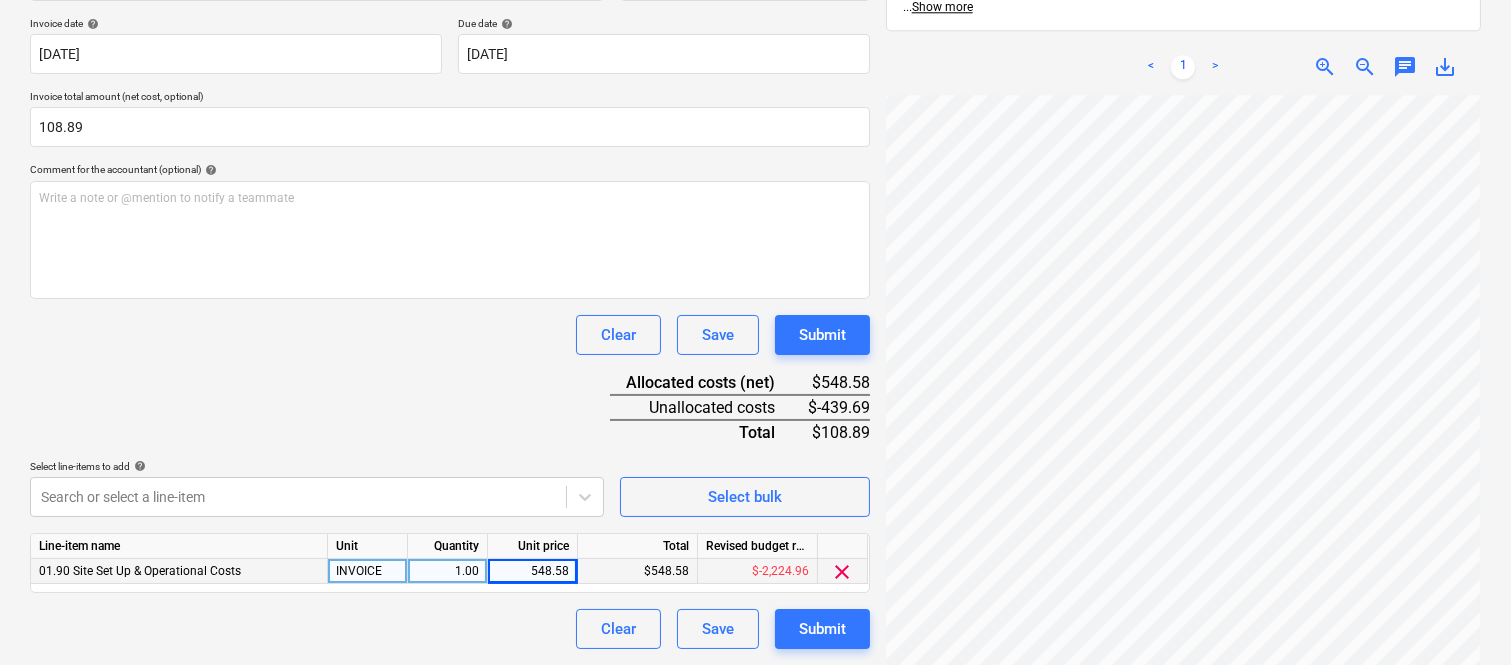 click on "548.58" at bounding box center (532, 571) 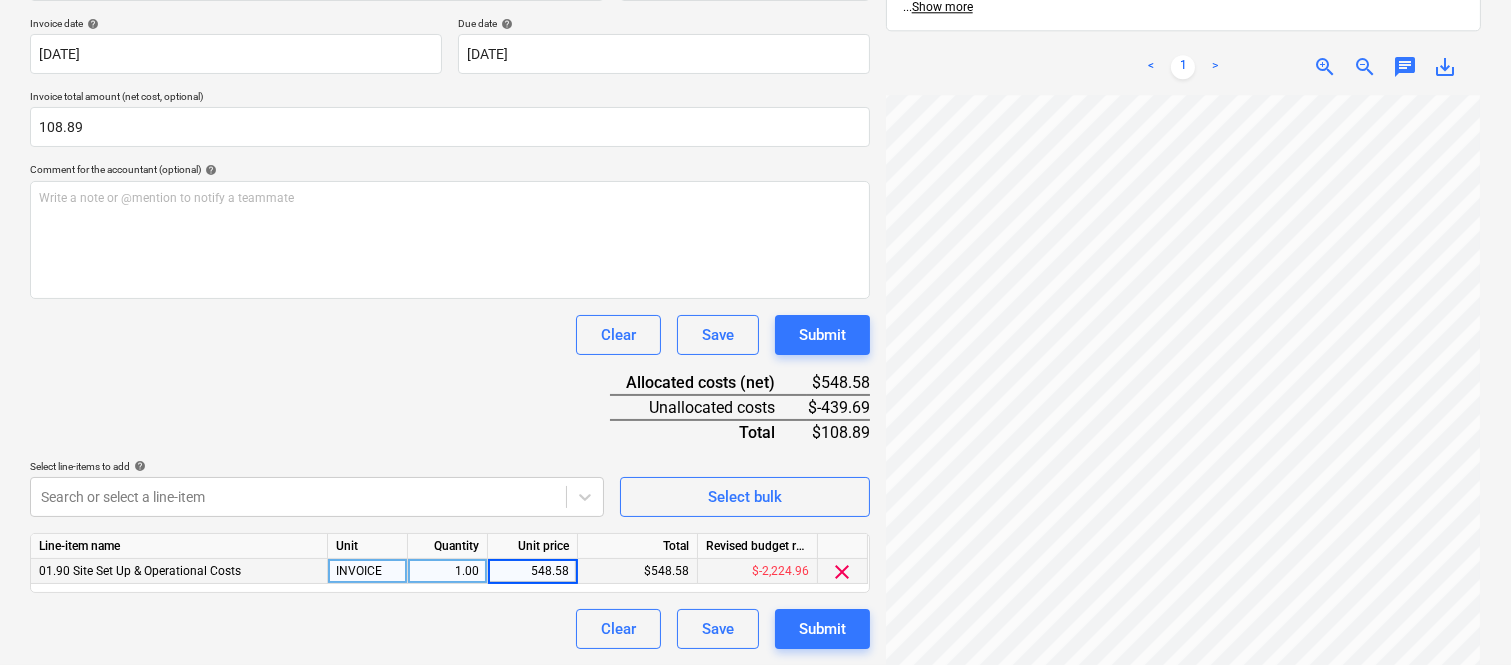 click on "548.58" at bounding box center [532, 571] 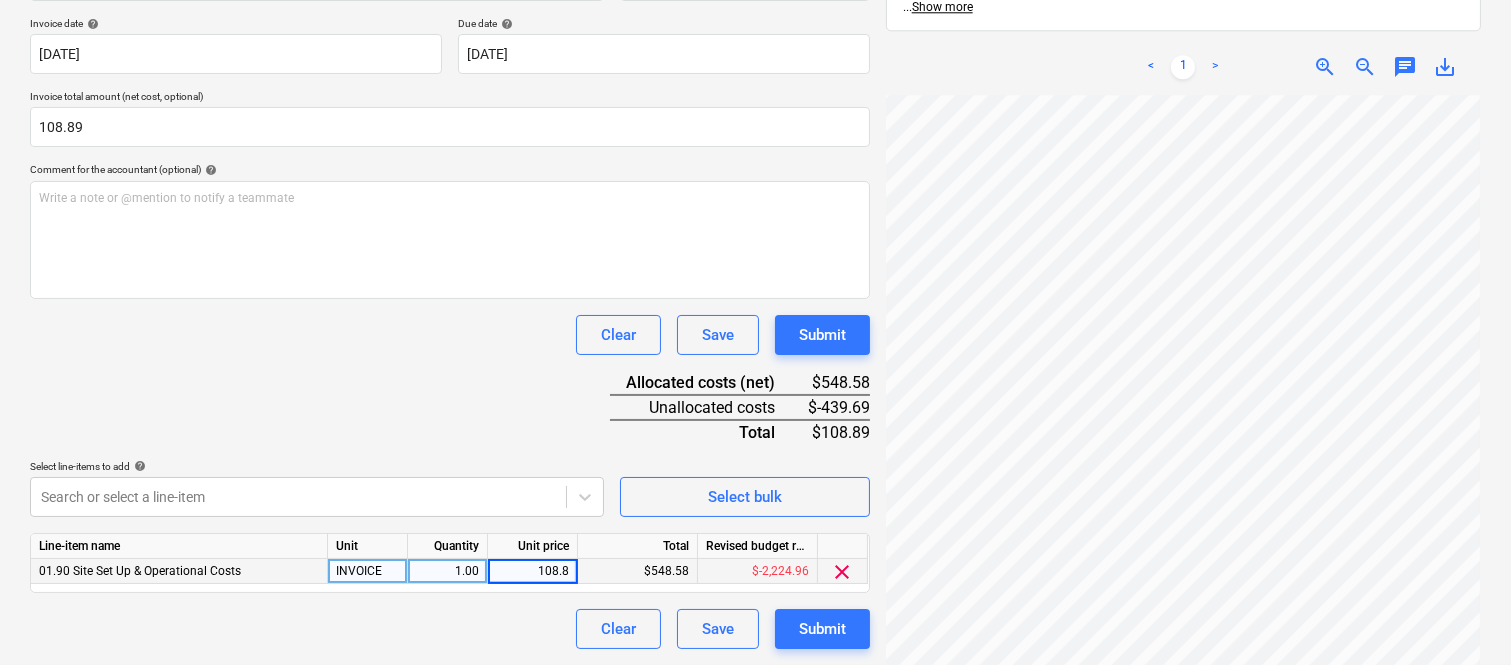 type on "108.89" 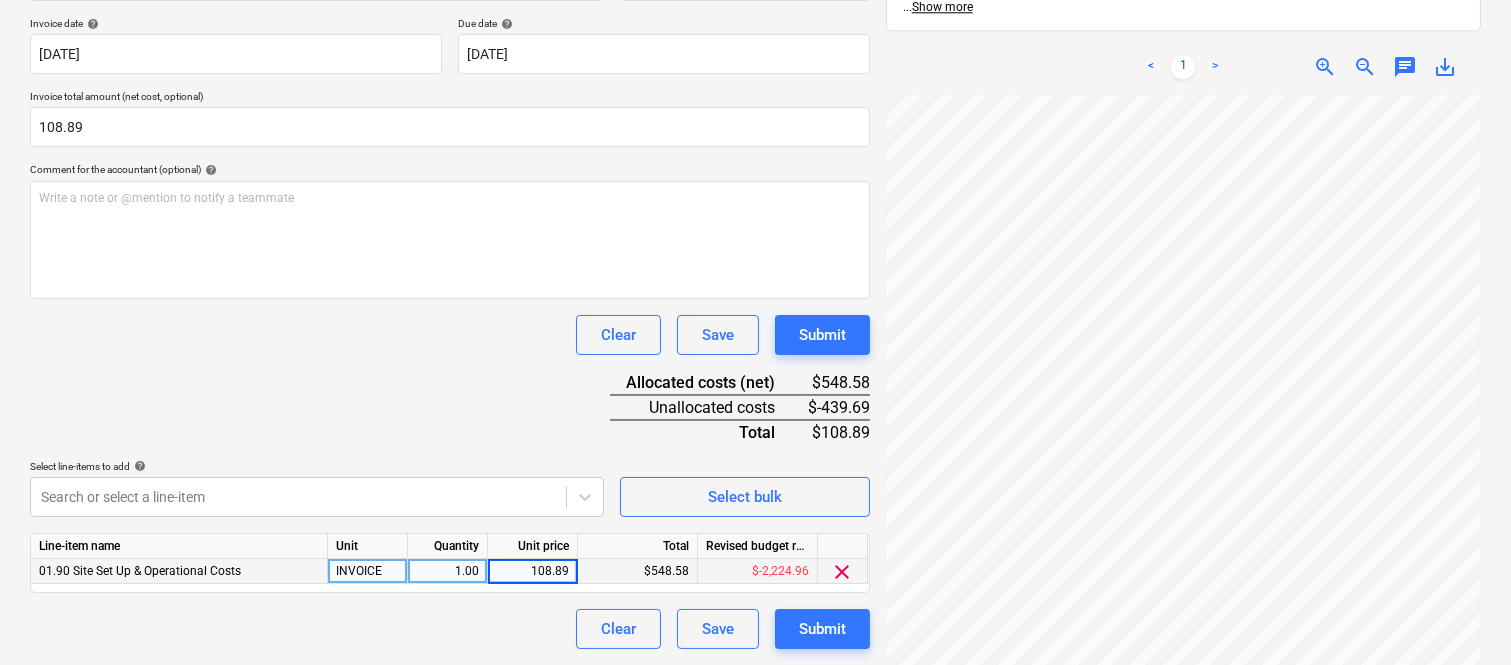 click on "Clear Save Submit" at bounding box center [450, 629] 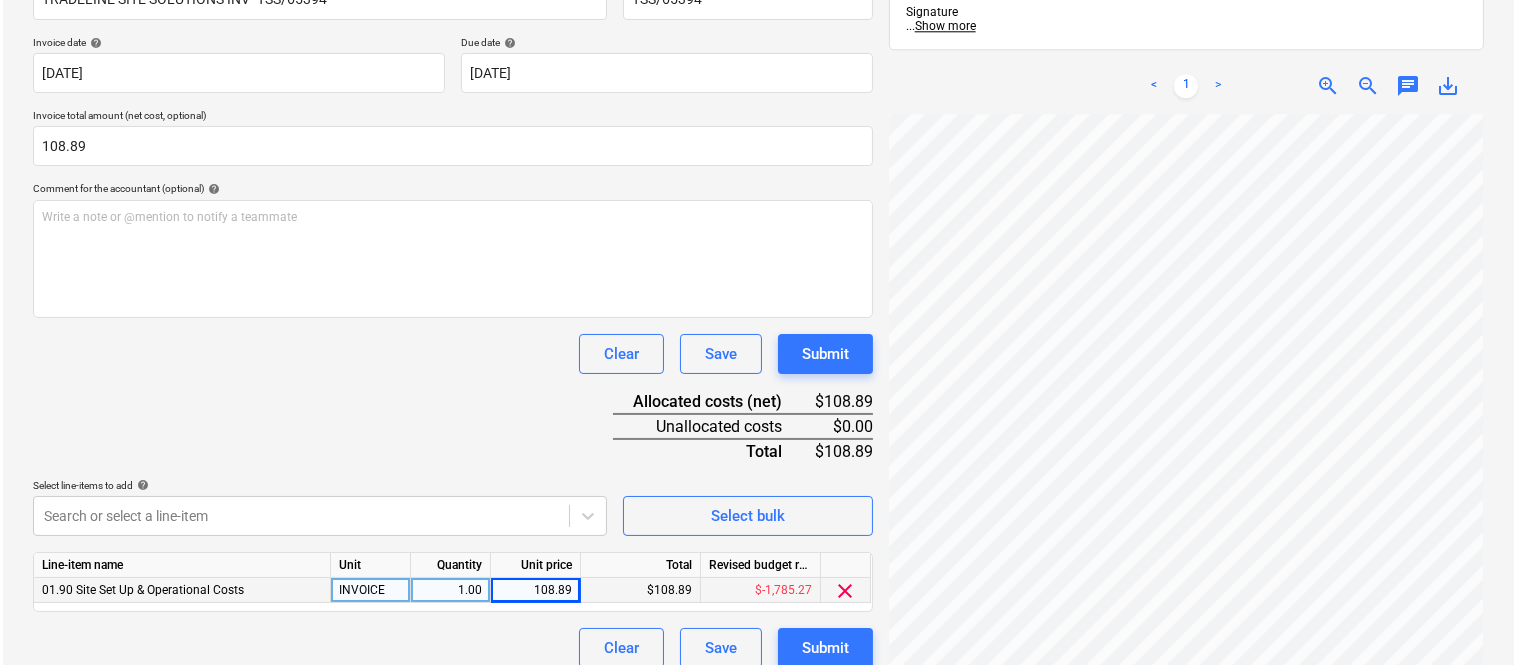 scroll, scrollTop: 367, scrollLeft: 0, axis: vertical 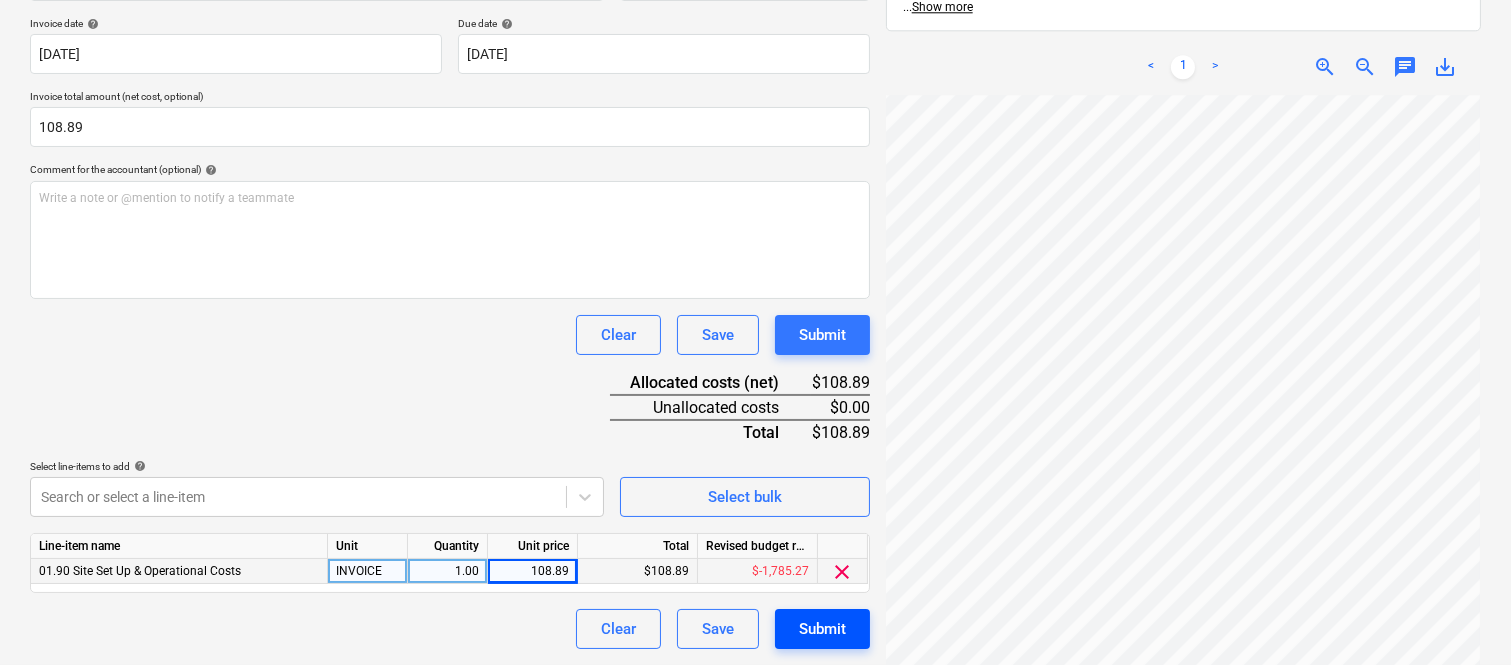 click on "Submit" at bounding box center [822, 629] 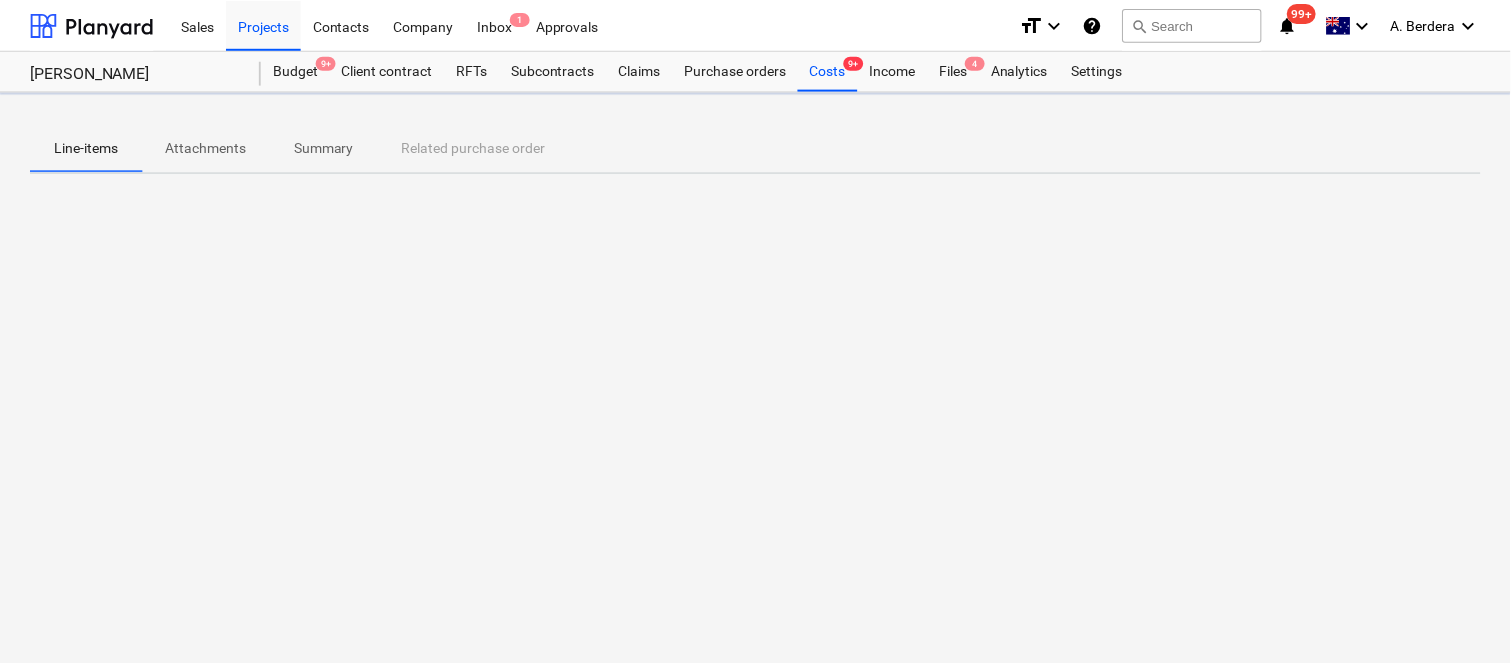 scroll, scrollTop: 0, scrollLeft: 0, axis: both 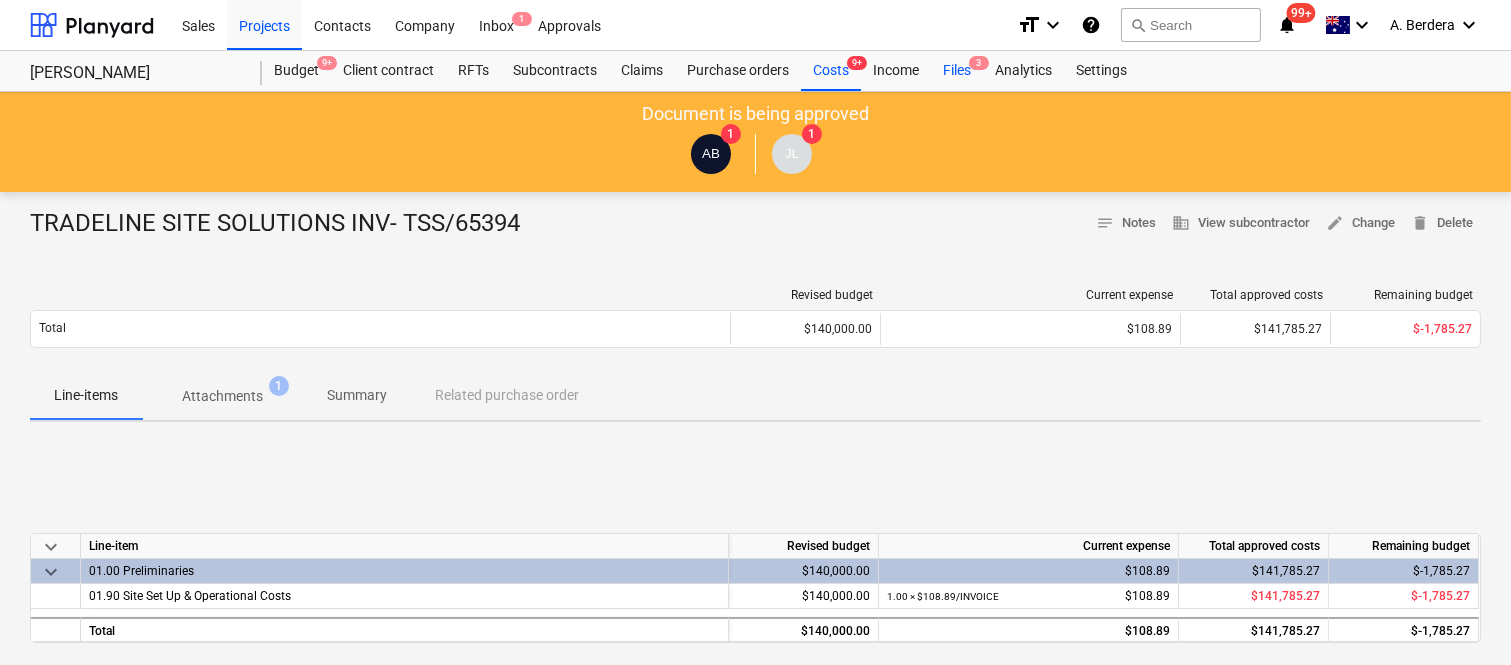 click on "Files 3" at bounding box center [957, 71] 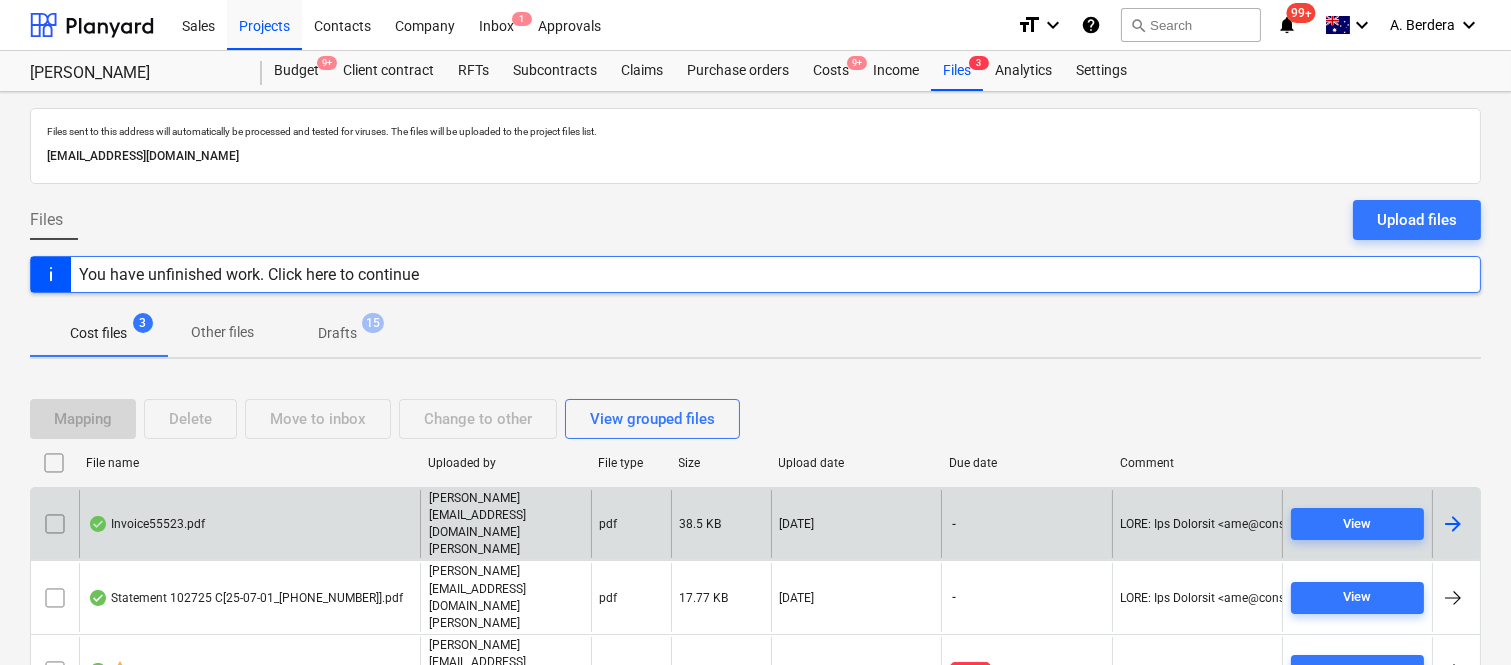 click on "Invoice55523.pdf" at bounding box center [249, 524] 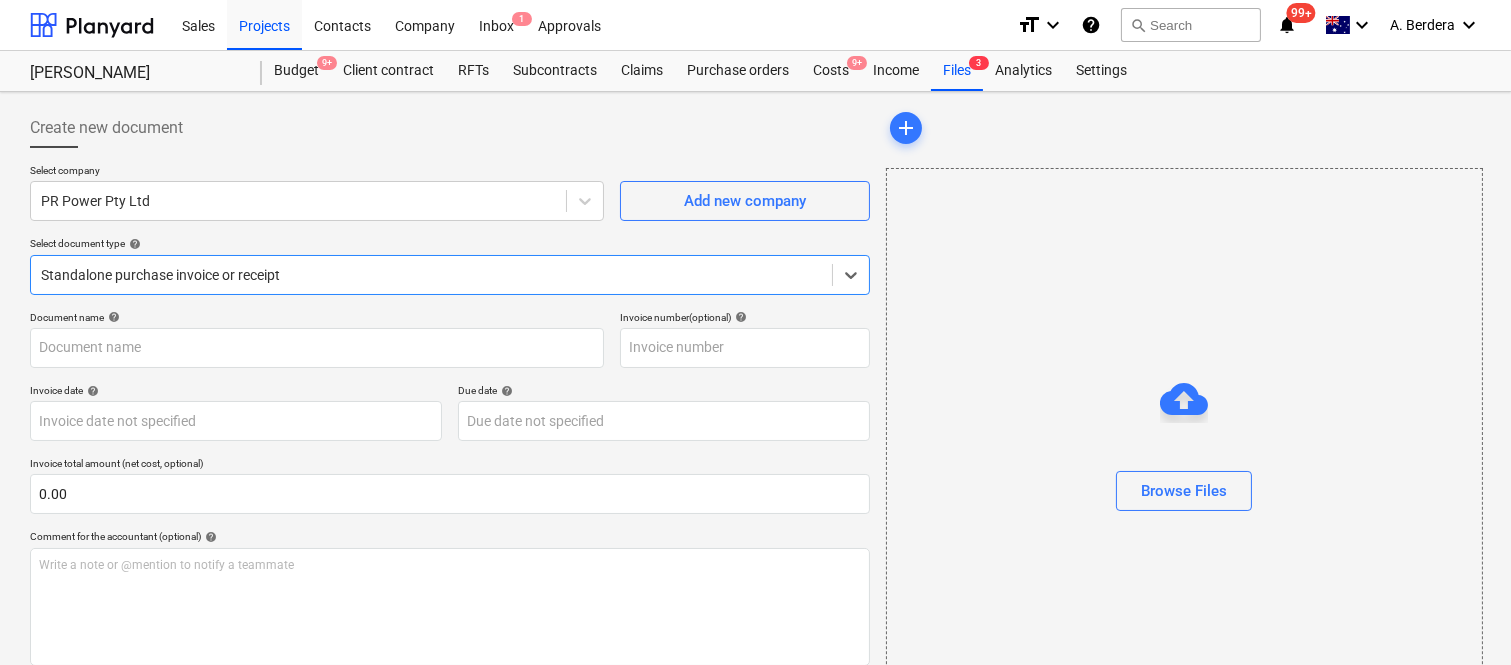 type on "55523" 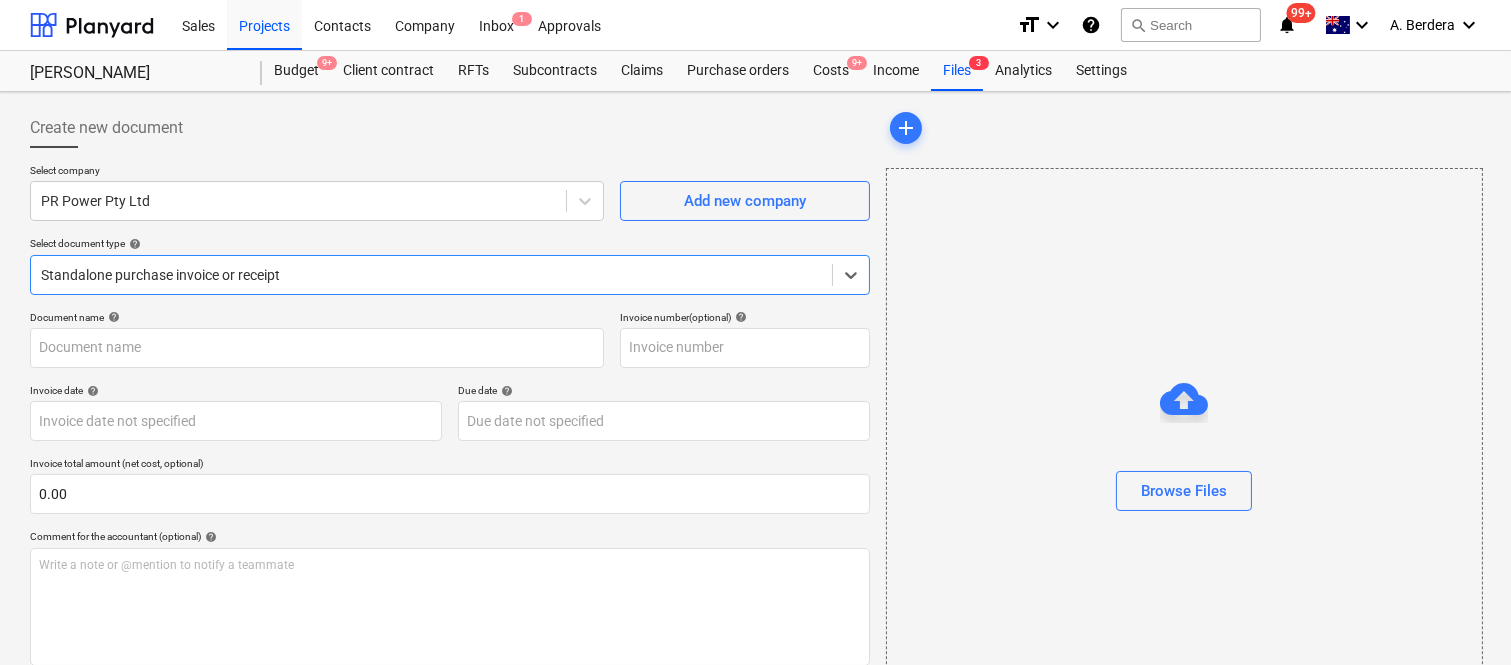 type on "55523" 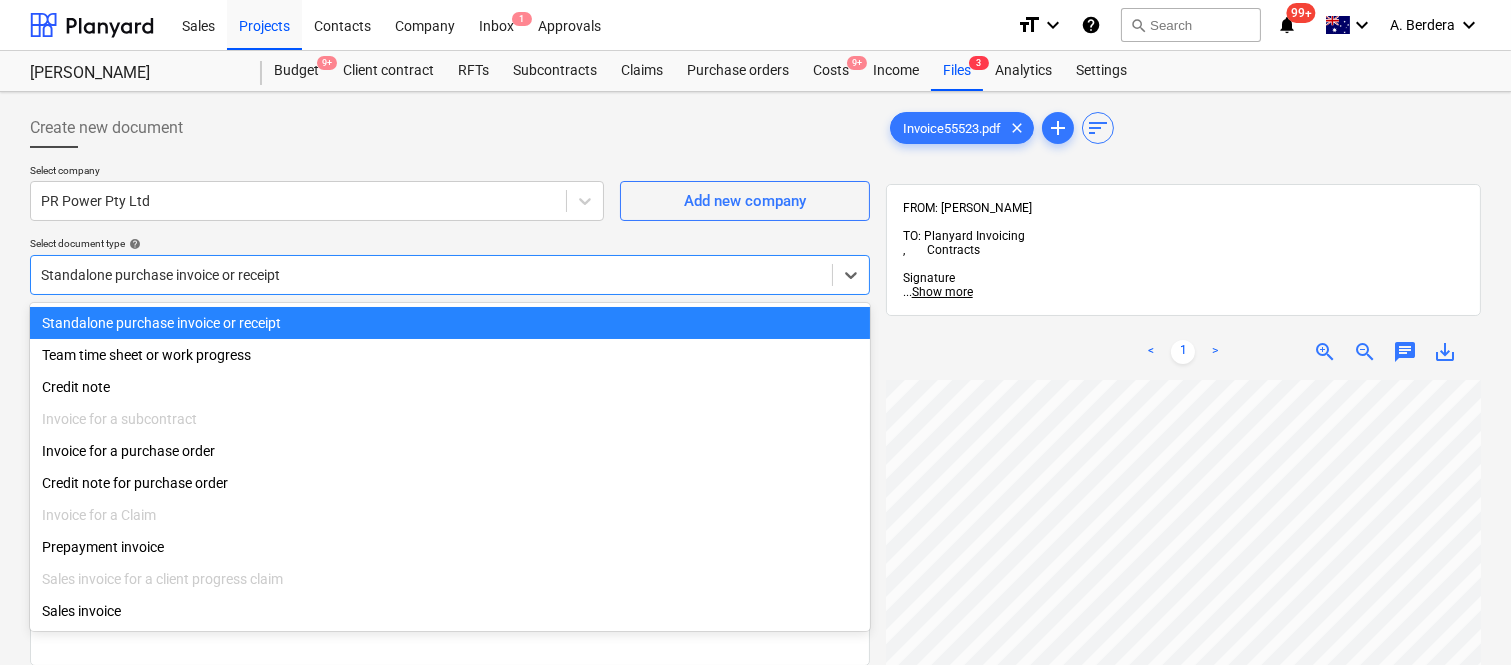 click at bounding box center (431, 275) 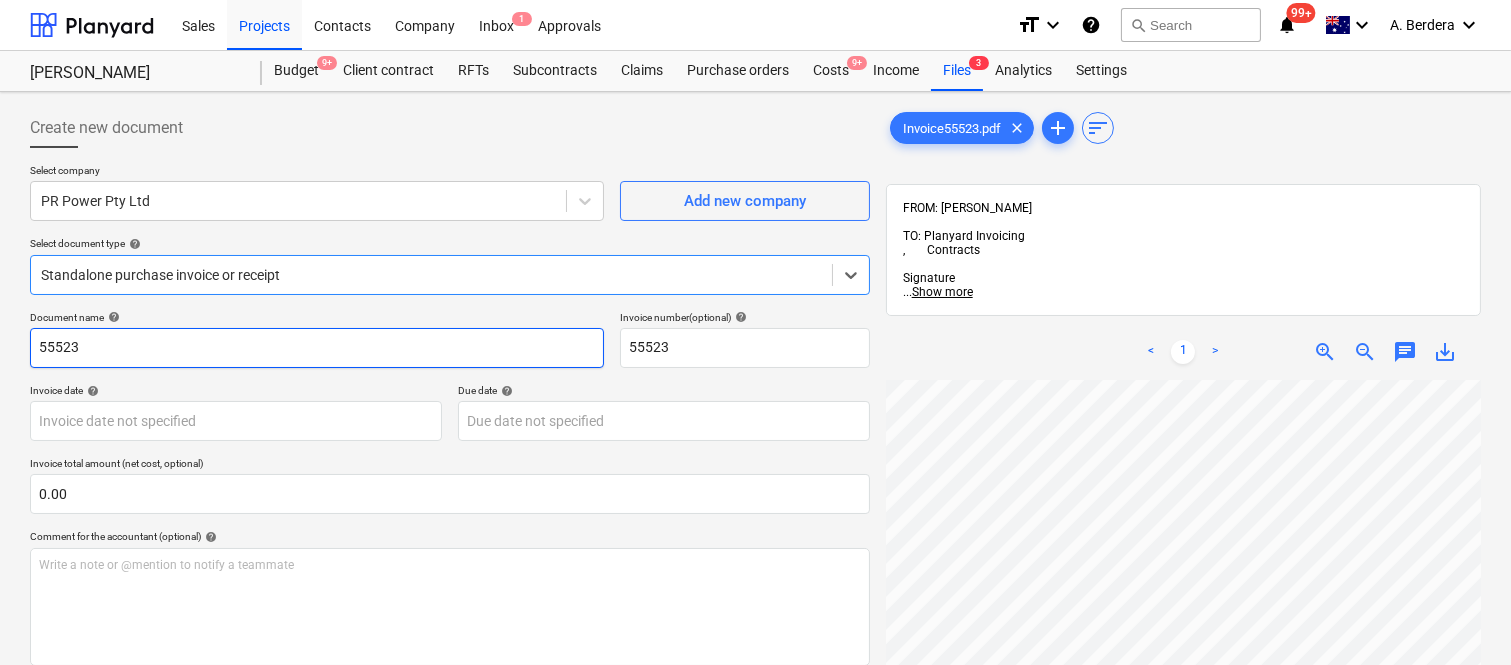 click on "55523" at bounding box center [317, 348] 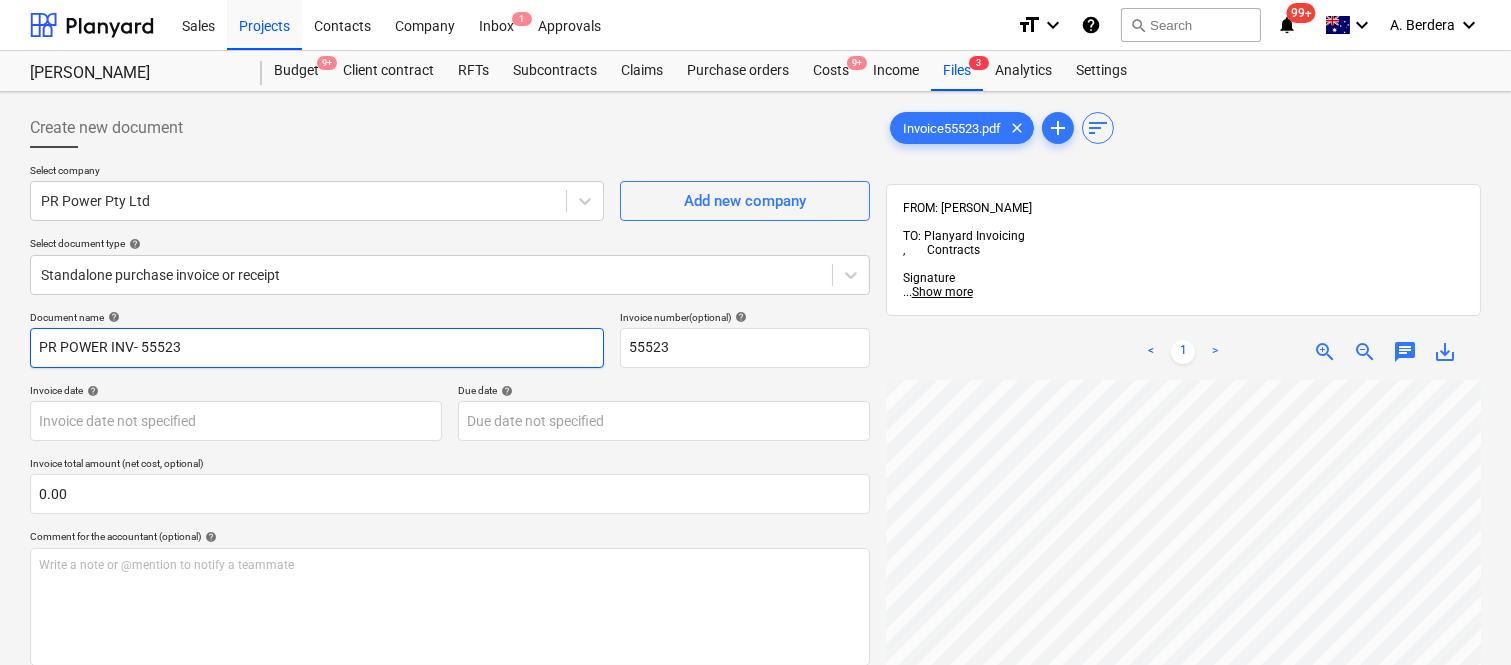 type on "PR POWER INV- 55523" 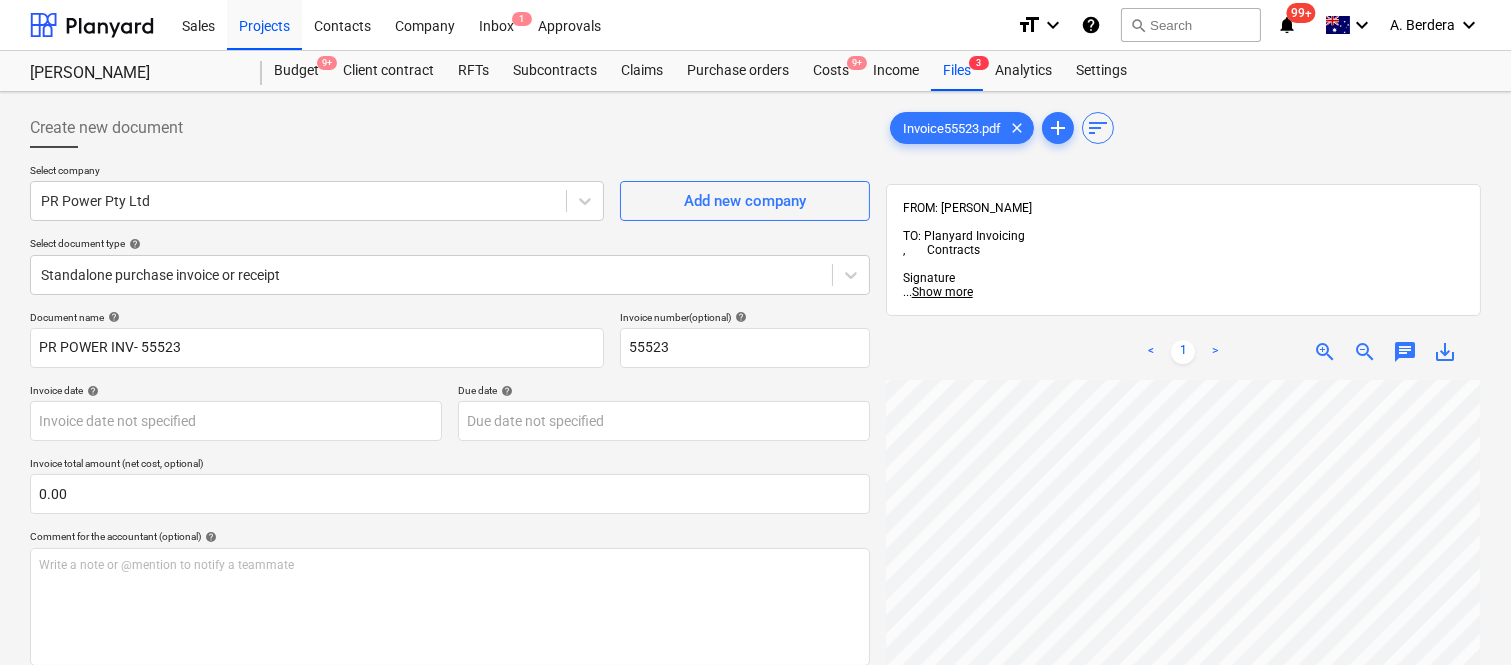 scroll, scrollTop: 36, scrollLeft: 306, axis: both 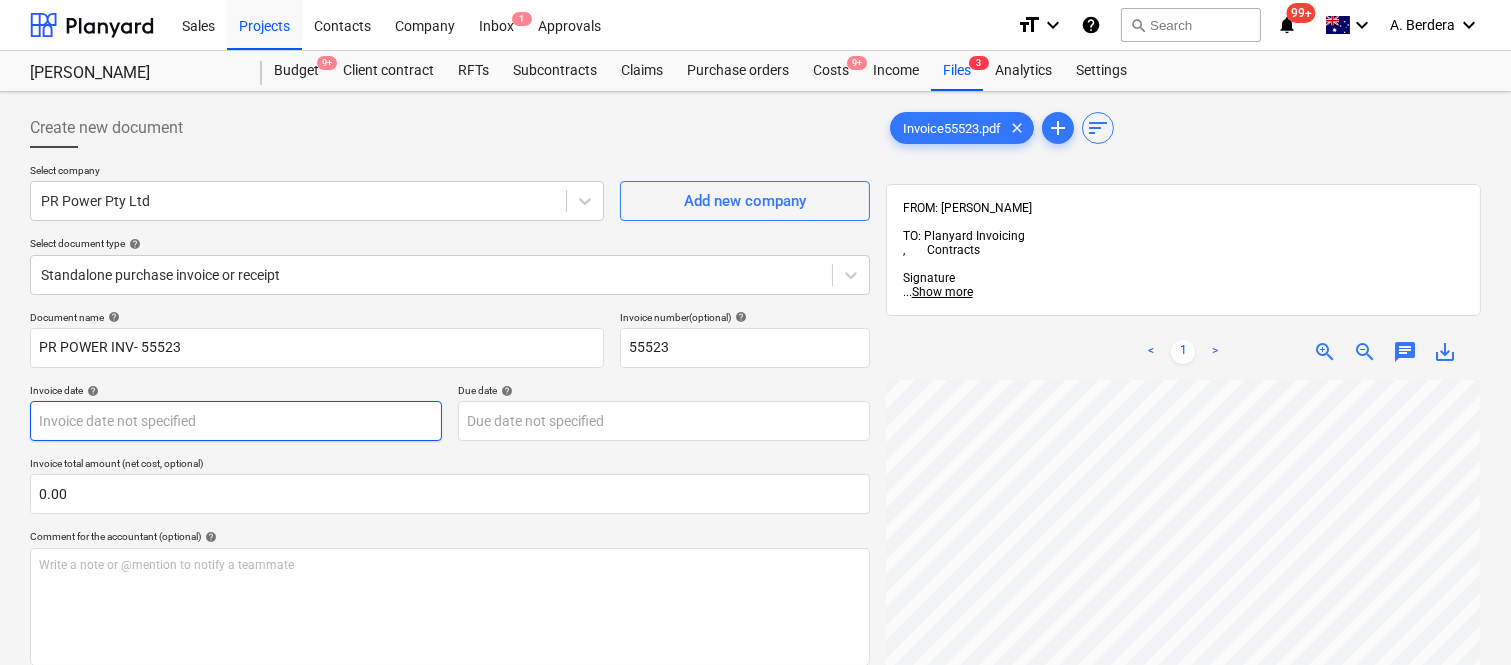 click on "Sales Projects Contacts Company Inbox 1 Approvals format_size keyboard_arrow_down help search Search notifications 99+ keyboard_arrow_down A. Berdera keyboard_arrow_down [PERSON_NAME] Budget 9+ Client contract RFTs Subcontracts Claims Purchase orders Costs 9+ Income Files 3 Analytics Settings Create new document Select company PR Power Pty Ltd   Add new company Select document type help Standalone purchase invoice or receipt Document name help PR POWER INV- 55523 Invoice number  (optional) help 55523 Invoice date help Press the down arrow key to interact with the calendar and
select a date. Press the question mark key to get the keyboard shortcuts for changing dates. Due date help Press the down arrow key to interact with the calendar and
select a date. Press the question mark key to get the keyboard shortcuts for changing dates. Invoice total amount (net cost, optional) 0.00 Comment for the accountant (optional) help Write a note or @mention to notify a teammate ﻿ Clear Save Submit $0.00 help clear" at bounding box center (755, 332) 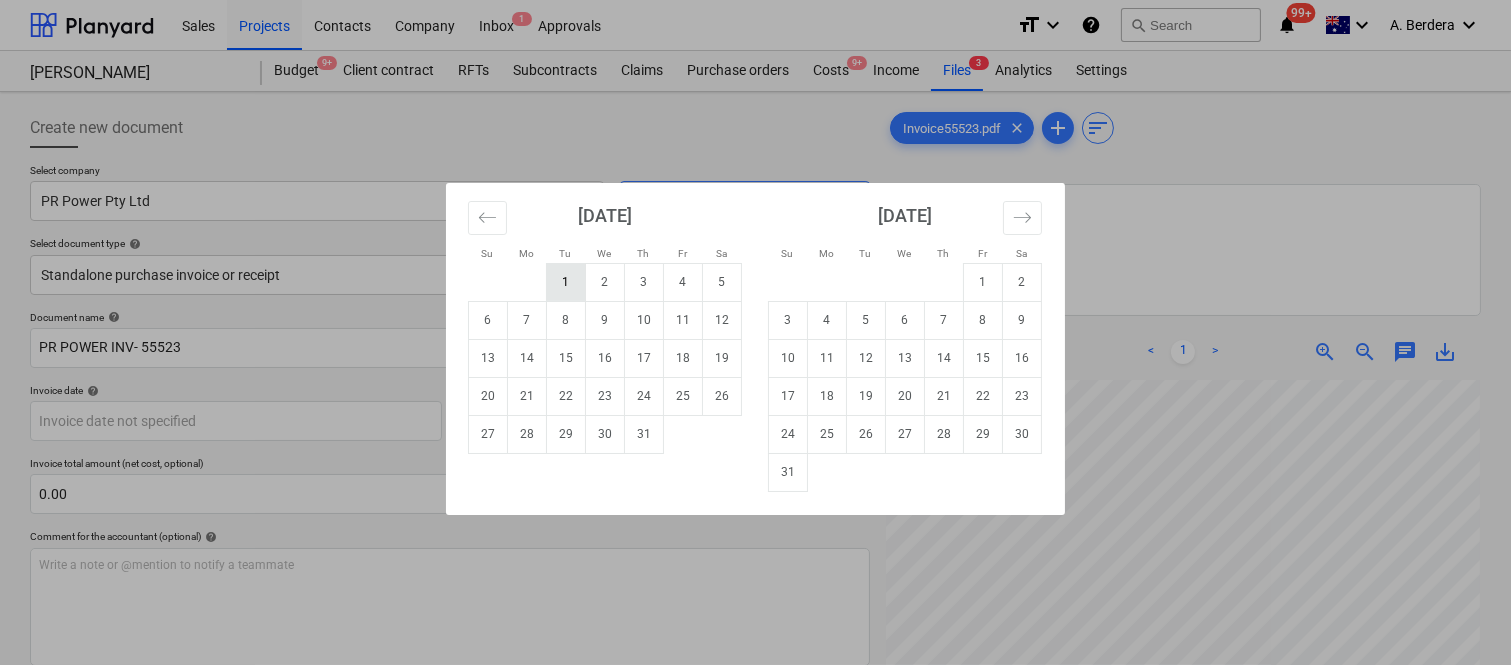 click on "1" at bounding box center [566, 282] 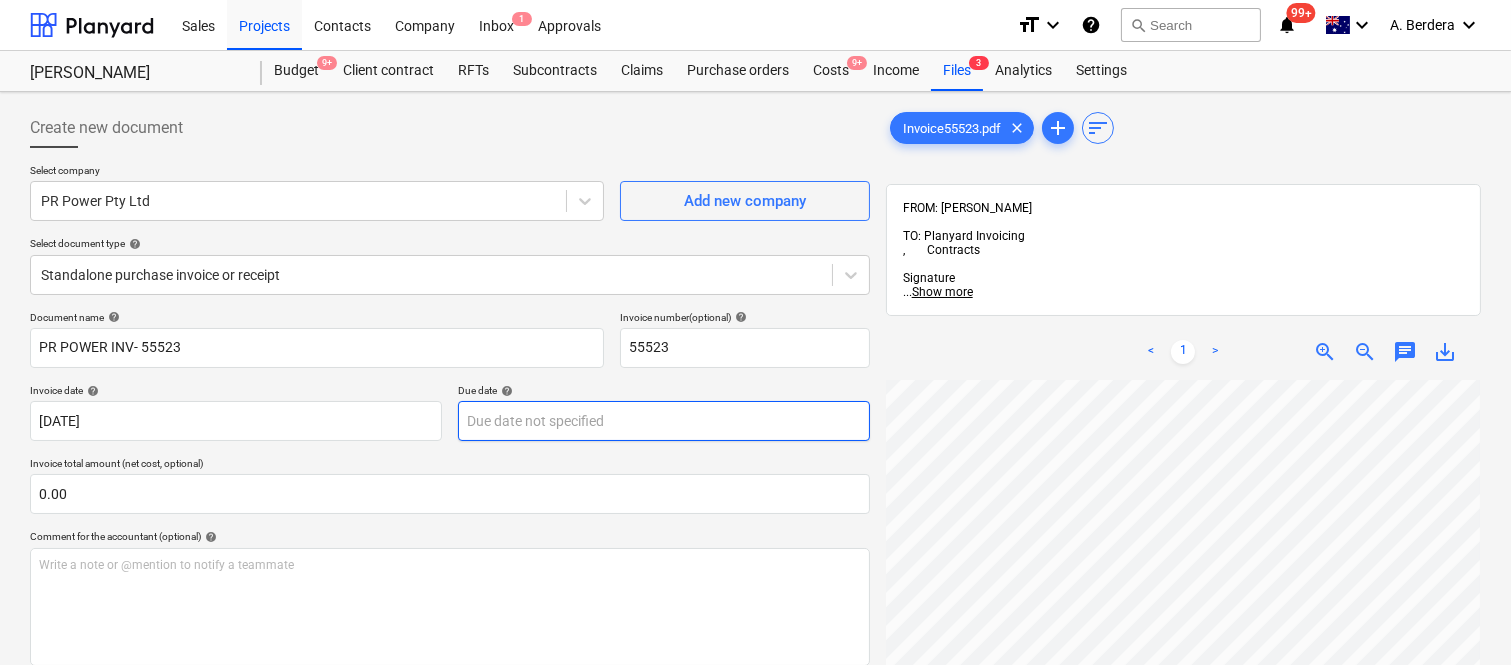 click on "Sales Projects Contacts Company Inbox 1 Approvals format_size keyboard_arrow_down help search Search notifications 99+ keyboard_arrow_down A. Berdera keyboard_arrow_down [PERSON_NAME] Budget 9+ Client contract RFTs Subcontracts Claims Purchase orders Costs 9+ Income Files 3 Analytics Settings Create new document Select company PR Power Pty Ltd   Add new company Select document type help Standalone purchase invoice or receipt Document name help PR POWER INV- 55523 Invoice number  (optional) help 55523 Invoice date help [DATE] 01.07.2025 Press the down arrow key to interact with the calendar and
select a date. Press the question mark key to get the keyboard shortcuts for changing dates. Due date help Press the down arrow key to interact with the calendar and
select a date. Press the question mark key to get the keyboard shortcuts for changing dates. Invoice total amount (net cost, optional) 0.00 Comment for the accountant (optional) help Write a note or @mention to notify a teammate ﻿ Clear Save <" at bounding box center [755, 332] 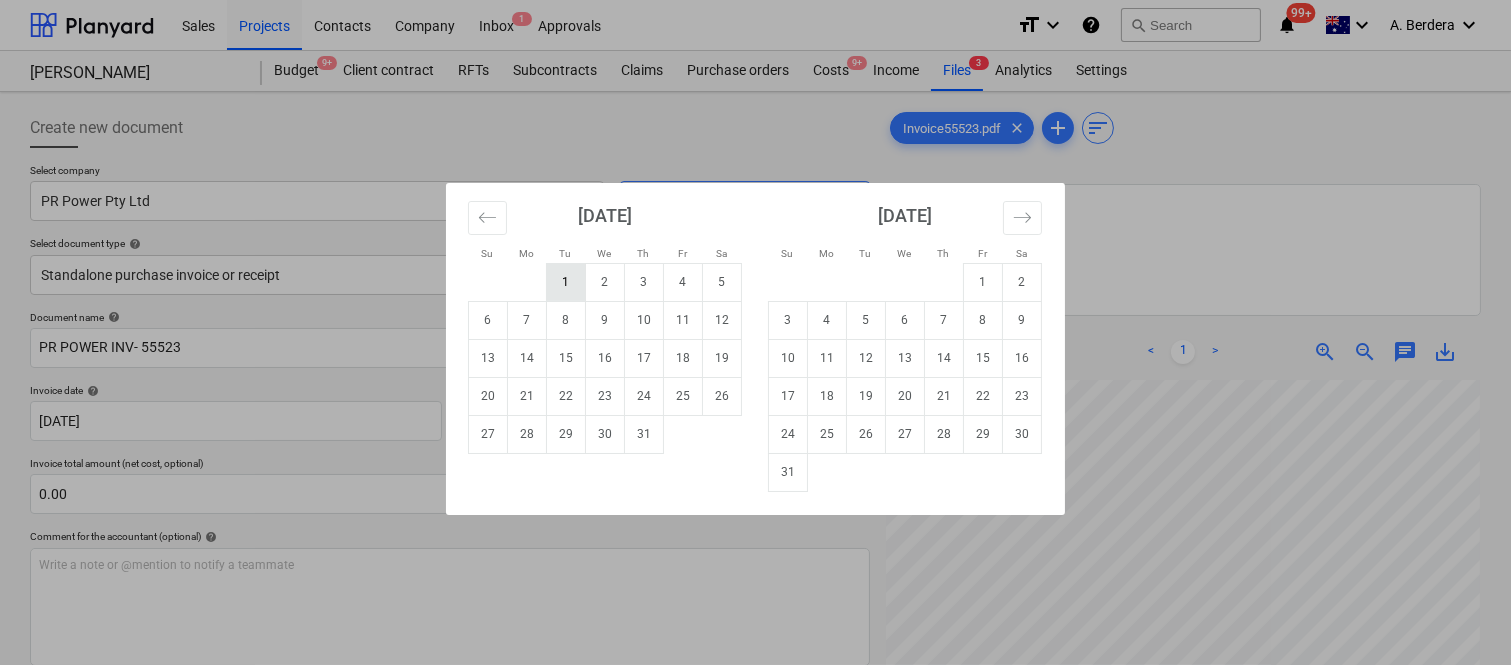 click on "1" at bounding box center (566, 282) 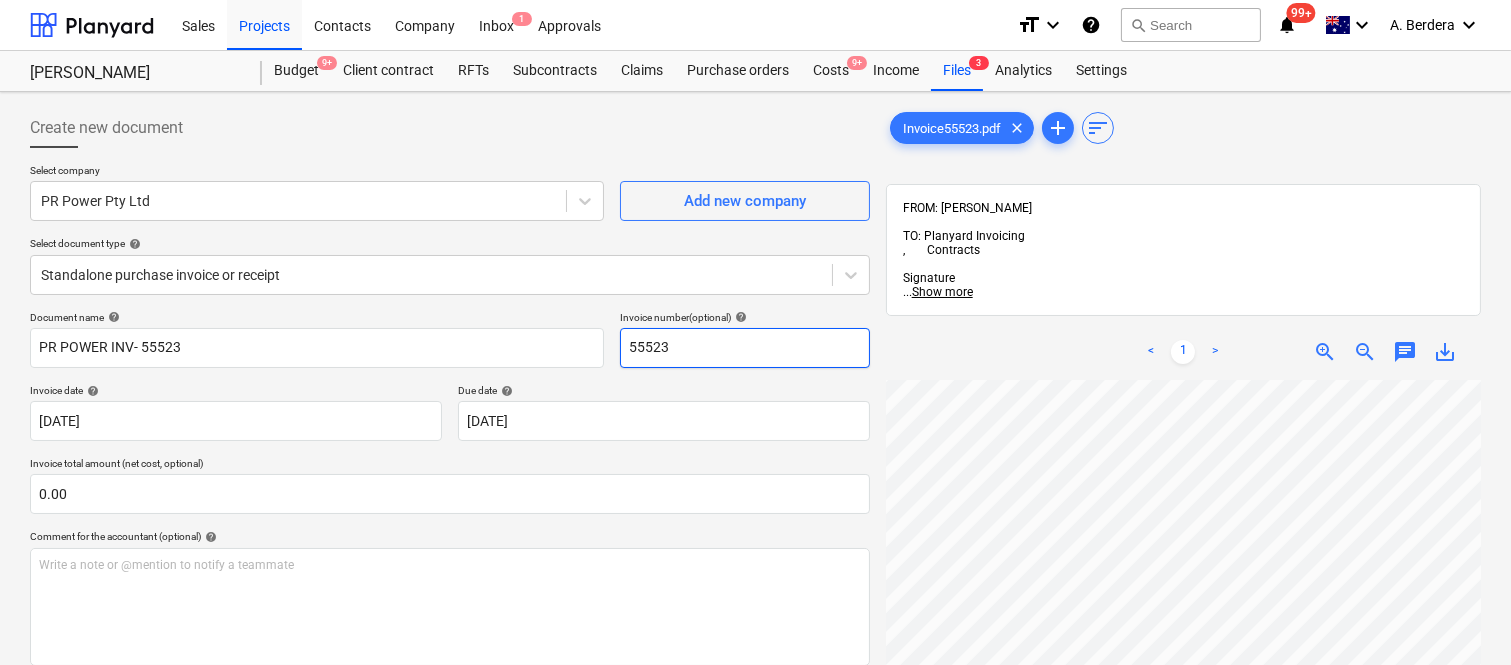 scroll, scrollTop: 667, scrollLeft: 215, axis: both 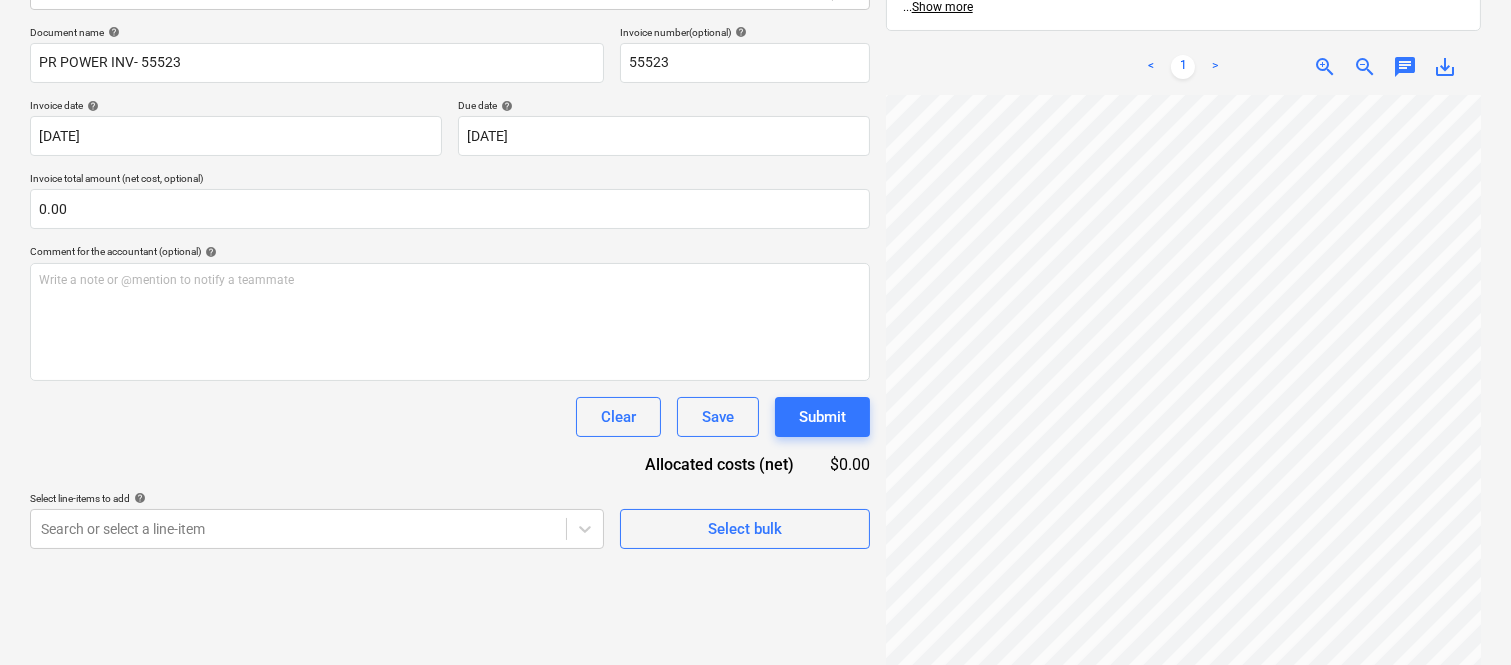 click on "Invoice55523.pdf clear add sort FROM: [PERSON_NAME]  TO: Planyard Invoicing  , 	Contracts Signature  ...  Show more ...  Show more < 1 > zoom_in zoom_out chat 0 save_alt" at bounding box center [1183, 263] 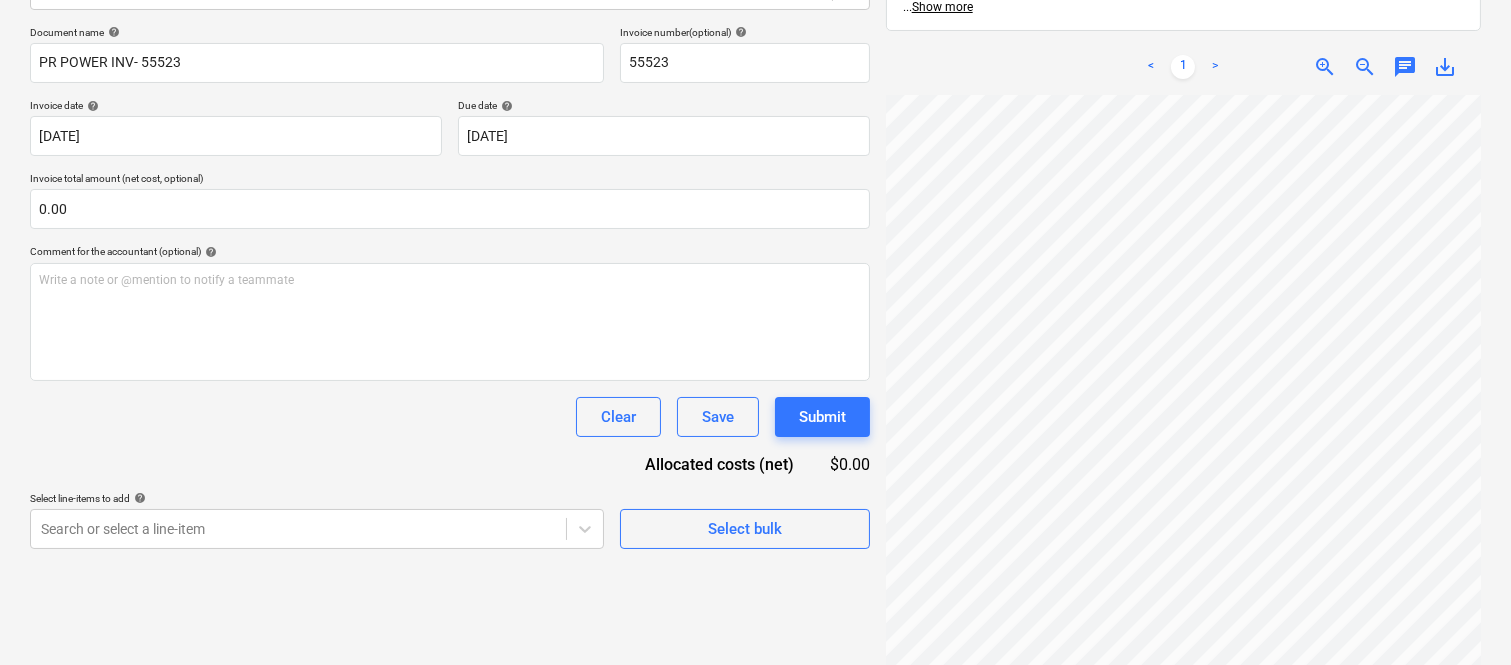 scroll, scrollTop: 283, scrollLeft: 0, axis: vertical 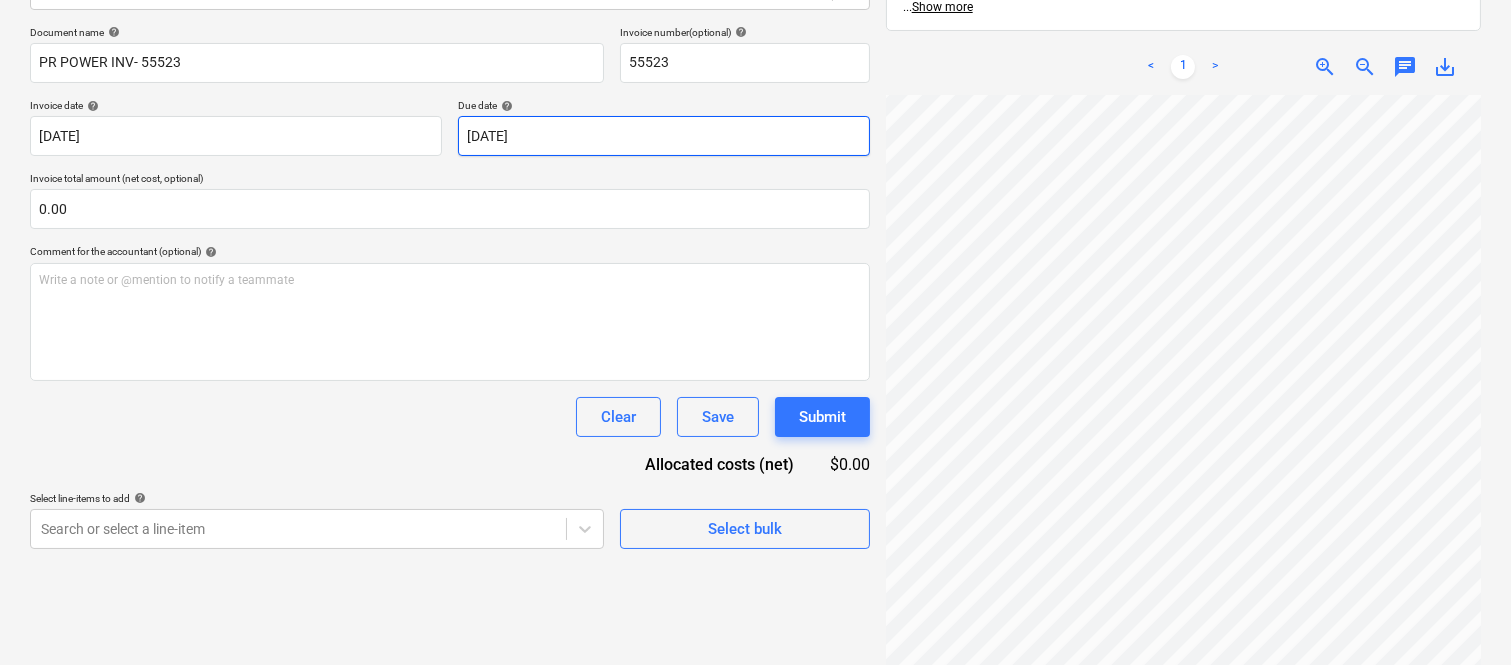 click on "Create new document Select company PR Power Pty Ltd   Add new company Select document type help Standalone purchase invoice or receipt Document name help PR POWER INV- 55523 Invoice number  (optional) help 55523 Invoice date help [DATE] 01.07.2025 Press the down arrow key to interact with the calendar and
select a date. Press the question mark key to get the keyboard shortcuts for changing dates. Due date help [DATE] 01.07.2025 Press the down arrow key to interact with the calendar and
select a date. Press the question mark key to get the keyboard shortcuts for changing dates. Invoice total amount (net cost, optional) 0.00 Comment for the accountant (optional) help Write a note or @mention to notify a teammate ﻿ Clear Save Submit Allocated costs (net) $0.00 Select line-items to add help Search or select a line-item Select bulk Invoice55523.pdf clear add sort FROM: [PERSON_NAME]  TO: Planyard Invoicing  , 	Contracts Signature  ...  Show more ...  Show more < 1 > zoom_in zoom_out chat 0 save_alt" at bounding box center [755, 263] 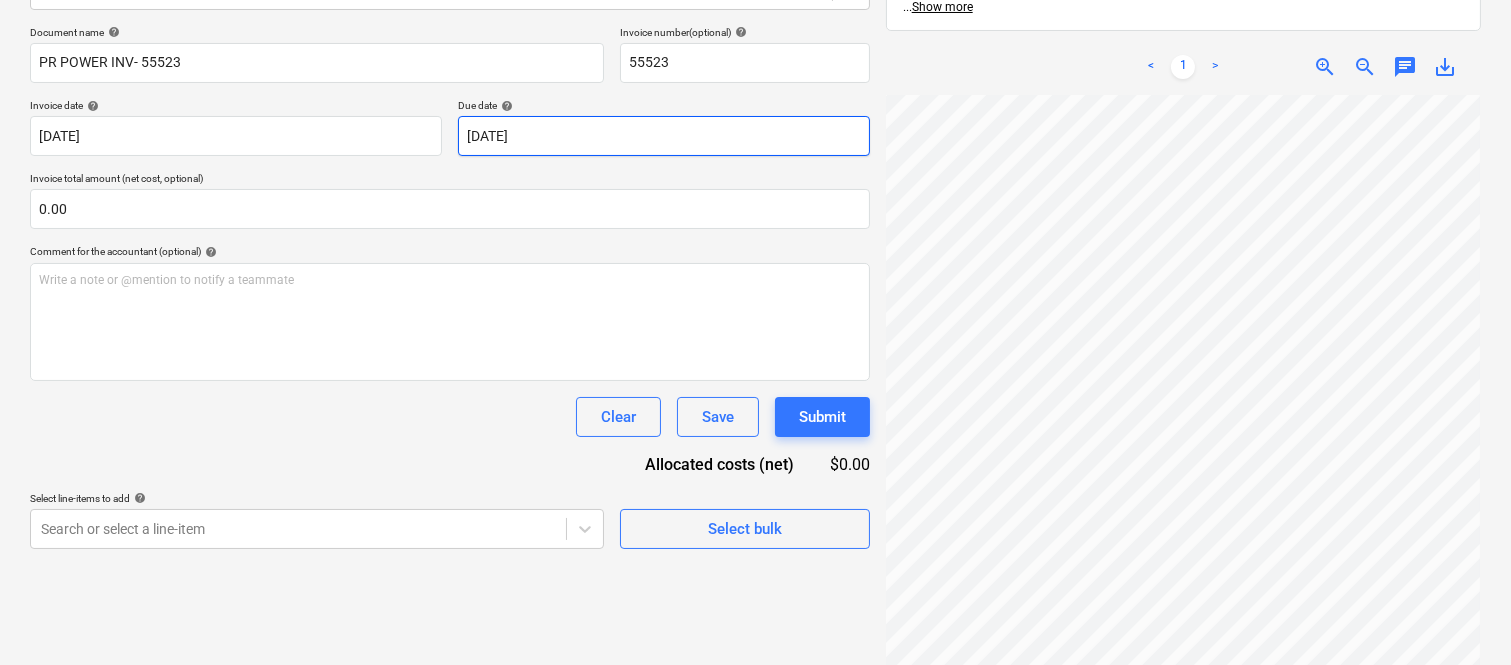 scroll, scrollTop: 667, scrollLeft: 306, axis: both 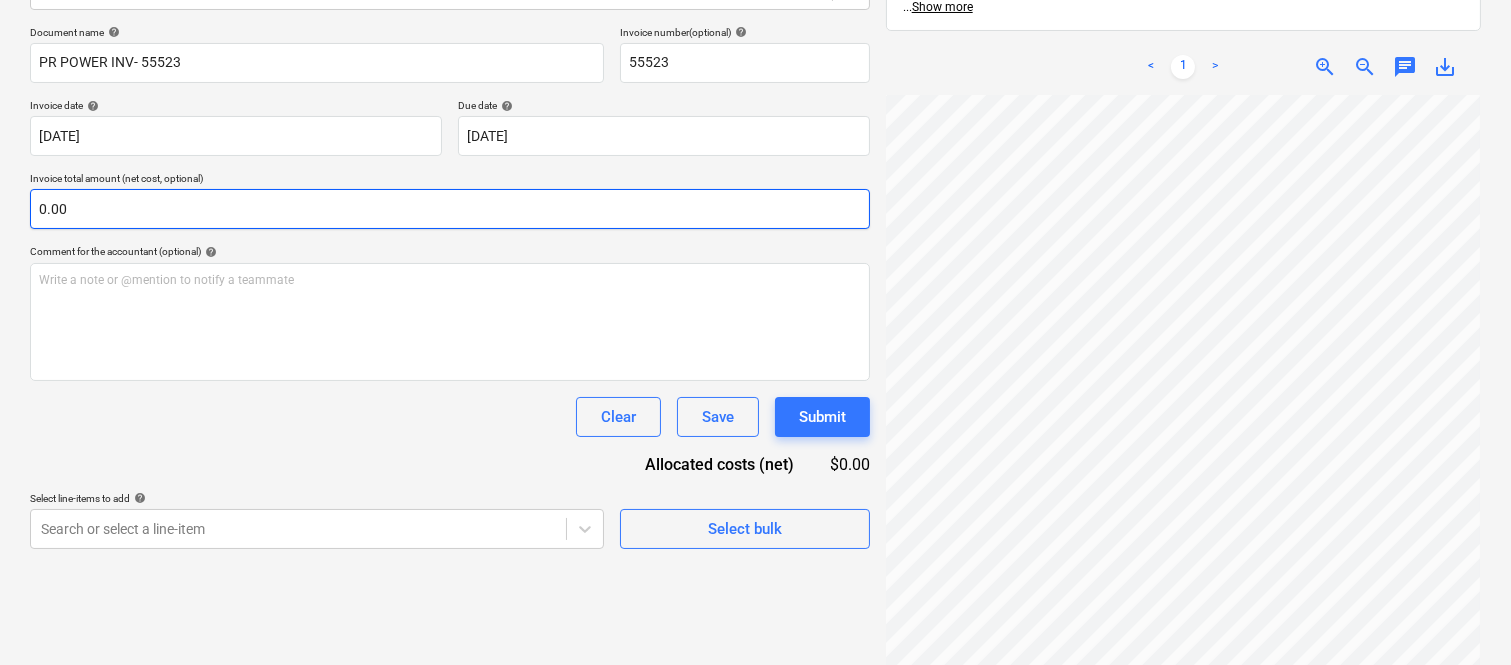click on "0.00" at bounding box center (450, 209) 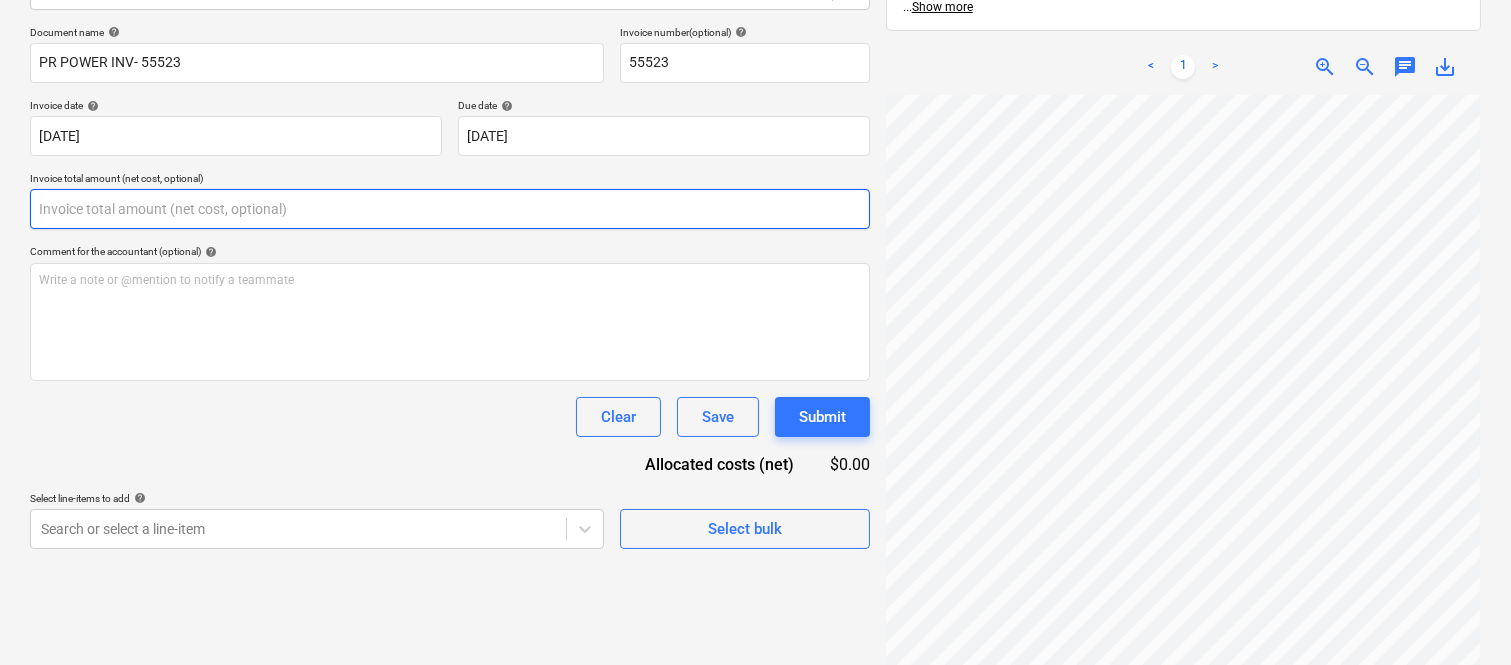 paste on "1,078.01" 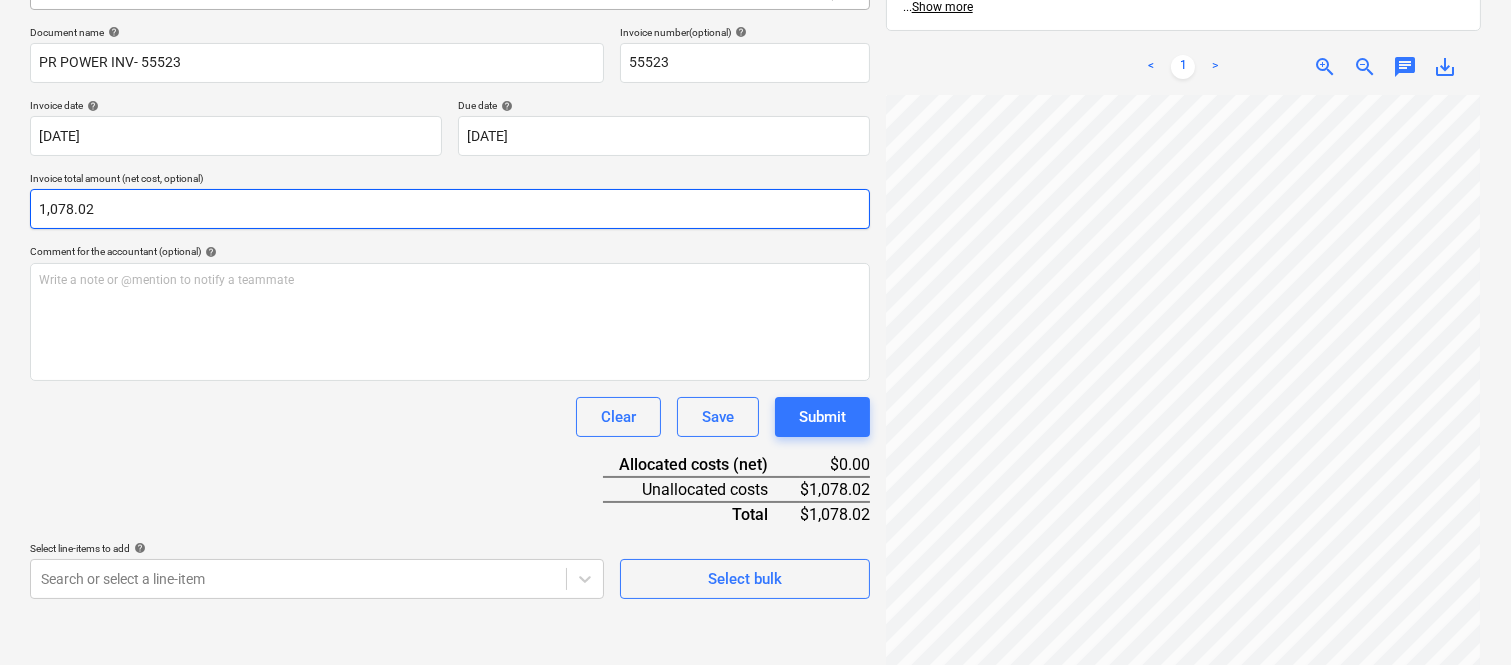 type on "1078.02" 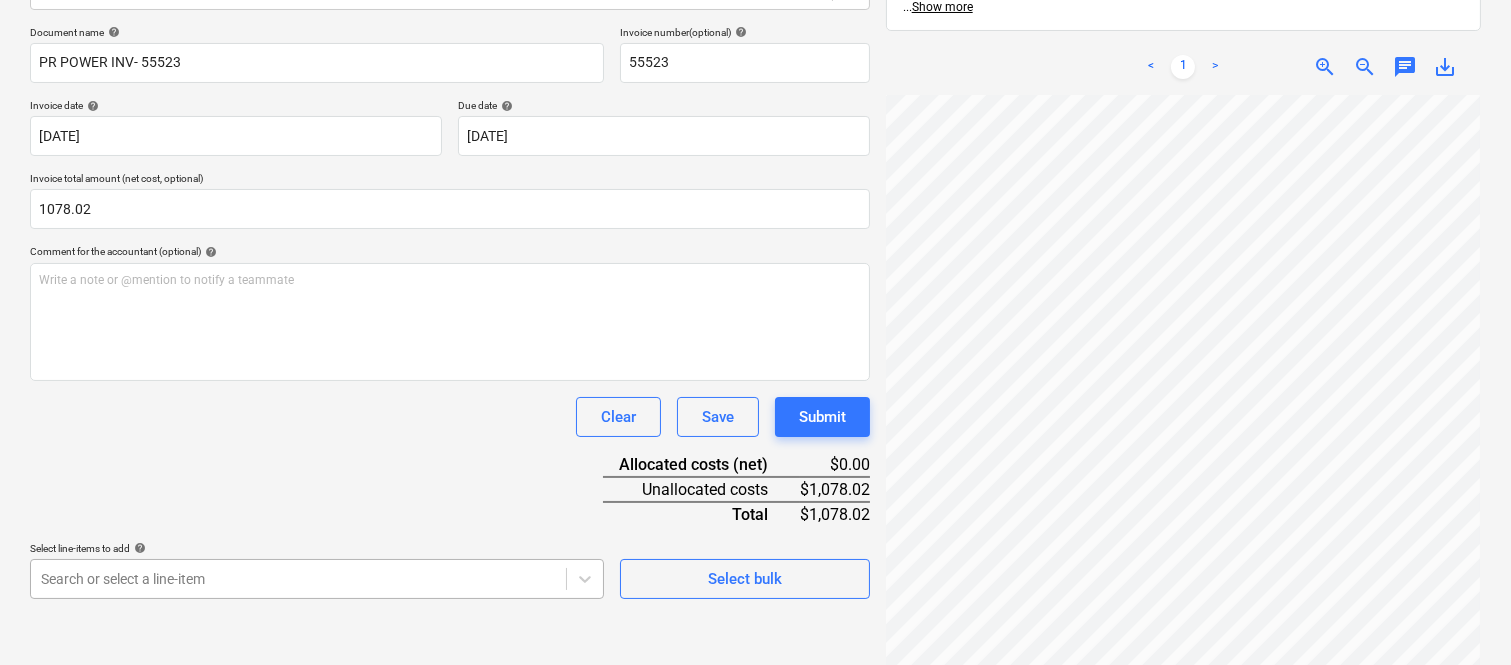 click on "Sales Projects Contacts Company Inbox 1 Approvals format_size keyboard_arrow_down help search Search notifications 99+ keyboard_arrow_down A. Berdera keyboard_arrow_down [PERSON_NAME] Budget 9+ Client contract RFTs Subcontracts Claims Purchase orders Costs 9+ Income Files 3 Analytics Settings Create new document Select company PR Power Pty Ltd   Add new company Select document type help Standalone purchase invoice or receipt Document name help PR POWER INV- 55523 Invoice number  (optional) help 55523 Invoice date help [DATE] 01.07.2025 Press the down arrow key to interact with the calendar and
select a date. Press the question mark key to get the keyboard shortcuts for changing dates. Due date help [DATE] 01.07.2025 Press the down arrow key to interact with the calendar and
select a date. Press the question mark key to get the keyboard shortcuts for changing dates. Invoice total amount (net cost, optional) 1078.02 Comment for the accountant (optional) help ﻿ Clear Save Submit $0.00 Total <" at bounding box center [755, 47] 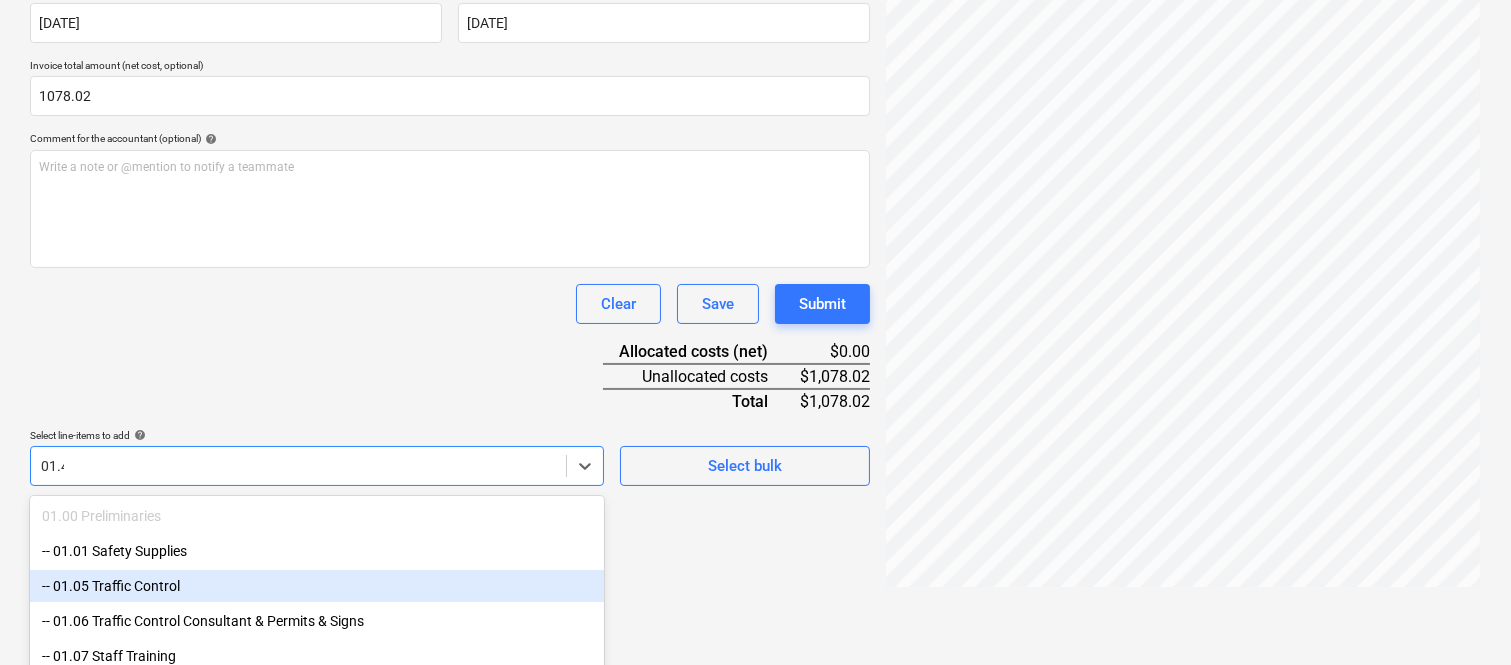 type on "01.47" 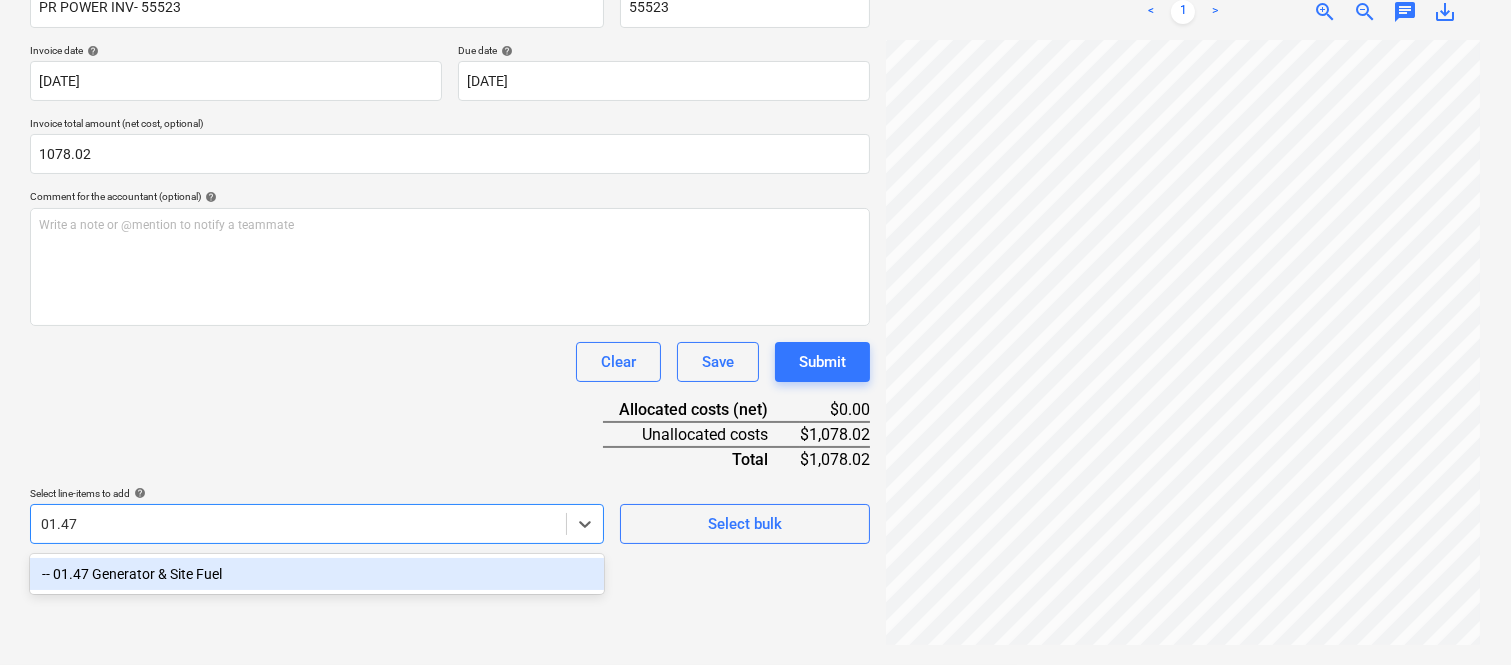 scroll, scrollTop: 285, scrollLeft: 0, axis: vertical 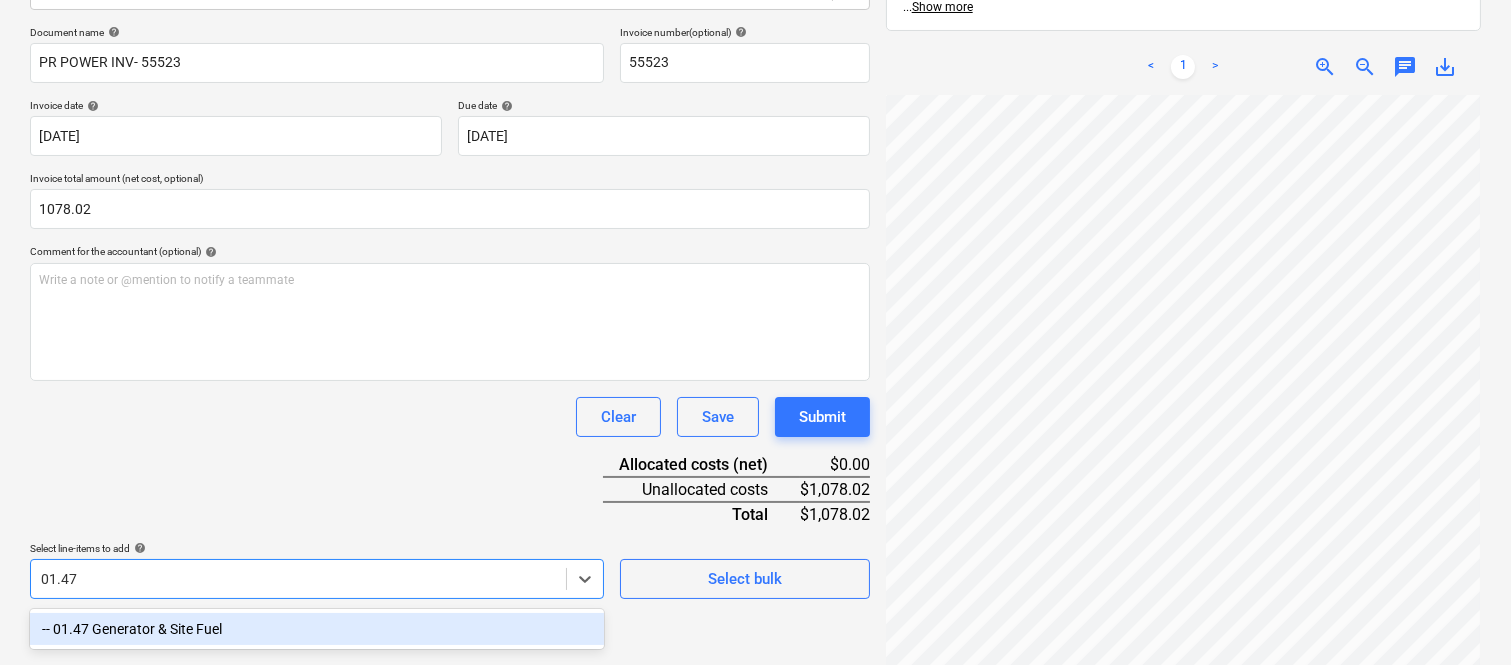 click on "--  01.47 Generator & Site Fuel" at bounding box center [317, 629] 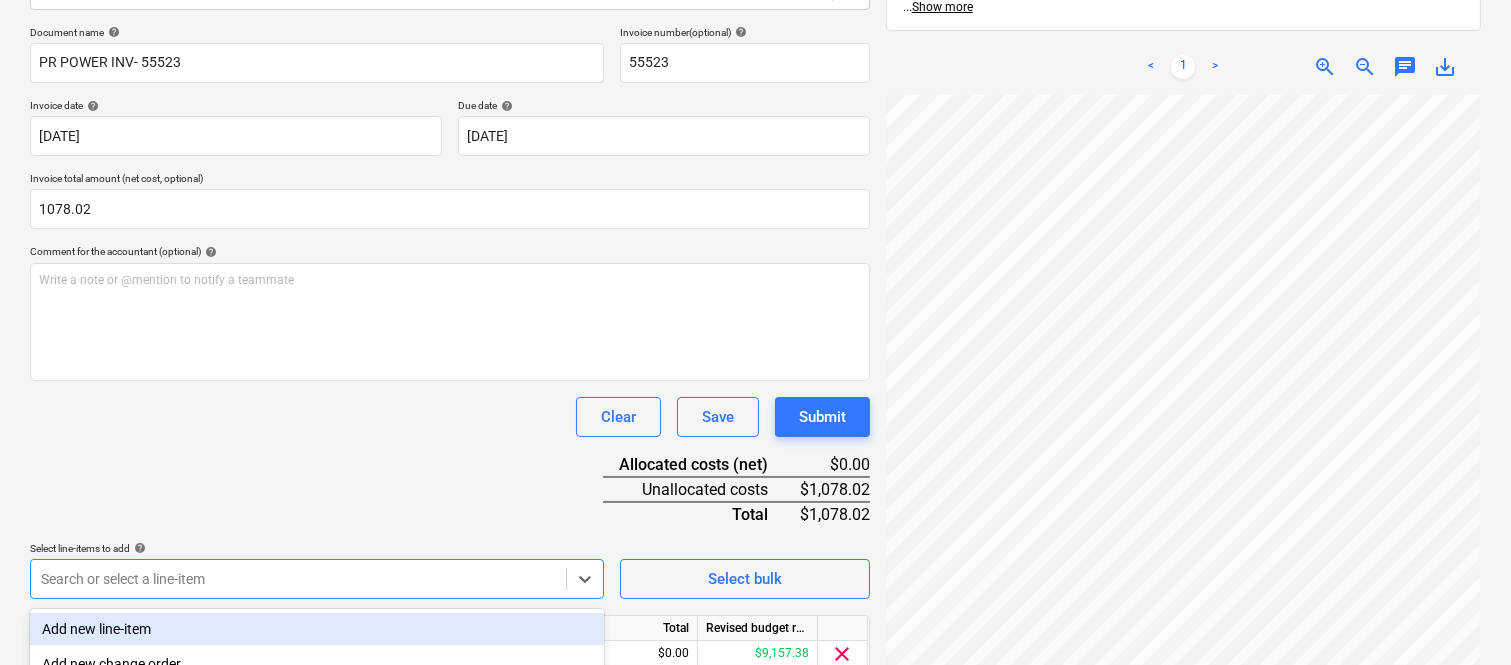 click on "Document name help PR POWER INV- 55523 Invoice number  (optional) help 55523 Invoice date help [DATE] 01.07.2025 Press the down arrow key to interact with the calendar and
select a date. Press the question mark key to get the keyboard shortcuts for changing dates. Due date help [DATE] 01.07.2025 Press the down arrow key to interact with the calendar and
select a date. Press the question mark key to get the keyboard shortcuts for changing dates. Invoice total amount (net cost, optional) 1078.02 Comment for the accountant (optional) help Write a note or @mention to notify a teammate ﻿ Clear Save Submit Allocated costs (net) $0.00 Unallocated costs $1,078.02 Total $1,078.02 Select line-items to add help option --  01.47 Generator & Site Fuel, selected. option Add new line-item focused, 1 of 182. 182 results available. Use Up and Down to choose options, press Enter to select the currently focused option, press Escape to exit the menu, press Tab to select the option and exit the menu. Select bulk" at bounding box center (450, 378) 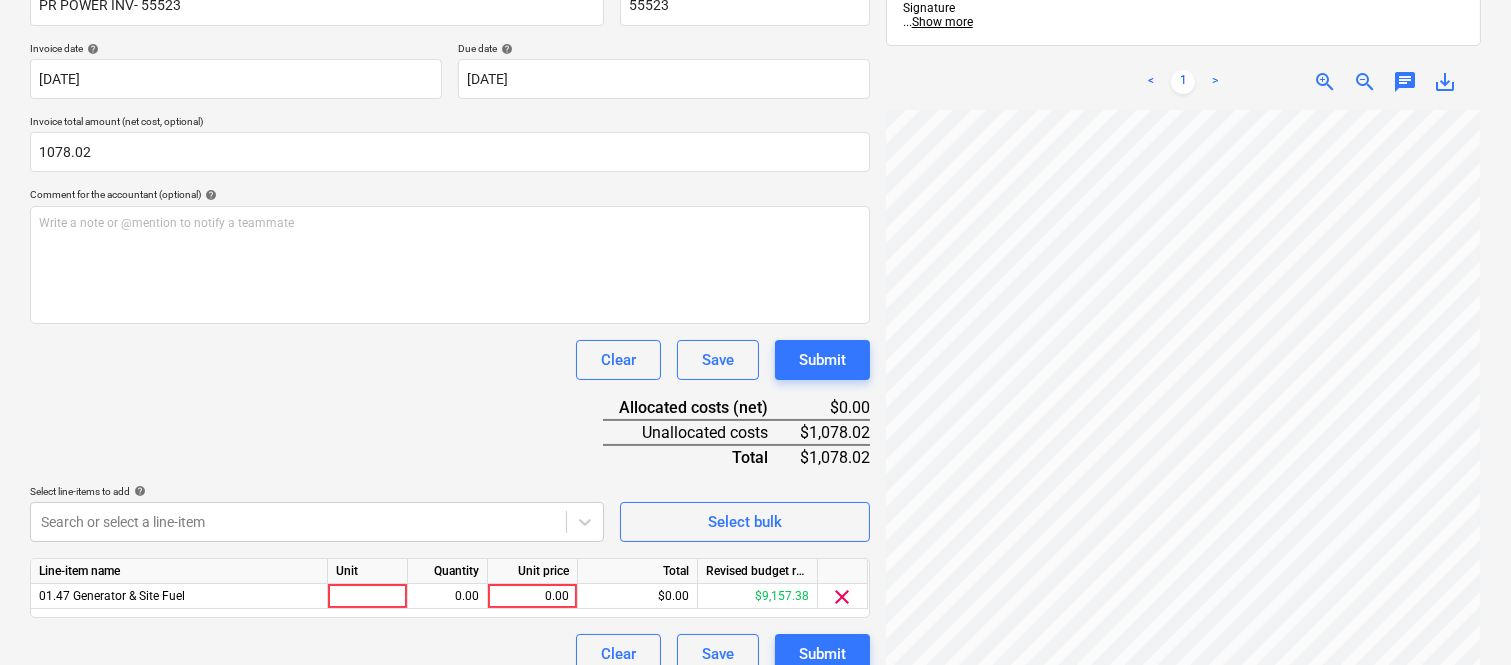 scroll, scrollTop: 367, scrollLeft: 0, axis: vertical 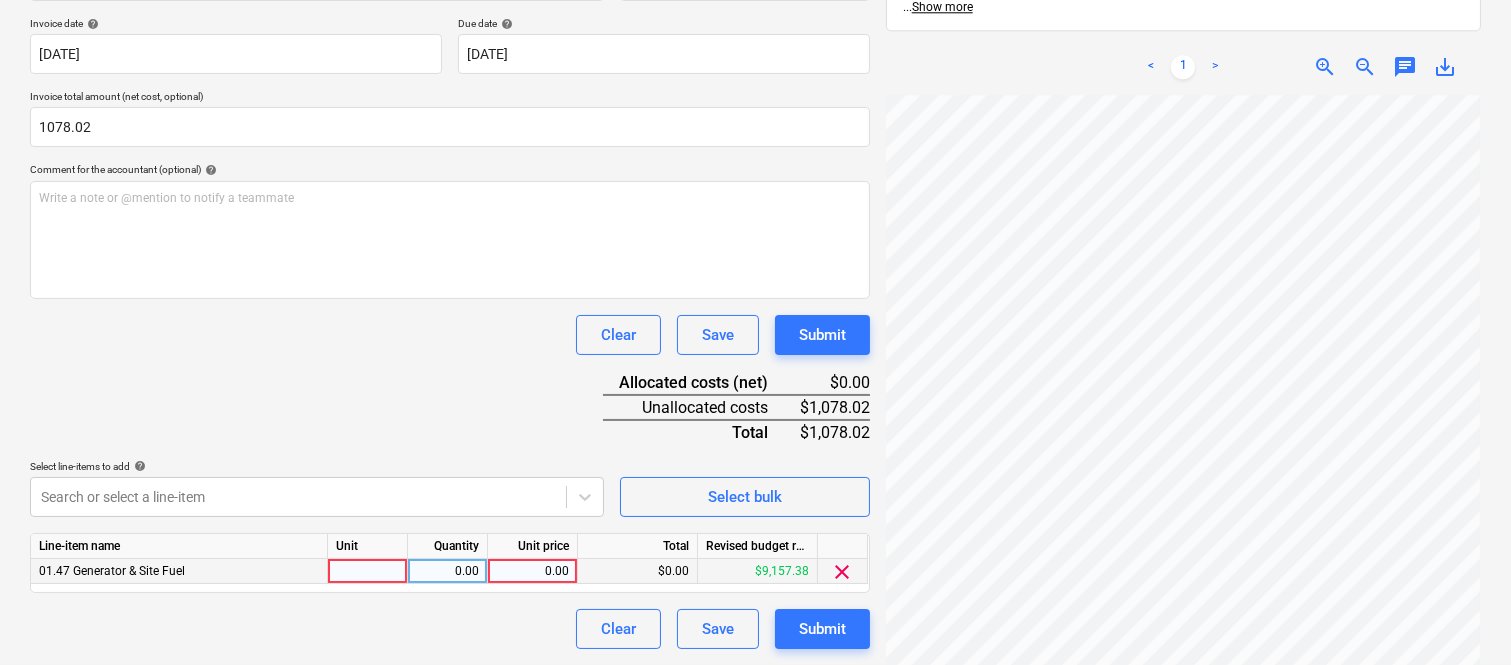 click at bounding box center (368, 571) 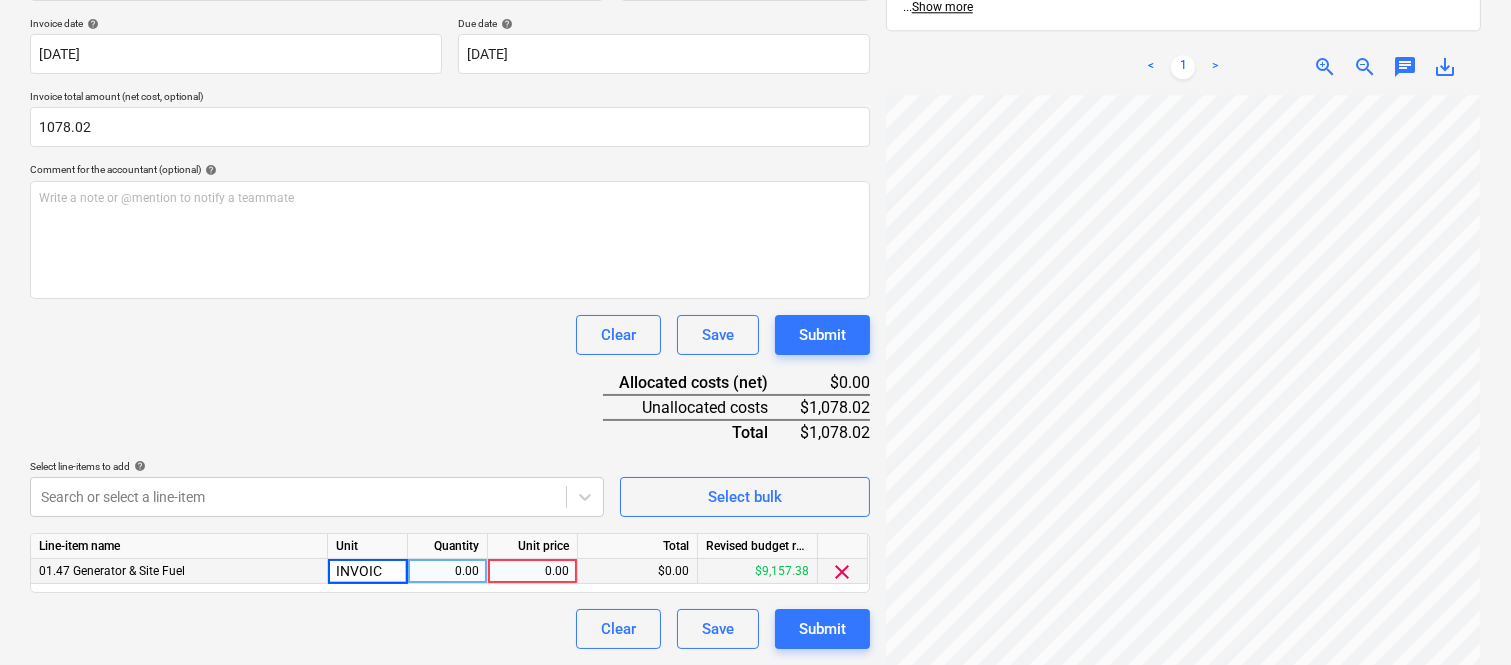 type on "INVOICE" 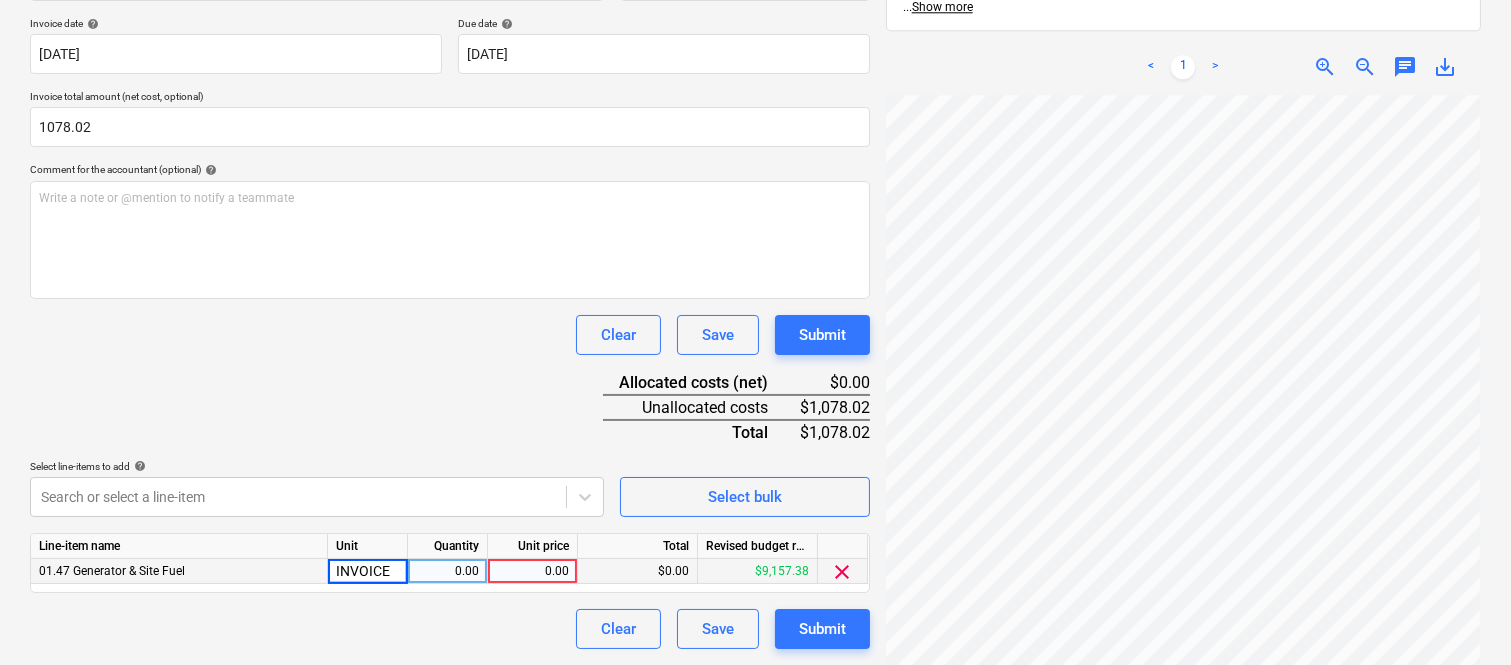 click on "0.00" at bounding box center (447, 571) 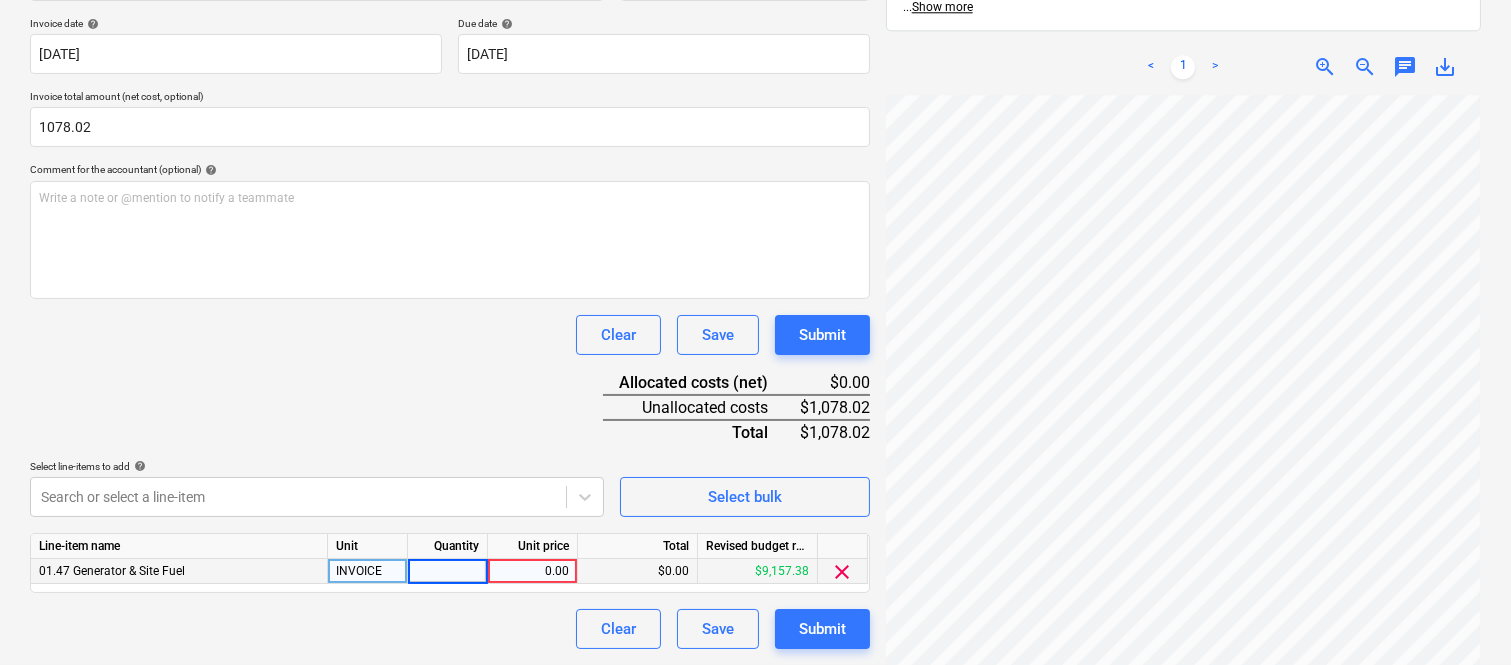 type on "1" 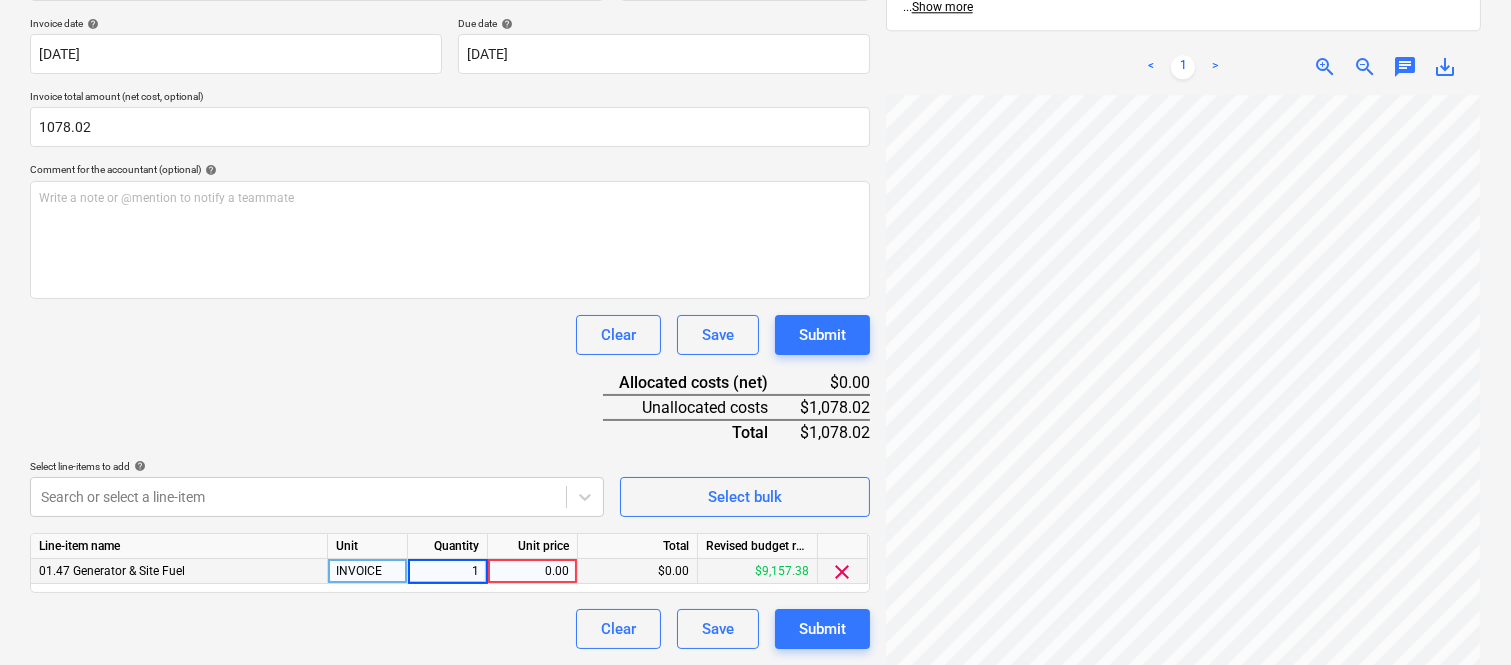 click on "0.00" at bounding box center [532, 571] 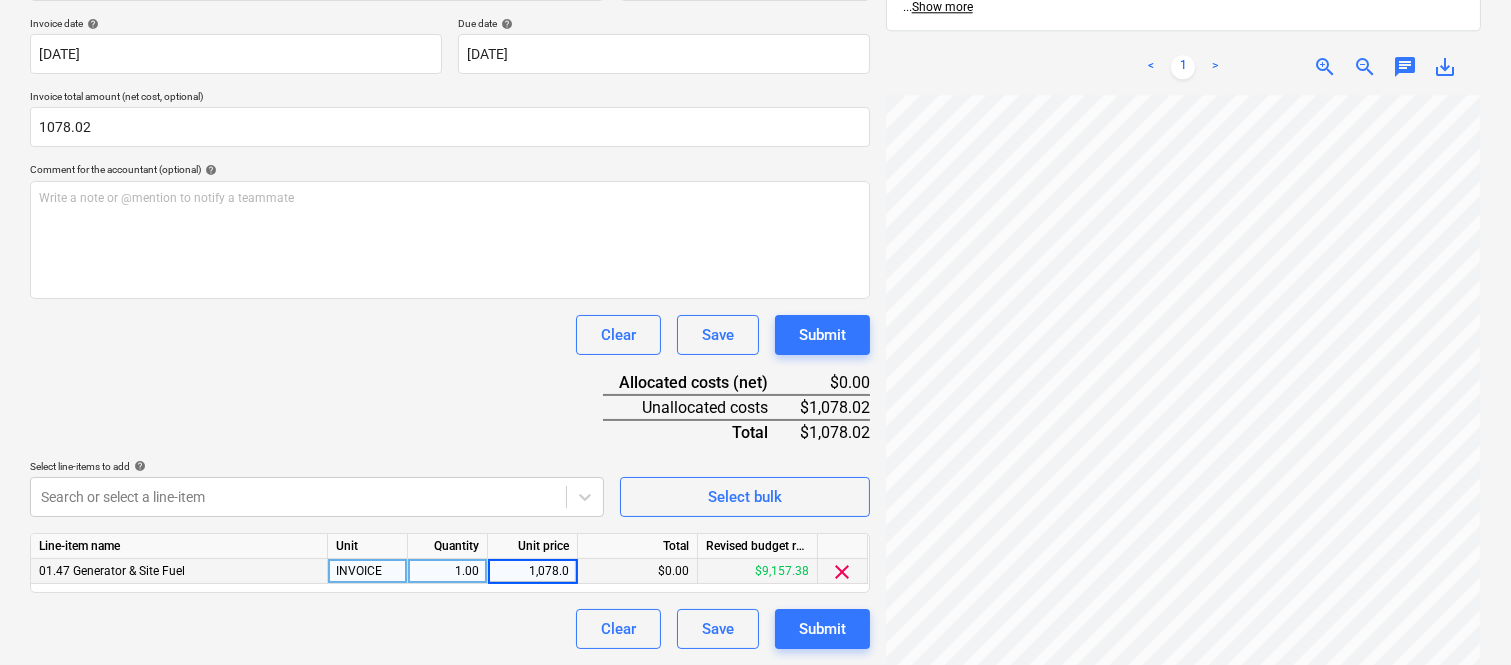 type on "1,078.02" 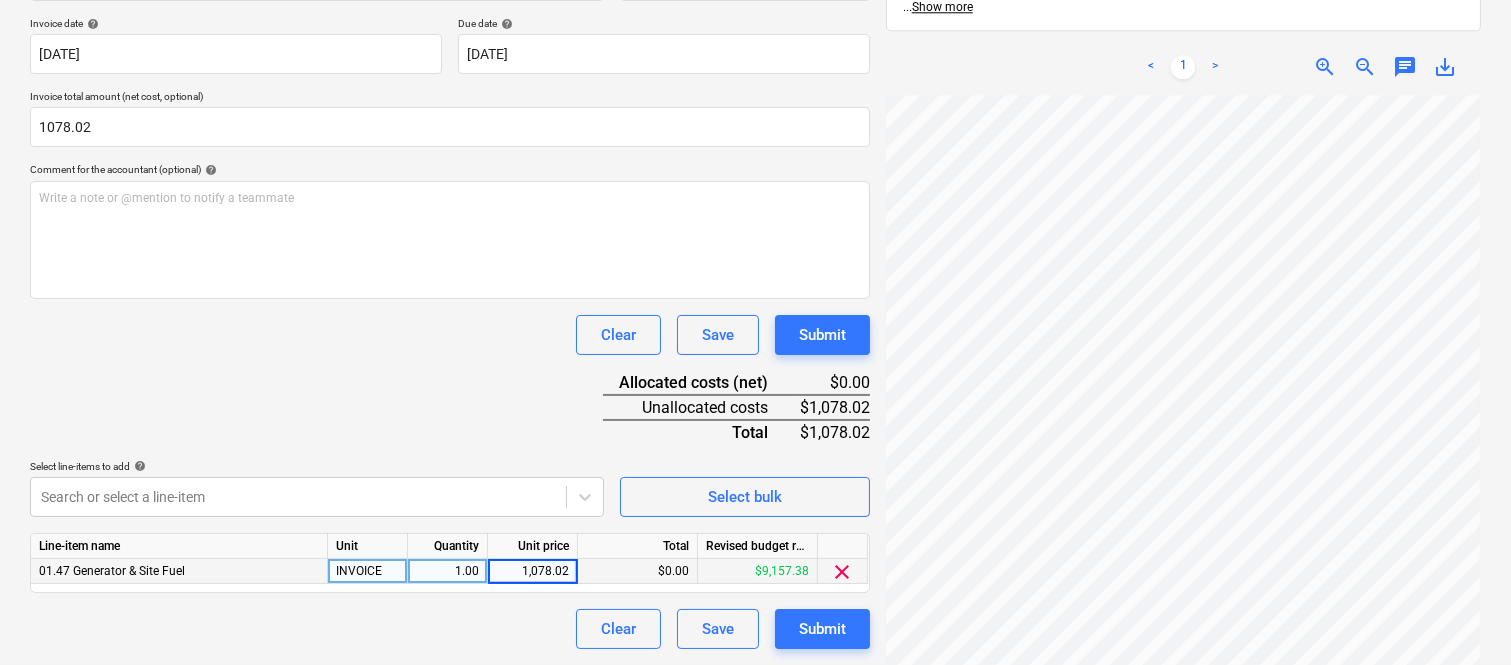 click on "Clear Save Submit" at bounding box center [450, 629] 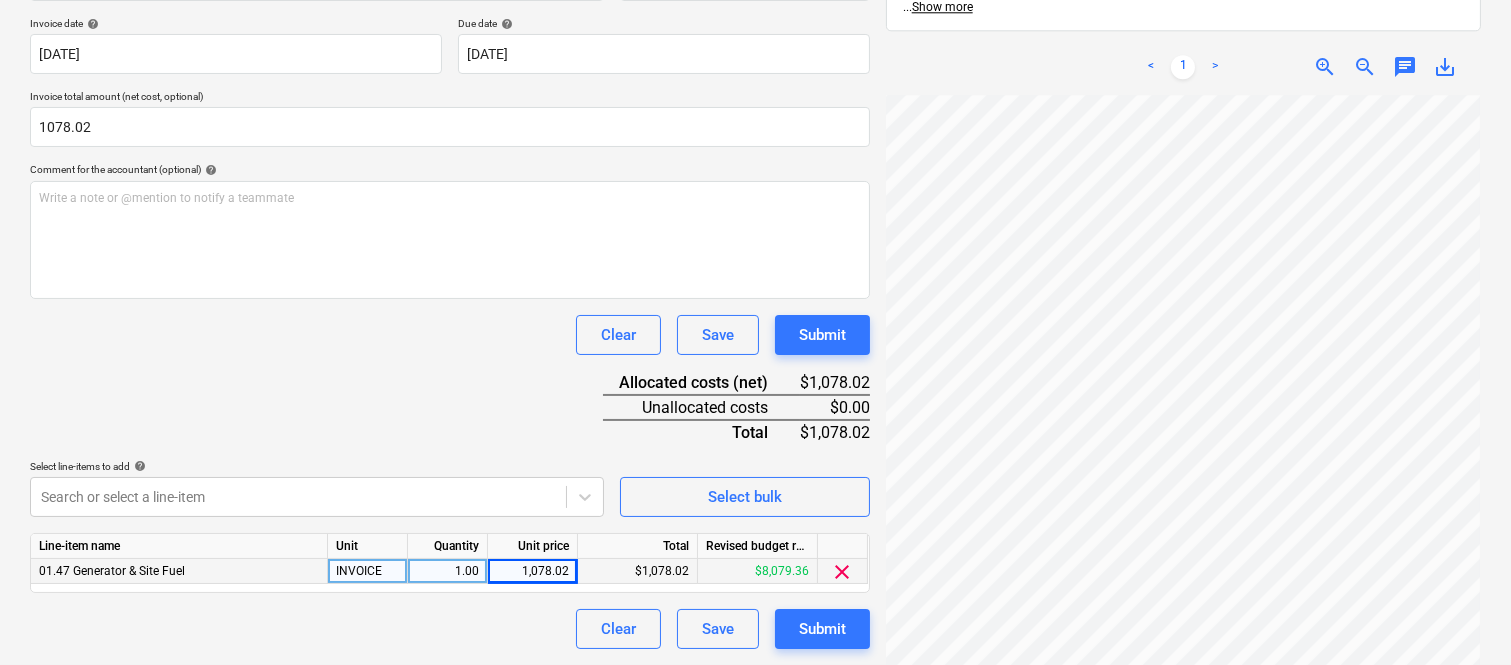 scroll, scrollTop: 0, scrollLeft: 0, axis: both 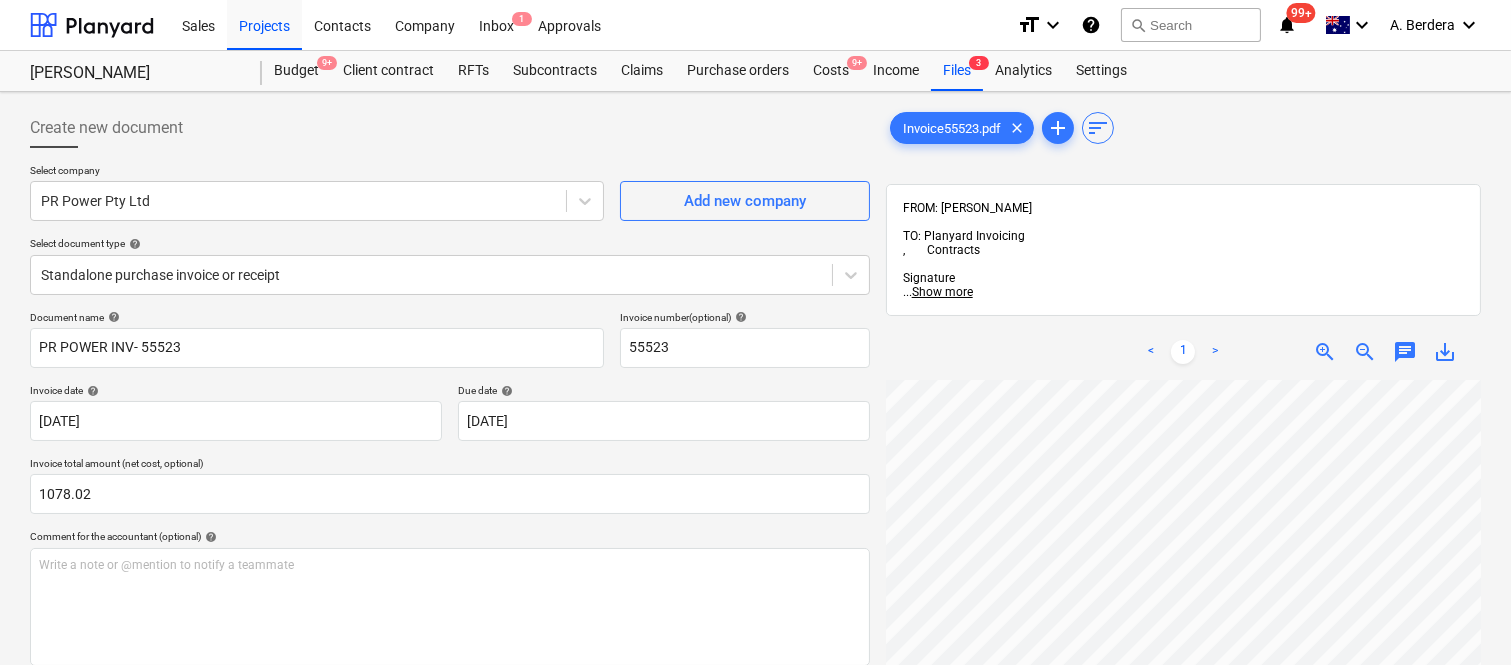 click on "Sales Projects Contacts Company Inbox 1 Approvals format_size keyboard_arrow_down help search Search notifications 99+ keyboard_arrow_down A. Berdera keyboard_arrow_down [PERSON_NAME] Budget 9+ Client contract RFTs Subcontracts Claims Purchase orders Costs 9+ Income Files 3 Analytics Settings Create new document Select company PR Power Pty Ltd   Add new company Select document type help Standalone purchase invoice or receipt Document name help PR POWER INV- 55523 Invoice number  (optional) help 55523 Invoice date help [DATE] 01.07.2025 Press the down arrow key to interact with the calendar and
select a date. Press the question mark key to get the keyboard shortcuts for changing dates. Due date help [DATE] 01.07.2025 Press the down arrow key to interact with the calendar and
select a date. Press the question mark key to get the keyboard shortcuts for changing dates. Invoice total amount (net cost, optional) 1078.02 Comment for the accountant (optional) help ﻿ Clear Save Submit $1,078.02" at bounding box center (755, 332) 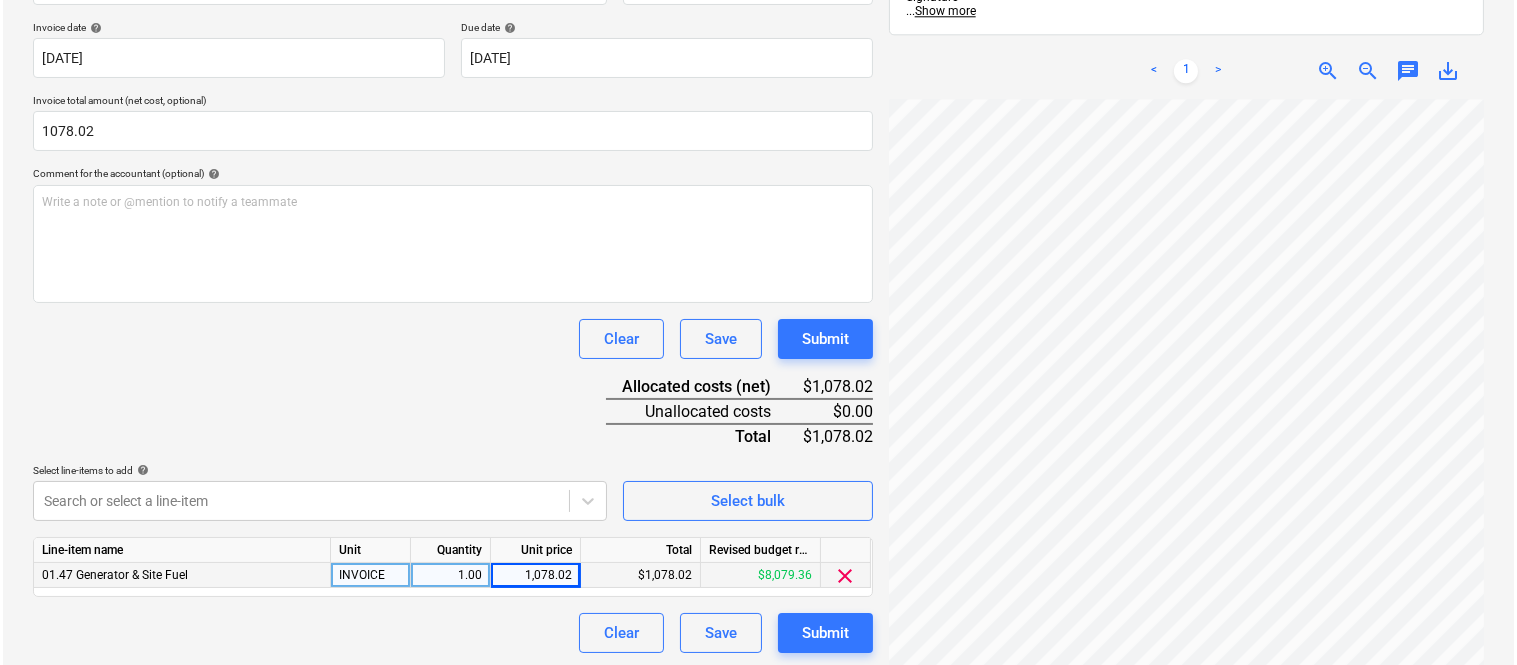 scroll, scrollTop: 367, scrollLeft: 0, axis: vertical 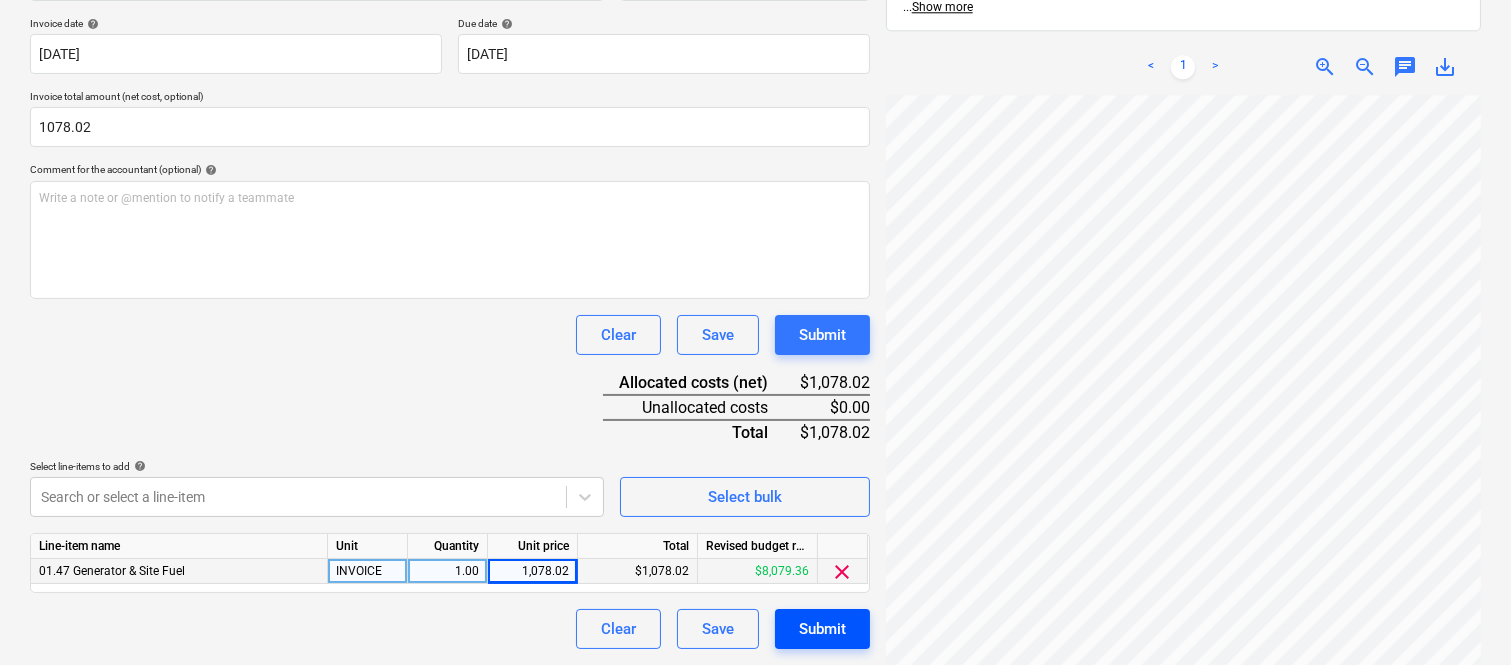 click on "Submit" at bounding box center (822, 629) 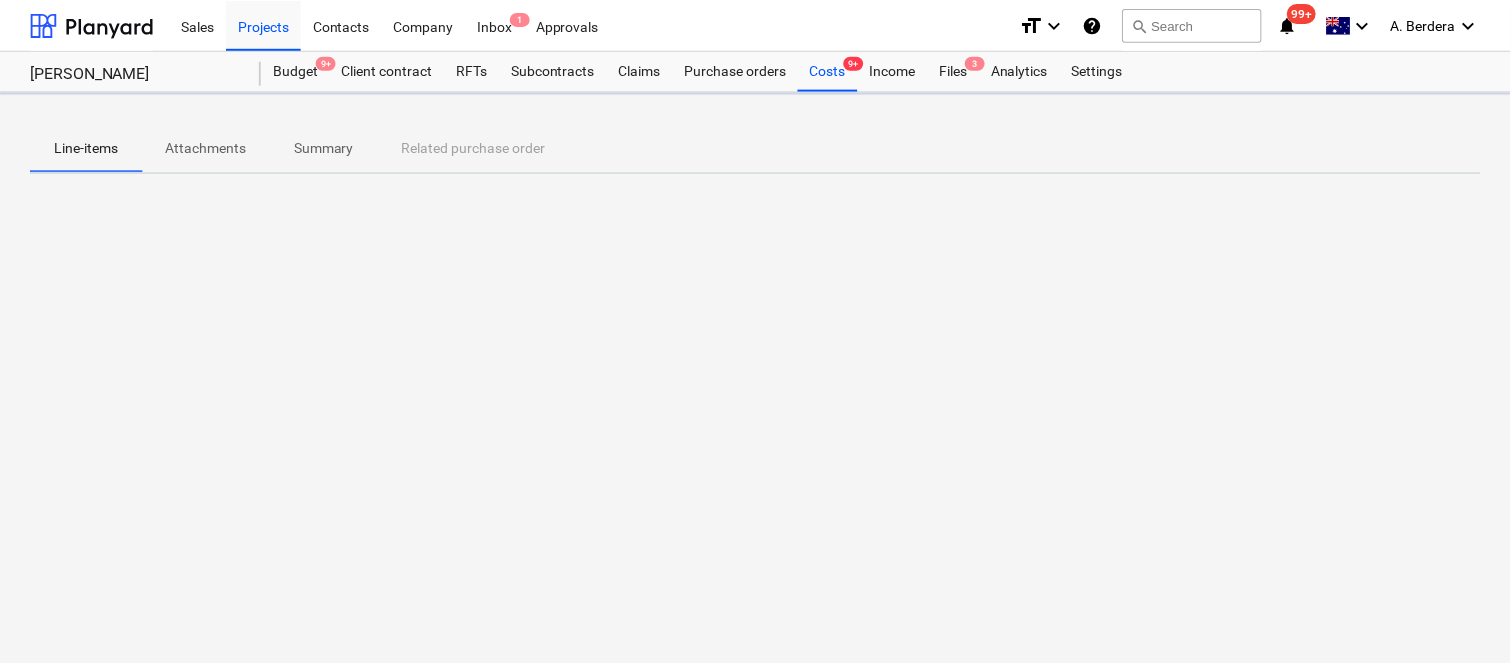 scroll, scrollTop: 0, scrollLeft: 0, axis: both 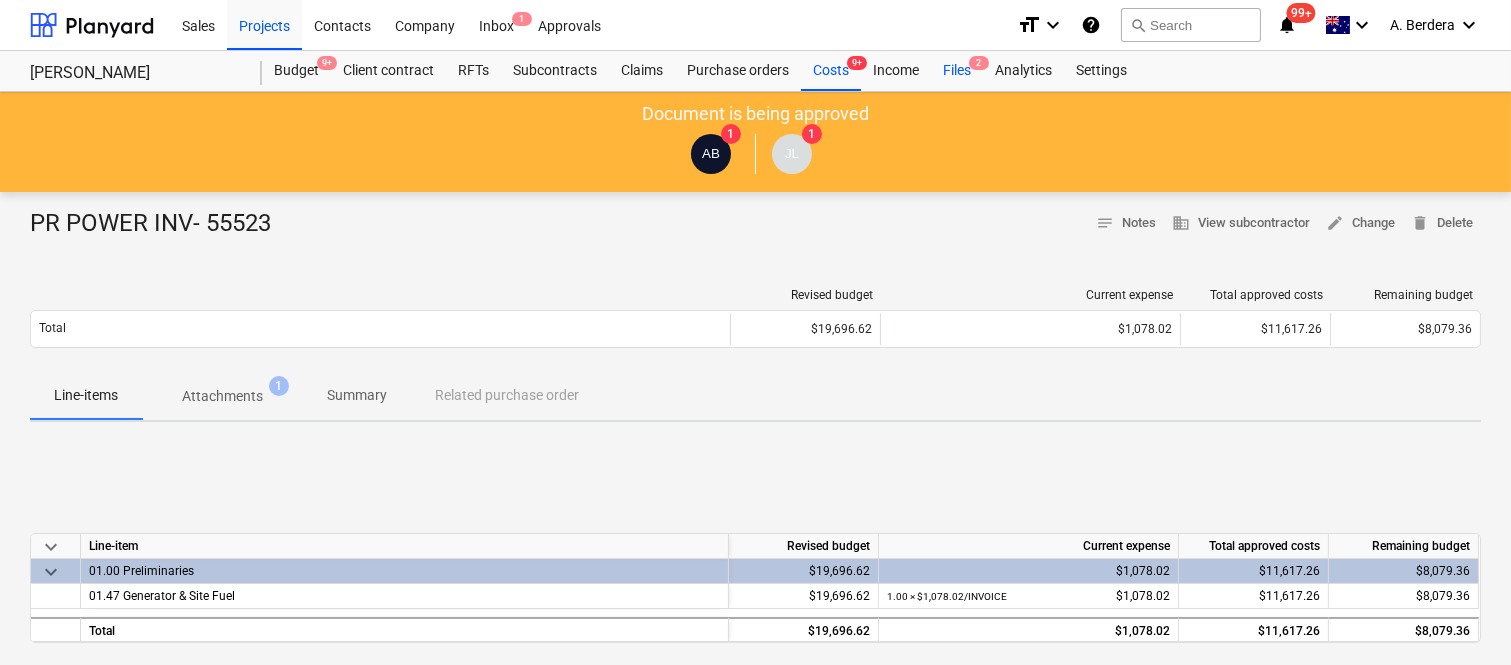 click on "Files 2" at bounding box center [957, 71] 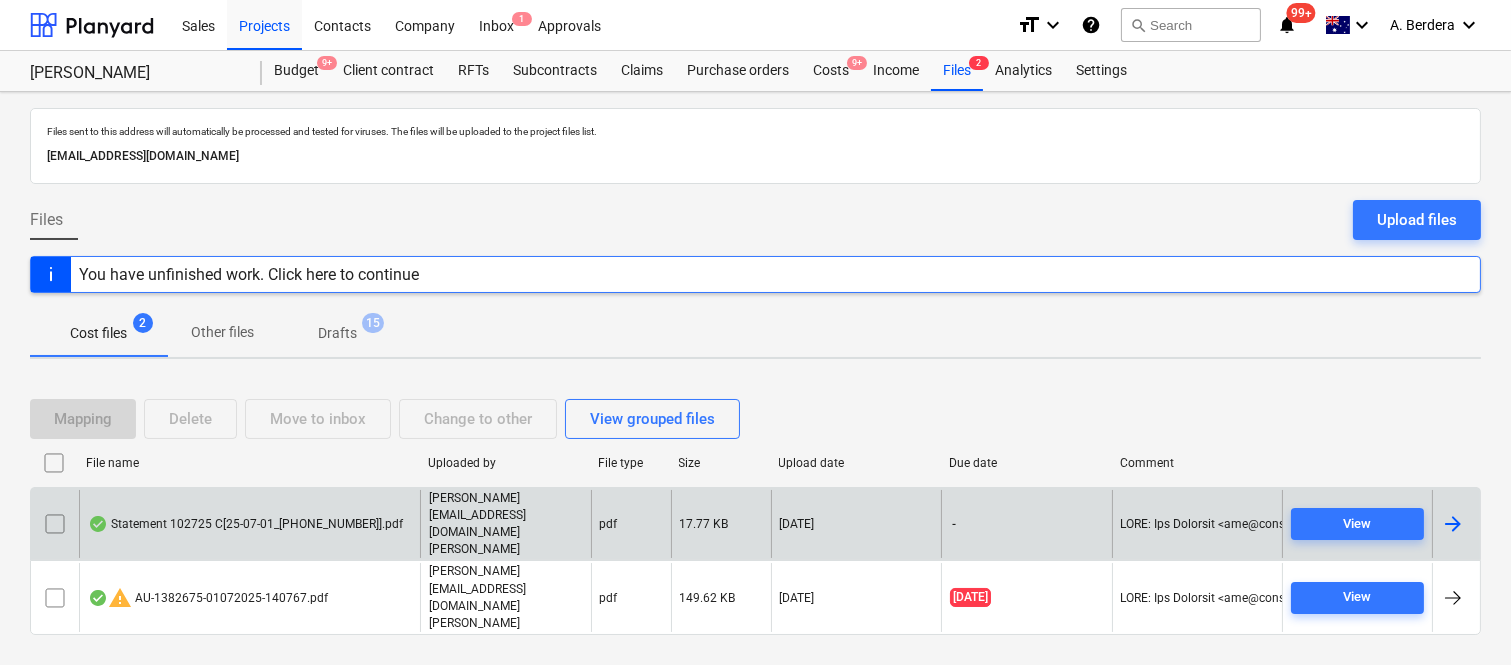 click on "Statement 102725 C[25-07-01_[PHONE_NUMBER]].pdf" at bounding box center [245, 524] 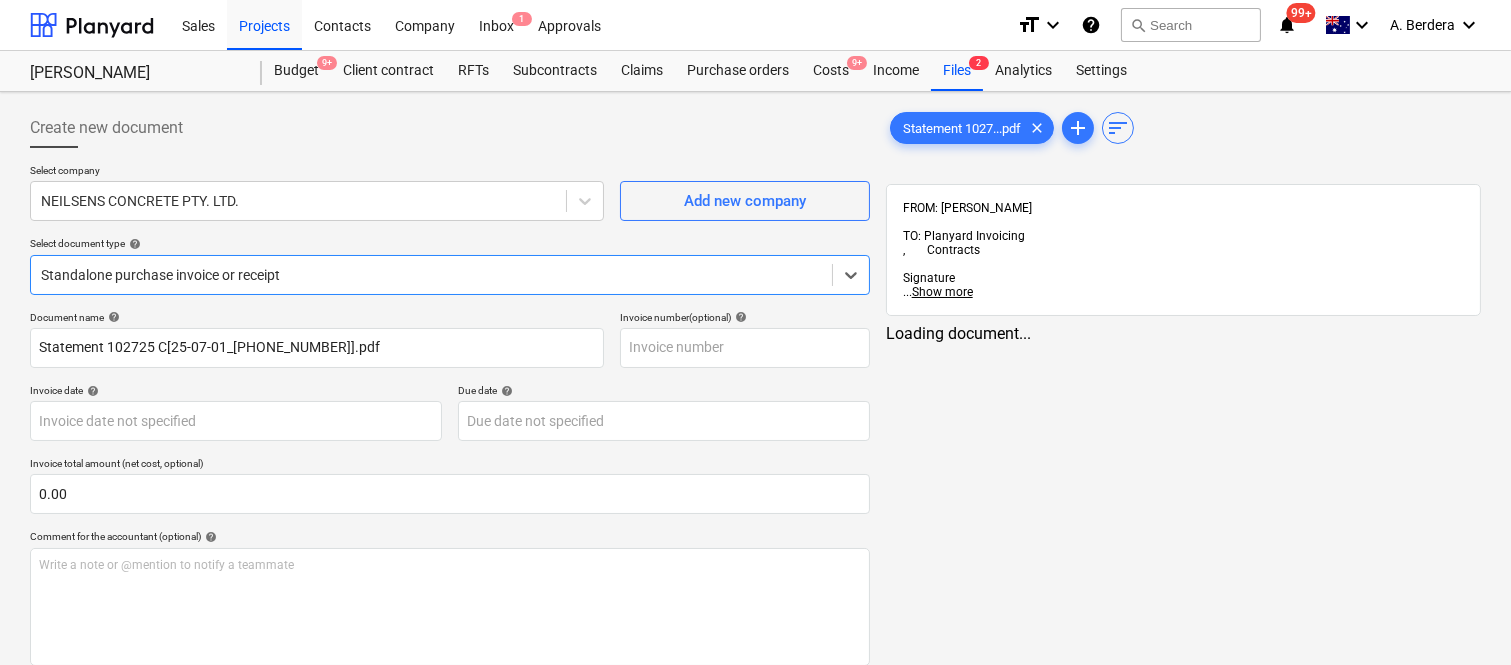 type on "Statement 102725 C[25-07-01_[PHONE_NUMBER]].pdf" 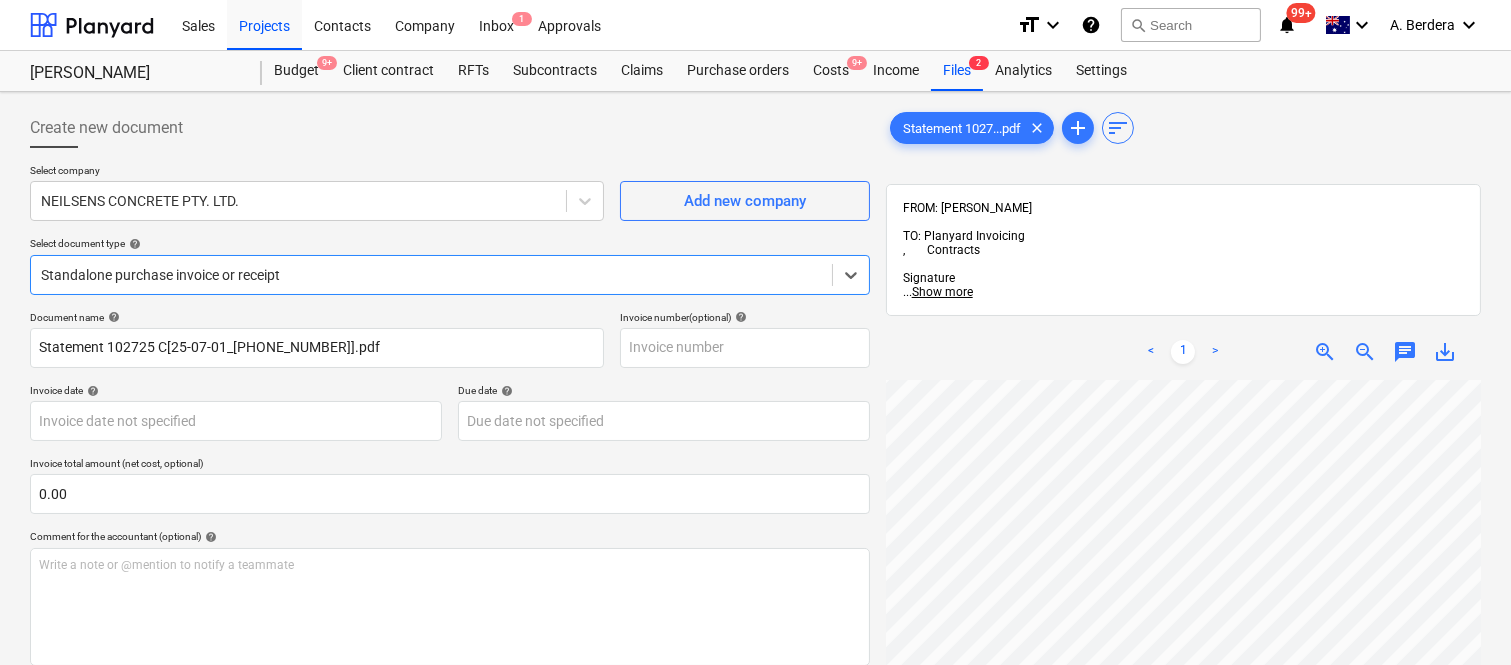 scroll, scrollTop: 667, scrollLeft: 0, axis: vertical 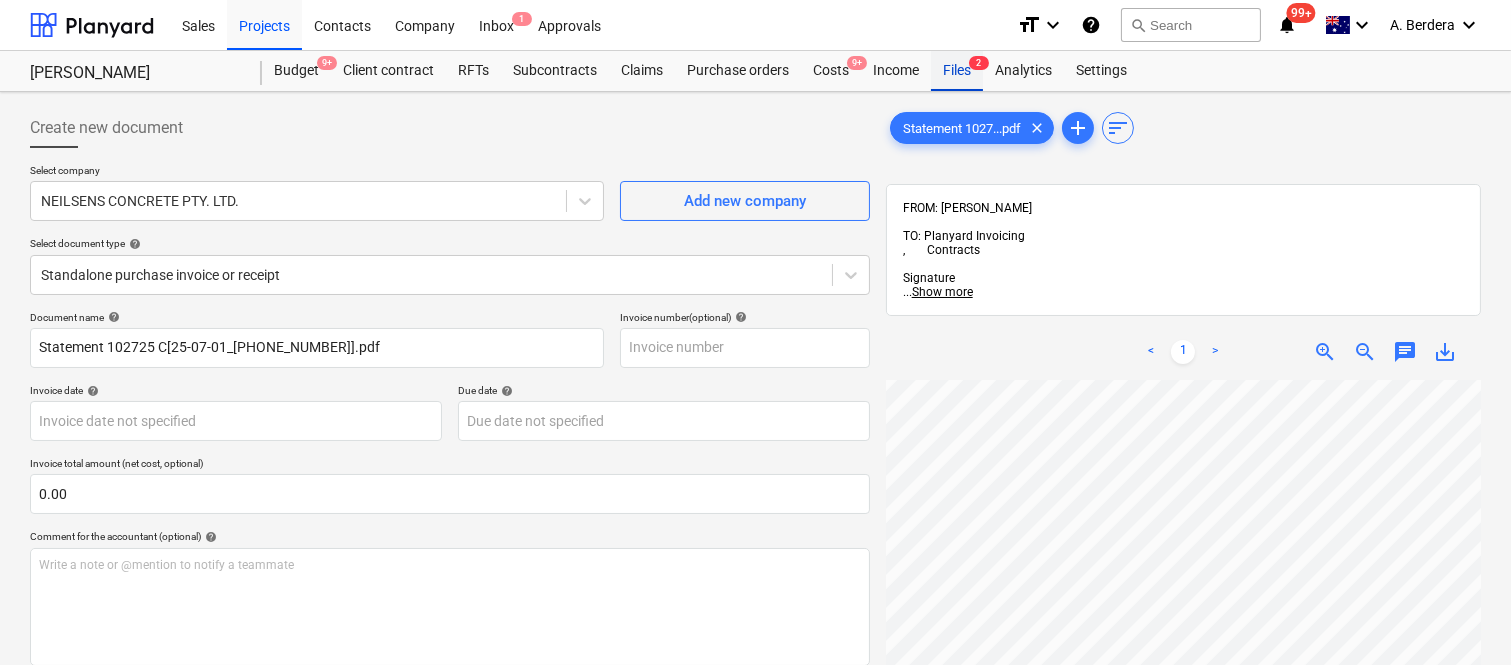 click on "Files 2" at bounding box center (957, 71) 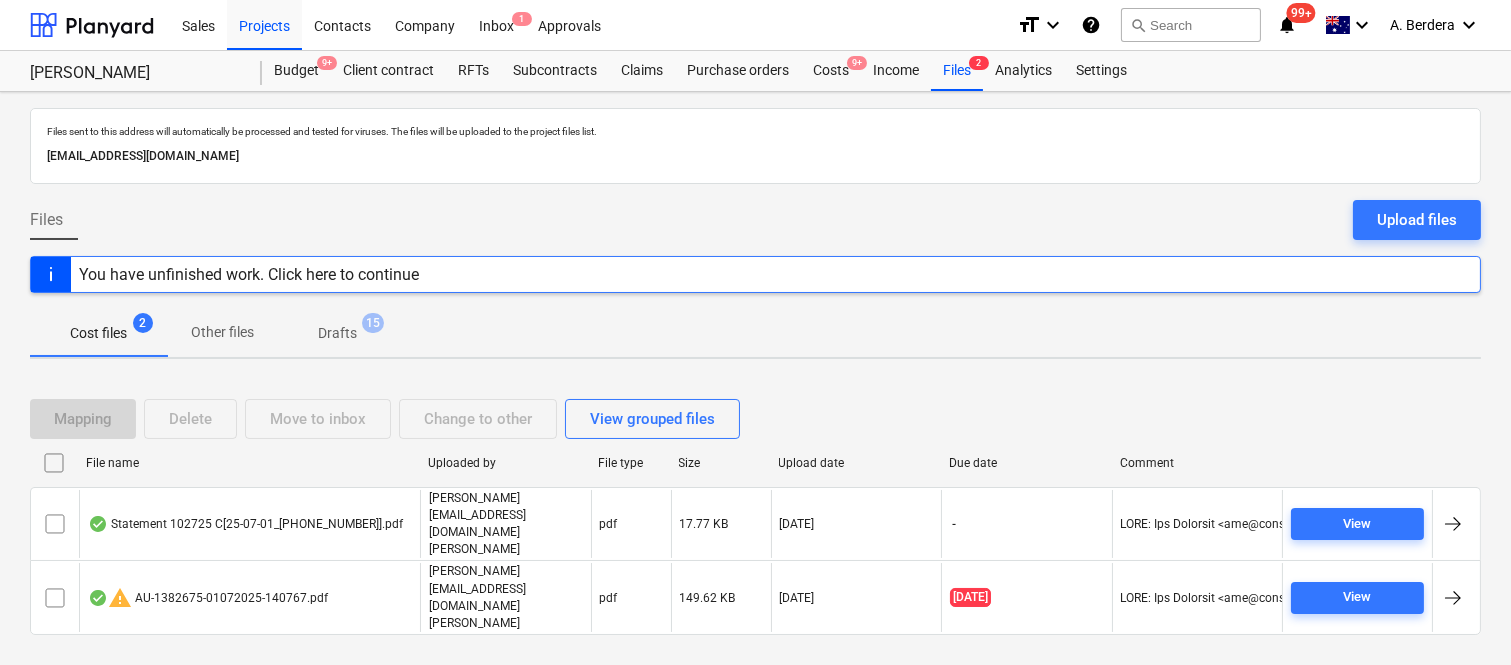 scroll, scrollTop: 42, scrollLeft: 0, axis: vertical 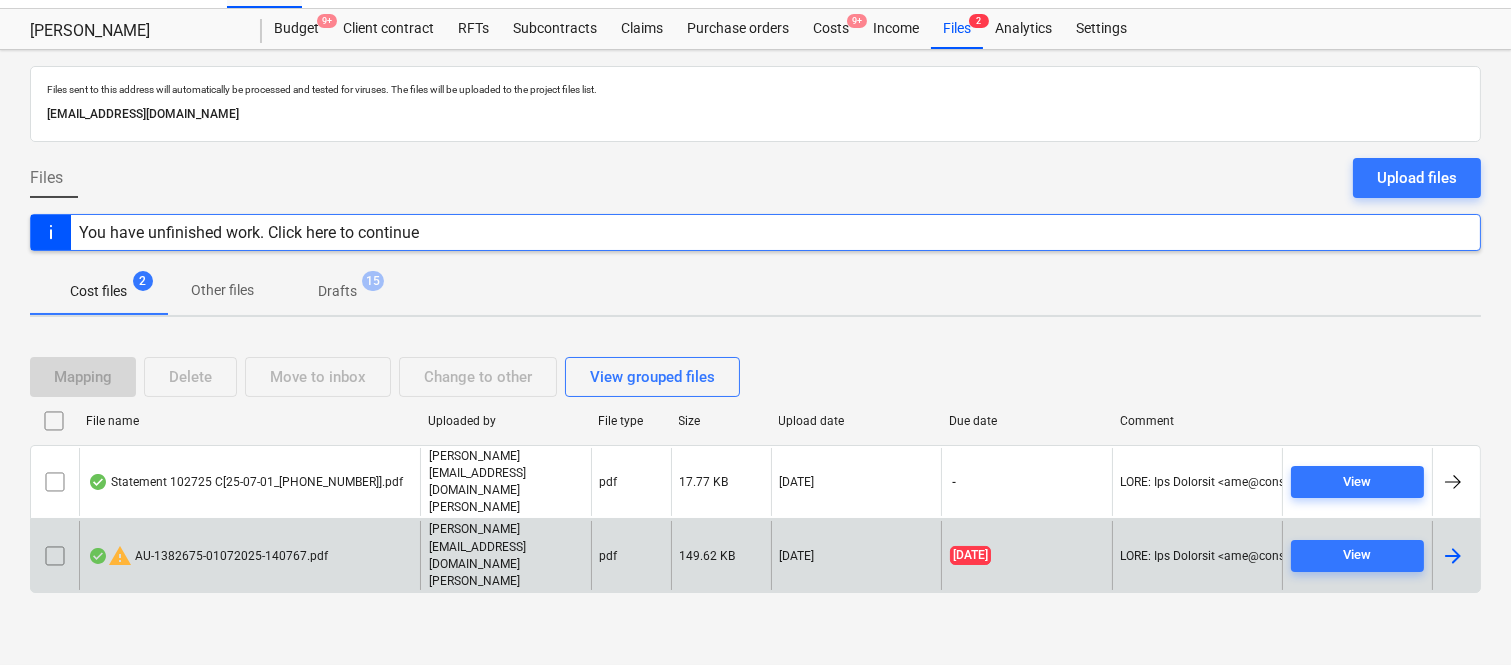 click on "warning   AU-1382675-01072025-140767.pdf" at bounding box center [208, 556] 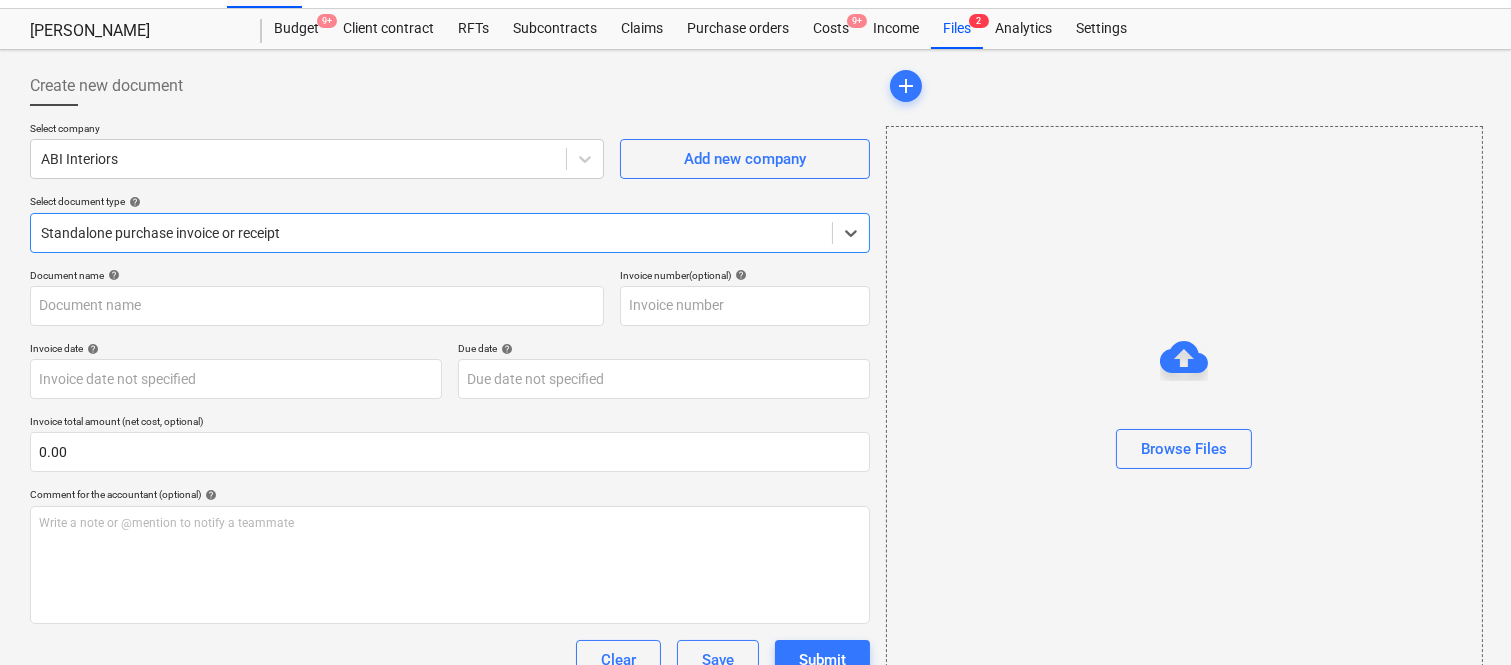 type on "AU-1382675" 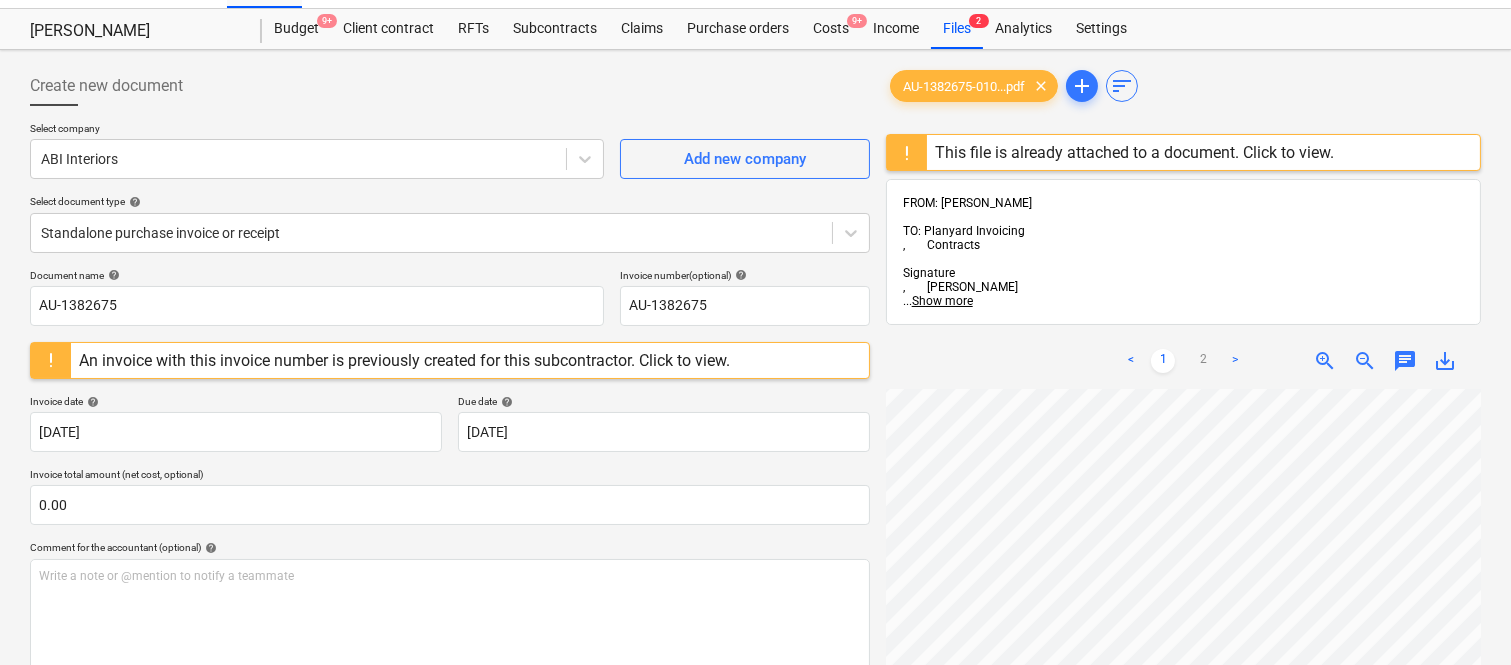scroll, scrollTop: 124, scrollLeft: 70, axis: both 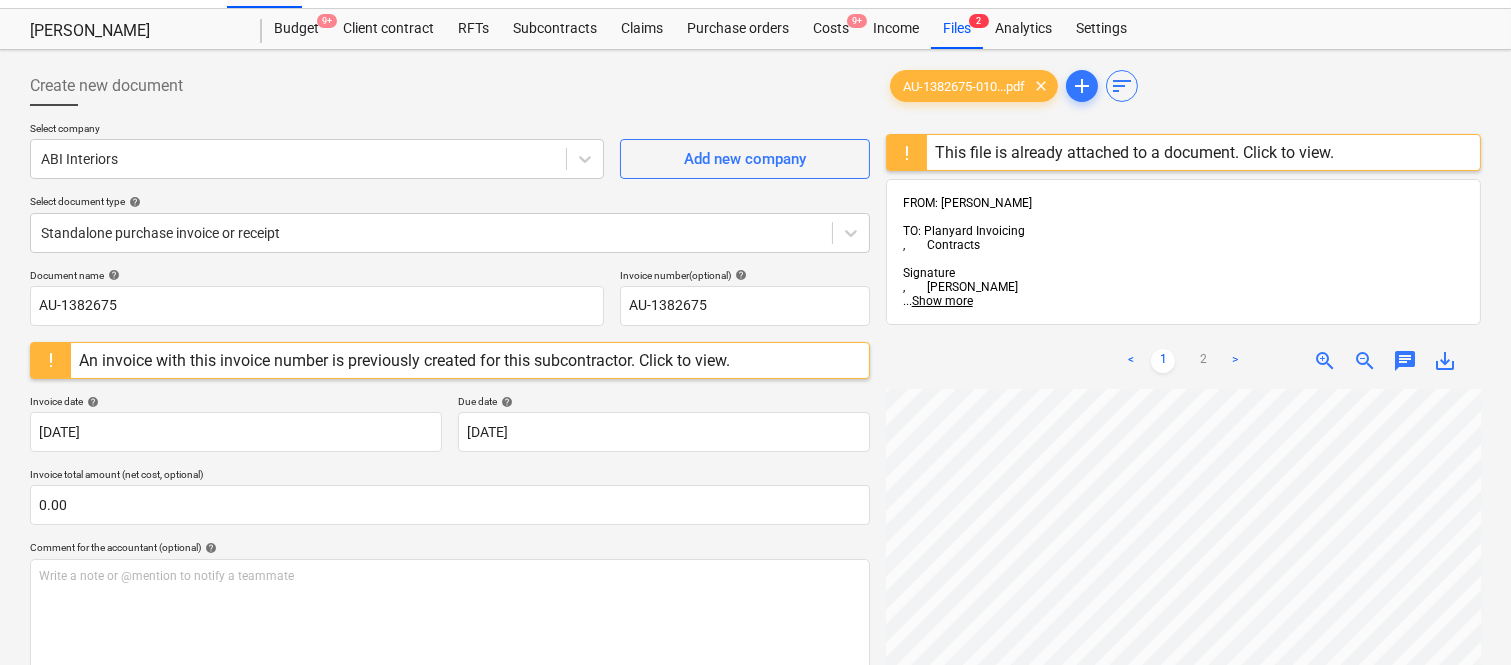 click at bounding box center (51, 360) 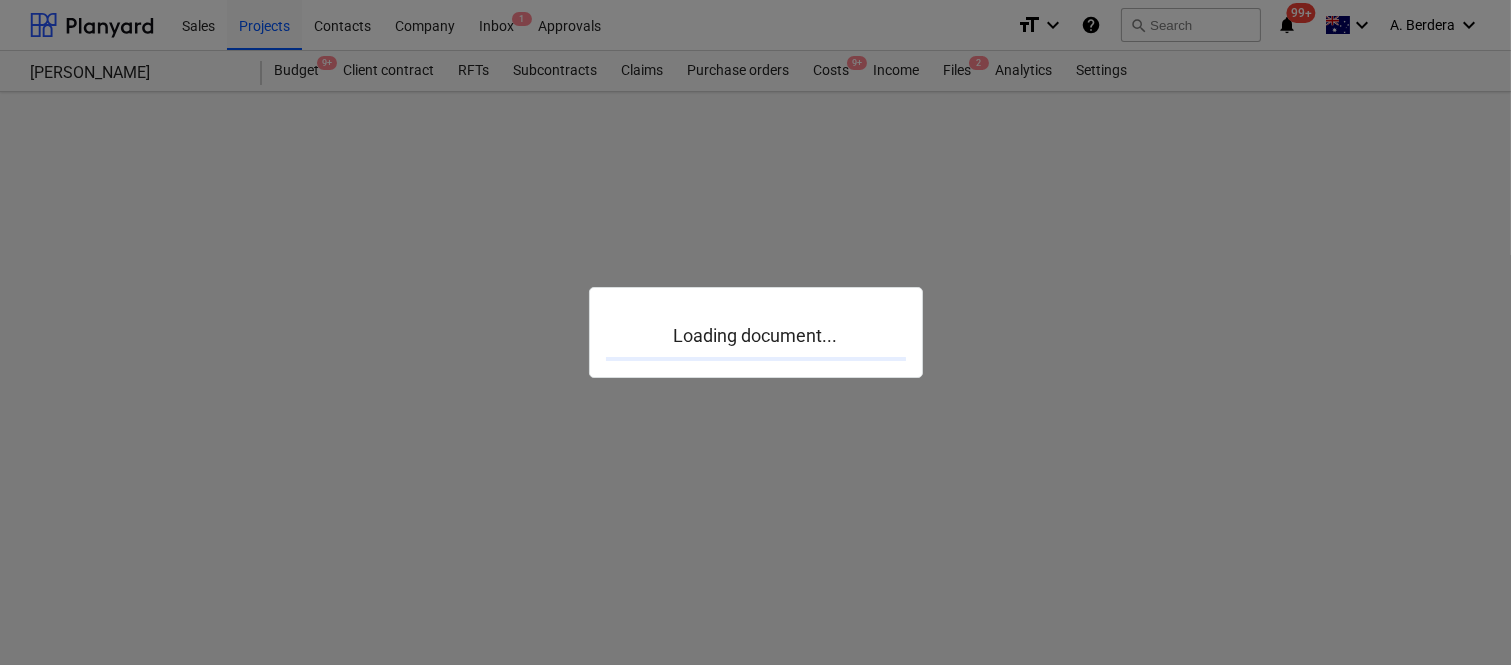 scroll, scrollTop: 0, scrollLeft: 0, axis: both 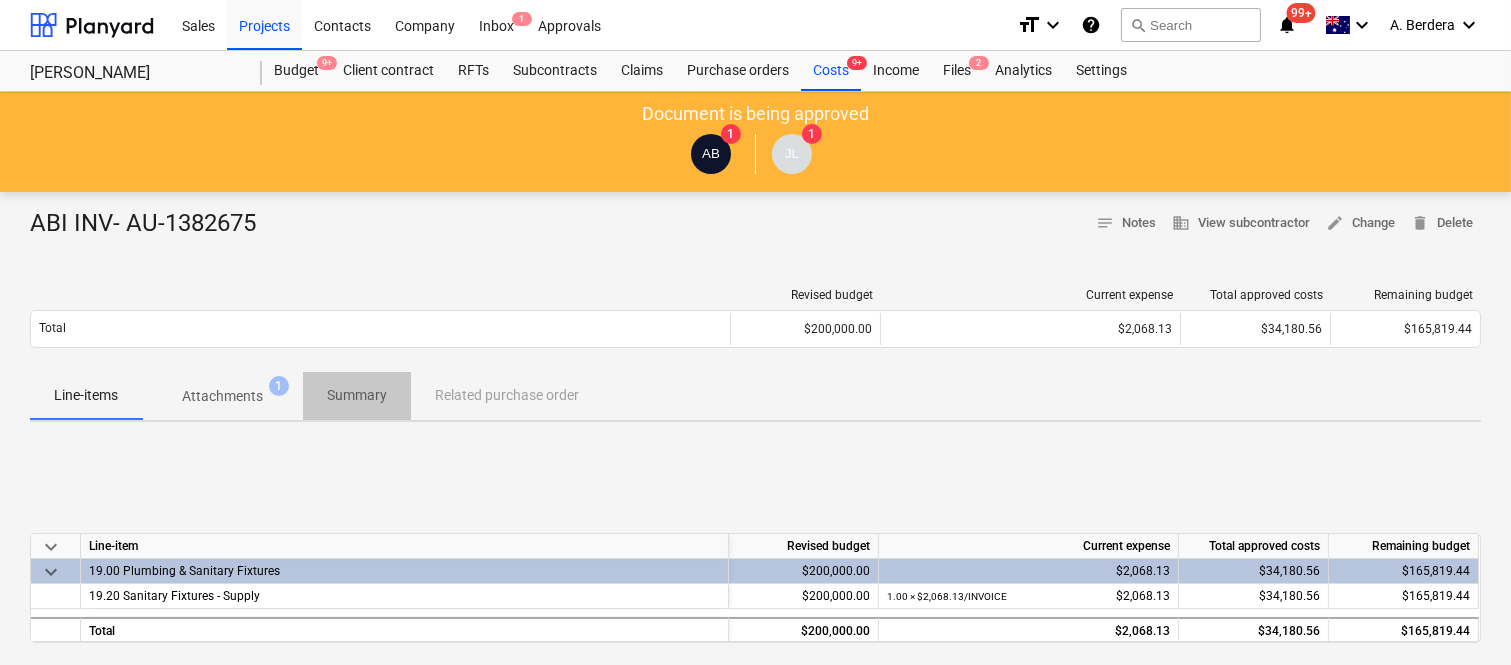 click on "Summary" at bounding box center [357, 395] 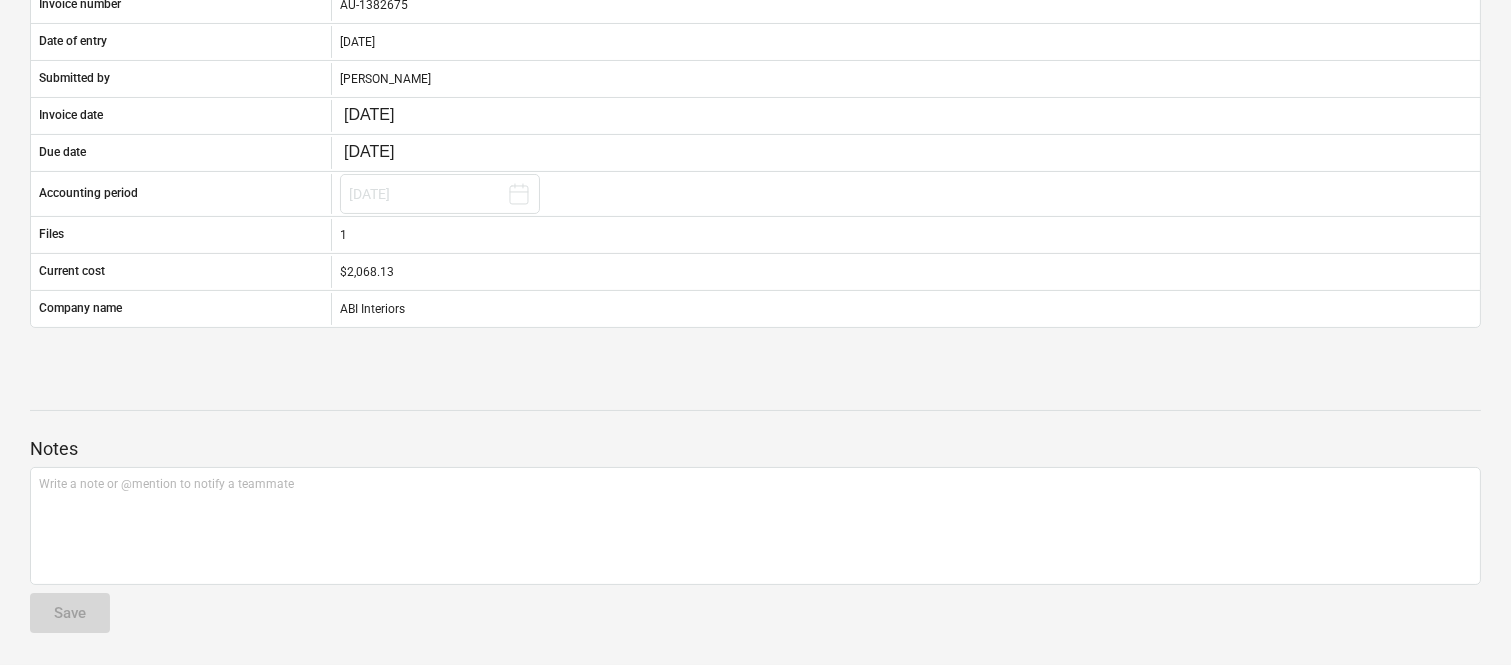 scroll, scrollTop: 0, scrollLeft: 0, axis: both 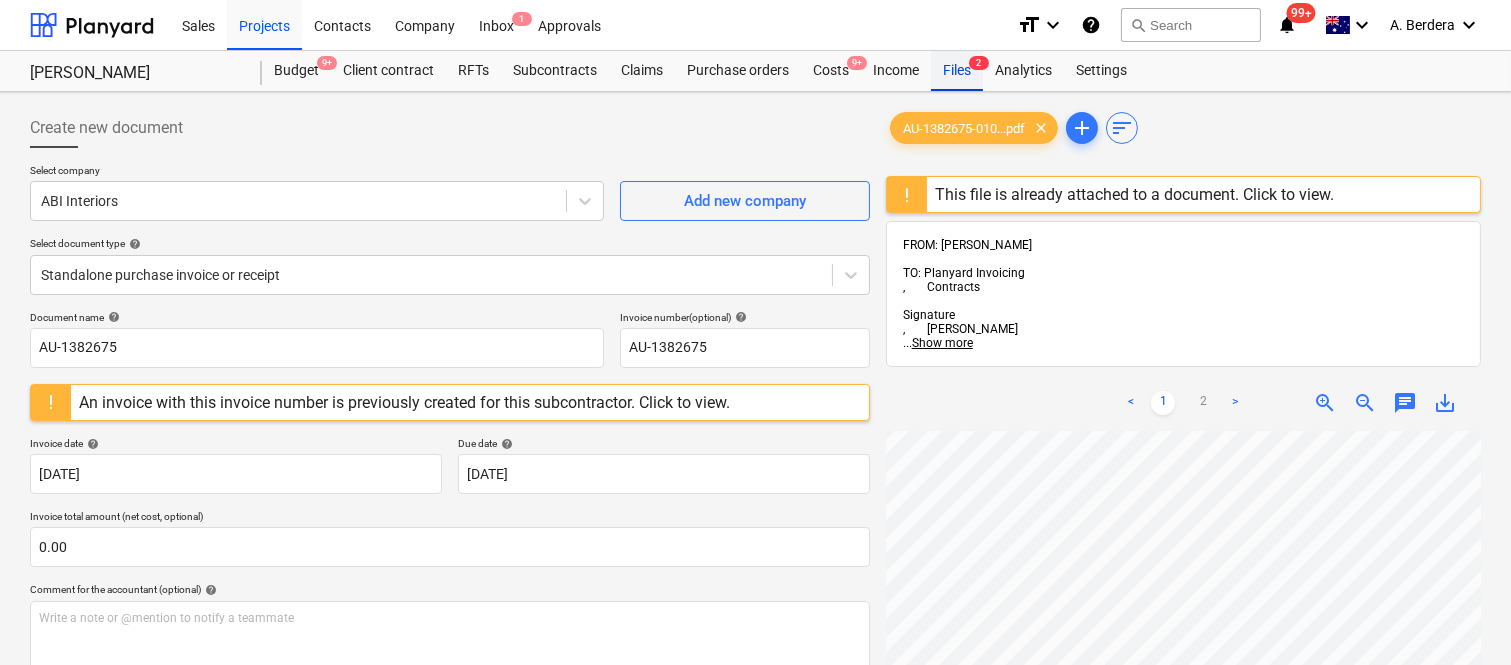 click on "Files 2" at bounding box center (957, 71) 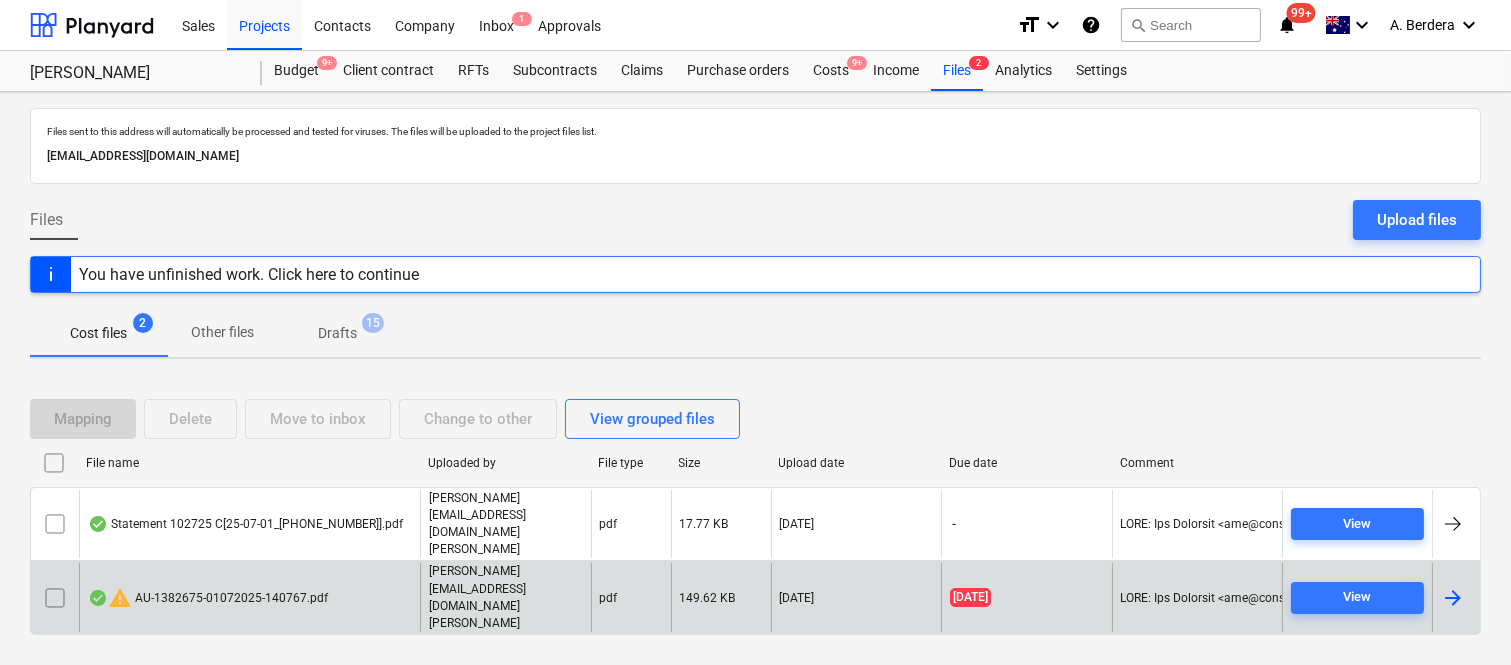 click at bounding box center [55, 598] 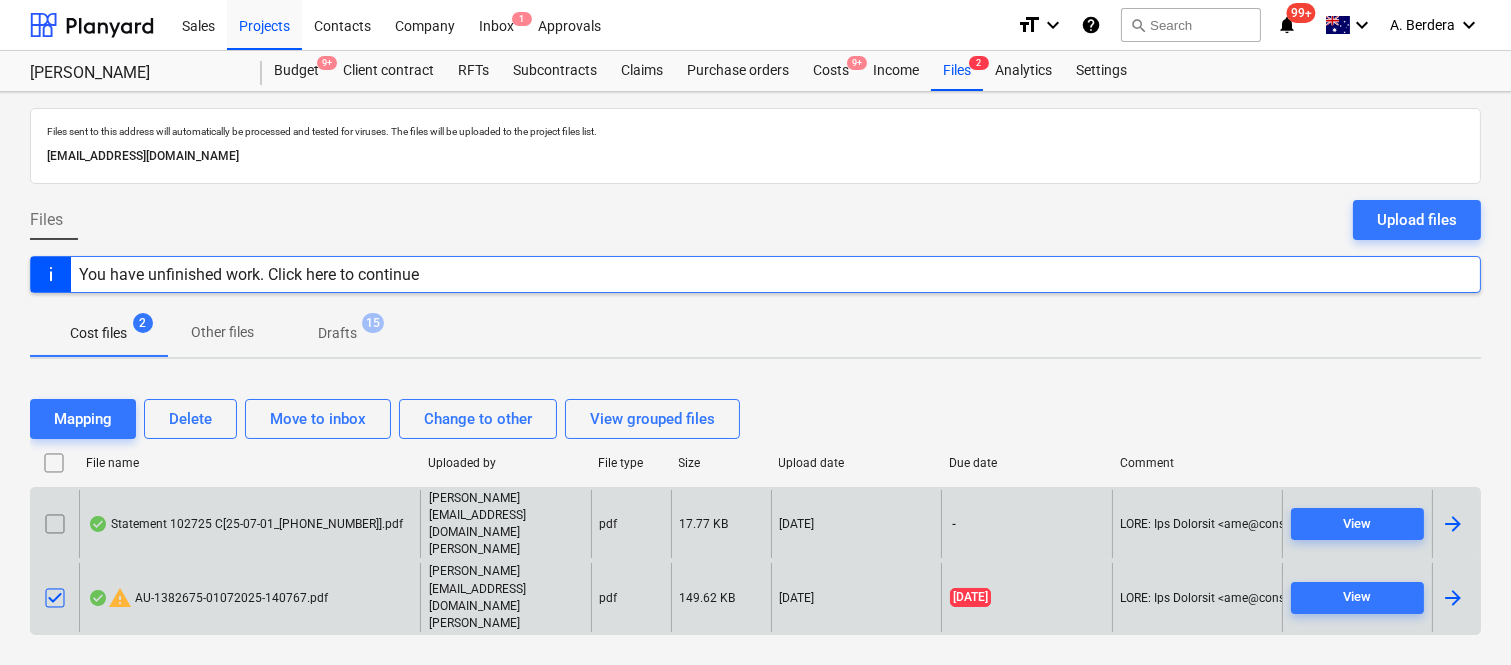 click at bounding box center [55, 524] 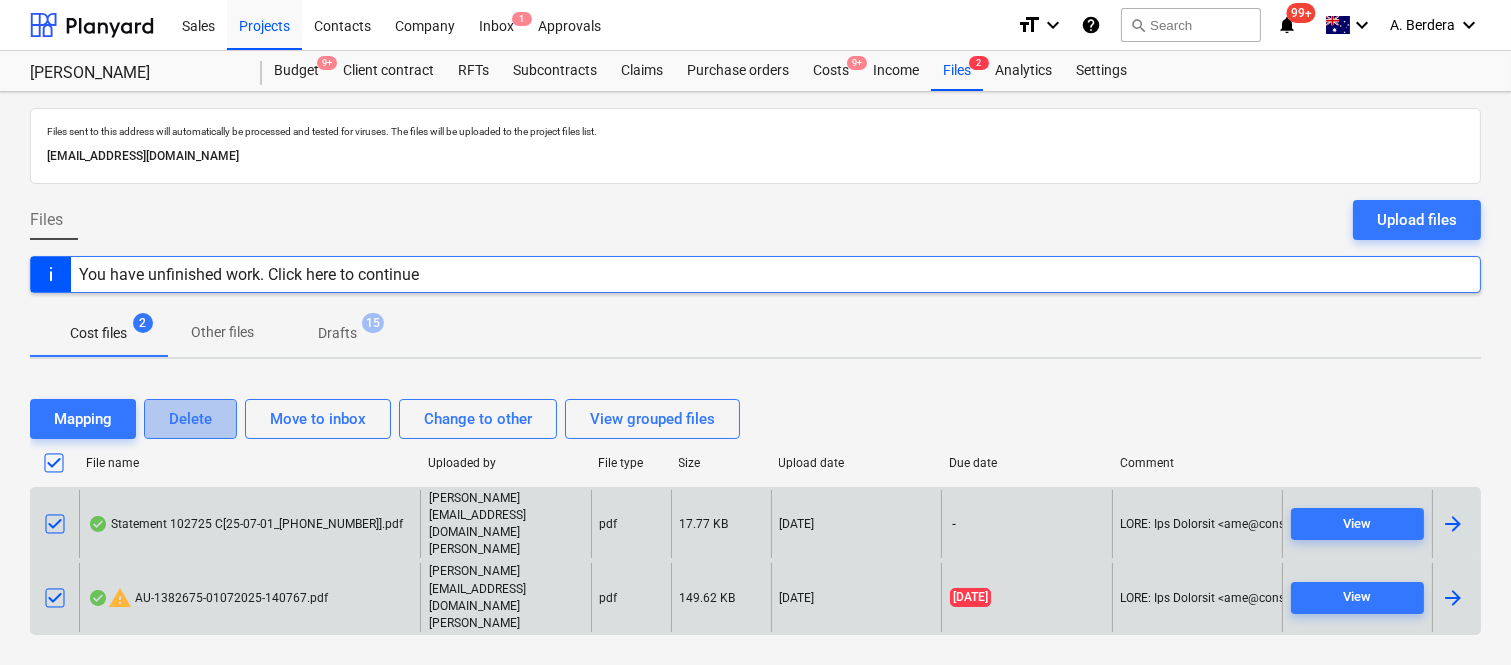 click on "Delete" at bounding box center [190, 419] 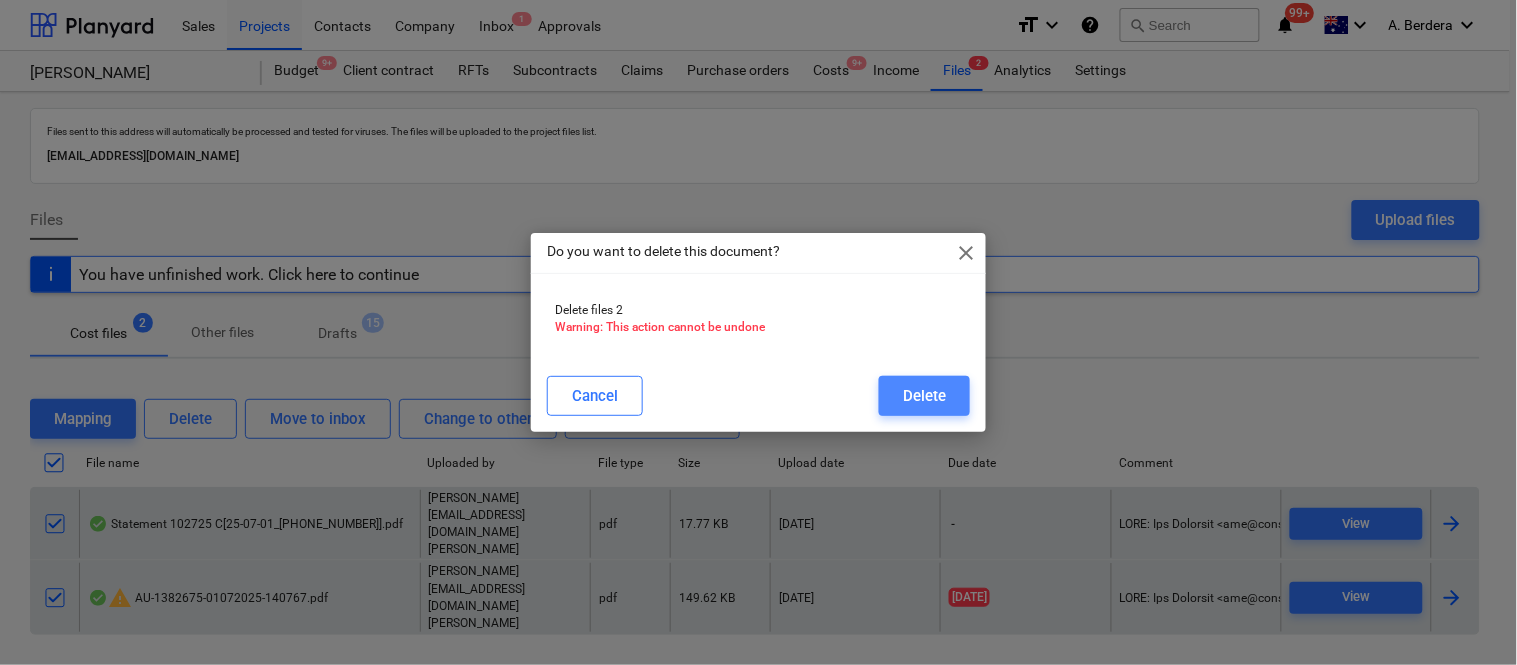 click on "Delete" at bounding box center [924, 396] 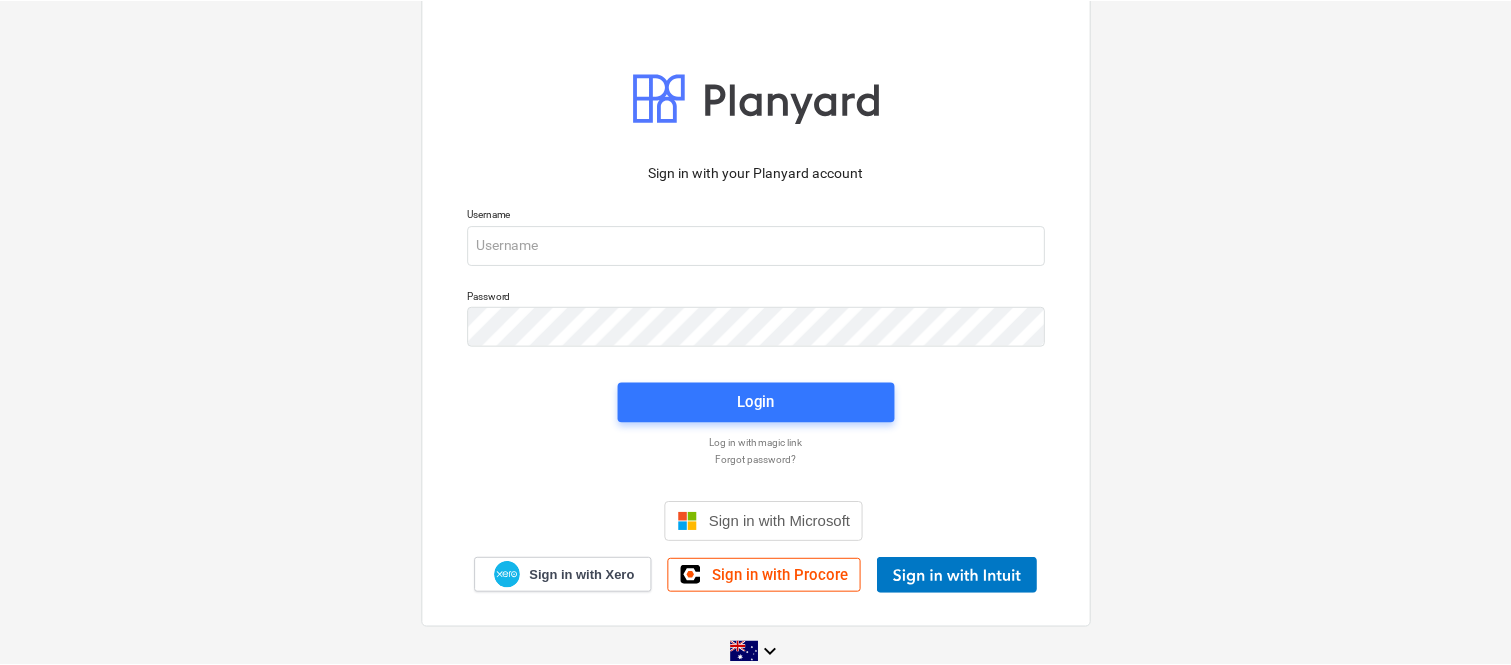 scroll, scrollTop: 0, scrollLeft: 0, axis: both 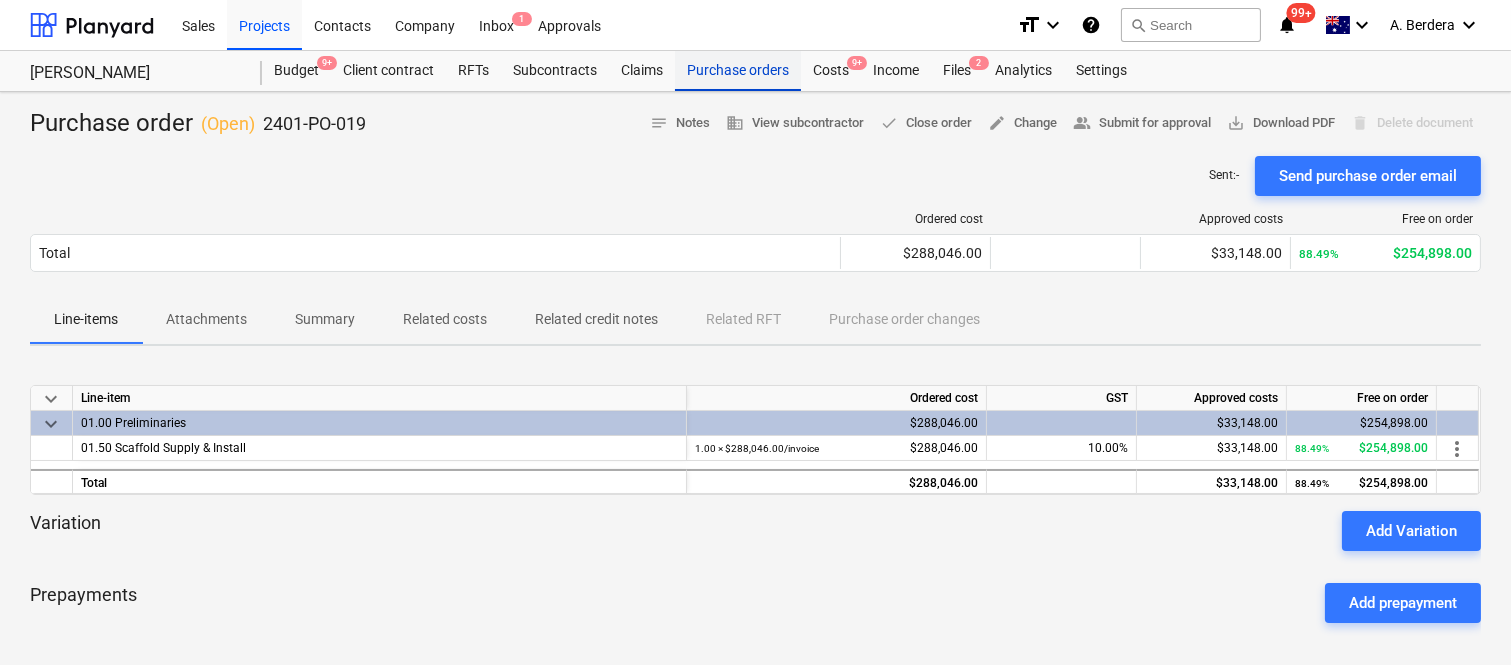 click on "Purchase orders" at bounding box center [738, 71] 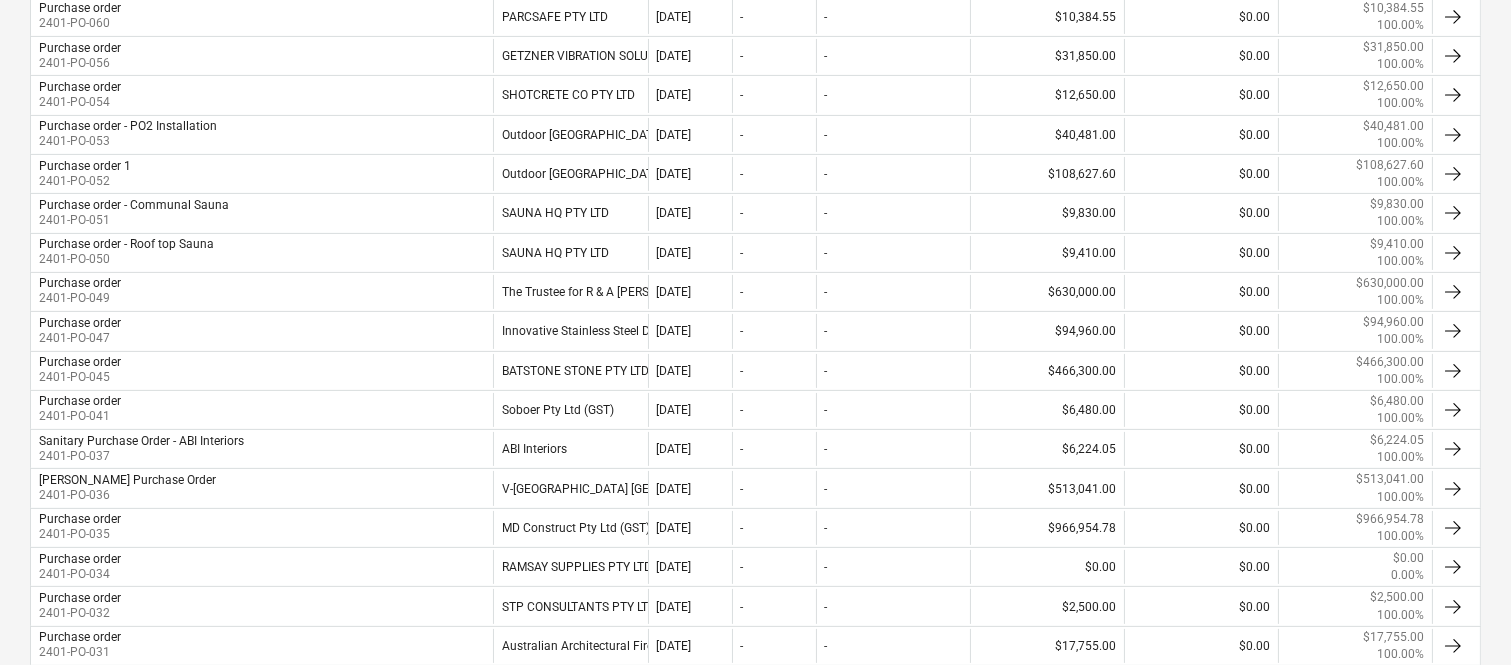 scroll, scrollTop: 933, scrollLeft: 0, axis: vertical 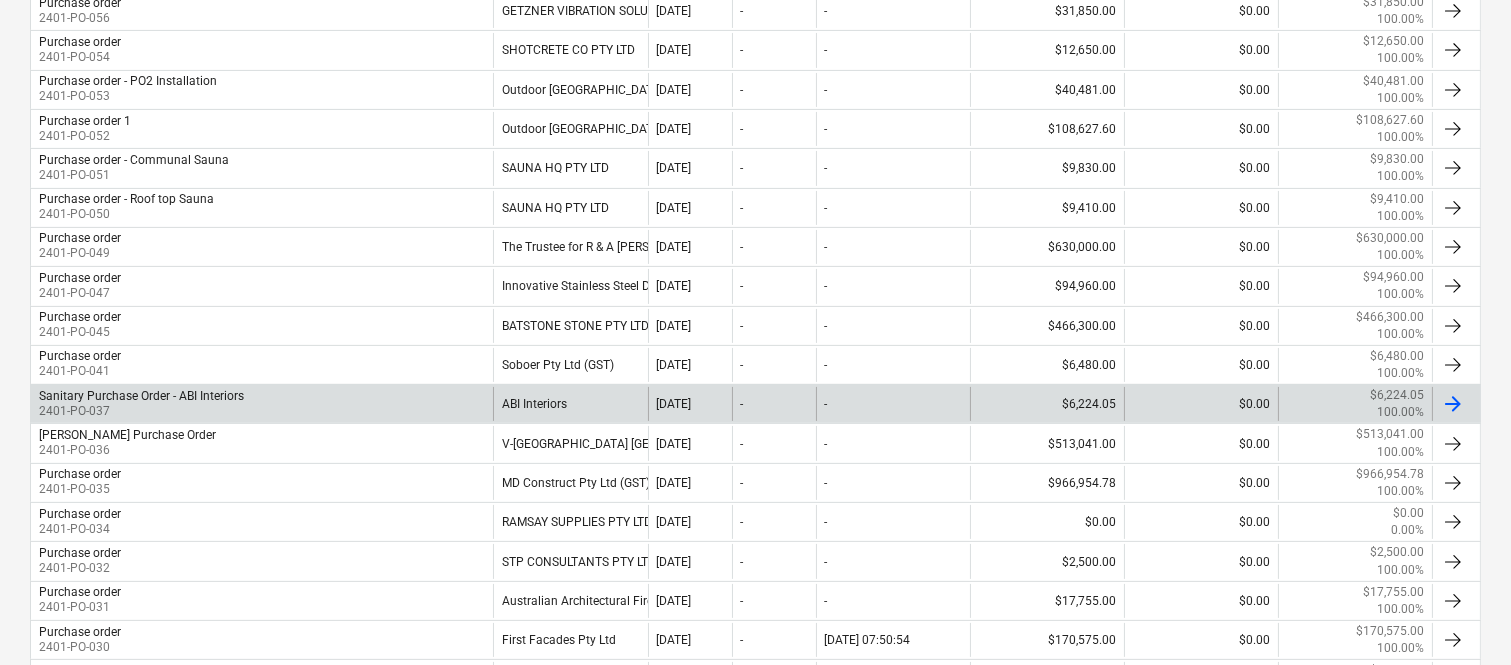click on "ABI Interiors" at bounding box center (570, 404) 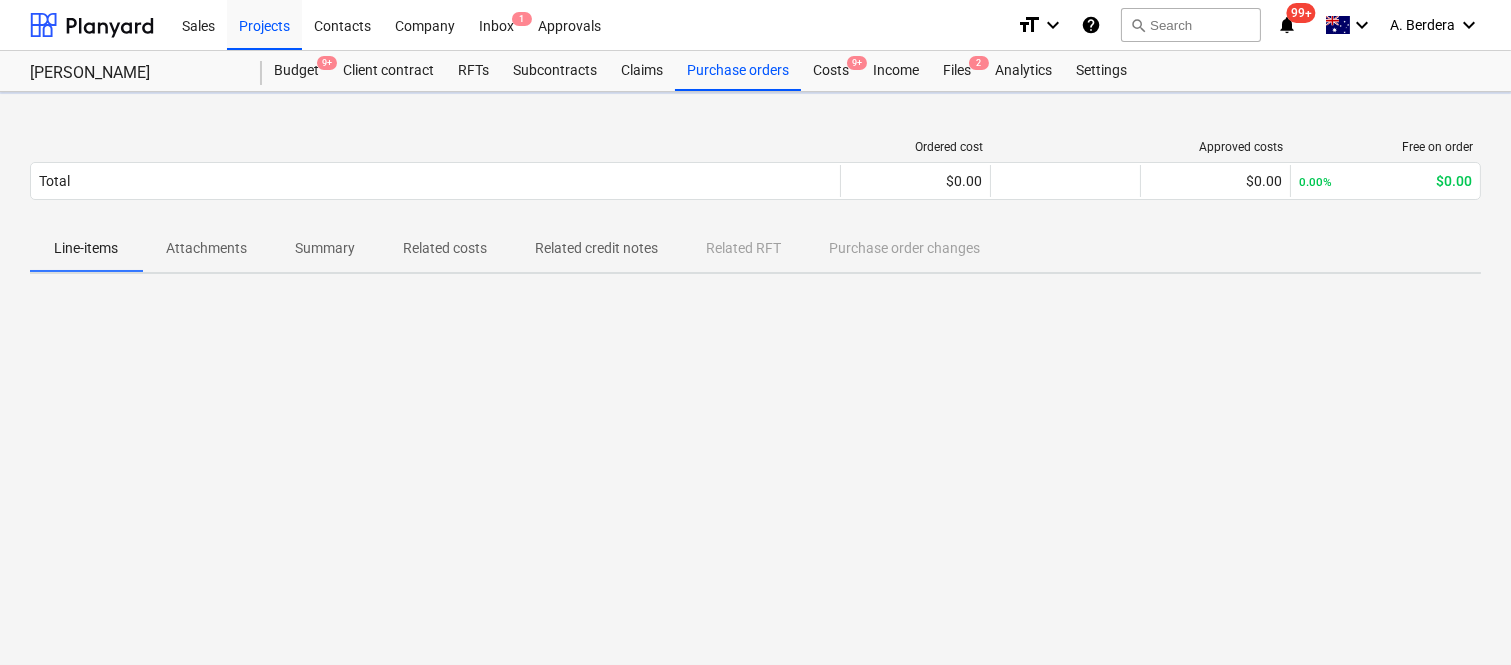 scroll, scrollTop: 0, scrollLeft: 0, axis: both 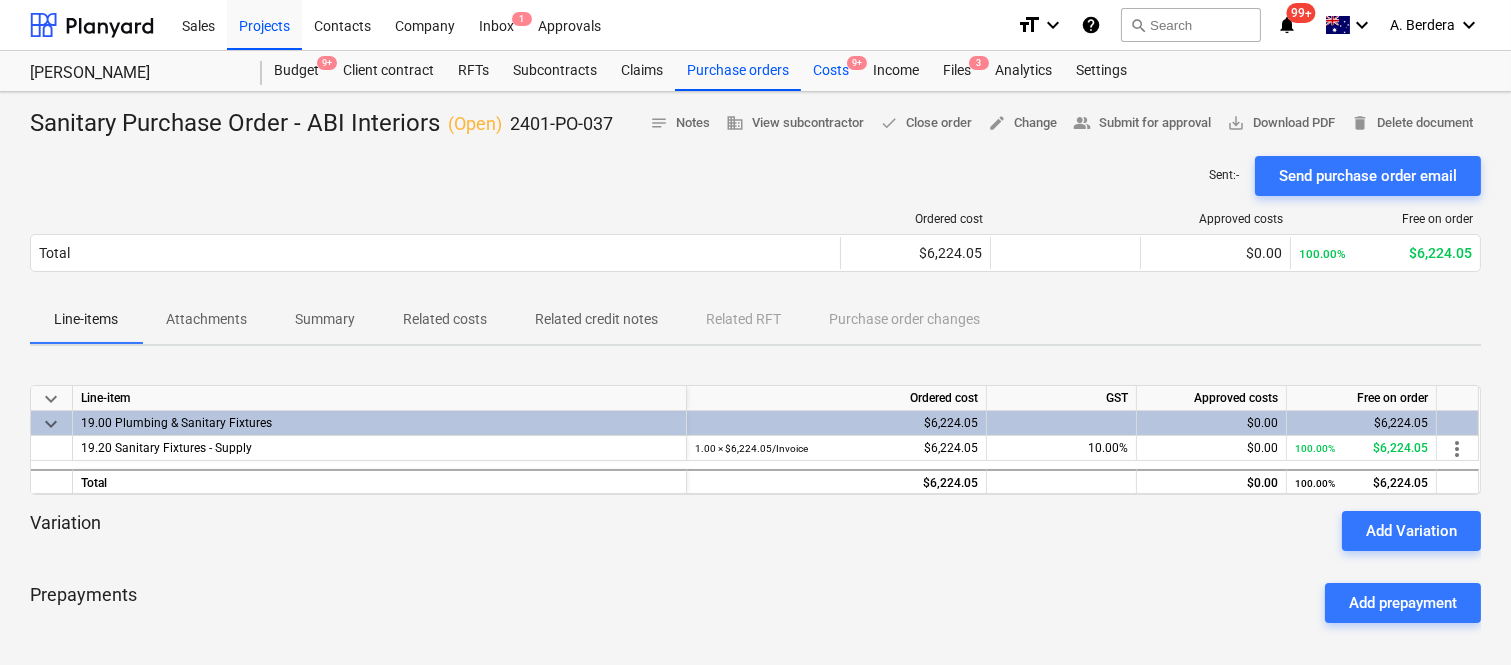 click on "9+" at bounding box center [857, 63] 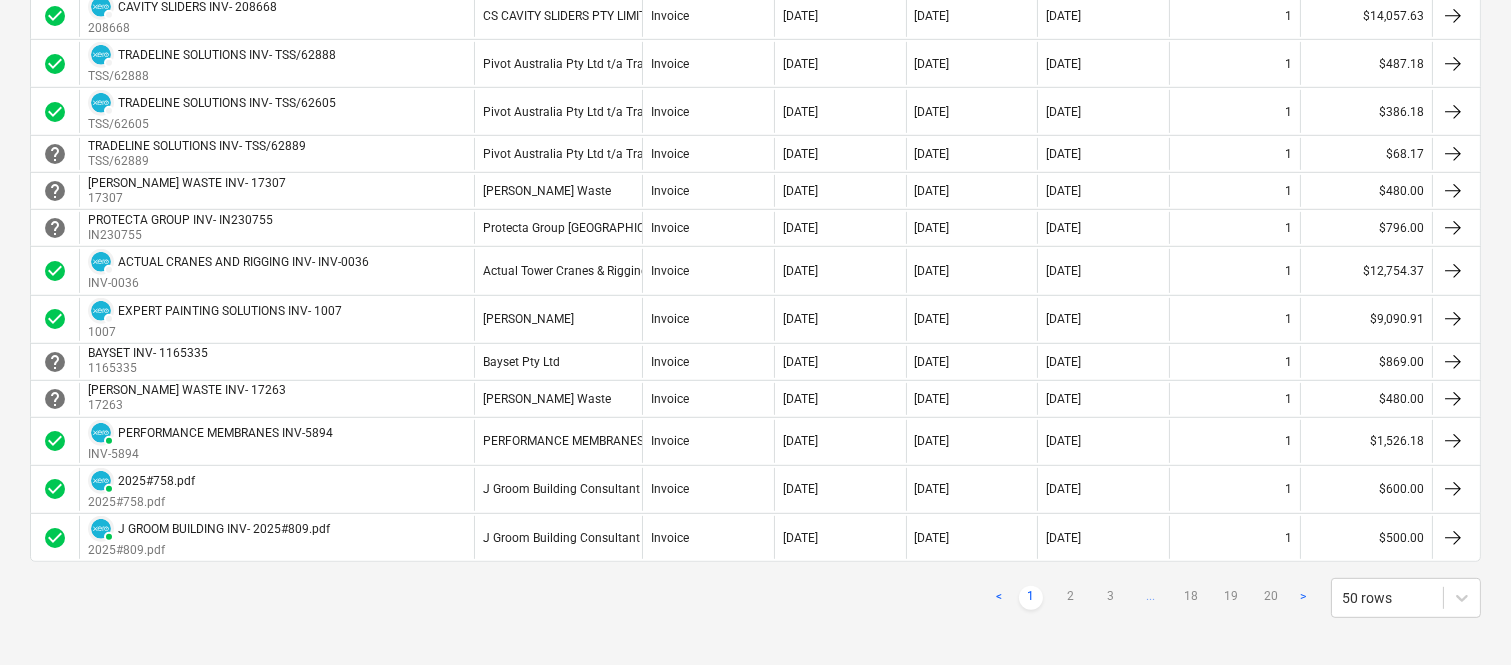 scroll, scrollTop: 1836, scrollLeft: 0, axis: vertical 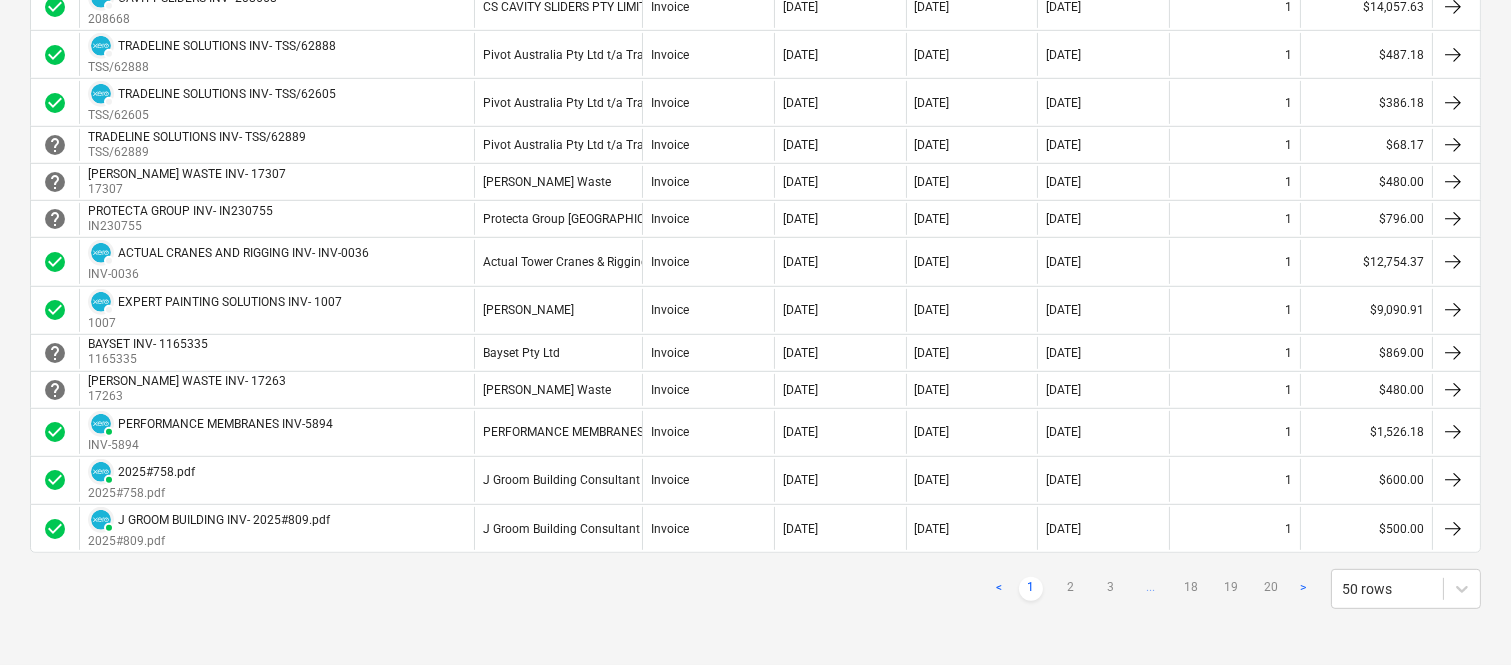 click on "2" at bounding box center [1071, 589] 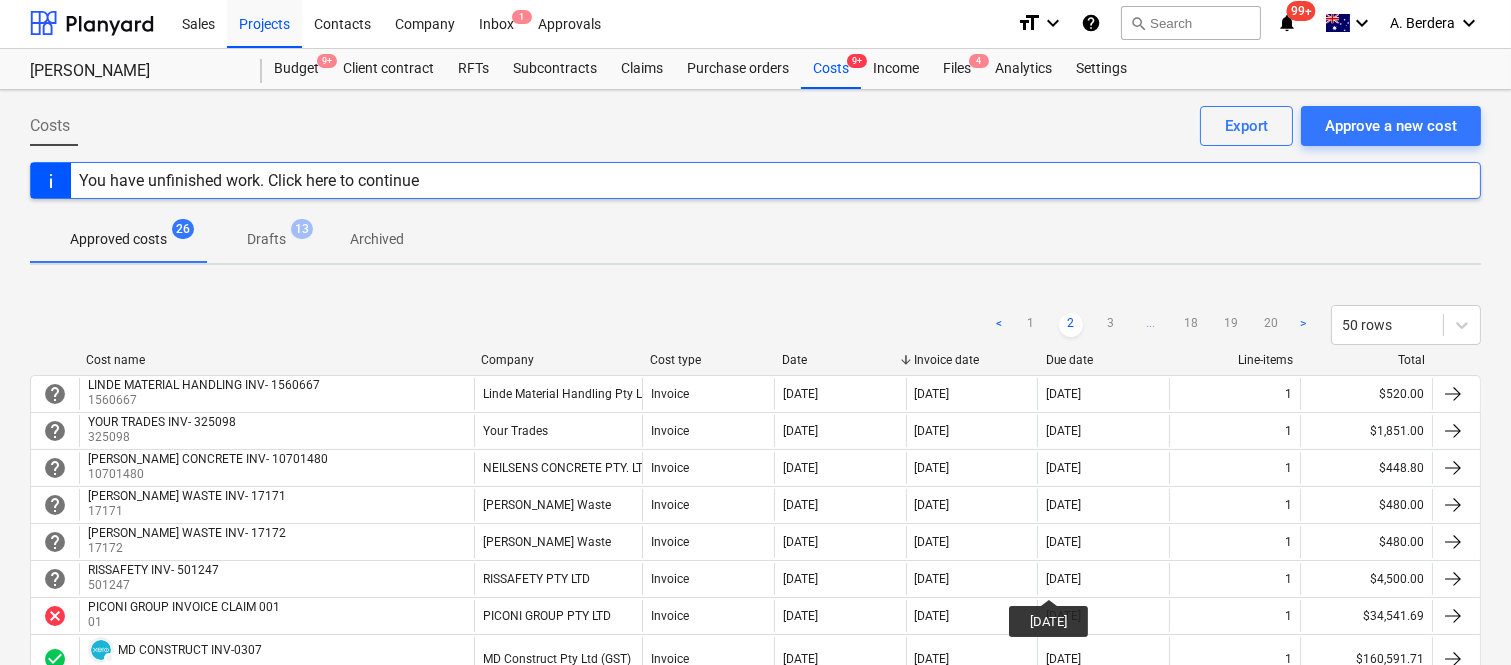 scroll, scrollTop: 0, scrollLeft: 0, axis: both 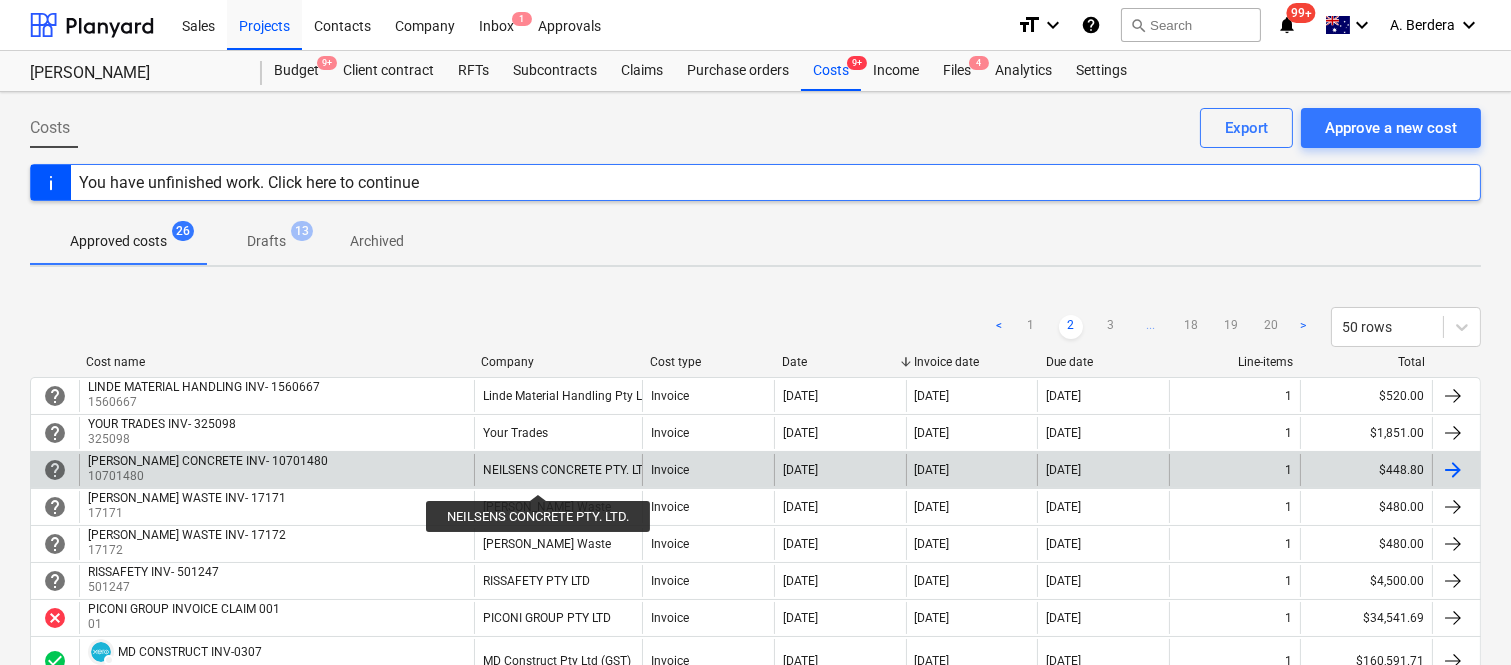 click on "NEILSENS CONCRETE PTY. LTD." at bounding box center (568, 470) 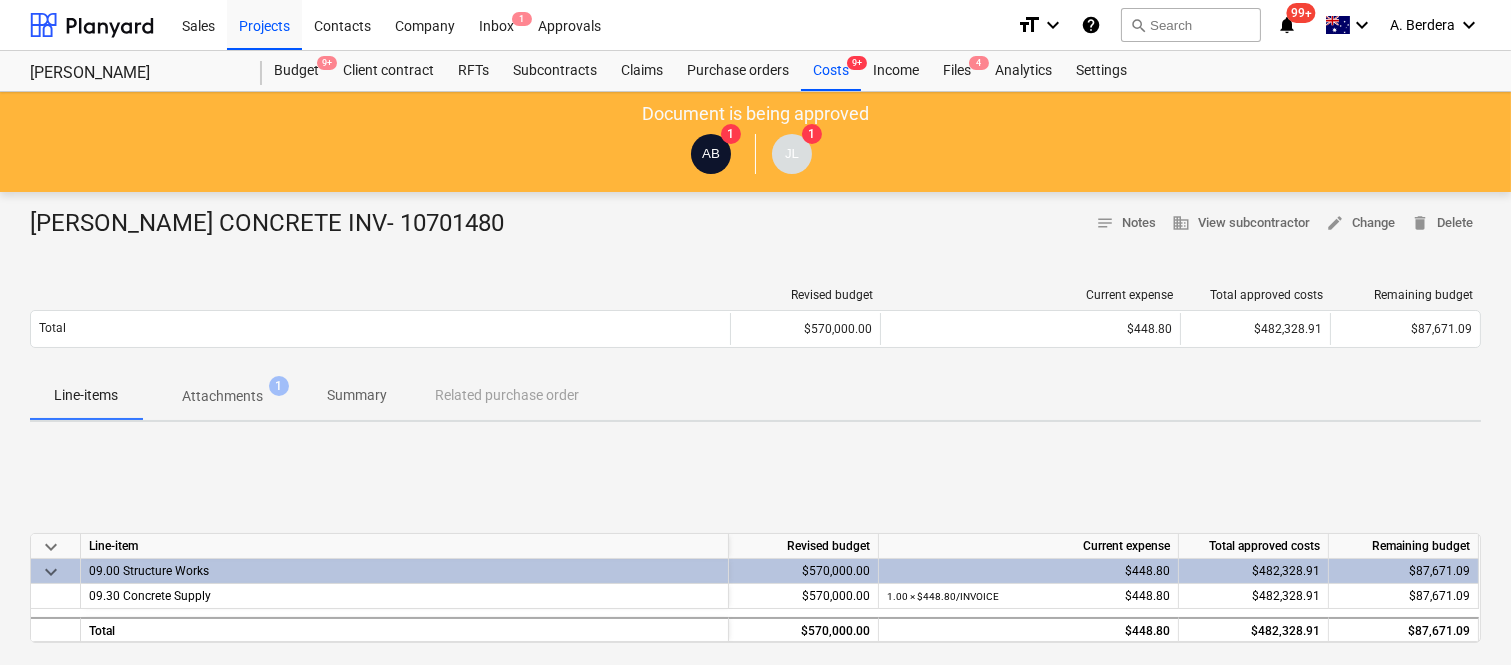 click on "Summary" at bounding box center (357, 395) 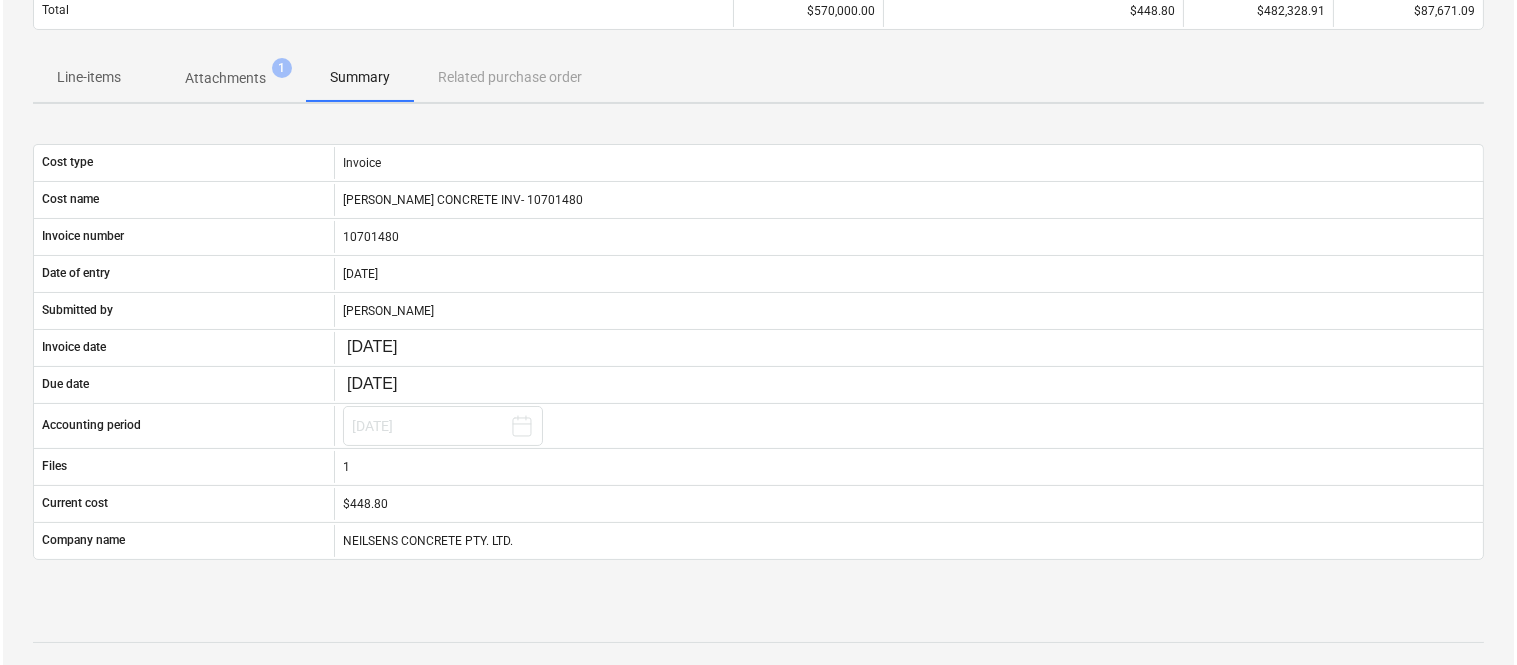 scroll, scrollTop: 335, scrollLeft: 0, axis: vertical 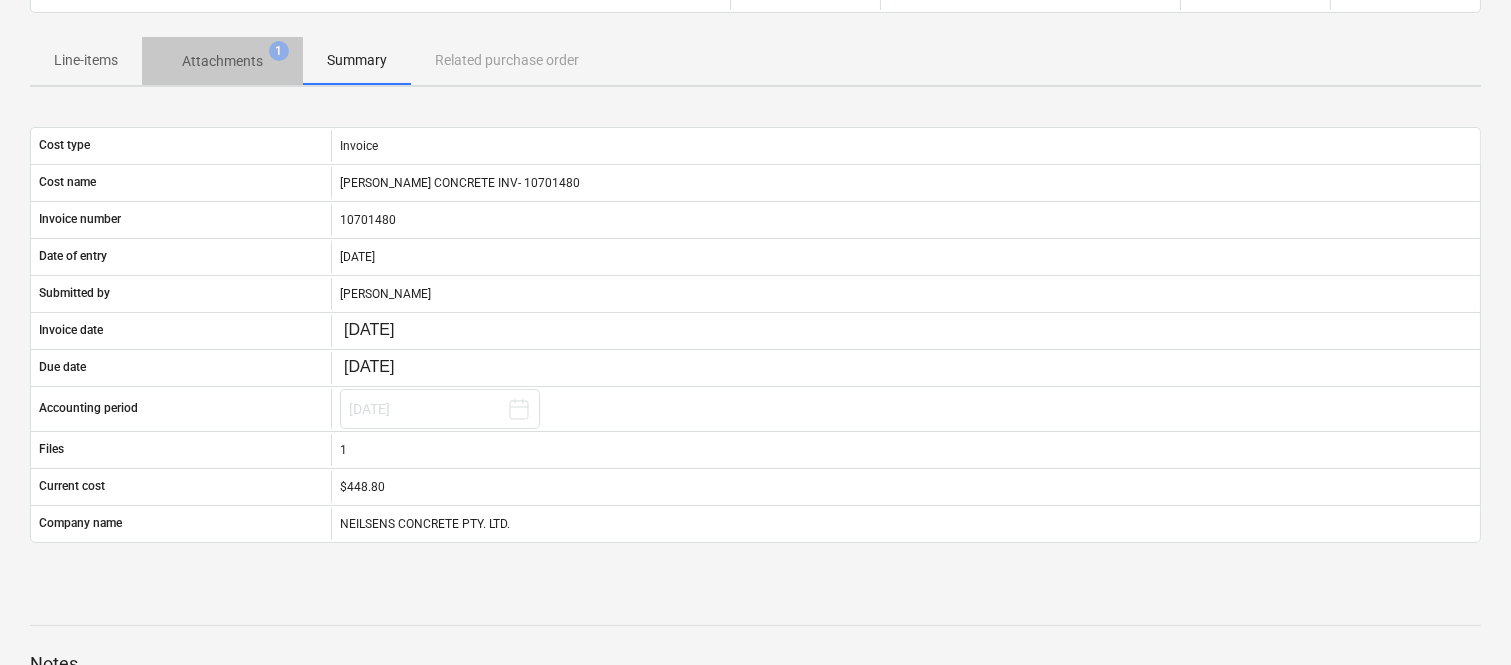 click on "Attachments" at bounding box center (222, 61) 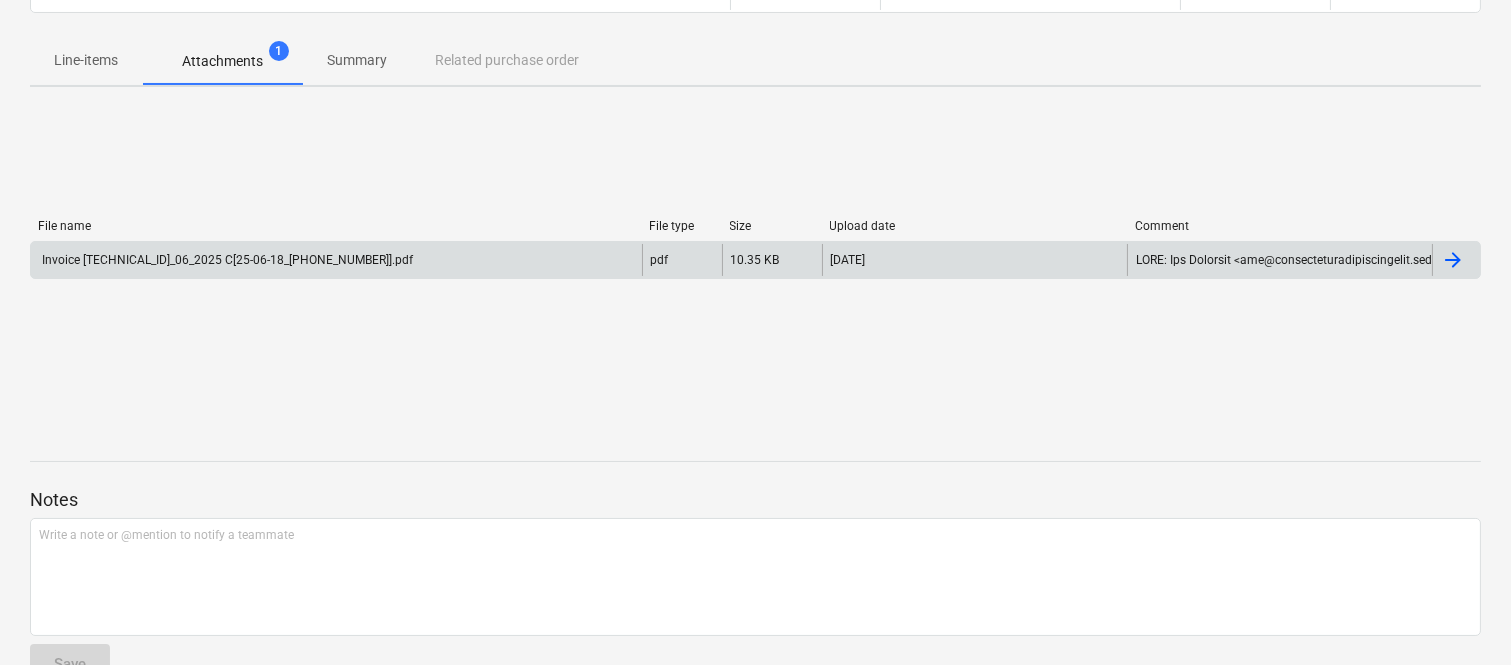 click on "Invoice 10701480 102725 17_06_2025 C[25-06-18_15-27-13-99].pdf" at bounding box center [336, 260] 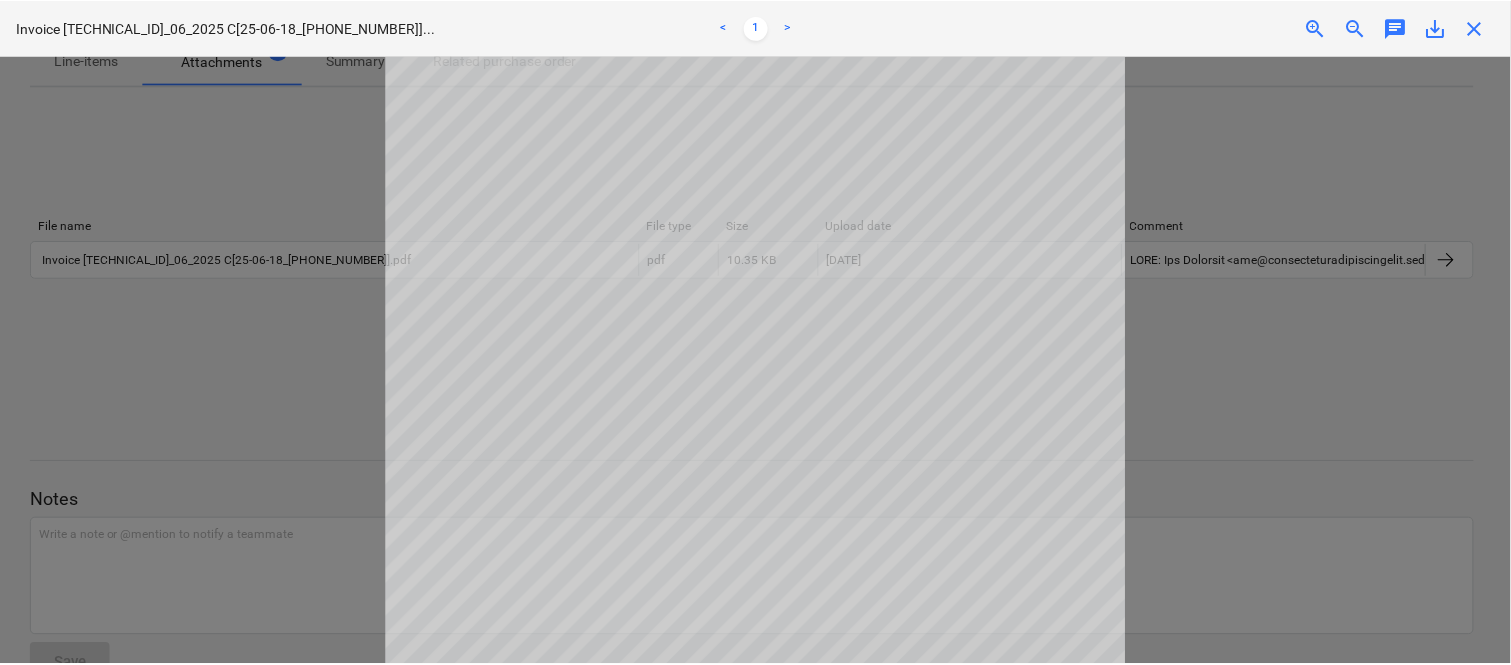 scroll, scrollTop: 446, scrollLeft: 0, axis: vertical 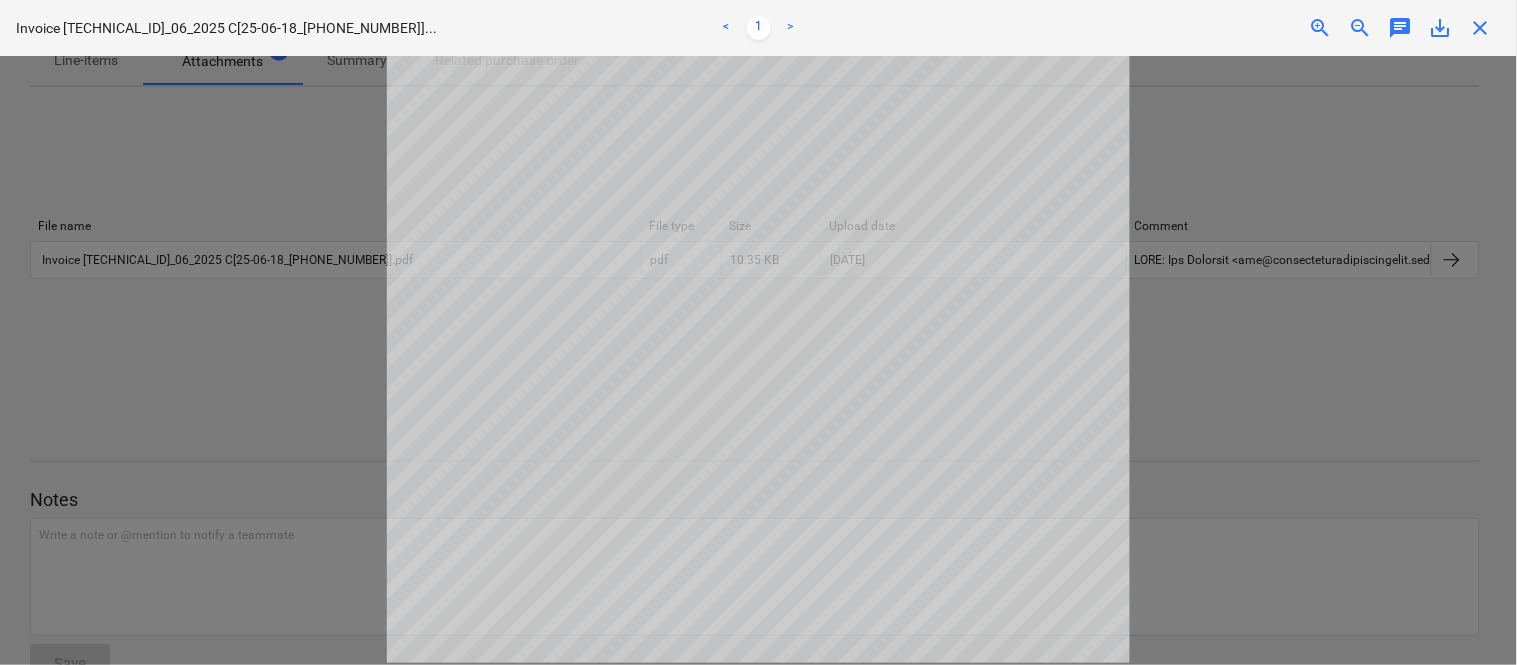 click at bounding box center [758, 360] 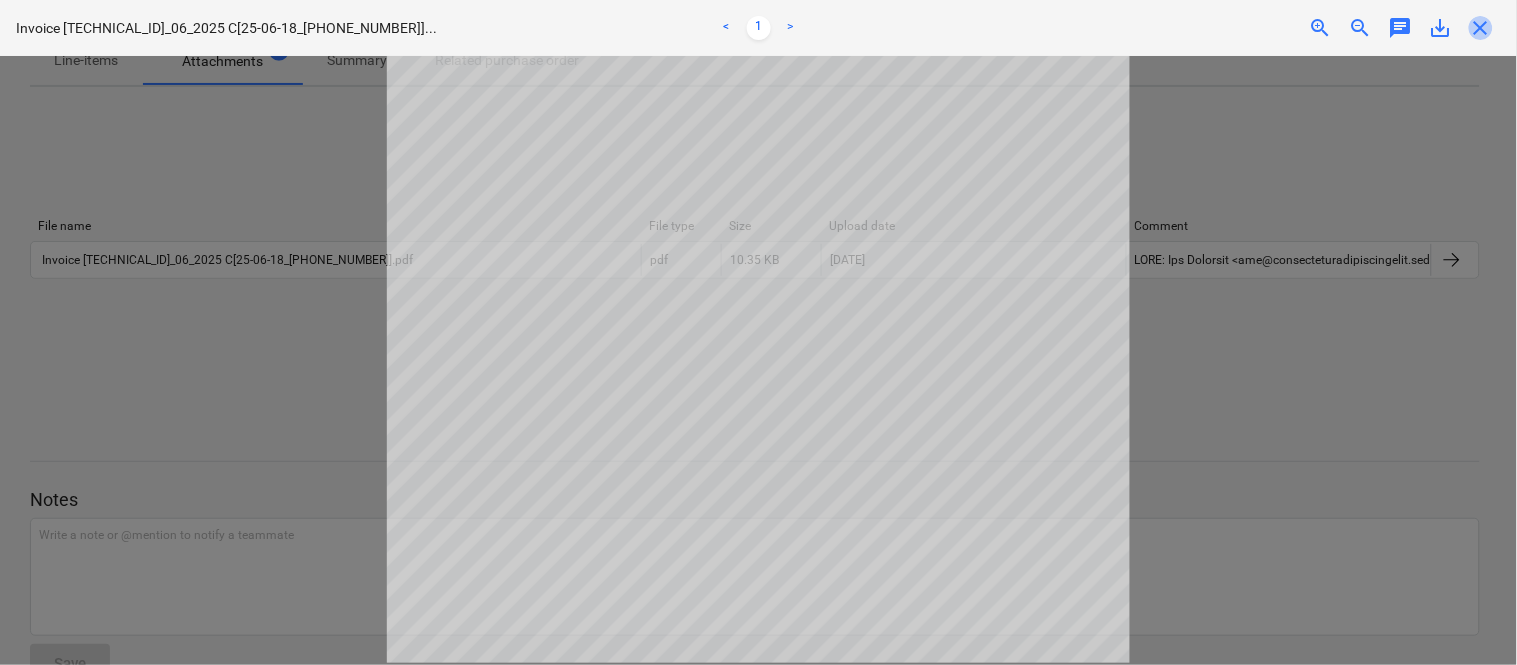 click on "close" at bounding box center [1481, 28] 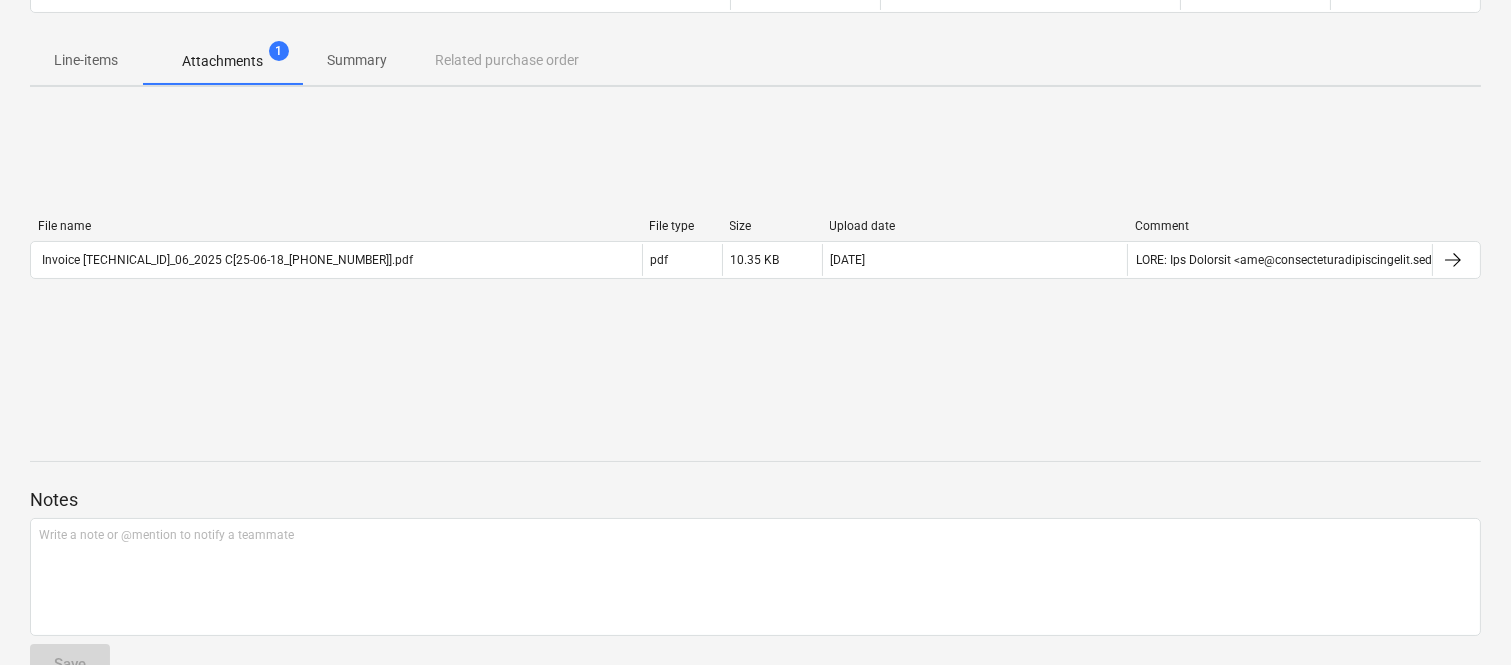 click on "Summary" at bounding box center [357, 60] 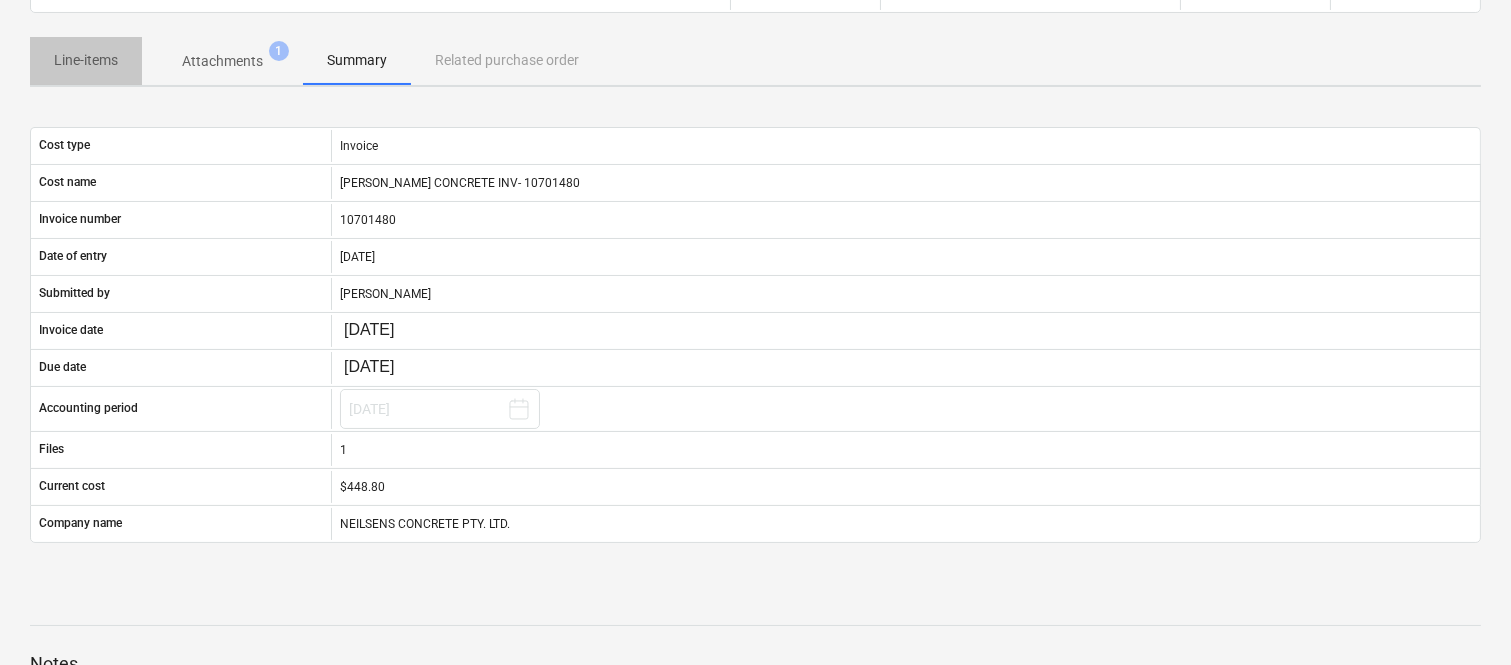 click on "Line-items" at bounding box center (86, 60) 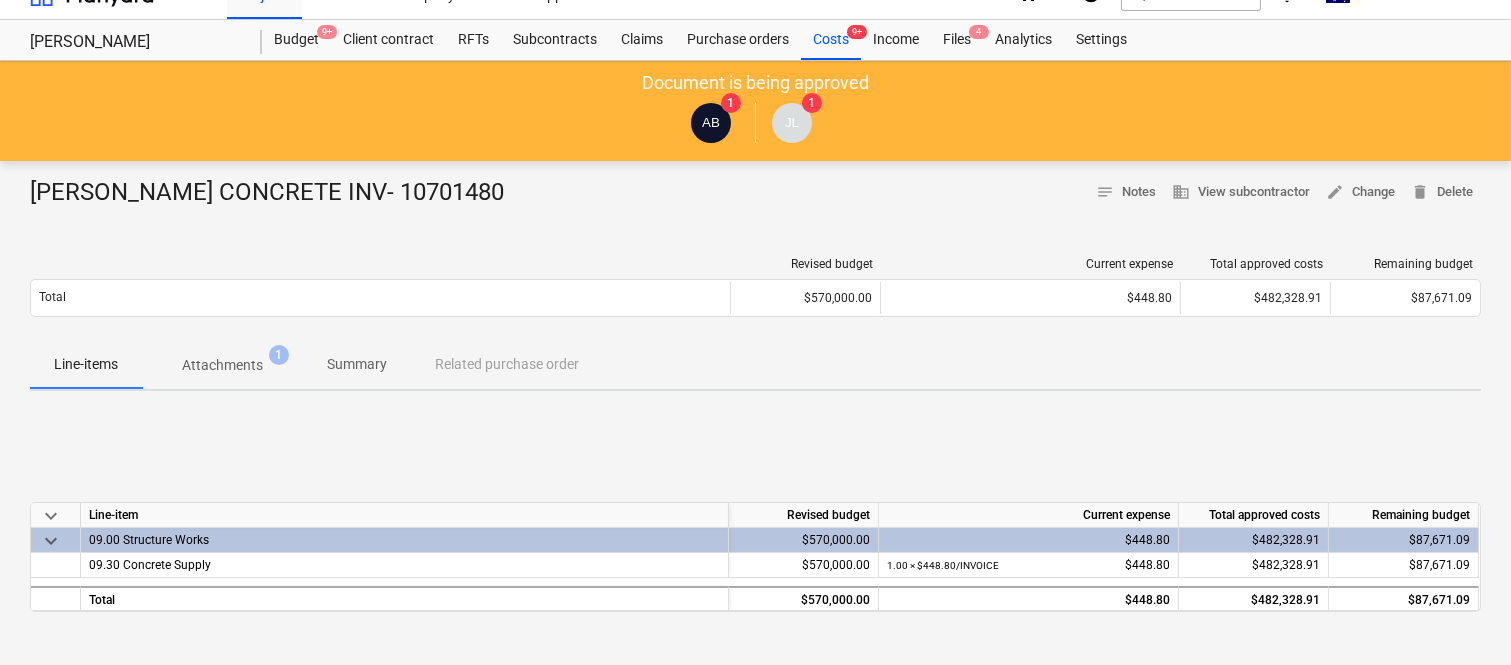 scroll, scrollTop: 0, scrollLeft: 0, axis: both 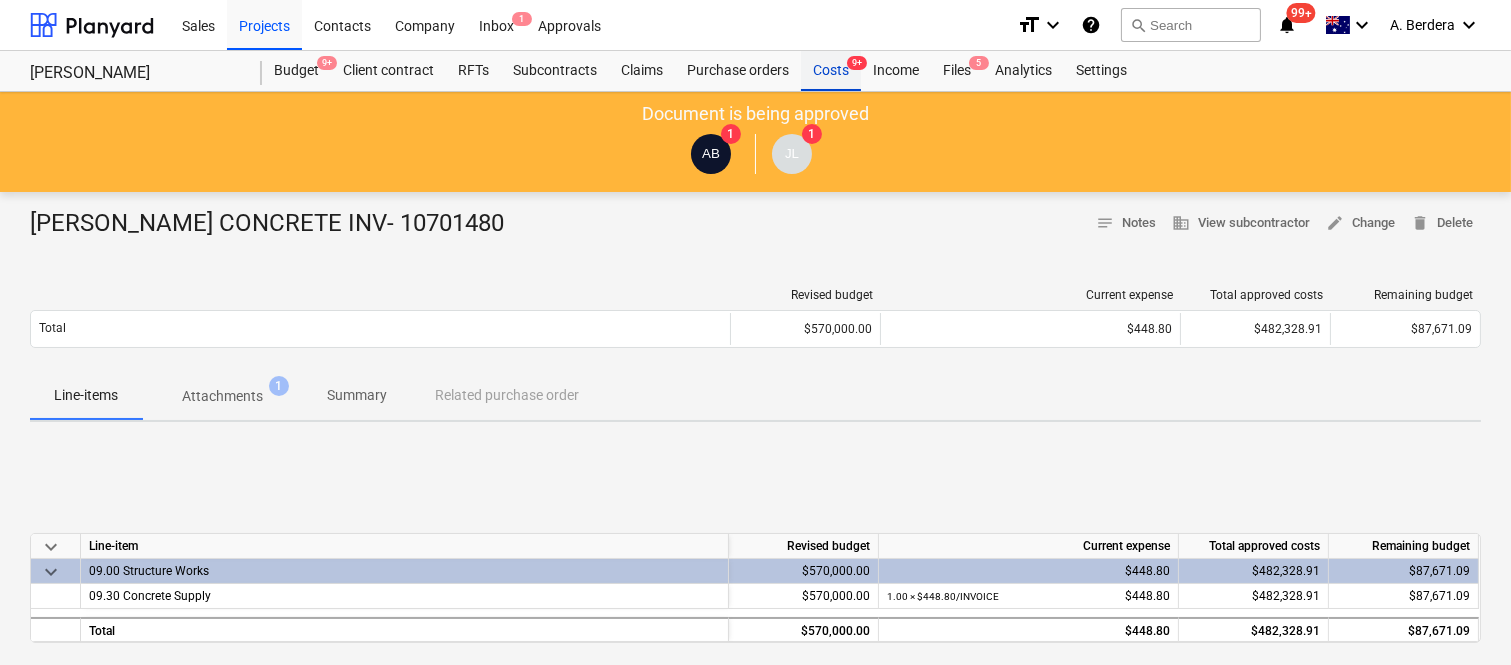 click on "Costs 9+" at bounding box center (831, 71) 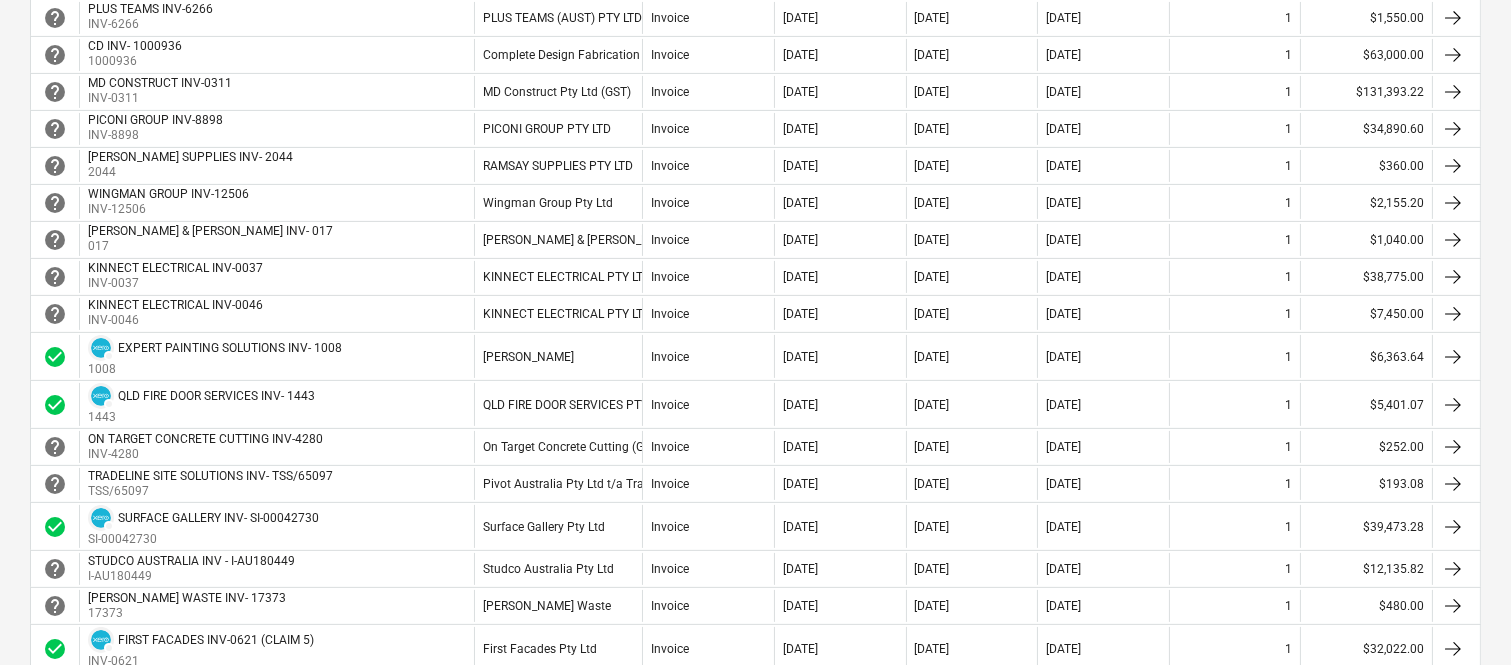 scroll, scrollTop: 977, scrollLeft: 0, axis: vertical 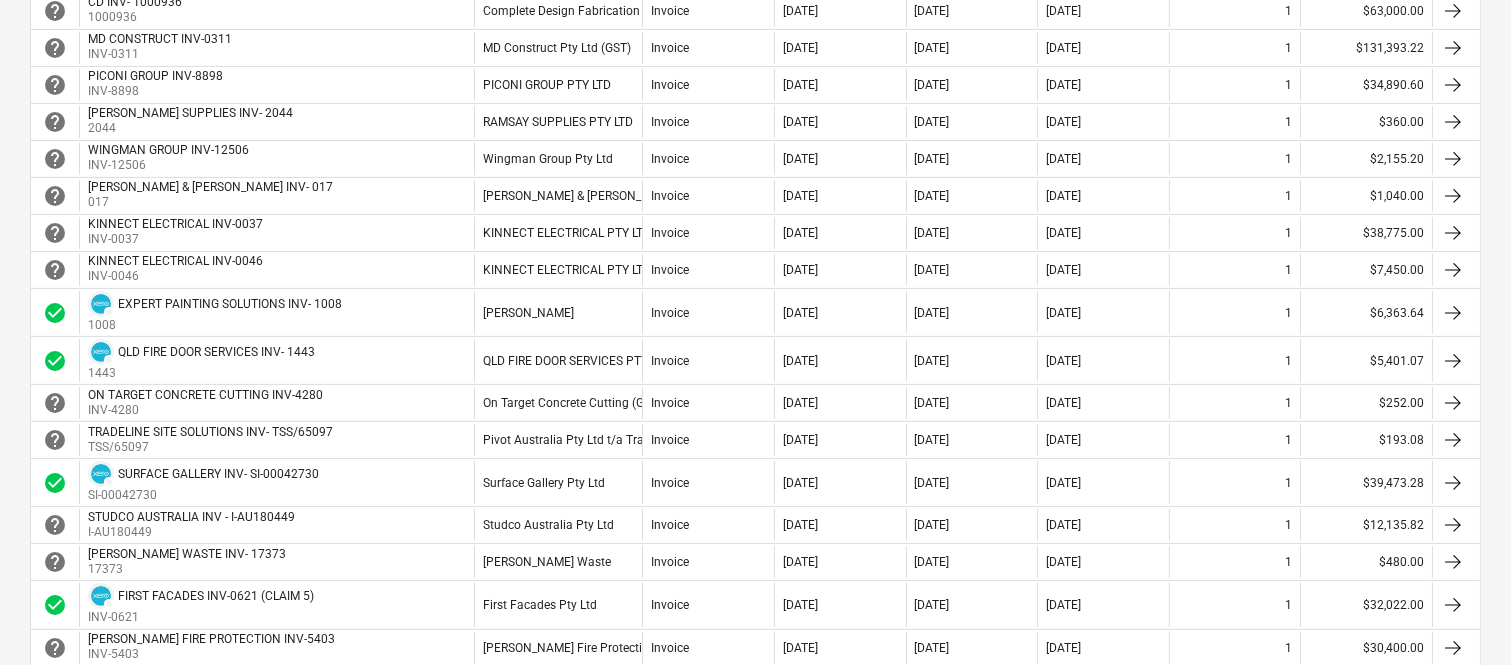click on "[DATE]" at bounding box center [840, 440] 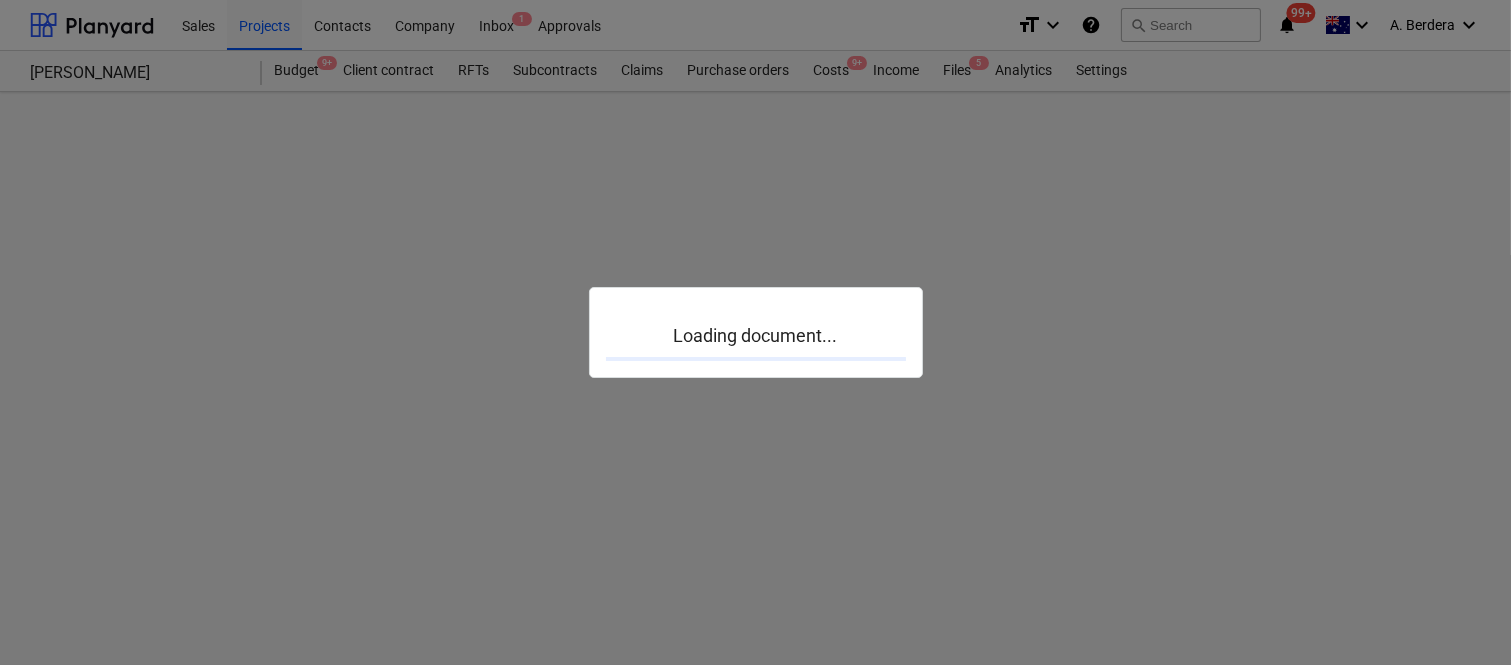 scroll, scrollTop: 0, scrollLeft: 0, axis: both 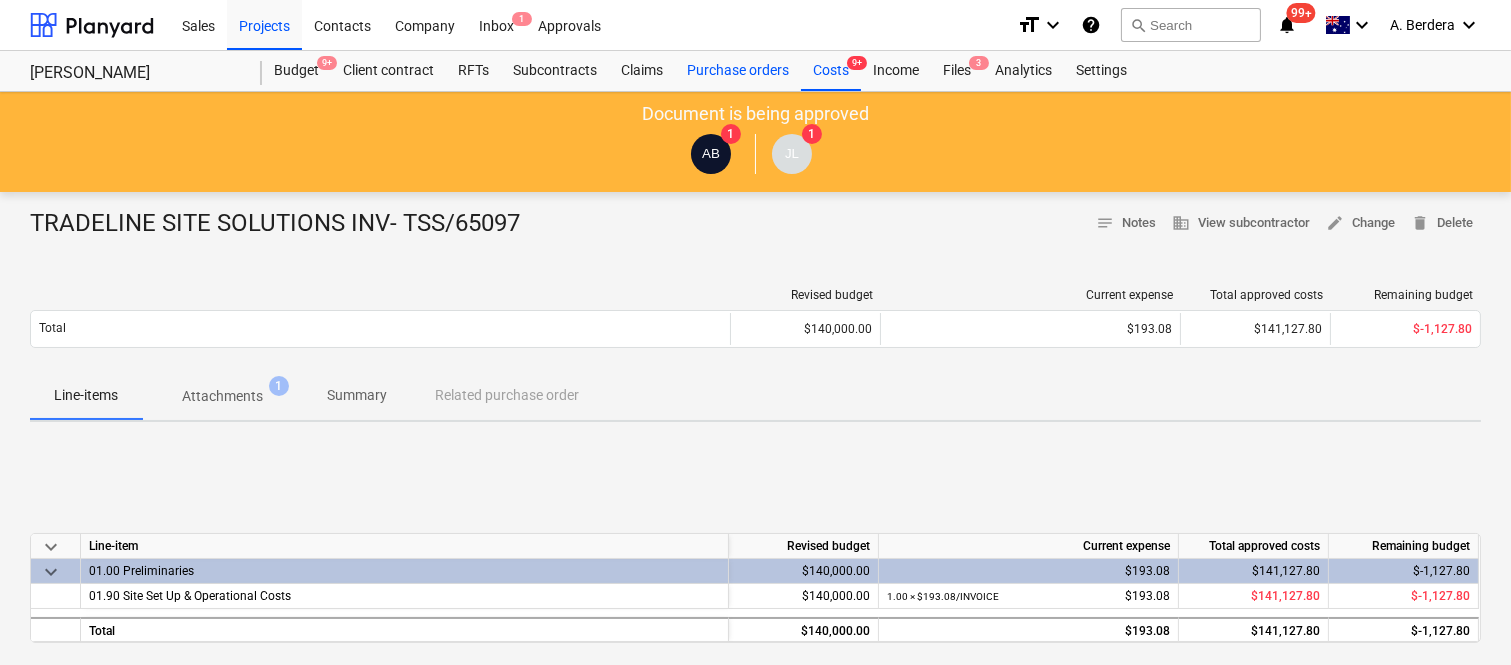click on "Purchase orders" at bounding box center (738, 71) 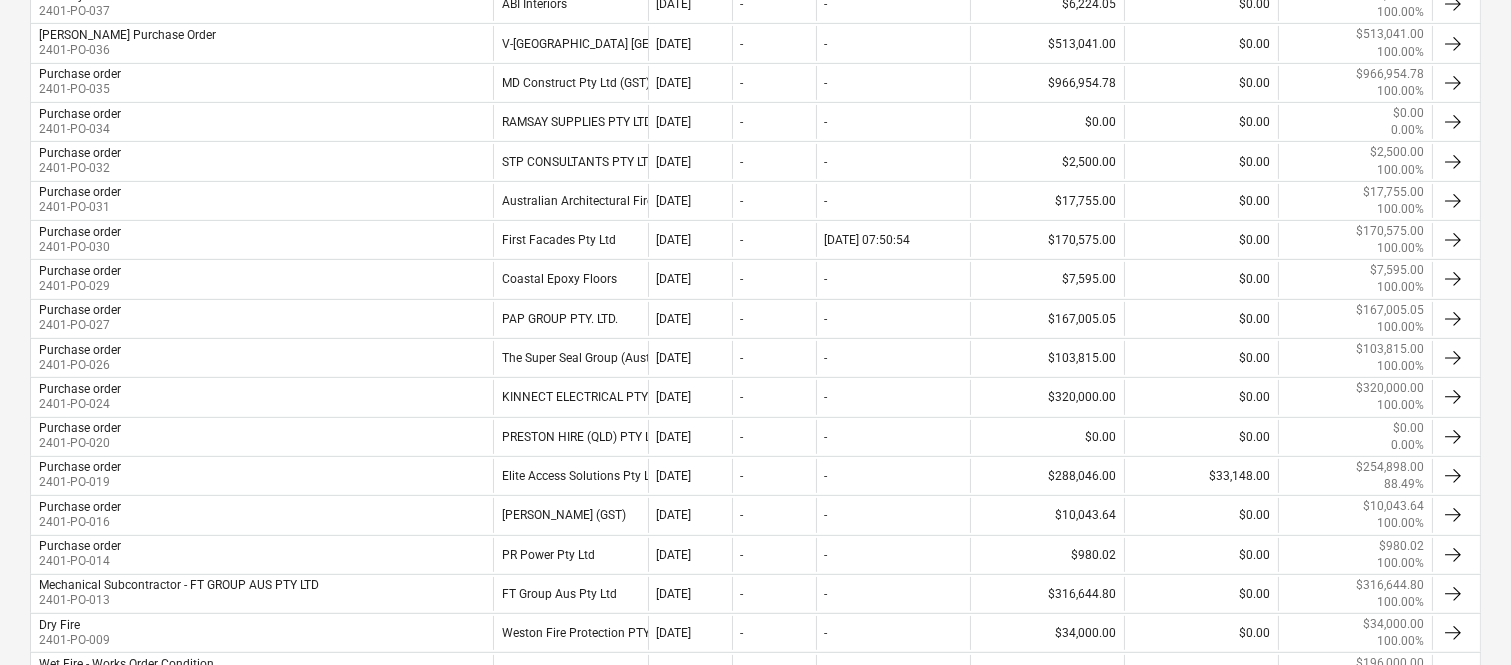 scroll, scrollTop: 1377, scrollLeft: 0, axis: vertical 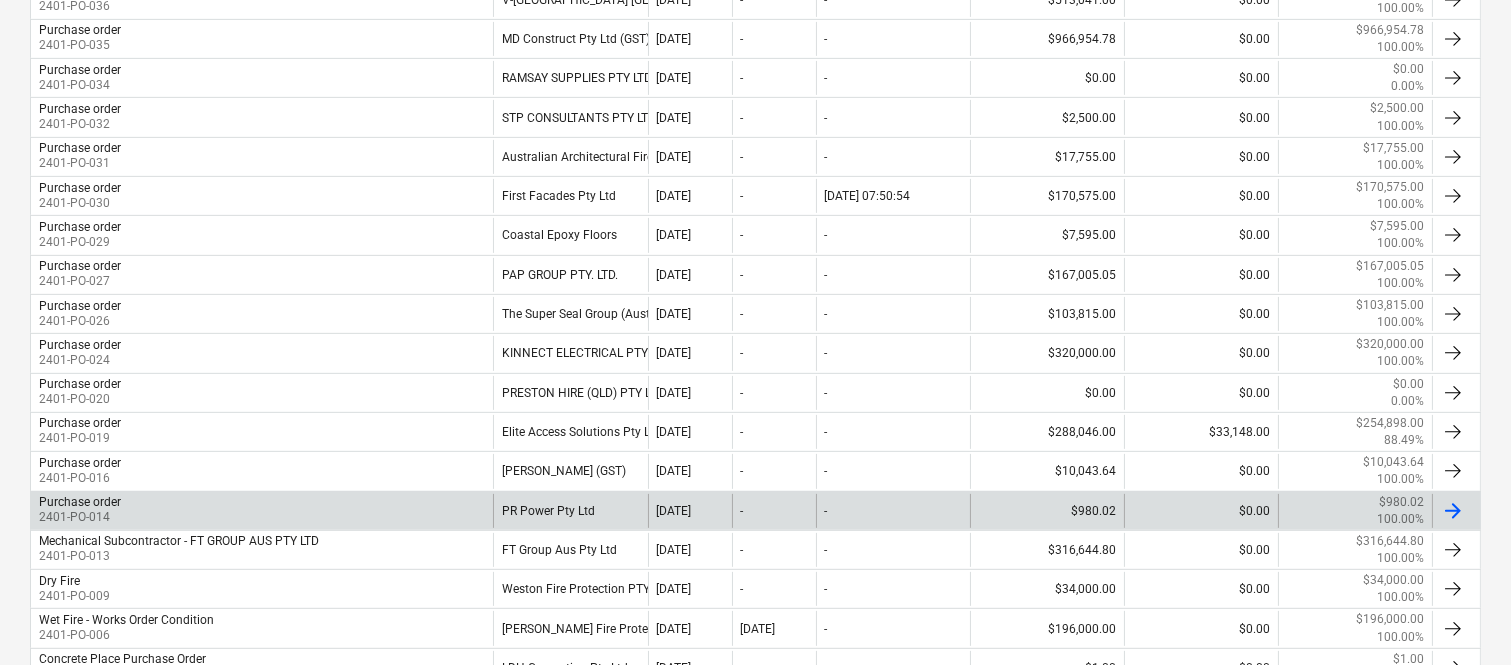 click on "PR Power Pty Ltd" at bounding box center (570, 511) 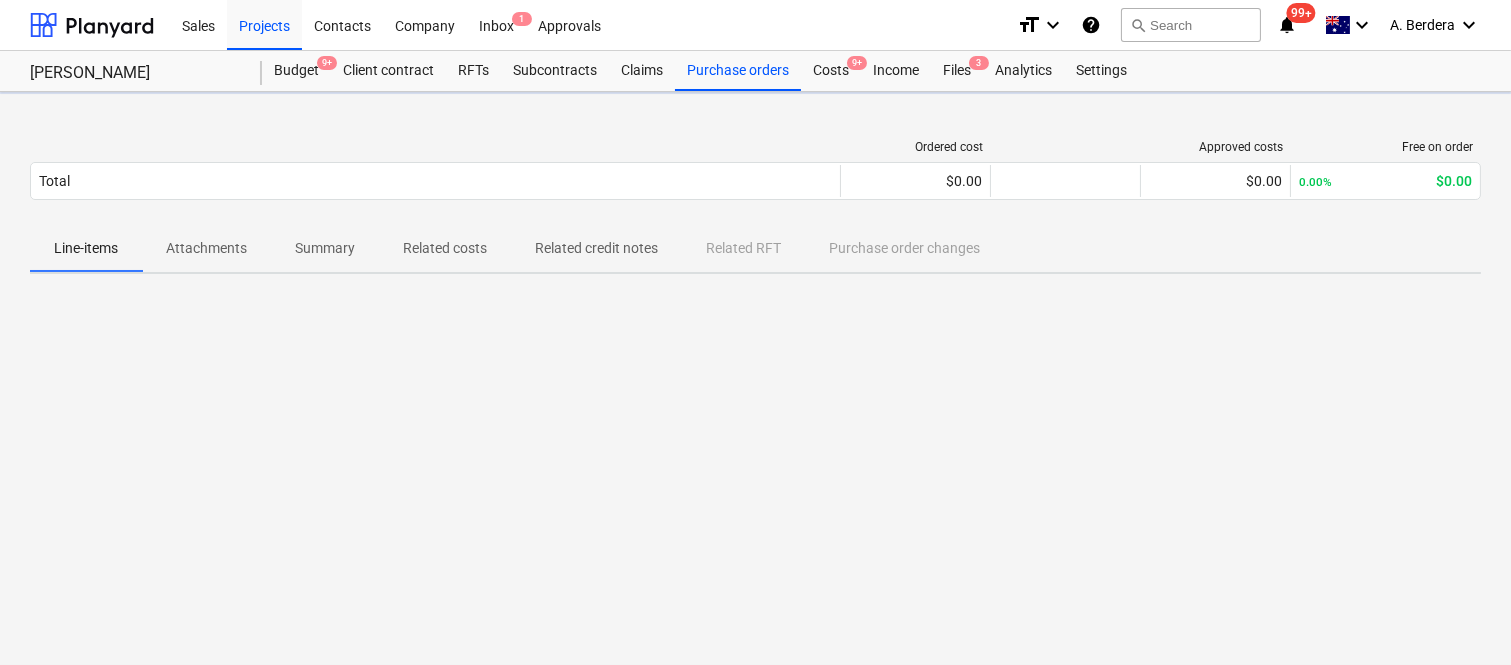 scroll, scrollTop: 0, scrollLeft: 0, axis: both 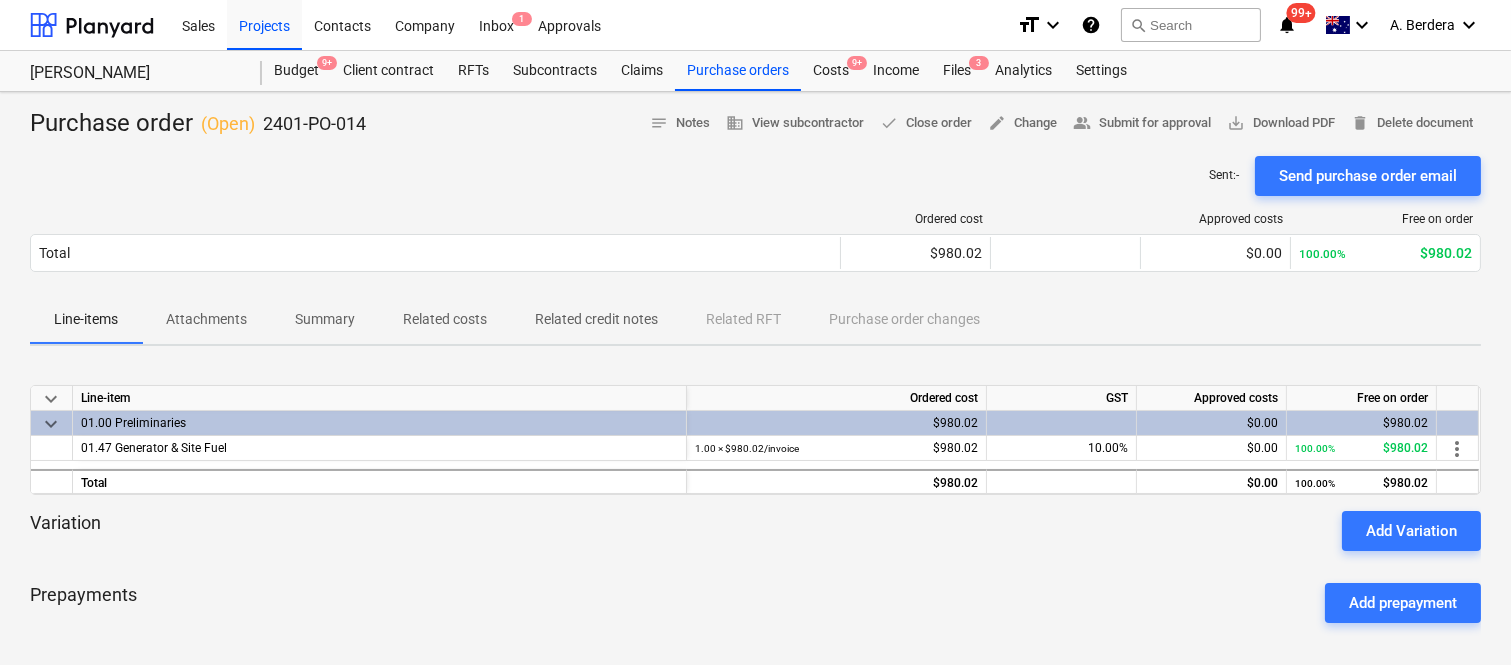 click on "Summary" at bounding box center [325, 319] 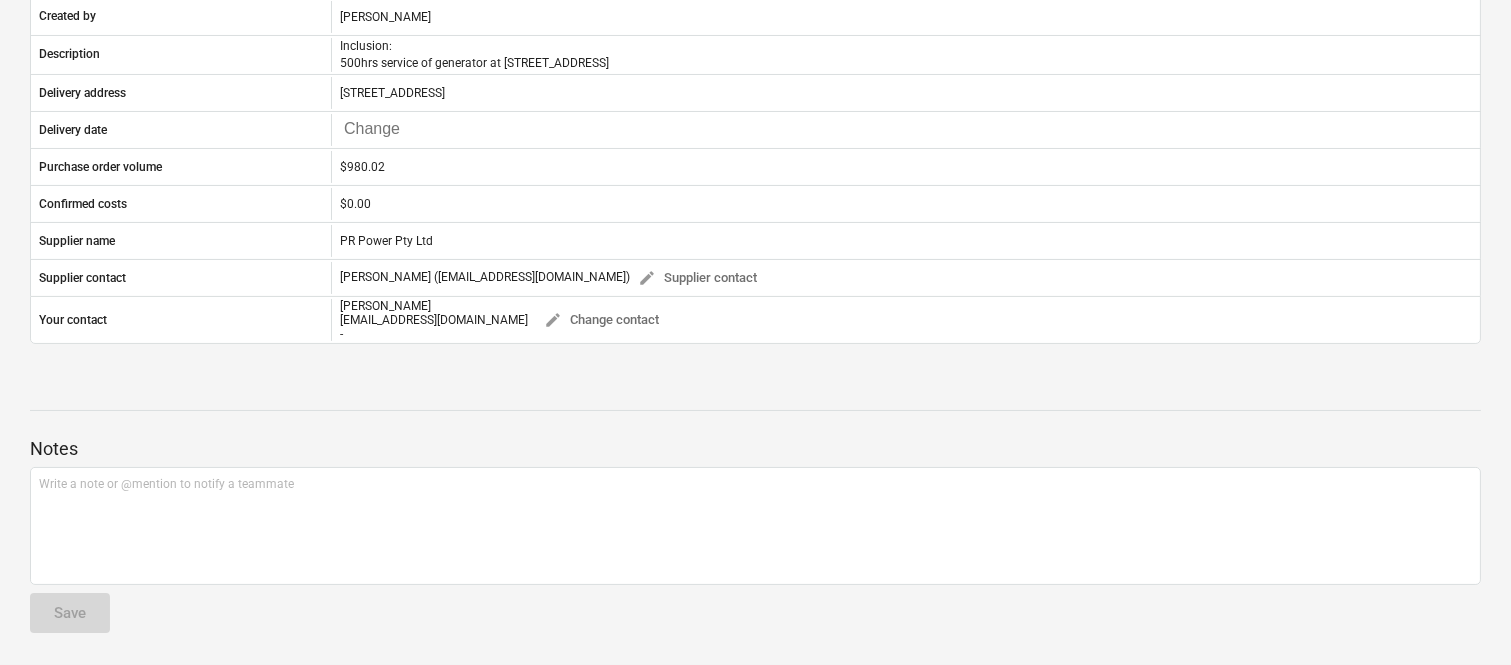 scroll, scrollTop: 0, scrollLeft: 0, axis: both 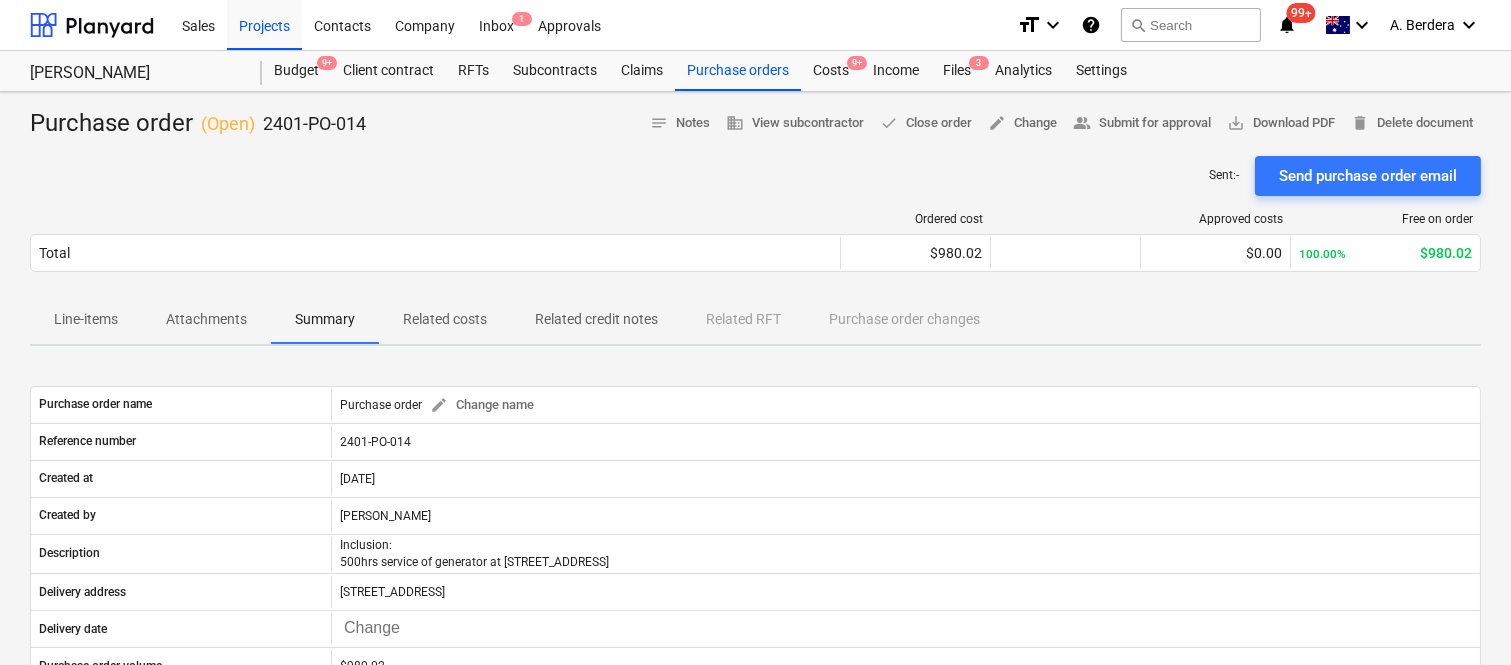 click on "Line-items" at bounding box center (86, 319) 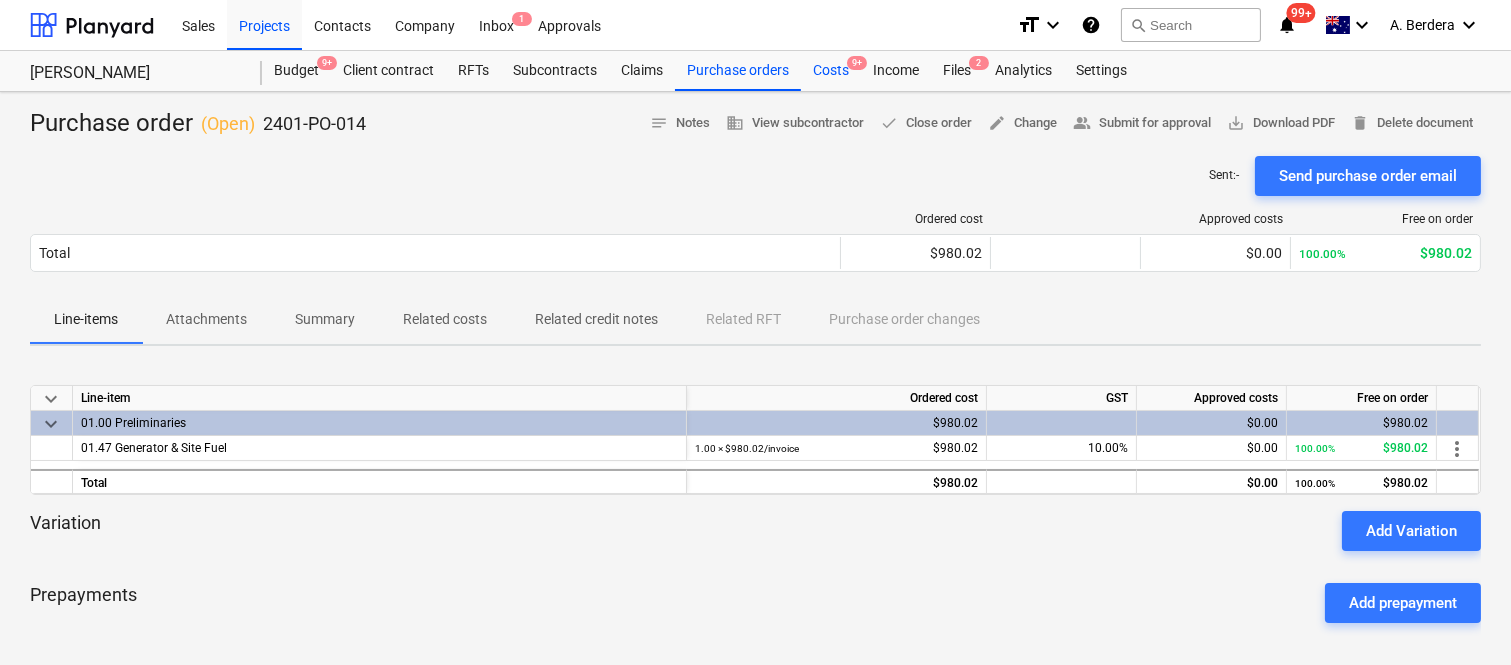 click on "Costs 9+" at bounding box center (831, 71) 